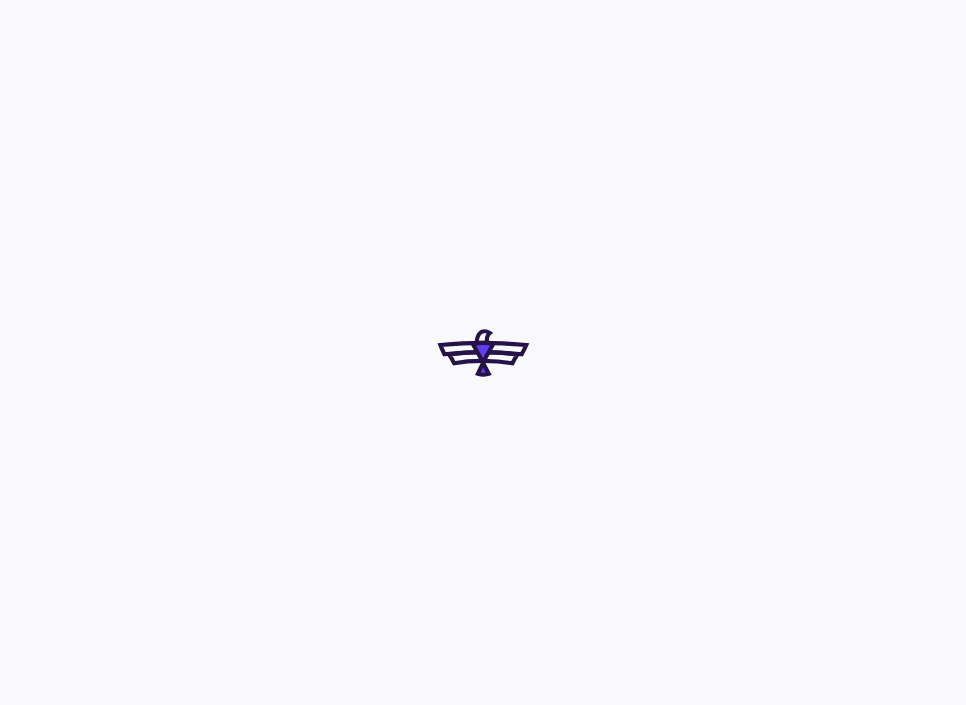 scroll, scrollTop: 0, scrollLeft: 0, axis: both 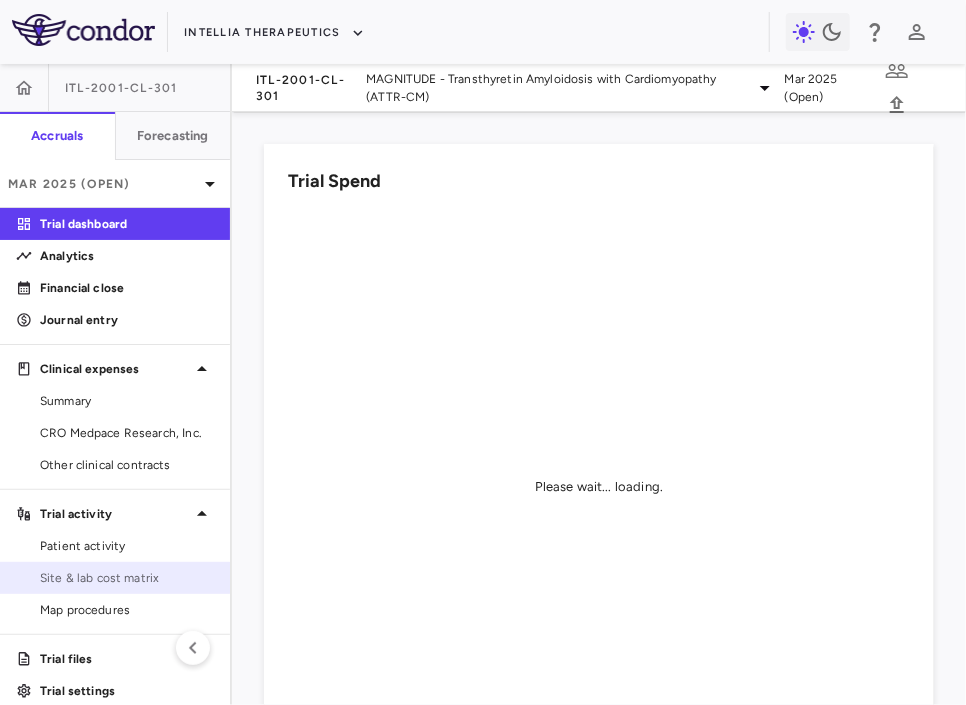 click on "Site & lab cost matrix" at bounding box center [115, 578] 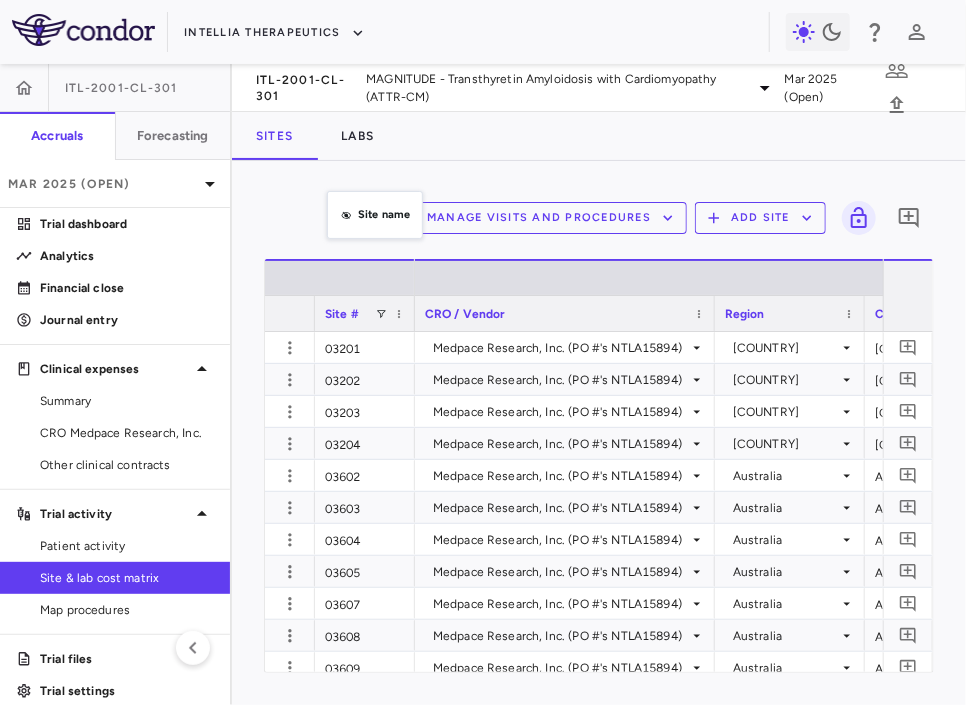drag, startPoint x: 525, startPoint y: 315, endPoint x: 336, endPoint y: 202, distance: 220.20445 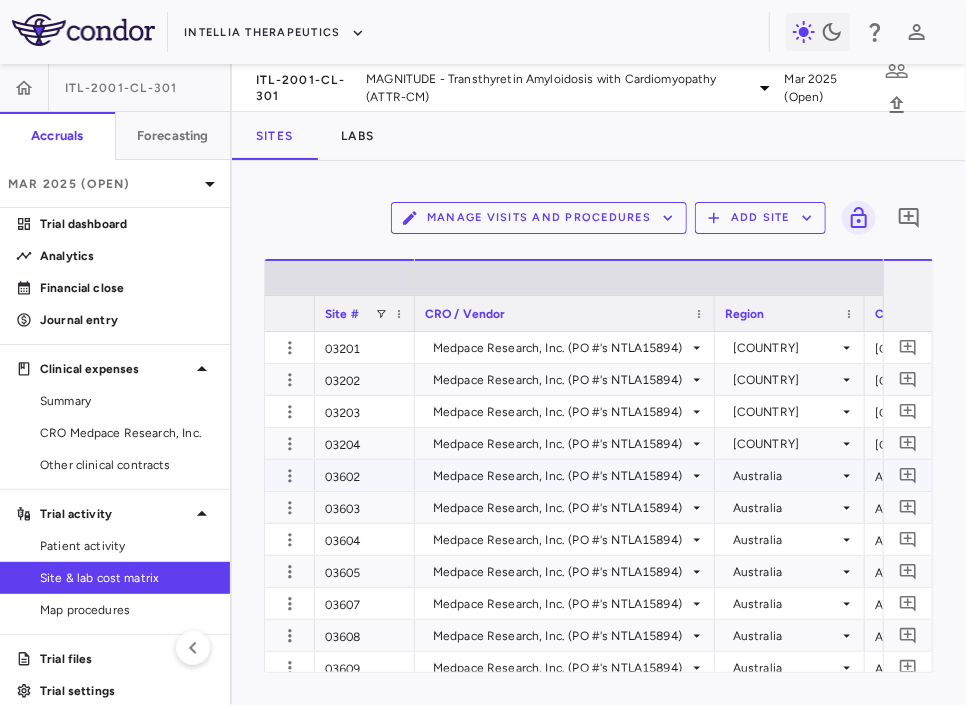 scroll, scrollTop: 0, scrollLeft: 100, axis: horizontal 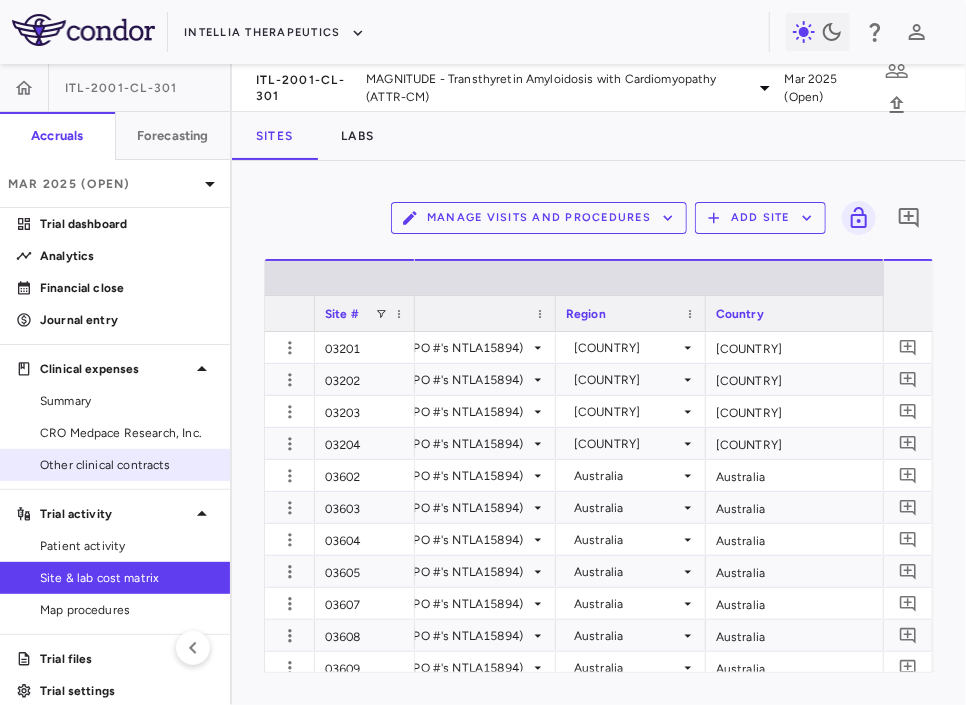 click on "Other clinical contracts" at bounding box center [127, 465] 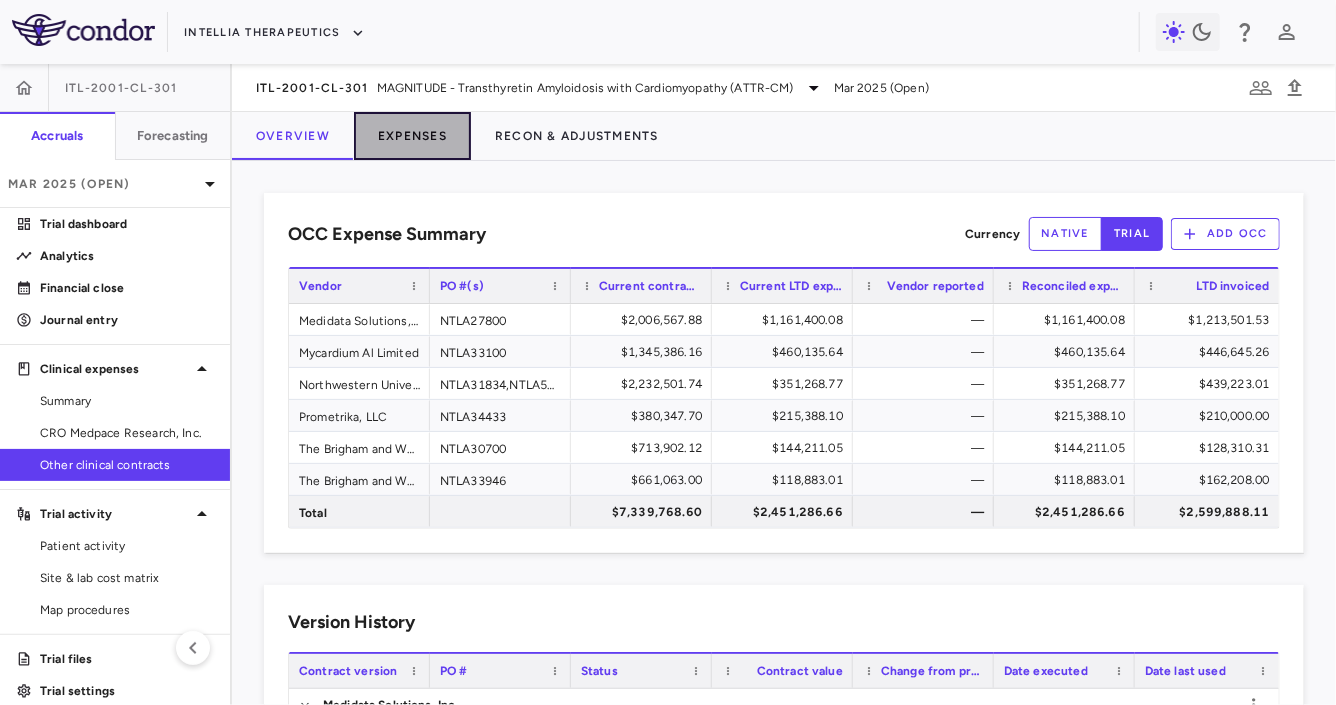 click on "Expenses" at bounding box center (412, 136) 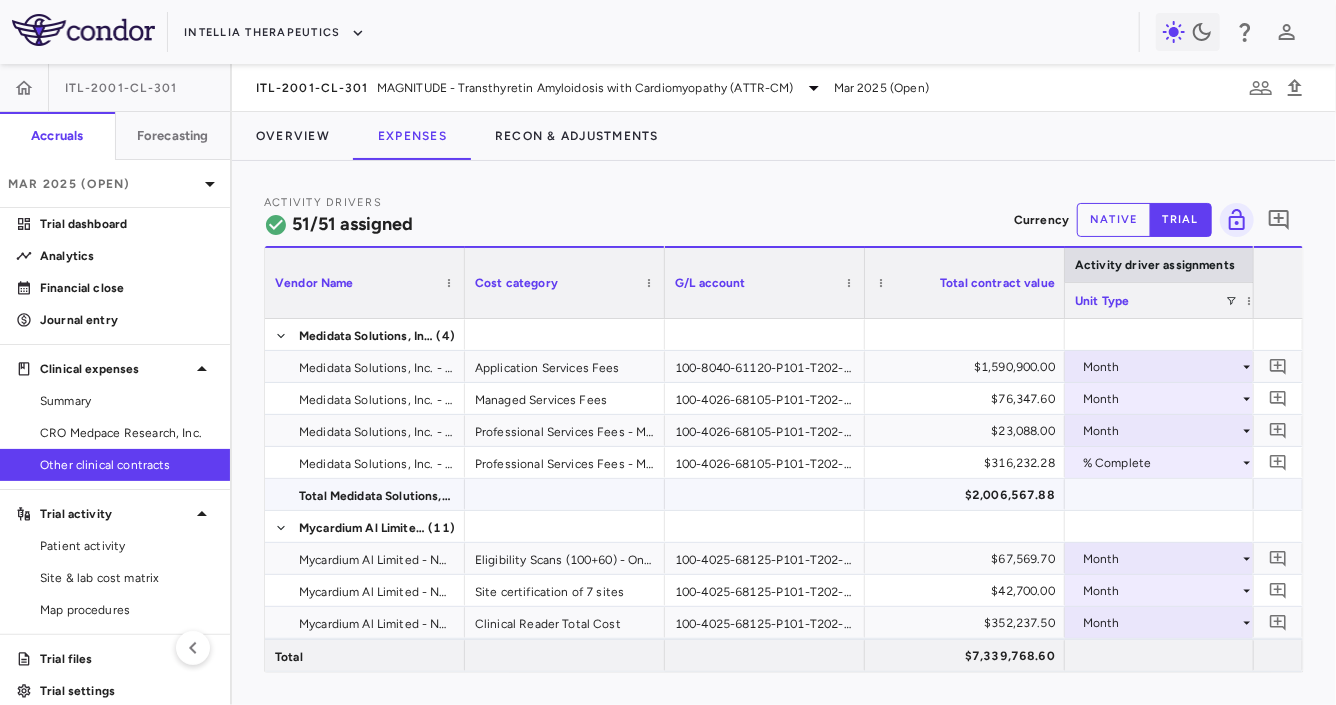 scroll, scrollTop: 0, scrollLeft: 306, axis: horizontal 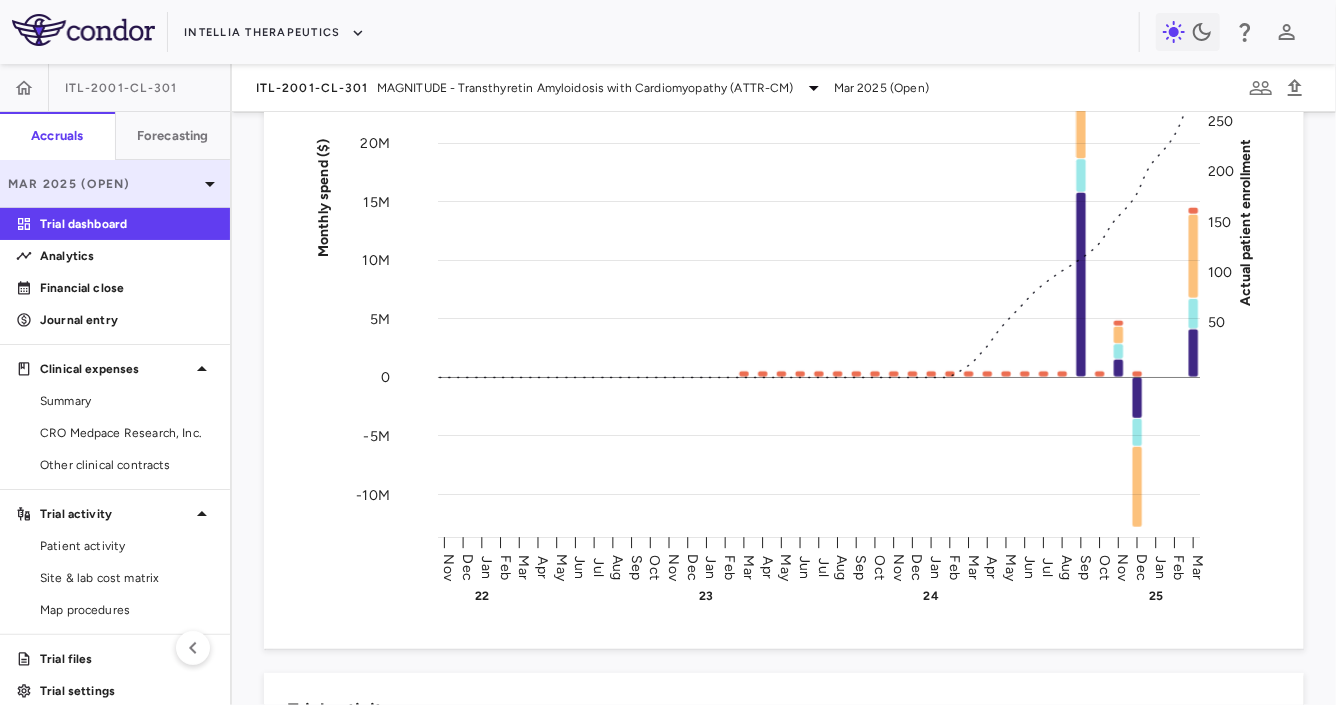 click on "Mar 2025 (Open)" at bounding box center (115, 184) 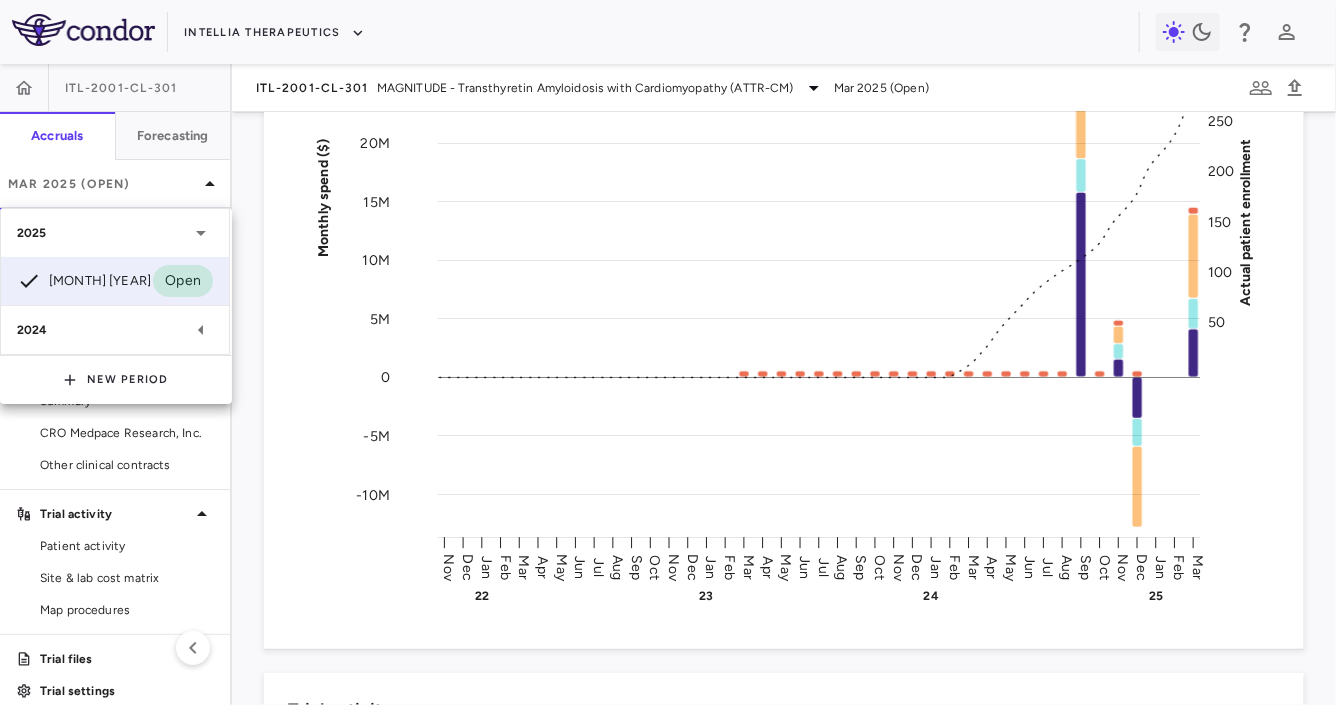 click on "2024" at bounding box center (103, 330) 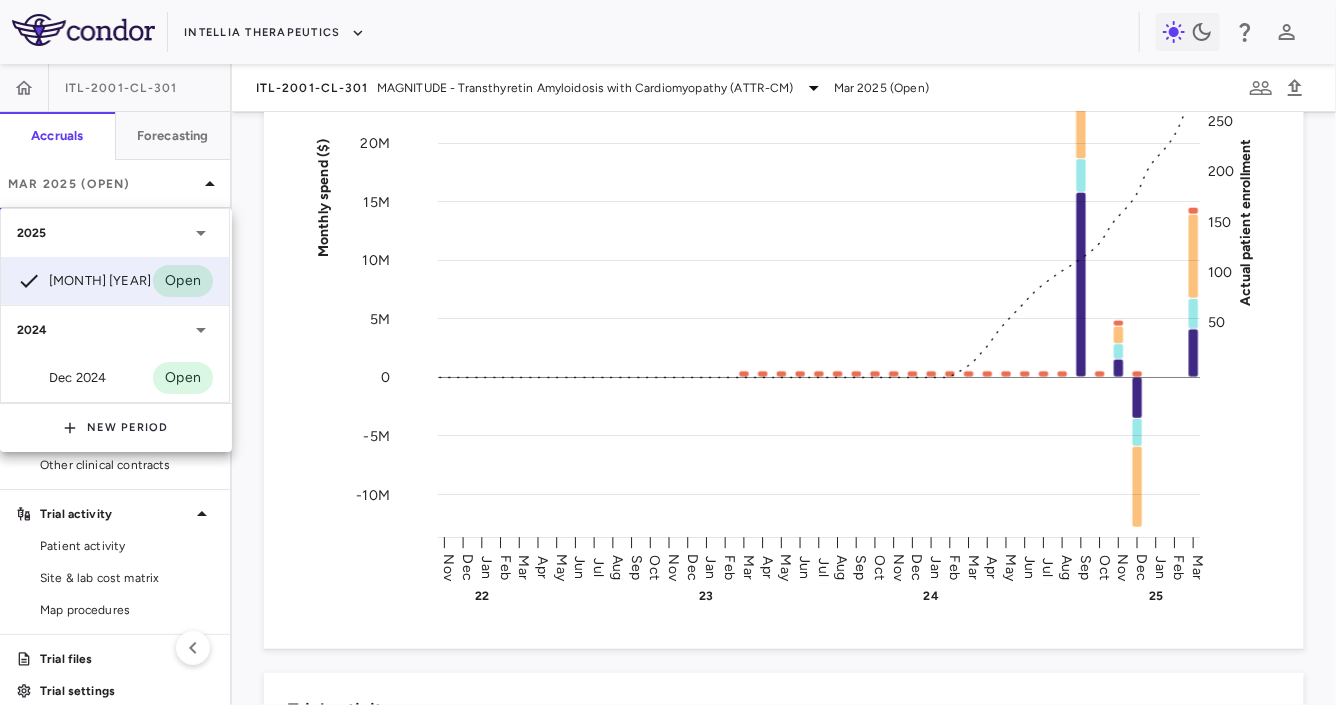 click at bounding box center [668, 352] 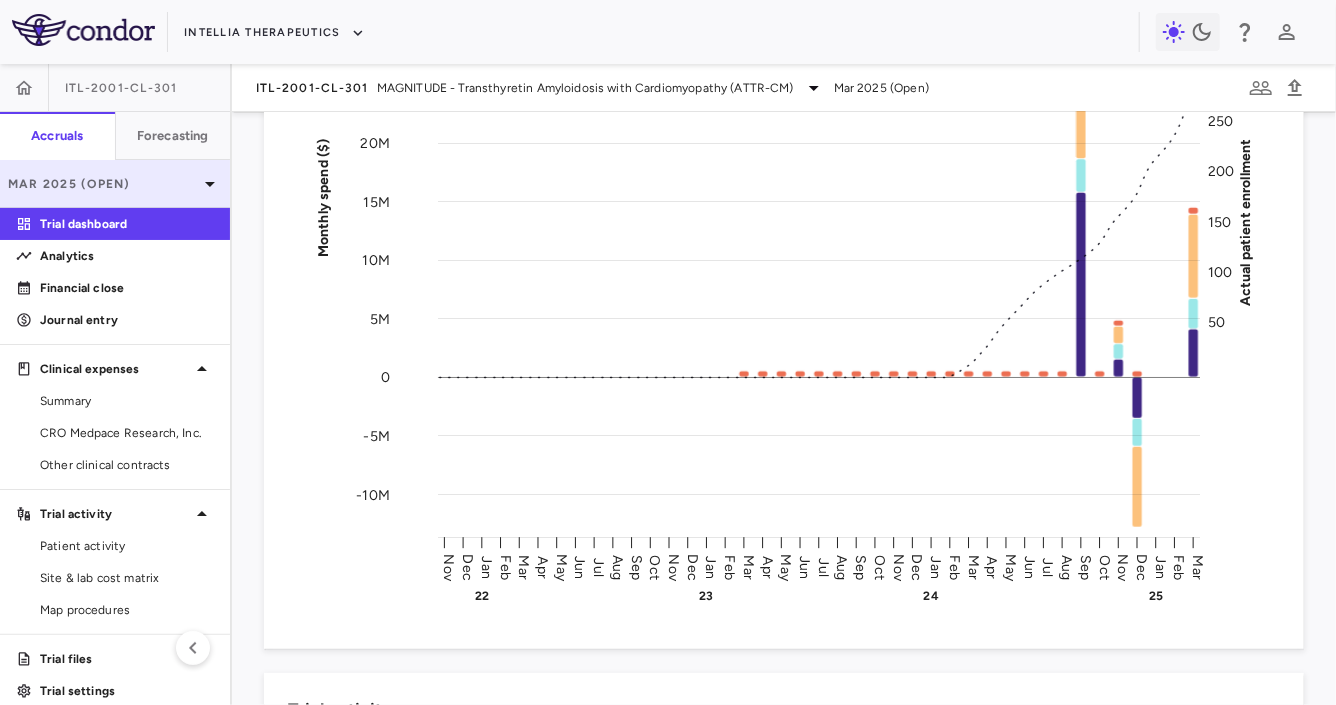 click 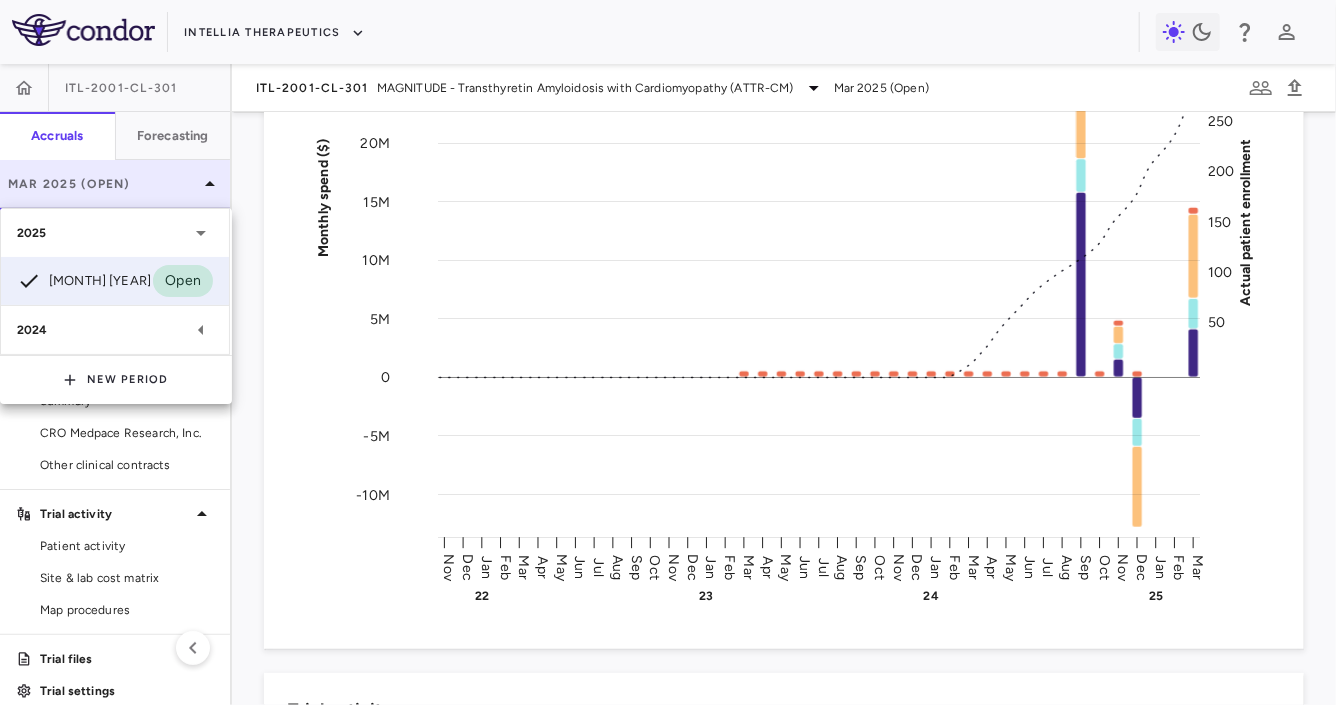 click at bounding box center [668, 352] 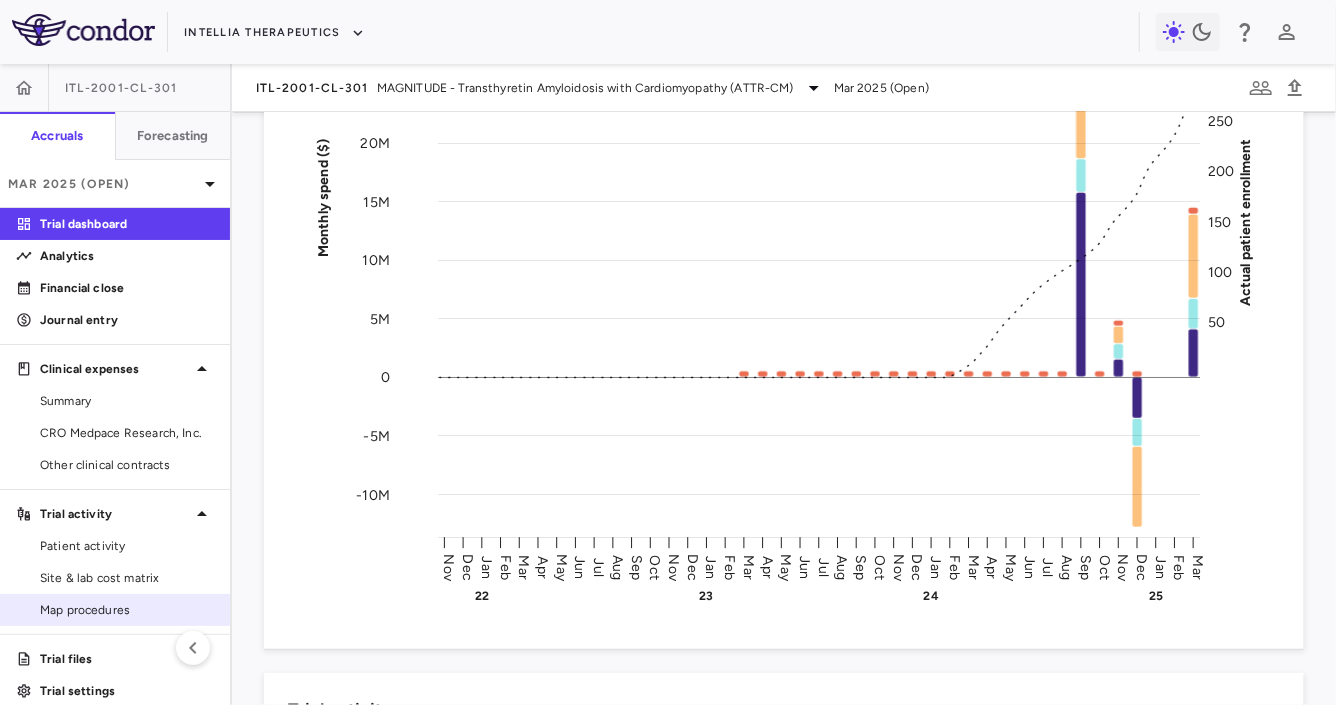 click on "Map procedures" at bounding box center [115, 610] 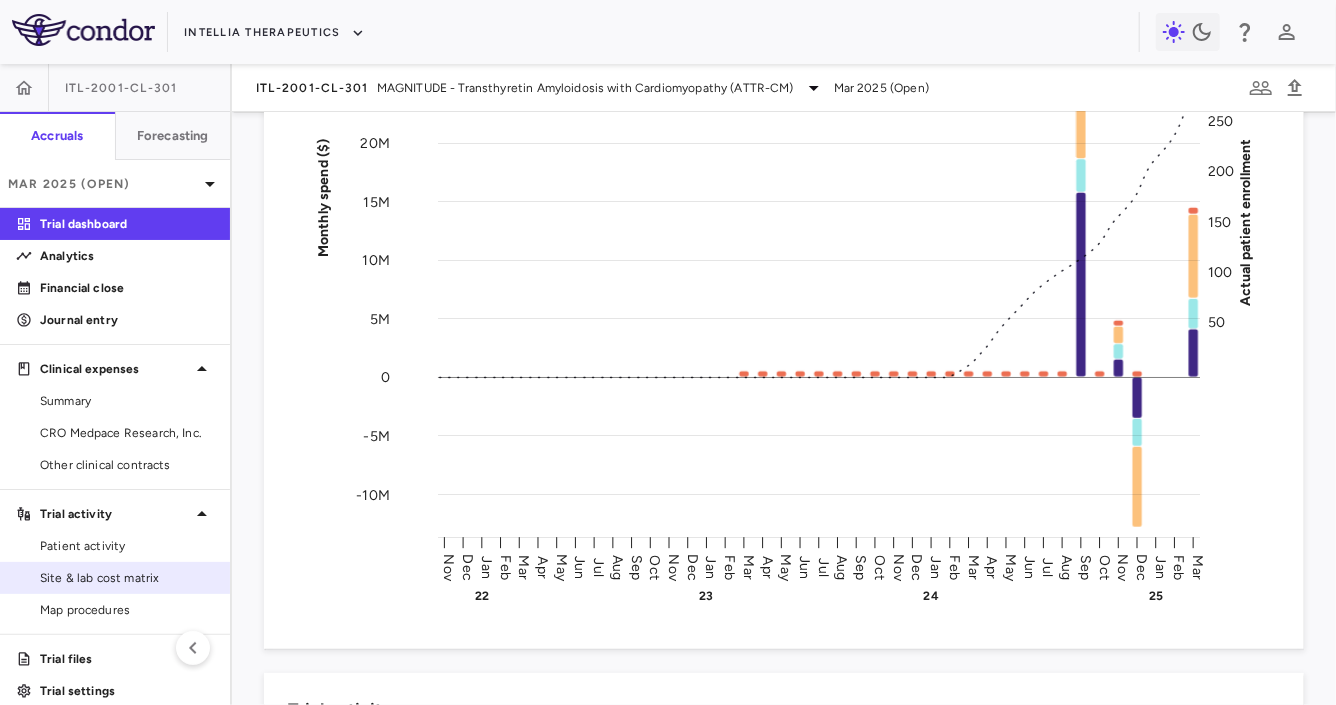 click on "Site & lab cost matrix" at bounding box center (127, 578) 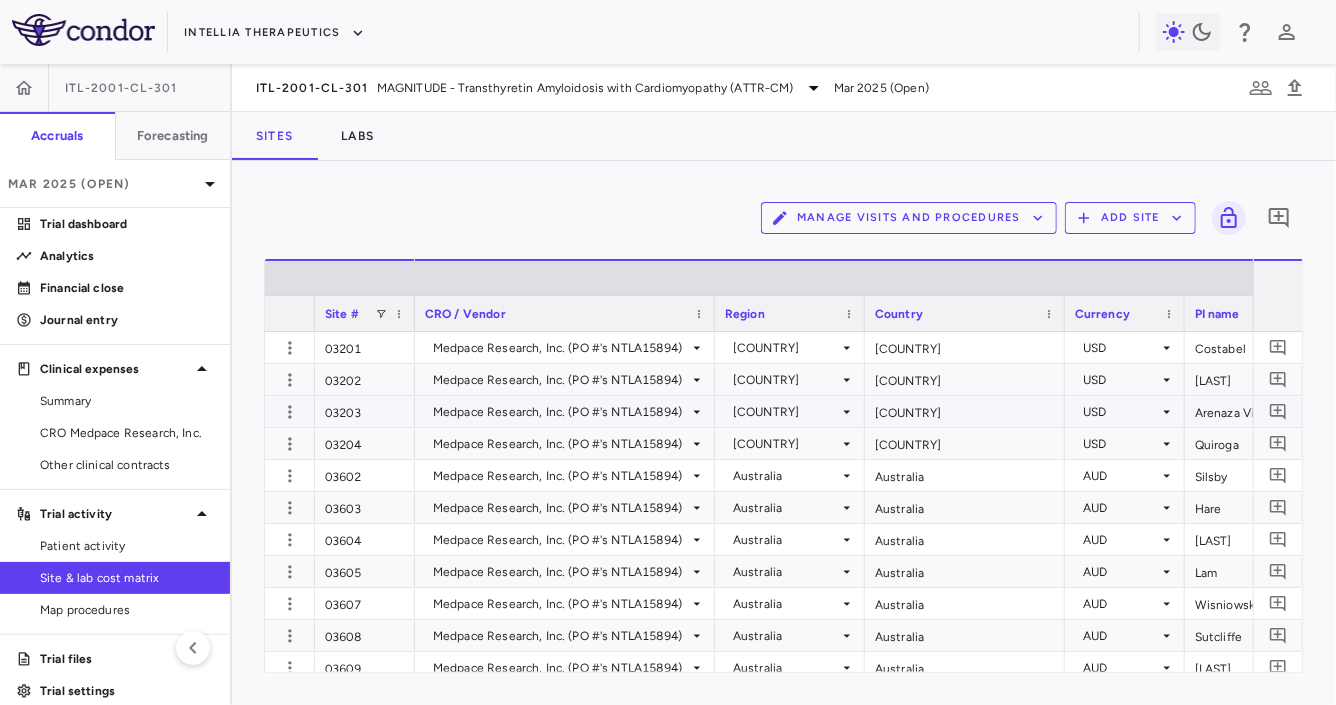 scroll, scrollTop: 139, scrollLeft: 0, axis: vertical 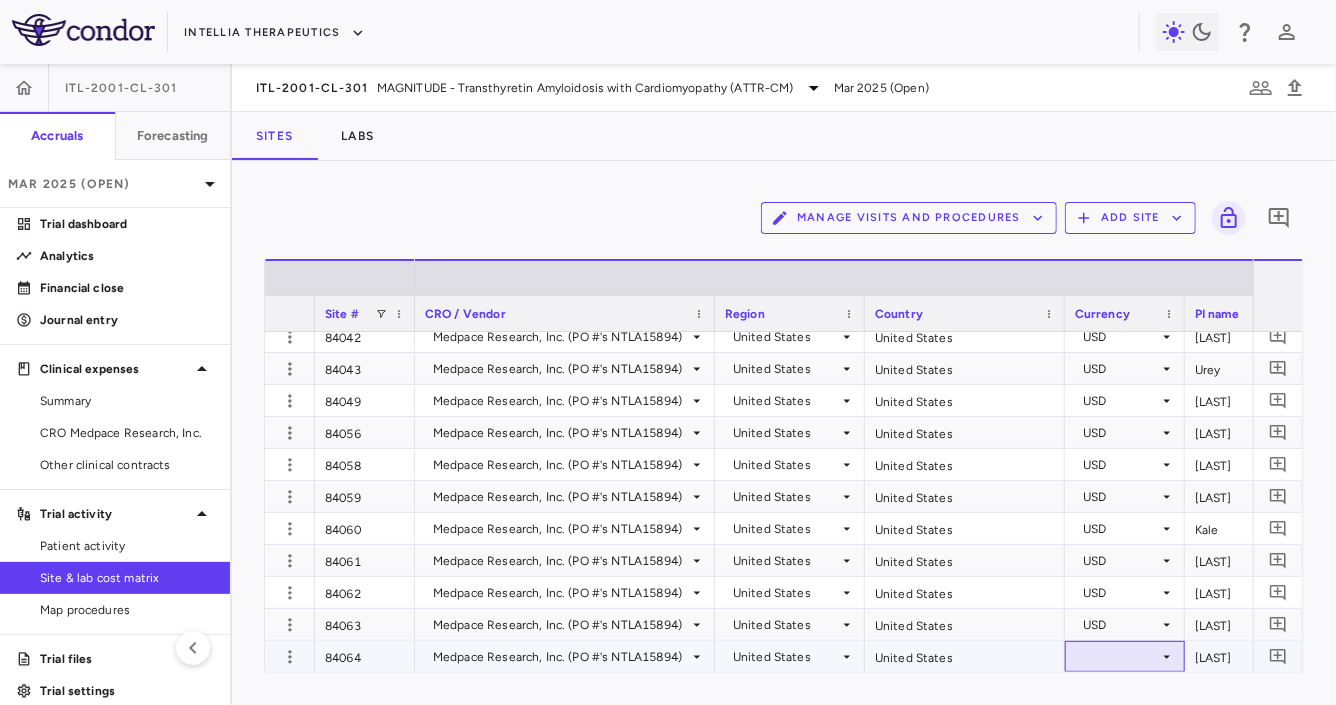 click at bounding box center [1125, 656] 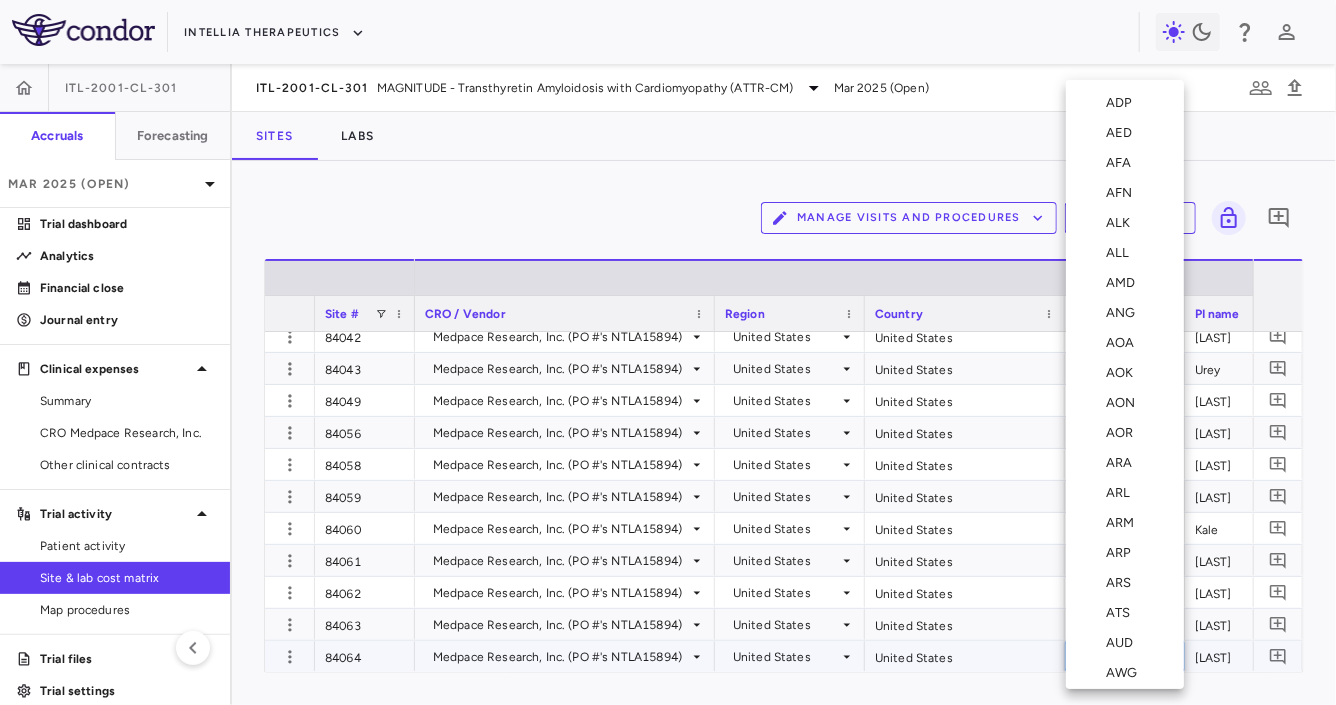 type 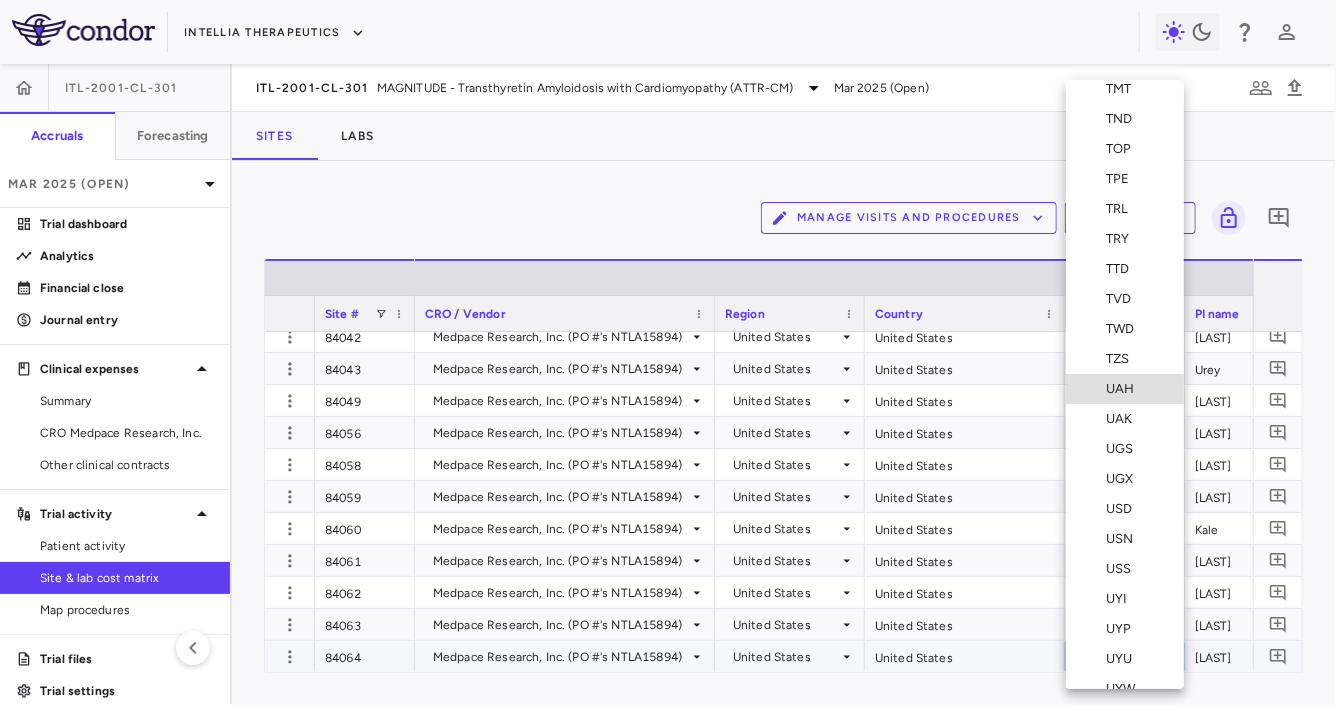 type 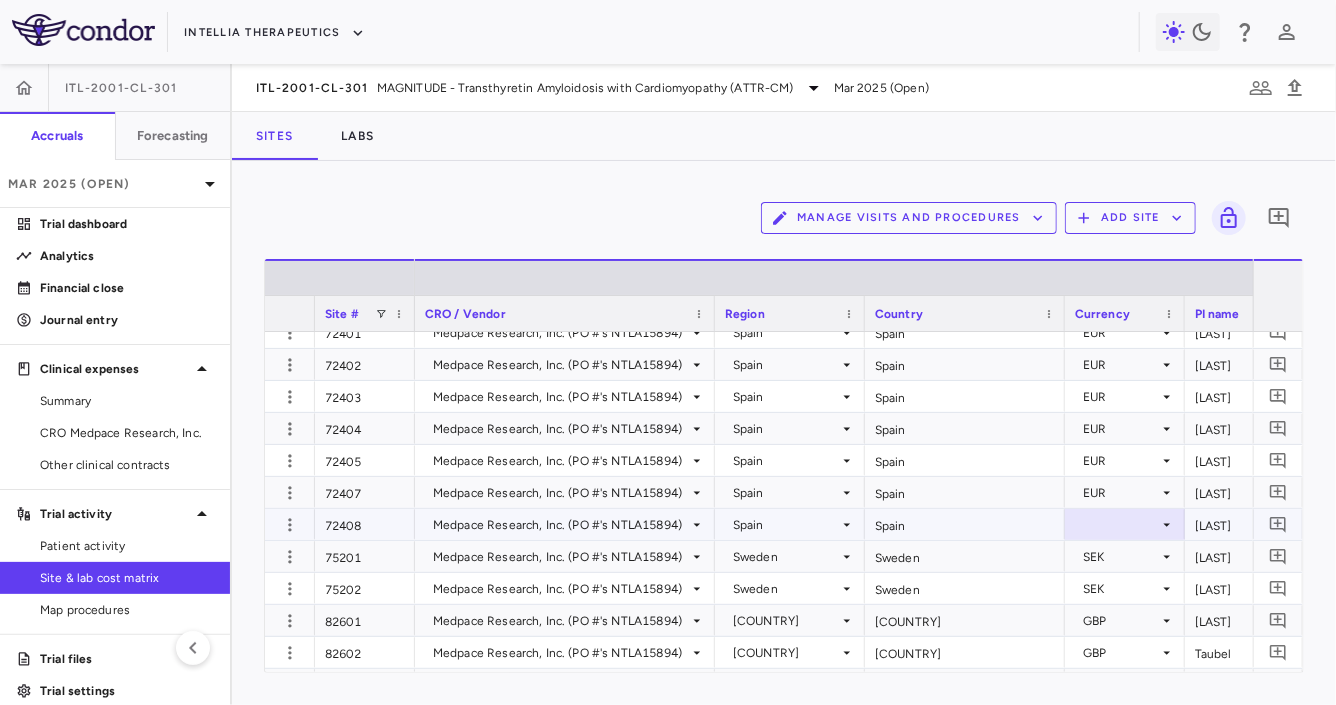 click at bounding box center [1125, 524] 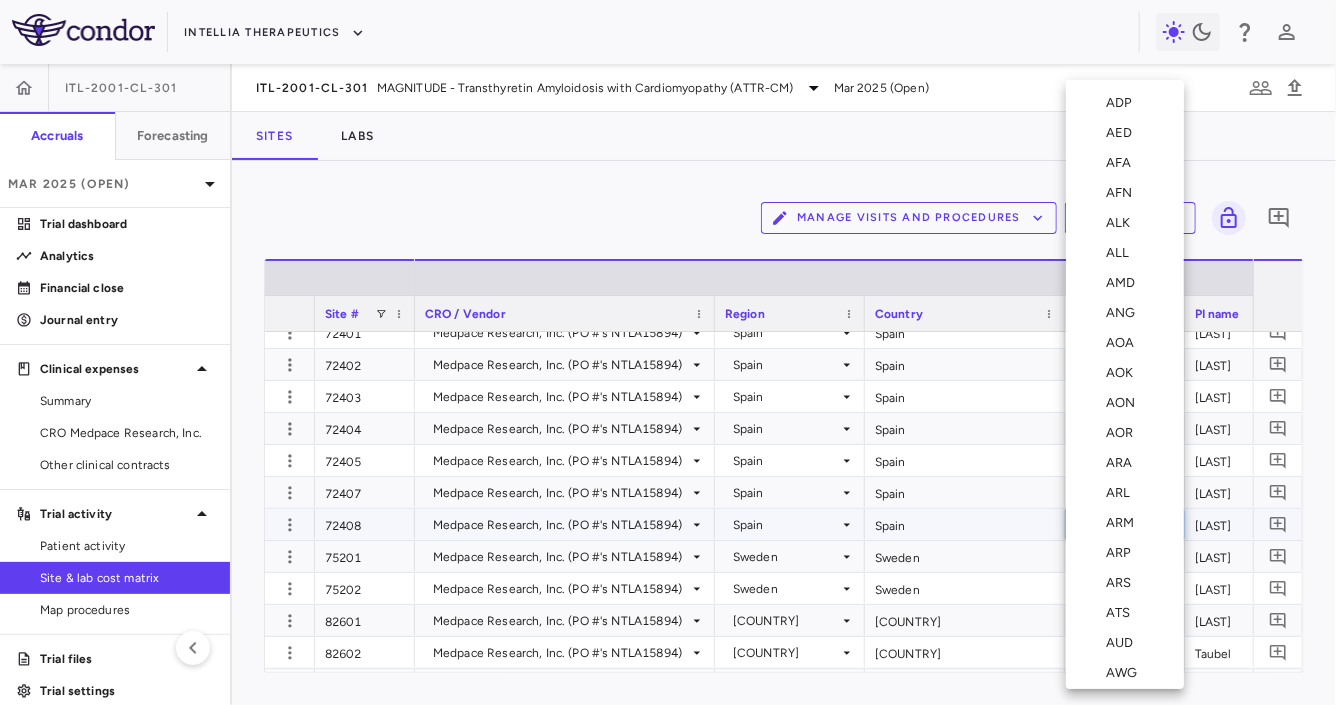 type 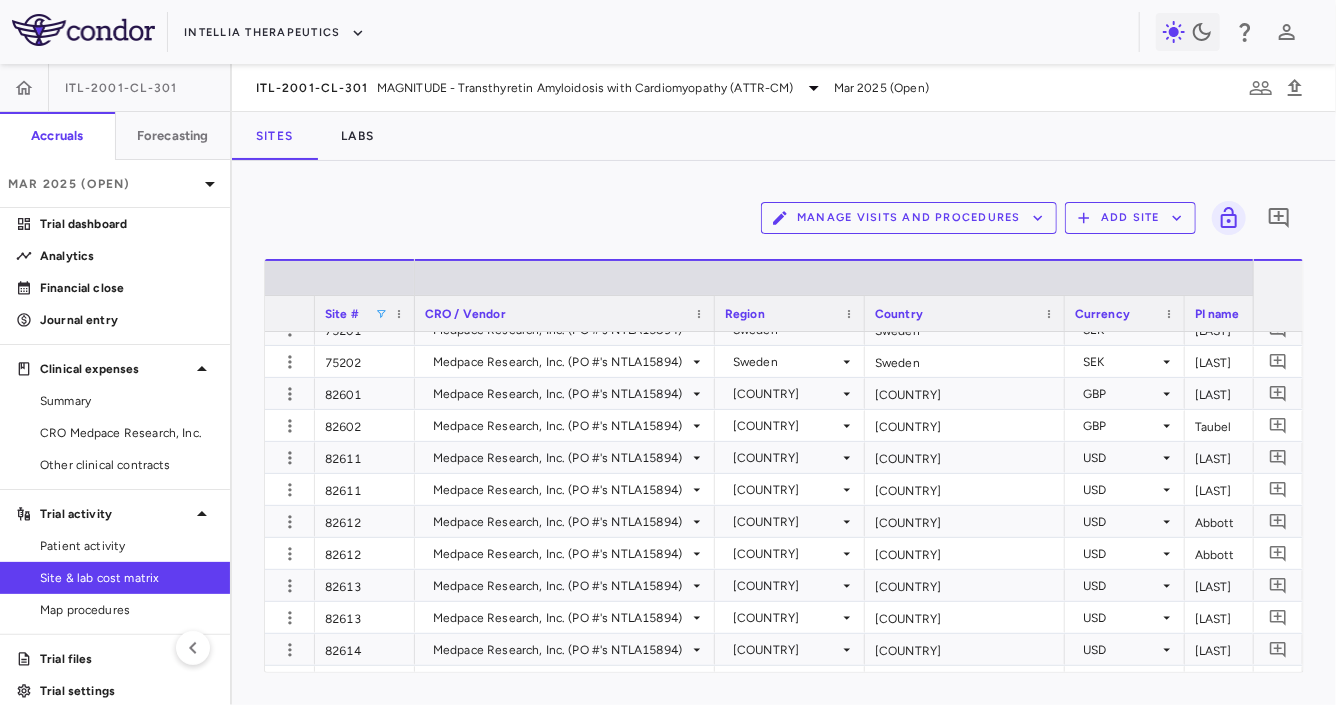 click at bounding box center (381, 314) 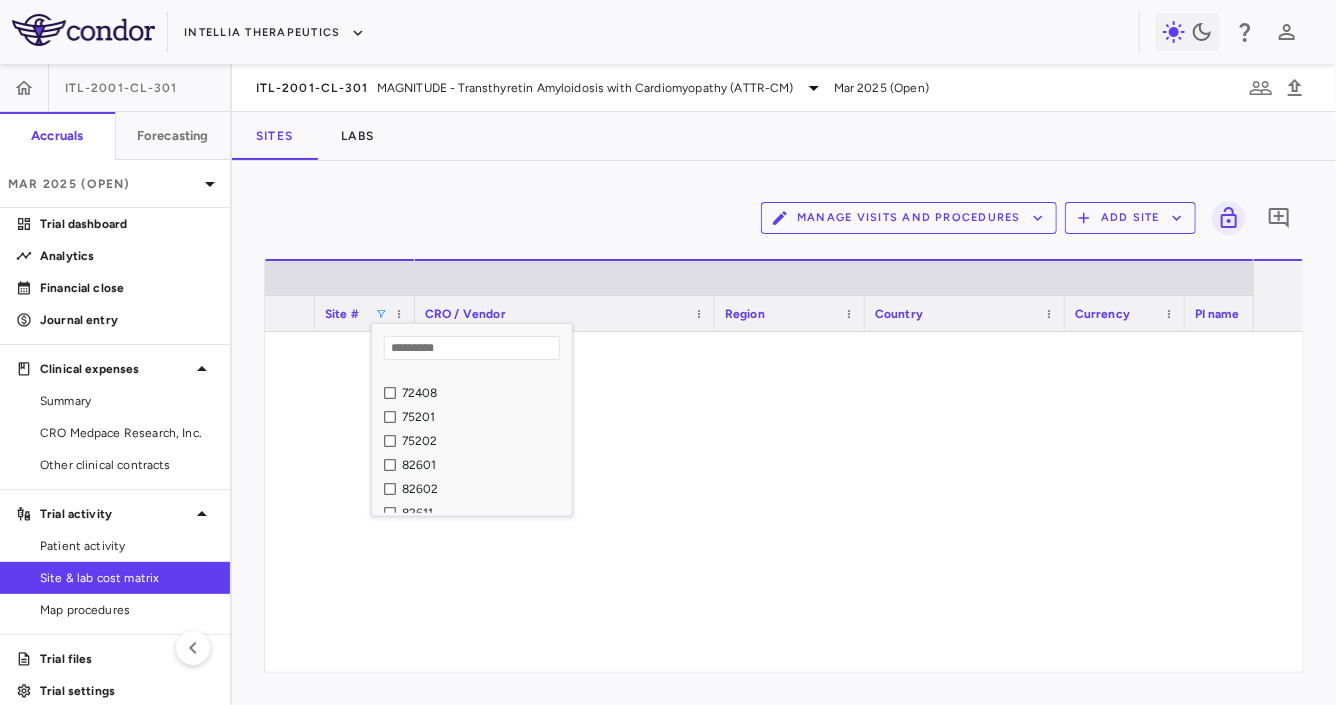 click on "82601" at bounding box center [484, 465] 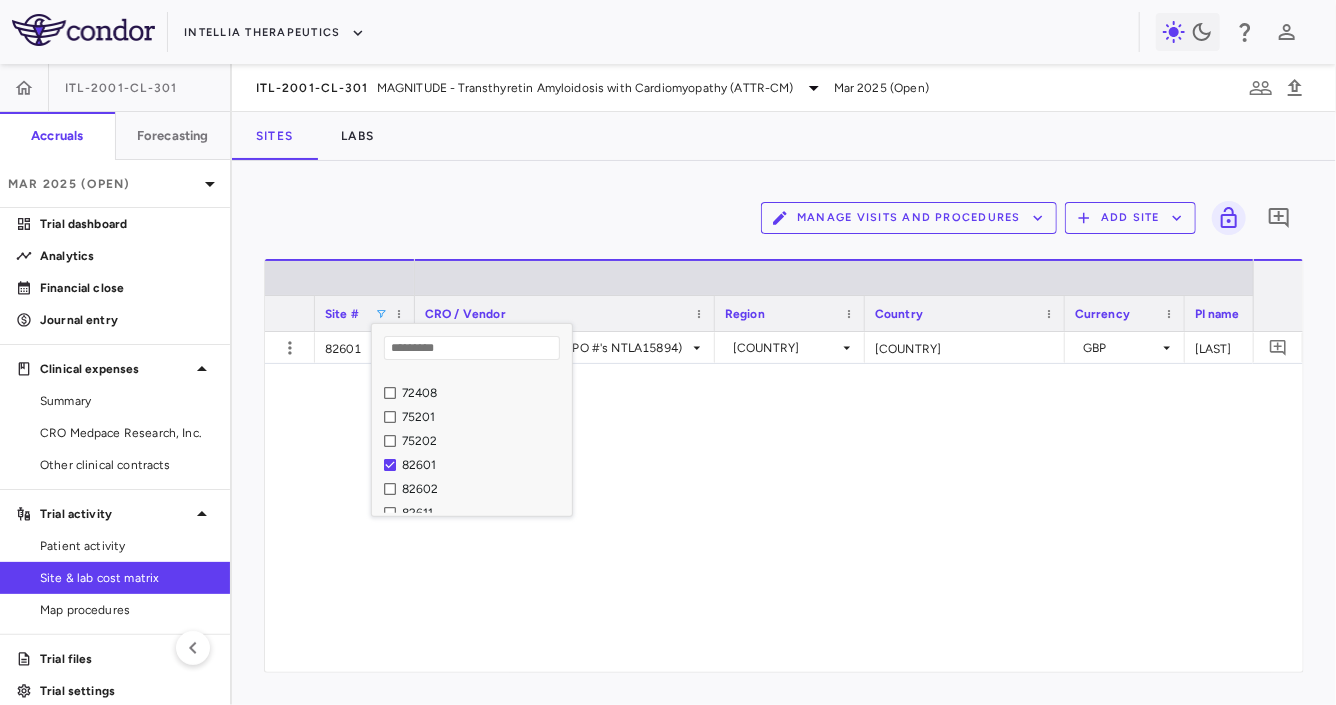 click on "82602" at bounding box center (484, 489) 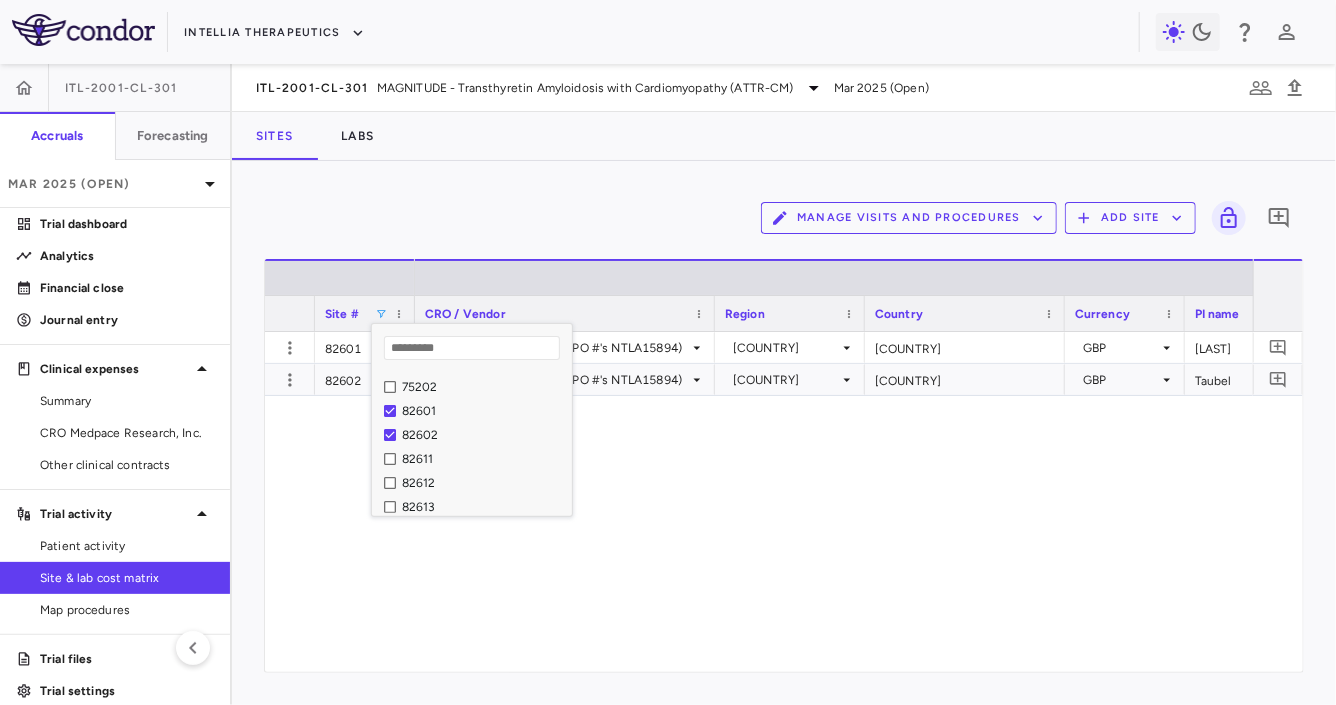 click on "82611" at bounding box center [484, 459] 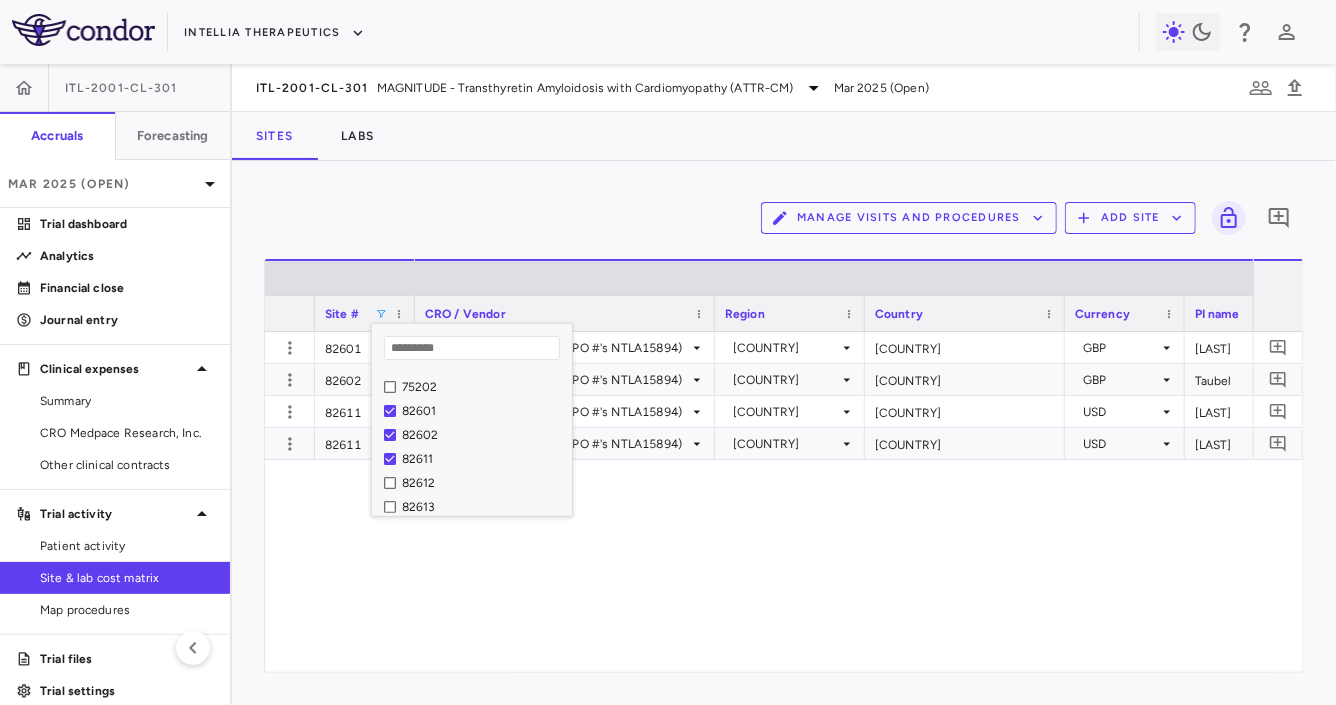 click on "82612" at bounding box center (484, 483) 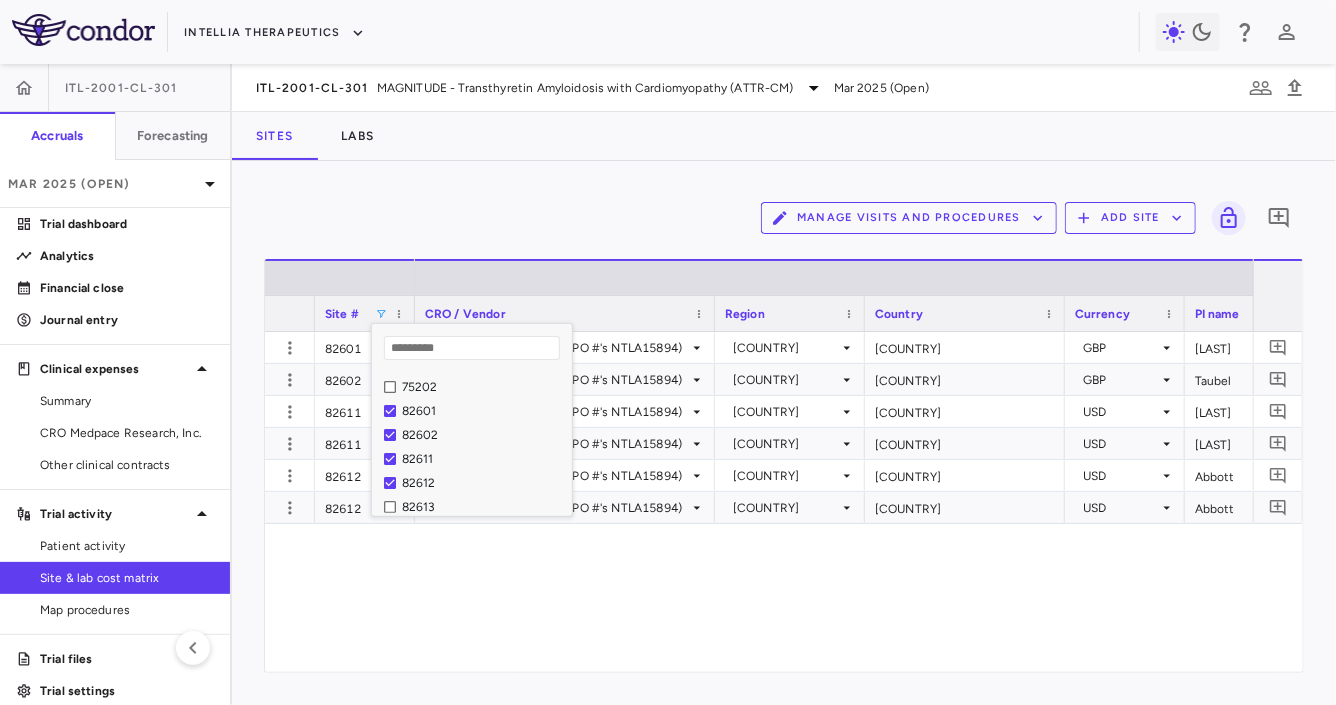 click at bounding box center (472, 513) 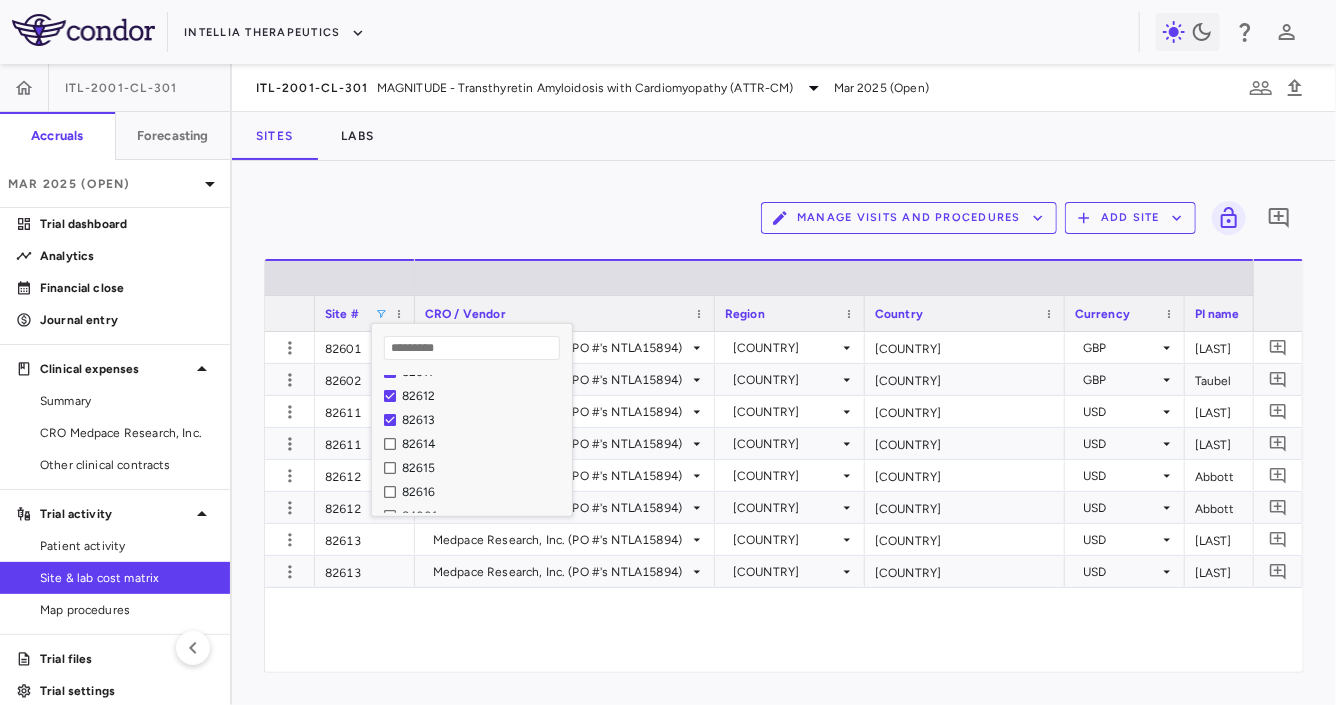 click on "82614" at bounding box center [484, 444] 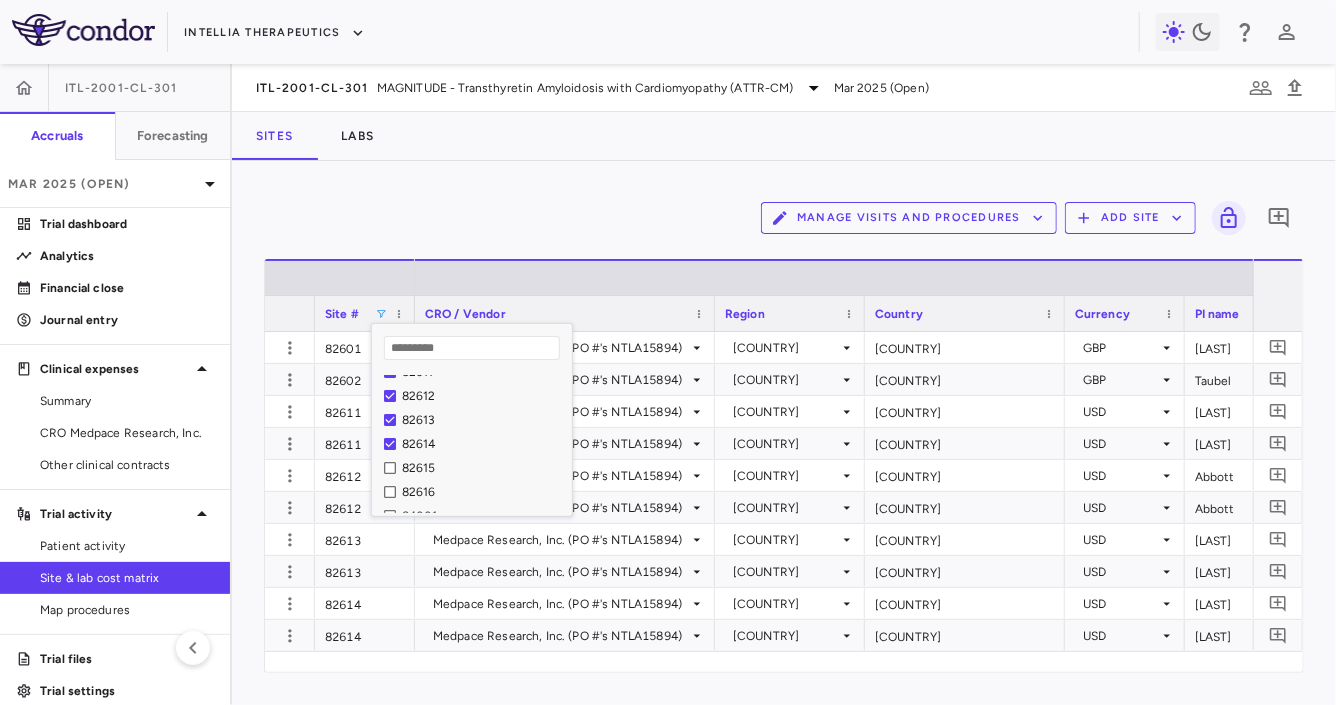 click on "82615" at bounding box center (484, 468) 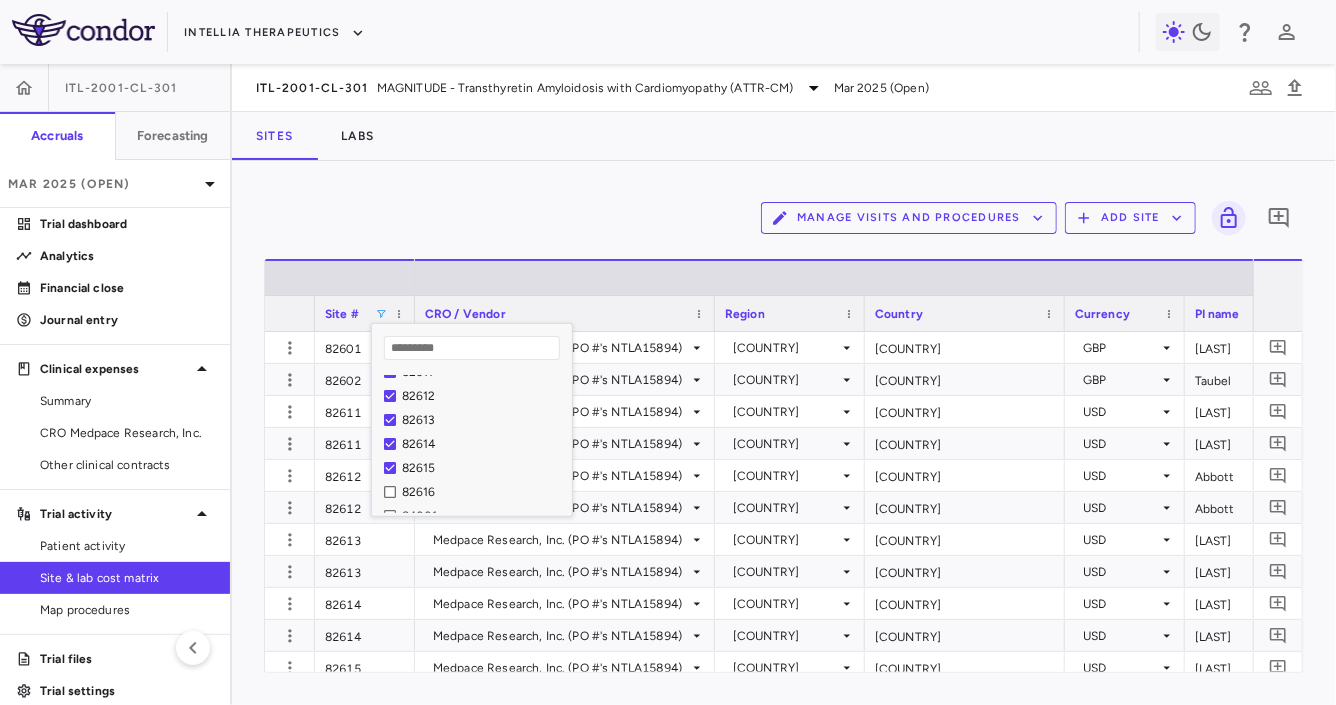 click on "82616" at bounding box center (484, 492) 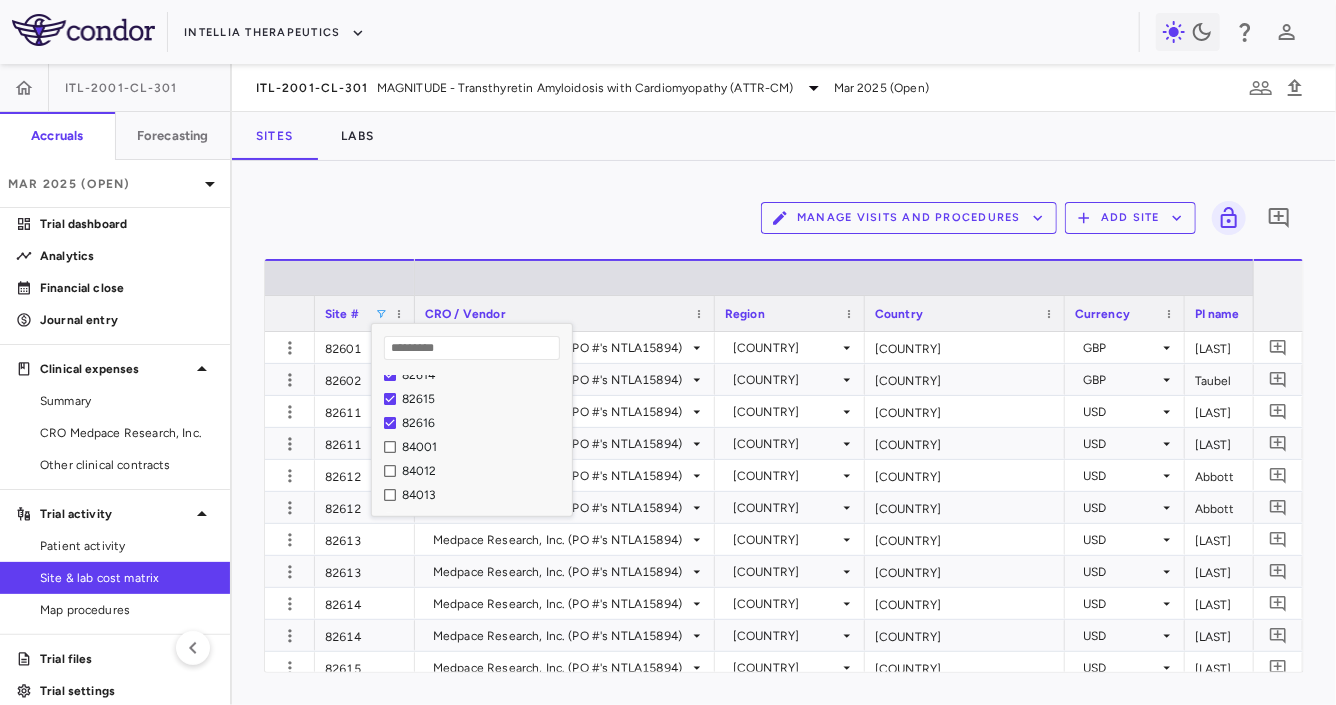 click on "Manage Visits and Procedures Add Site 0" at bounding box center (784, 218) 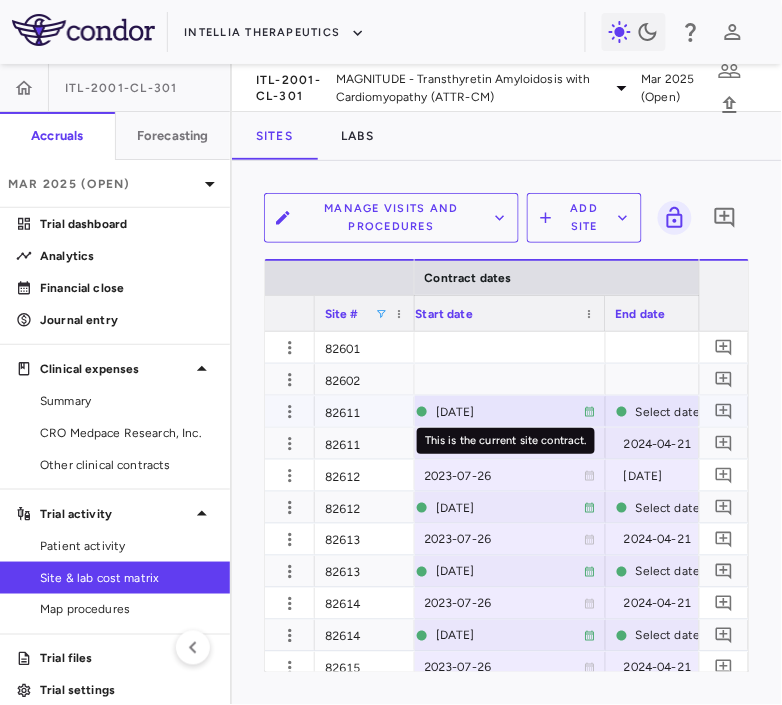 scroll, scrollTop: 13, scrollLeft: 0, axis: vertical 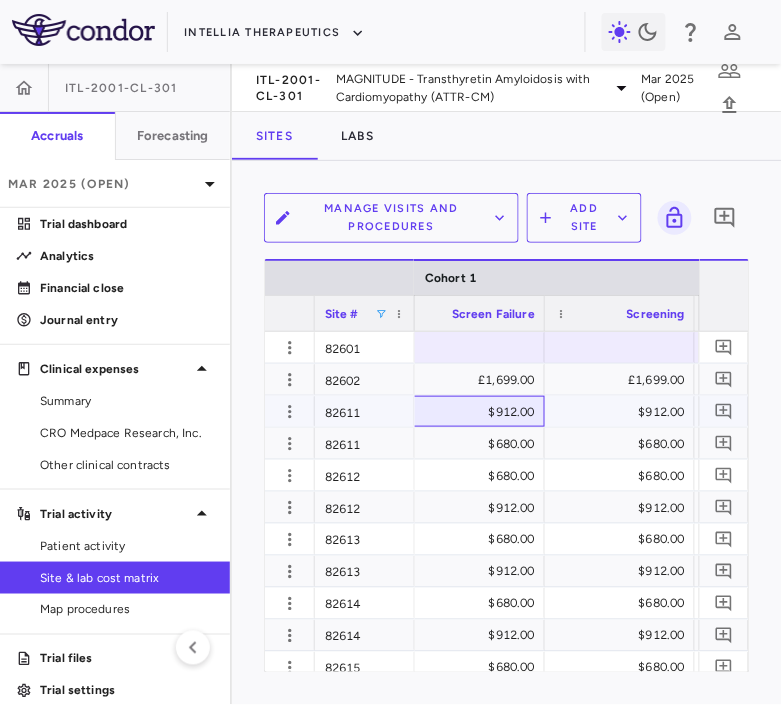 click on "$912.00" at bounding box center (474, 412) 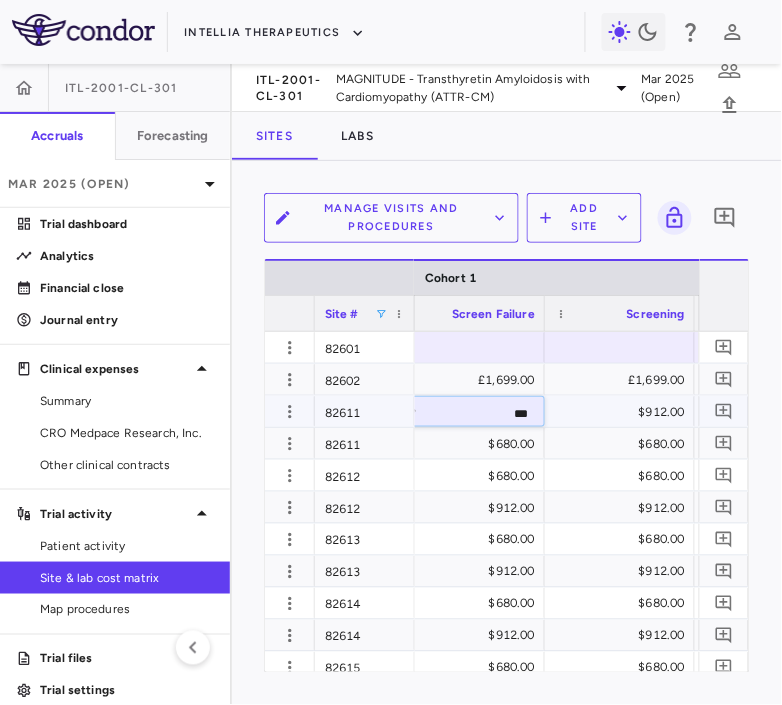 click on "***" at bounding box center (485, 413) 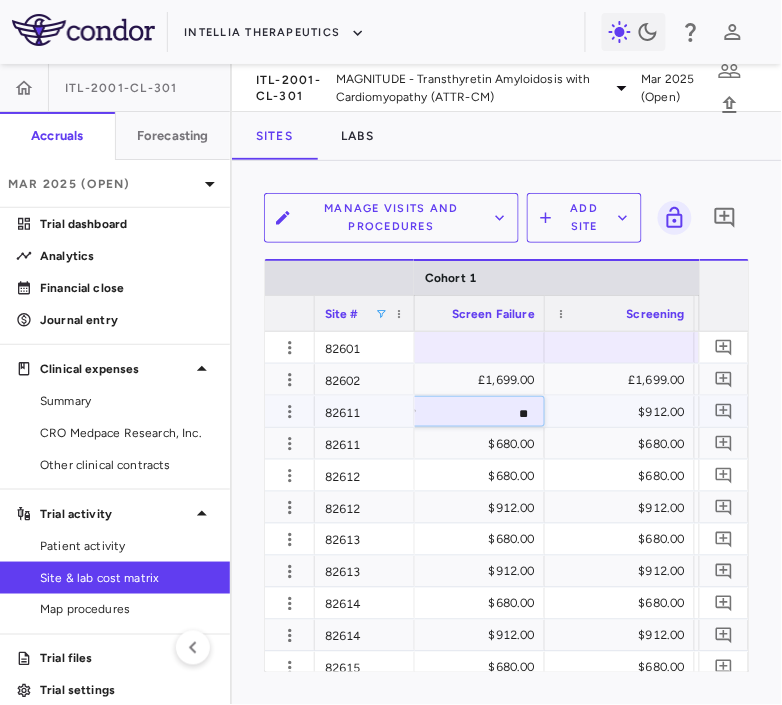 type on "*" 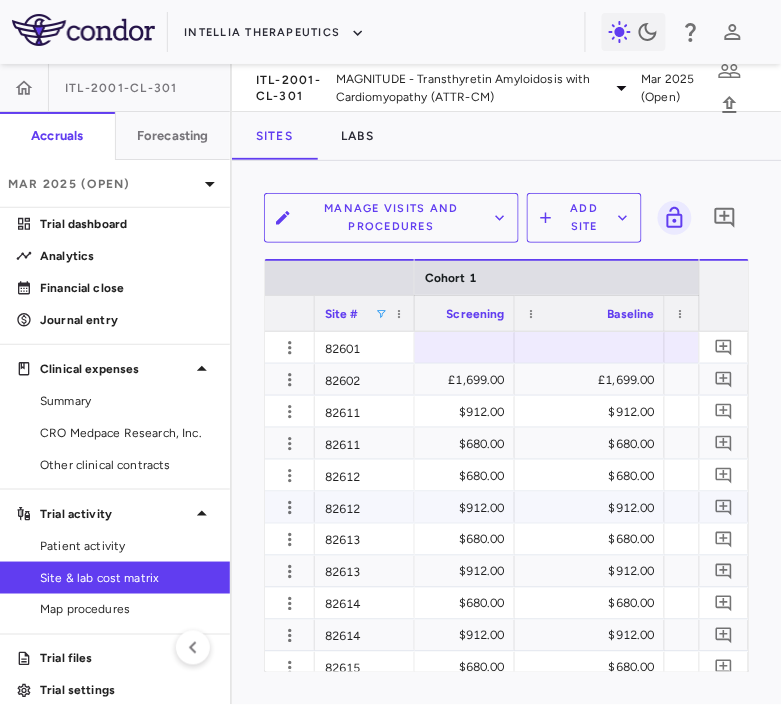 scroll, scrollTop: 107, scrollLeft: 0, axis: vertical 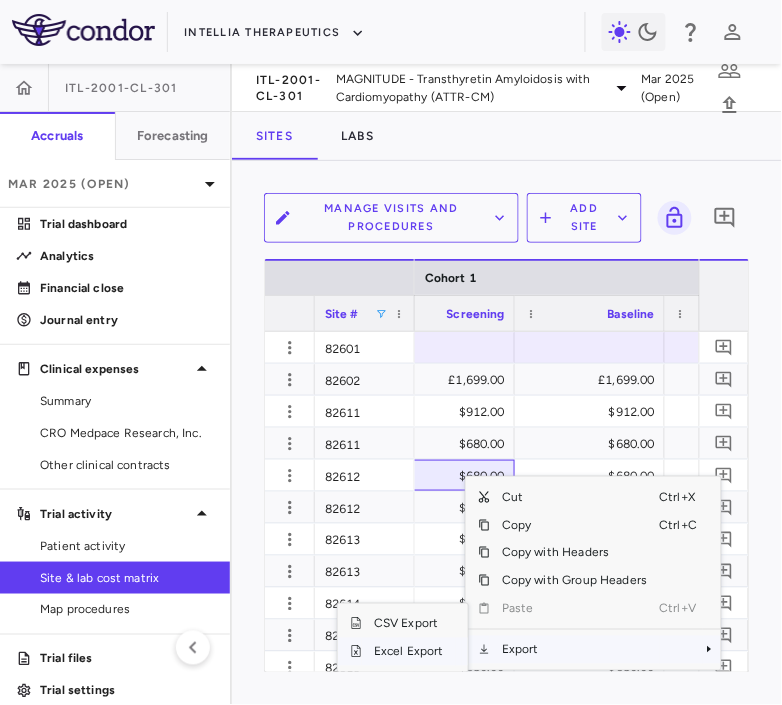 click on "Excel Export" at bounding box center [409, 652] 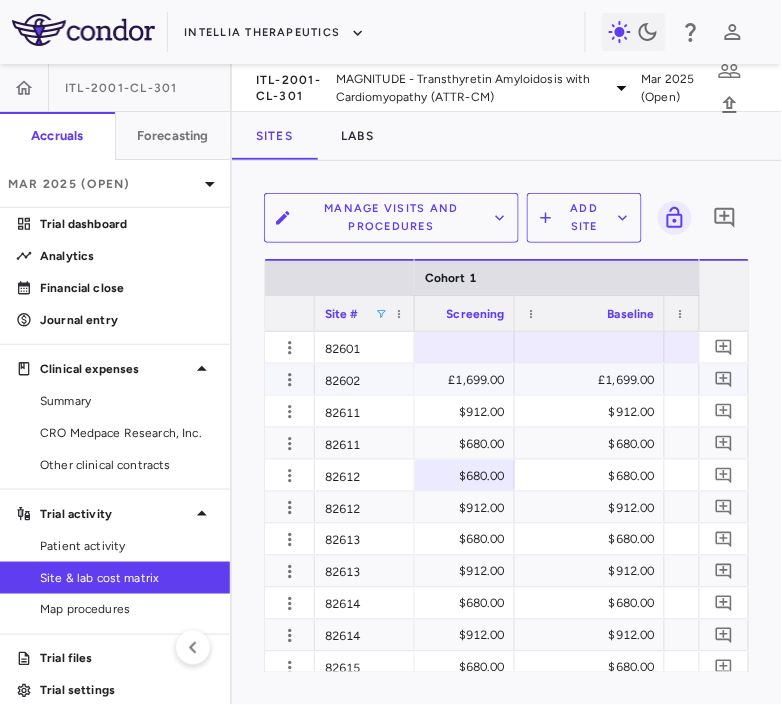 scroll, scrollTop: 0, scrollLeft: 2559, axis: horizontal 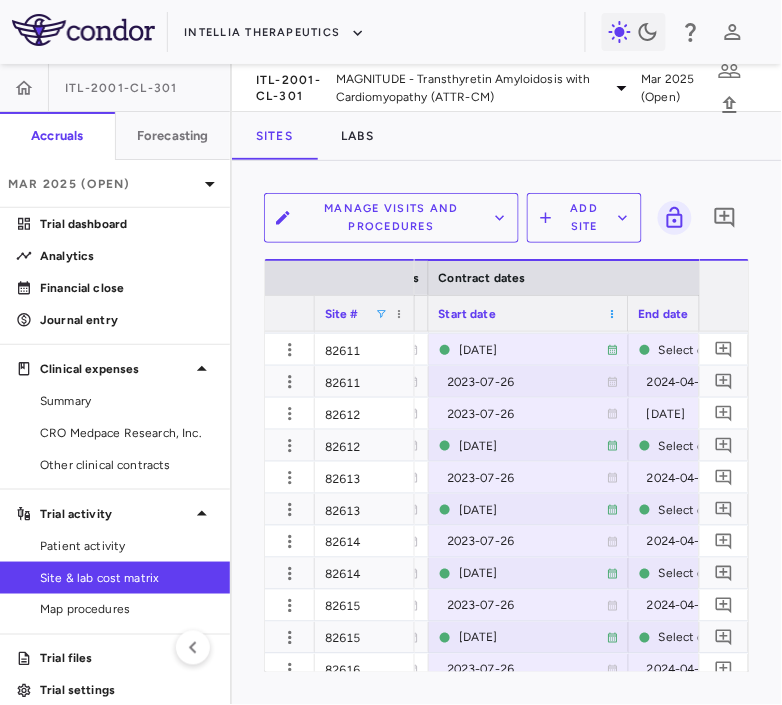 click at bounding box center (613, 314) 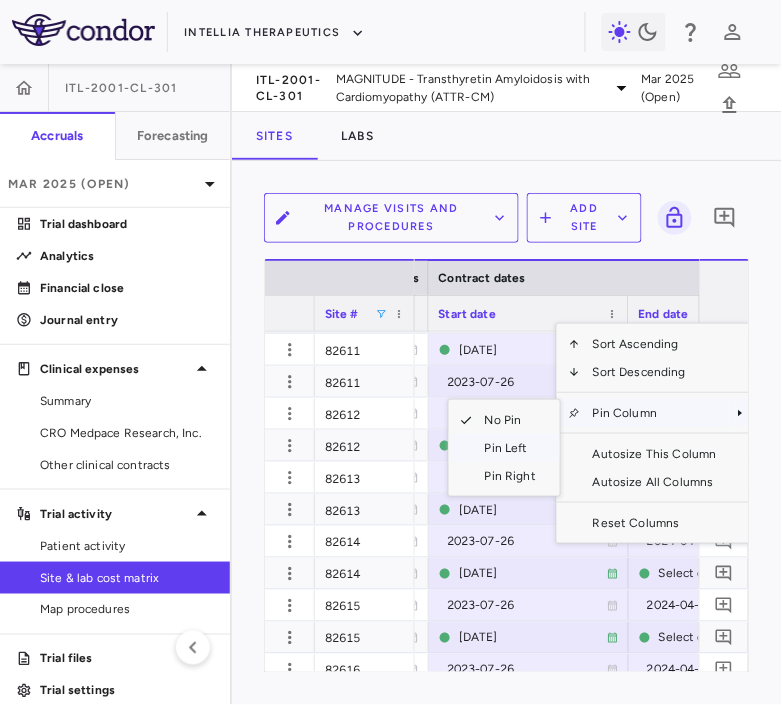 click on "Pin Left" at bounding box center [510, 448] 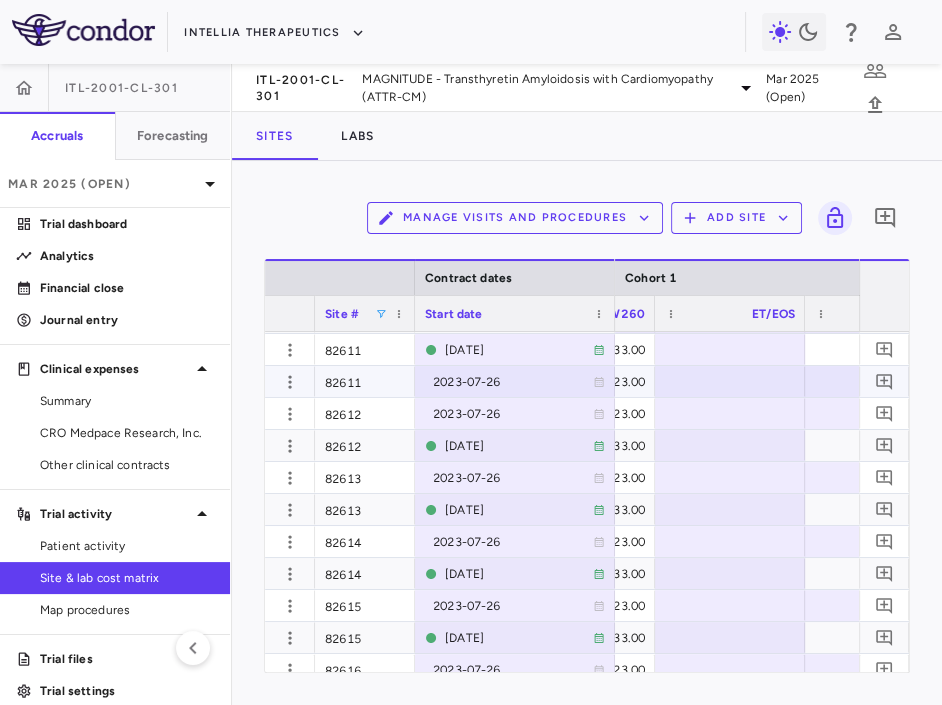 click at bounding box center [730, 381] 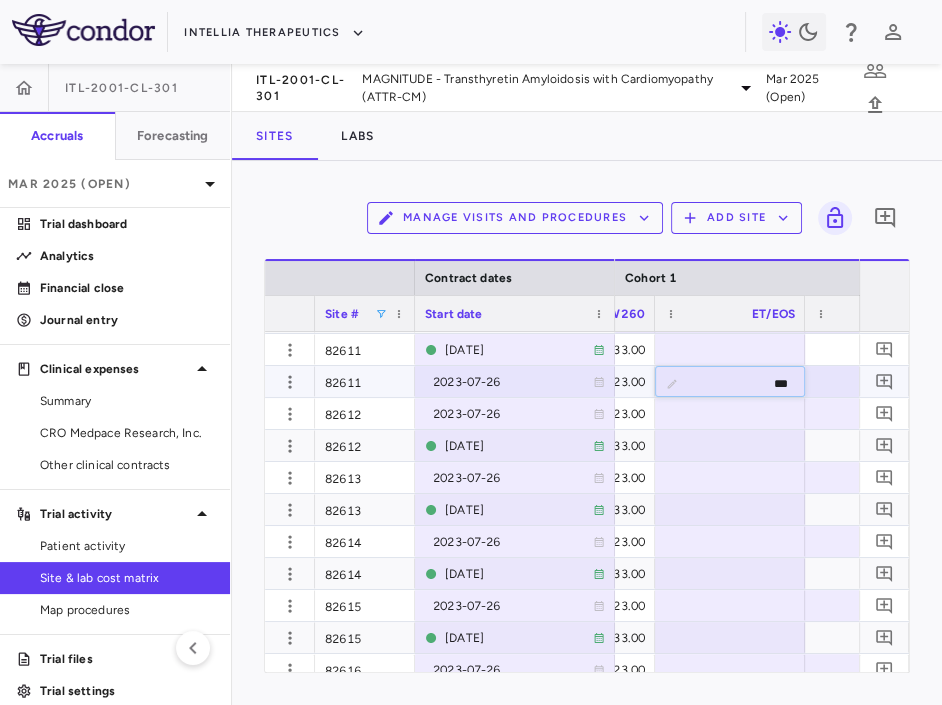 type on "****" 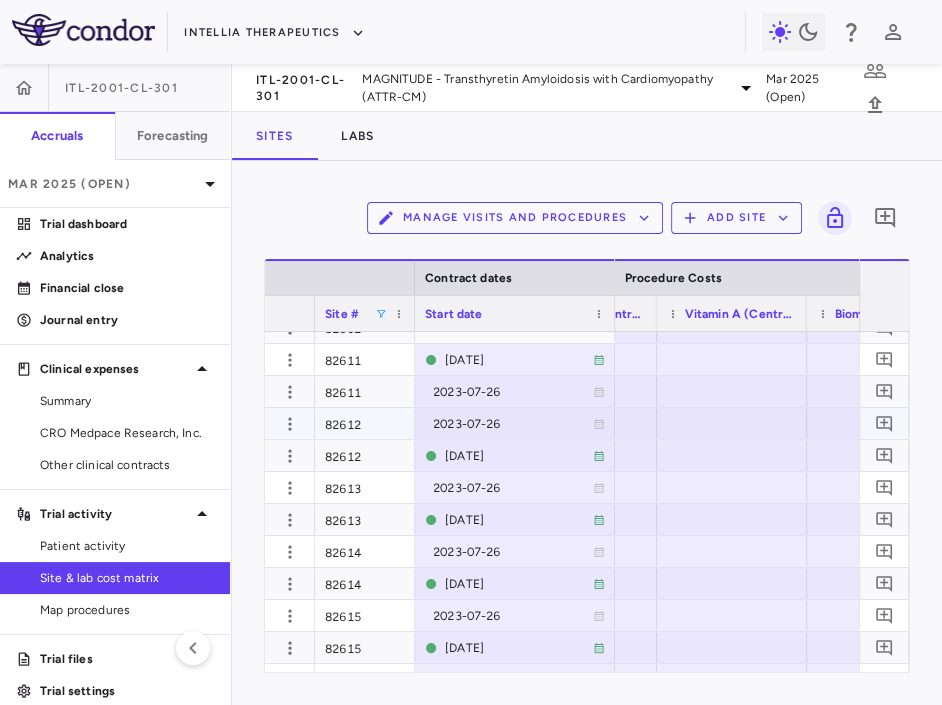 scroll, scrollTop: 0, scrollLeft: 8470, axis: horizontal 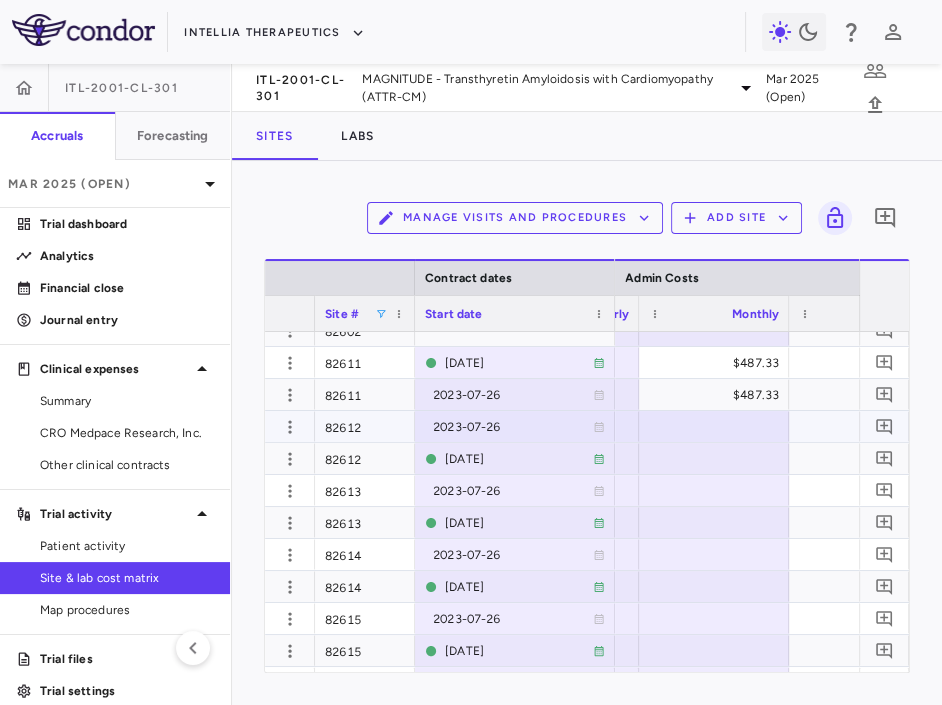 click at bounding box center [714, 426] 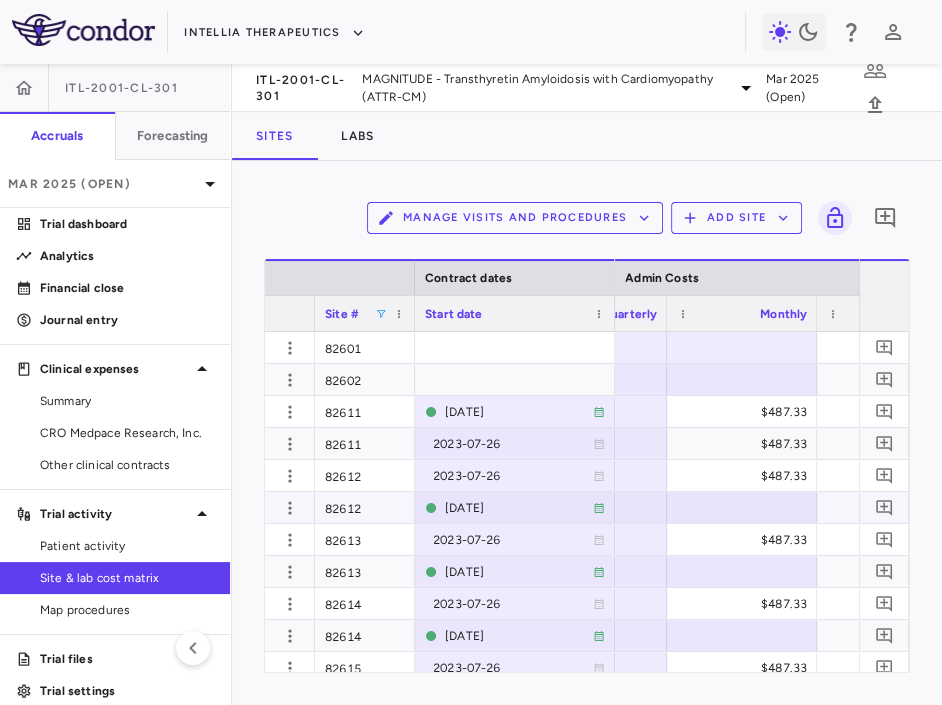 click at bounding box center (742, 507) 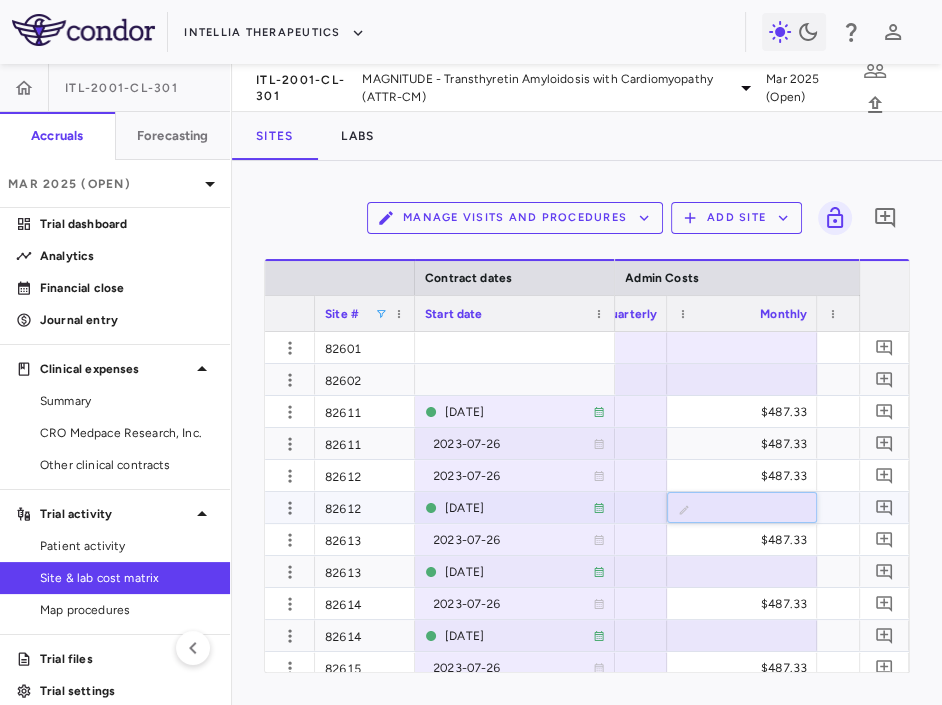 type on "******" 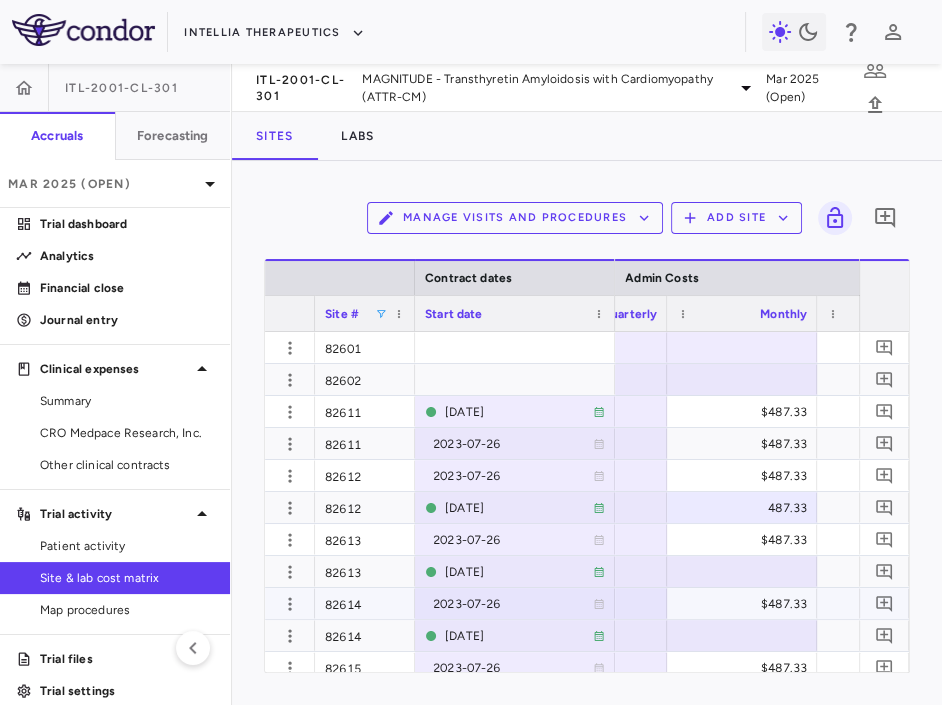 click at bounding box center (742, 571) 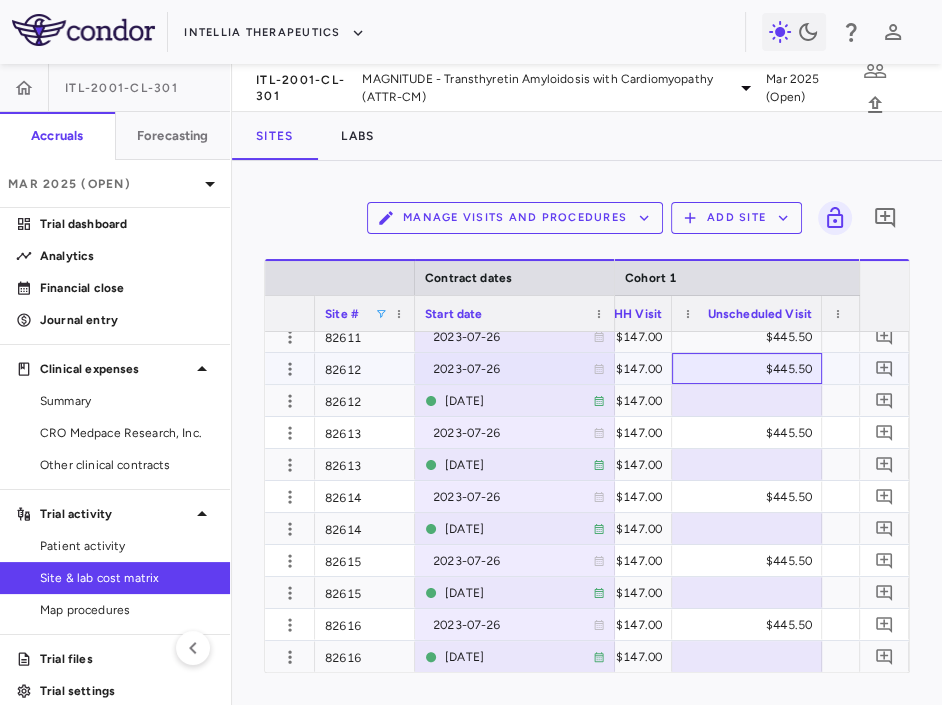 click on "$445.50" at bounding box center (751, 369) 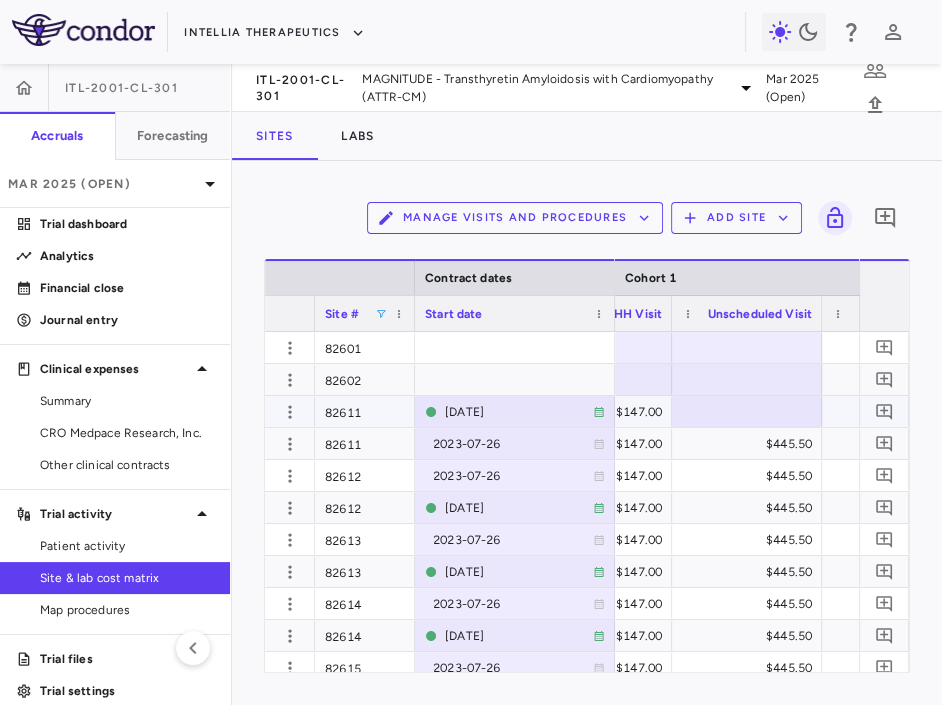 click at bounding box center (747, 411) 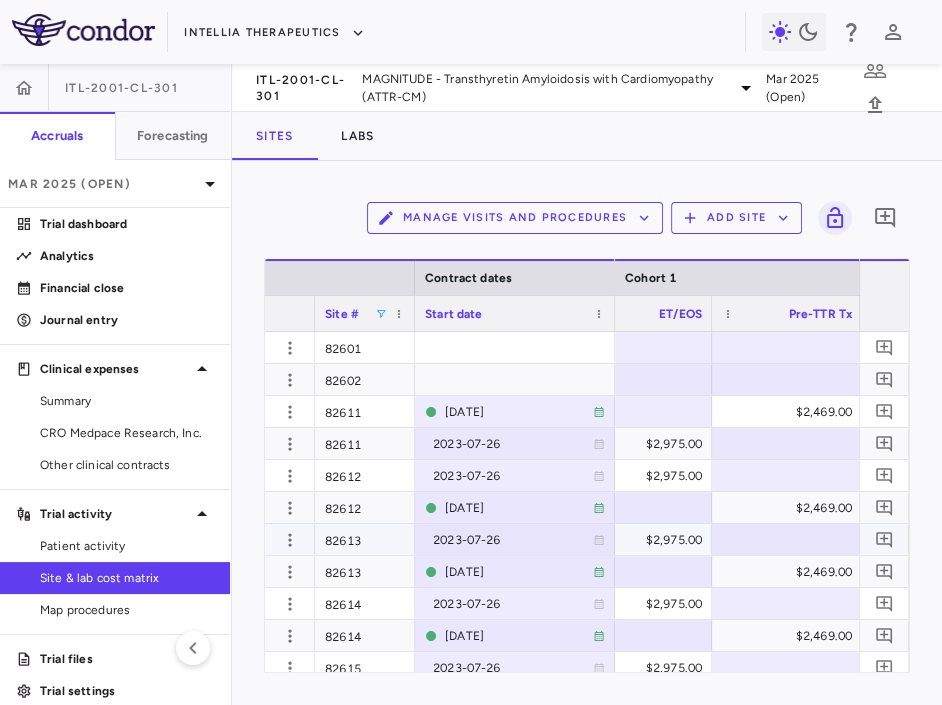 scroll, scrollTop: 0, scrollLeft: 5476, axis: horizontal 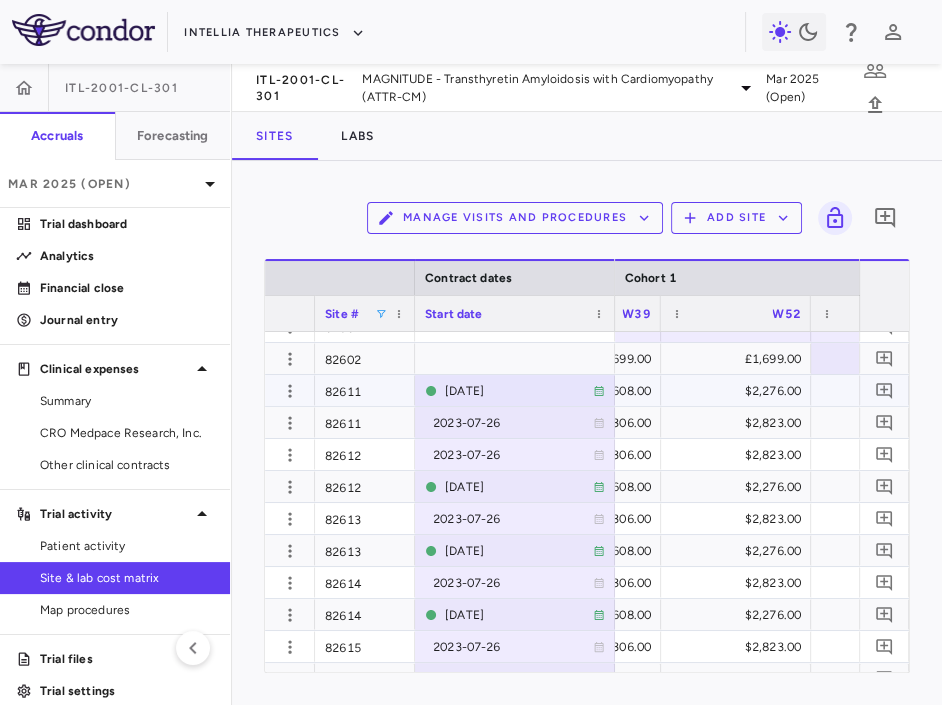 click on "$2,276.00" at bounding box center [740, 391] 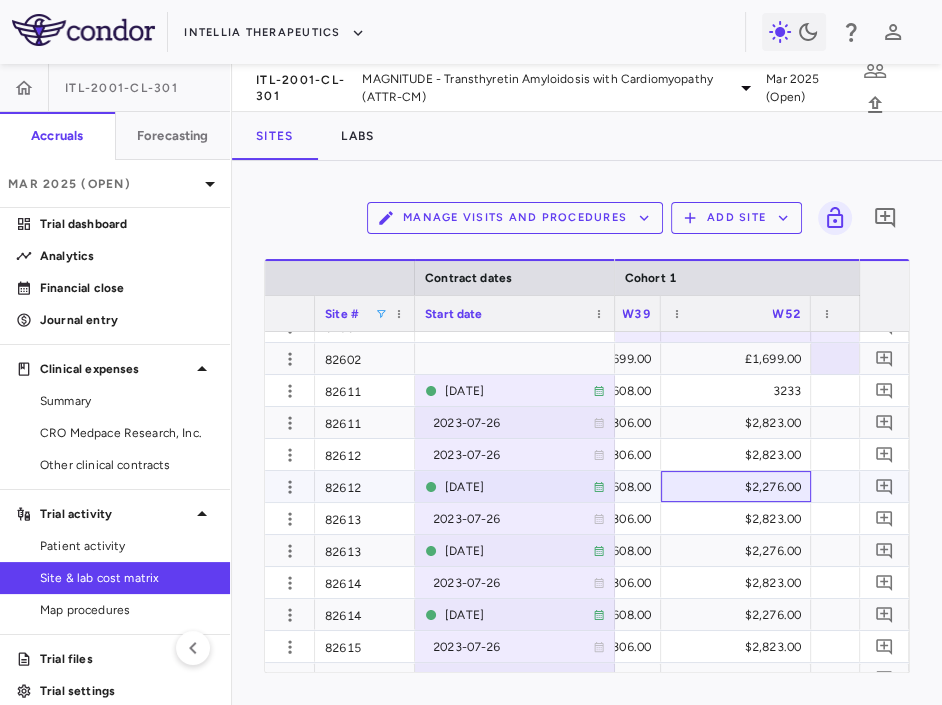 click on "$2,276.00" at bounding box center [740, 487] 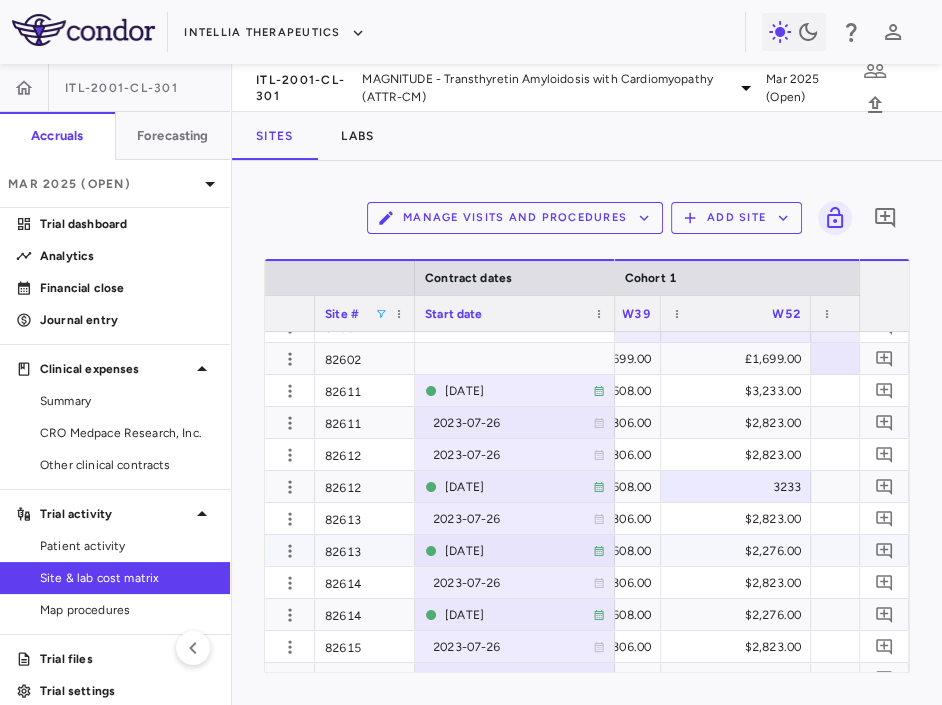 click on "$2,276.00" at bounding box center [740, 551] 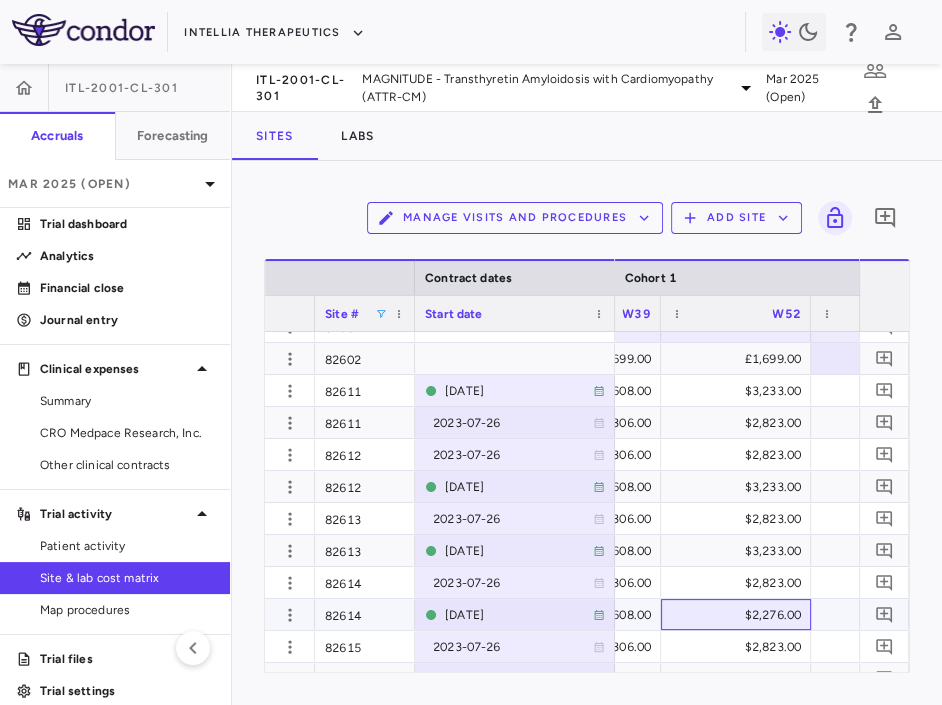 click on "$2,276.00" at bounding box center (740, 615) 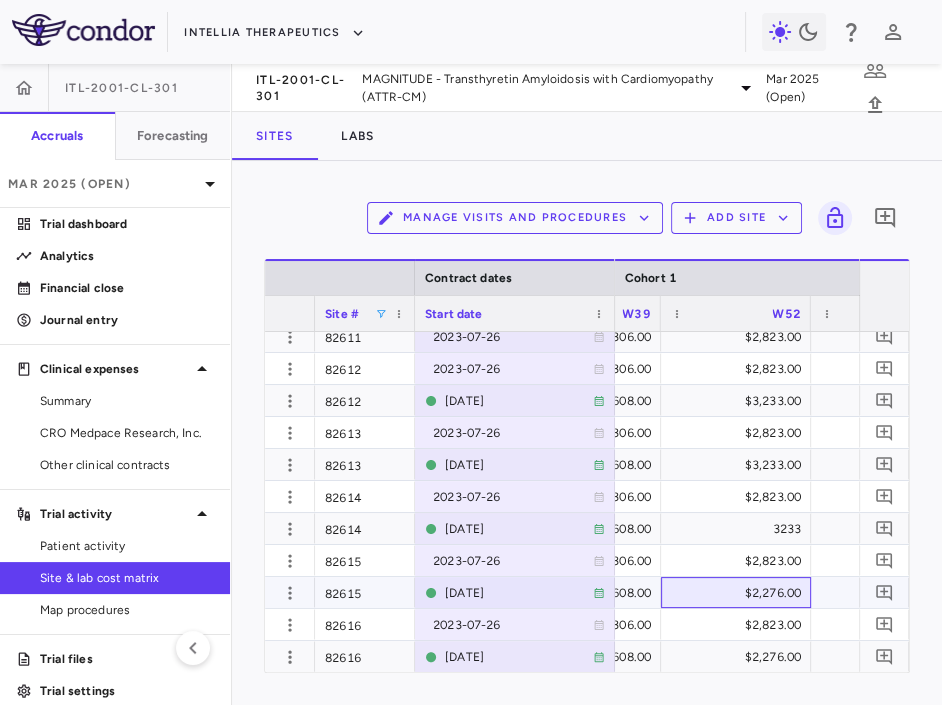 click on "$2,276.00" at bounding box center (740, 593) 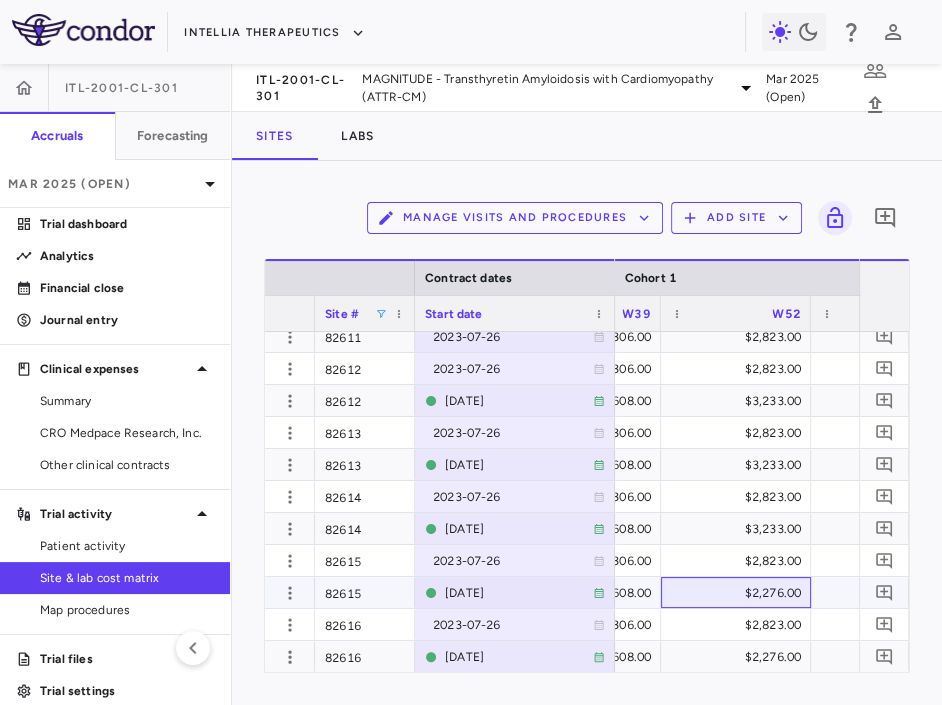 click on "$2,276.00" at bounding box center (740, 593) 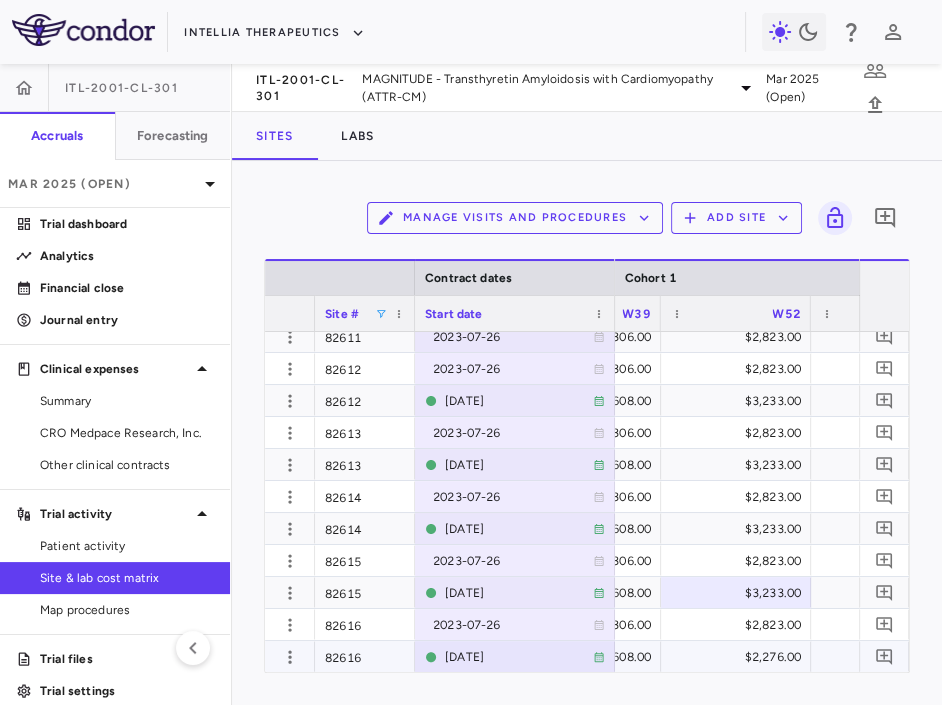 click on "$2,276.00" at bounding box center [740, 657] 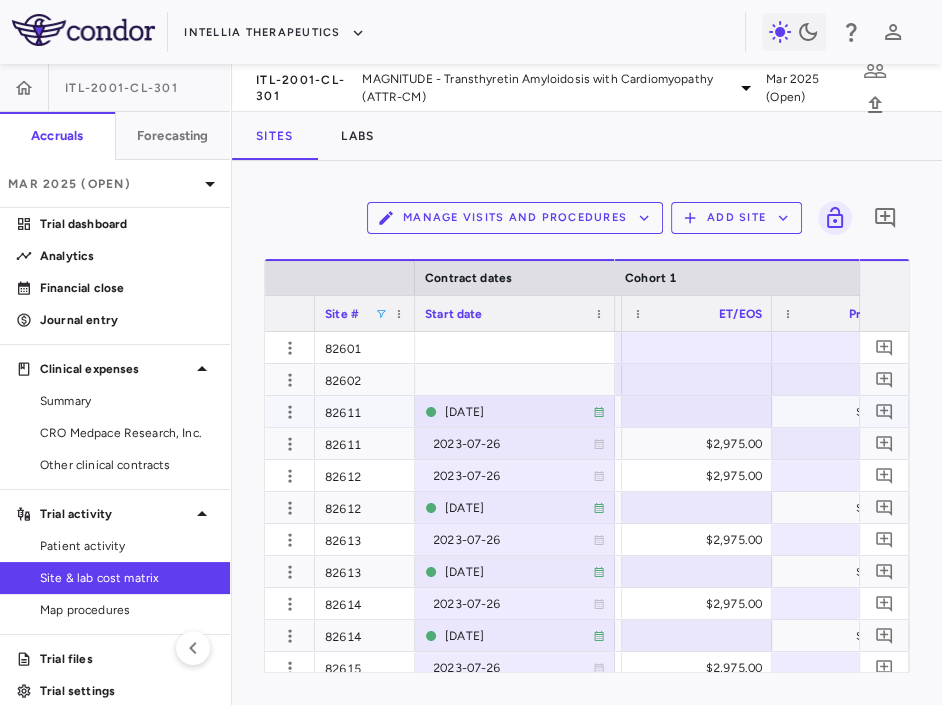 click at bounding box center (697, 411) 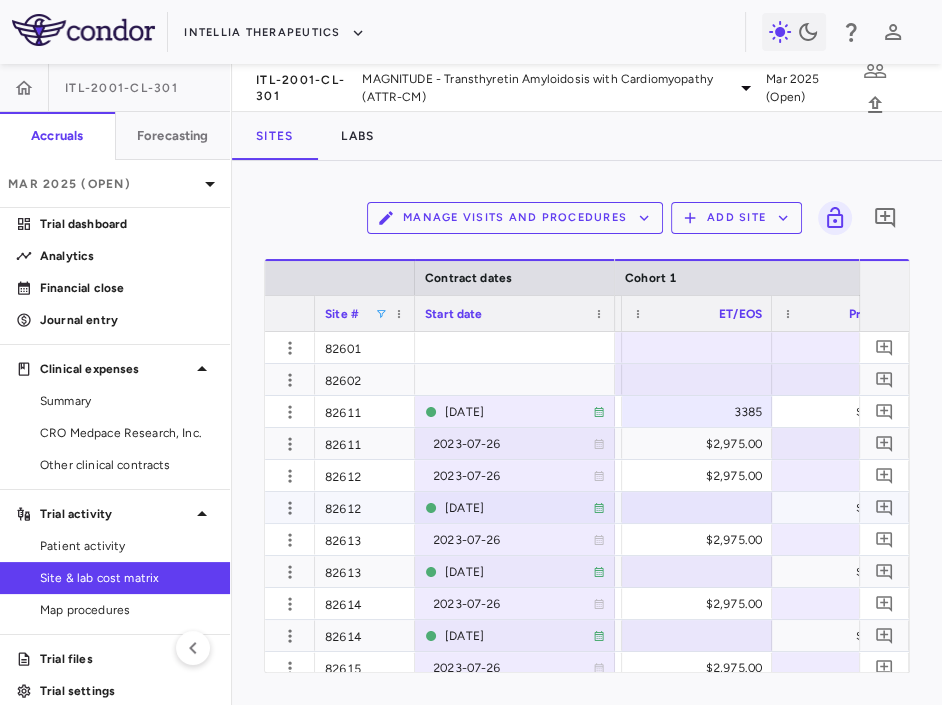 click at bounding box center [697, 507] 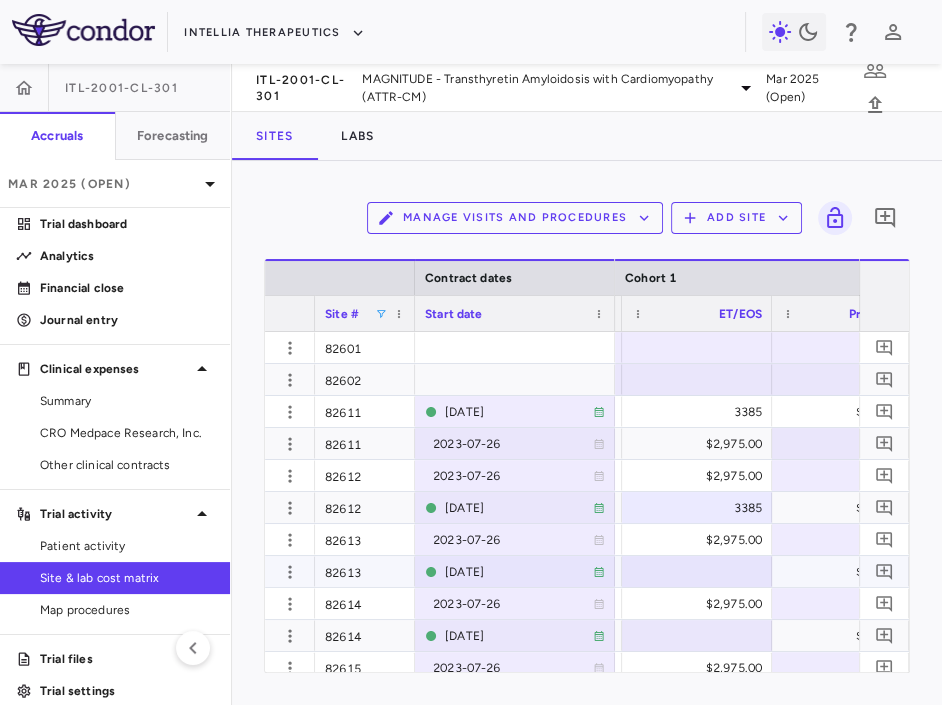 click at bounding box center [697, 571] 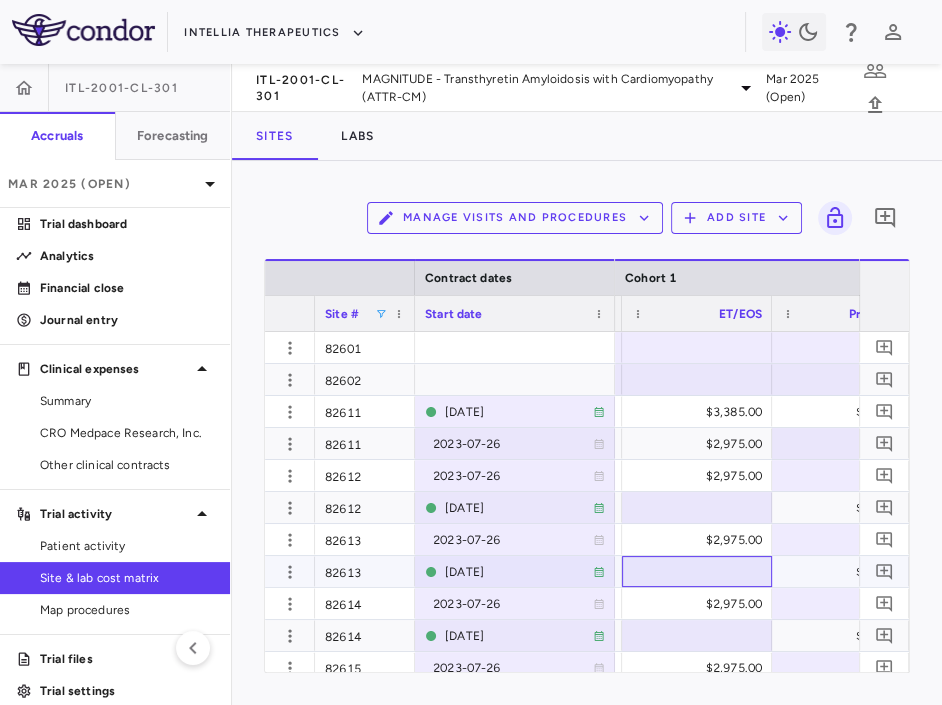 click at bounding box center [697, 571] 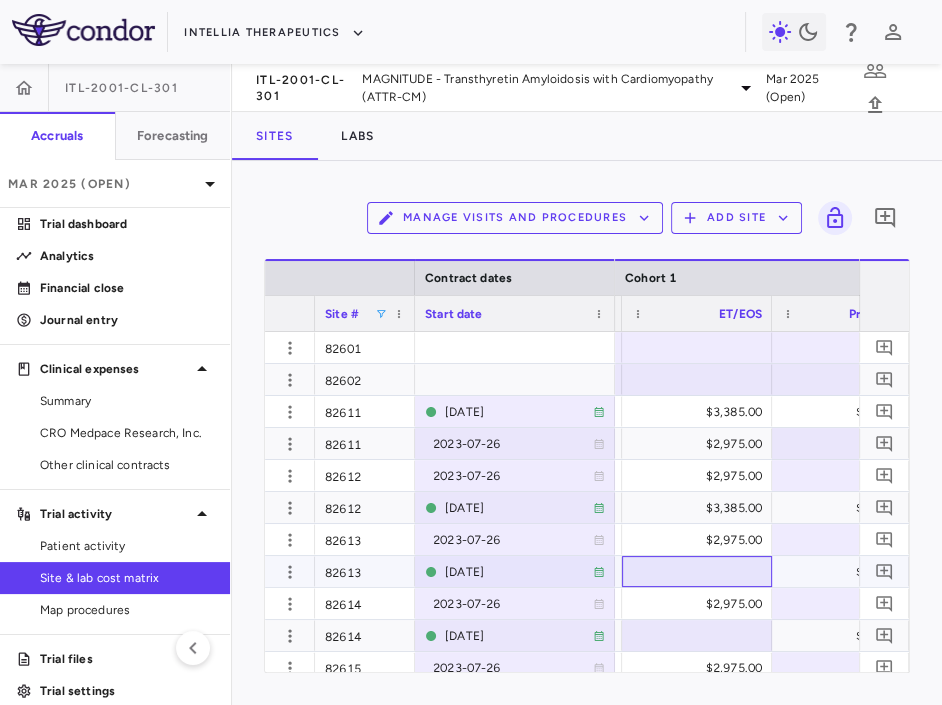 click at bounding box center [697, 571] 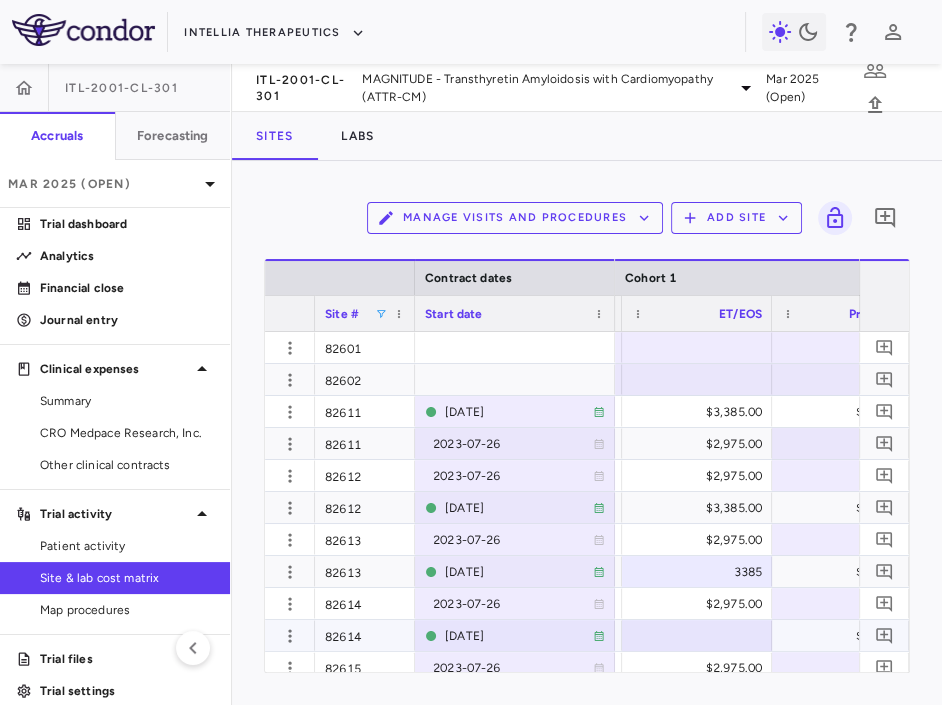 click at bounding box center (697, 635) 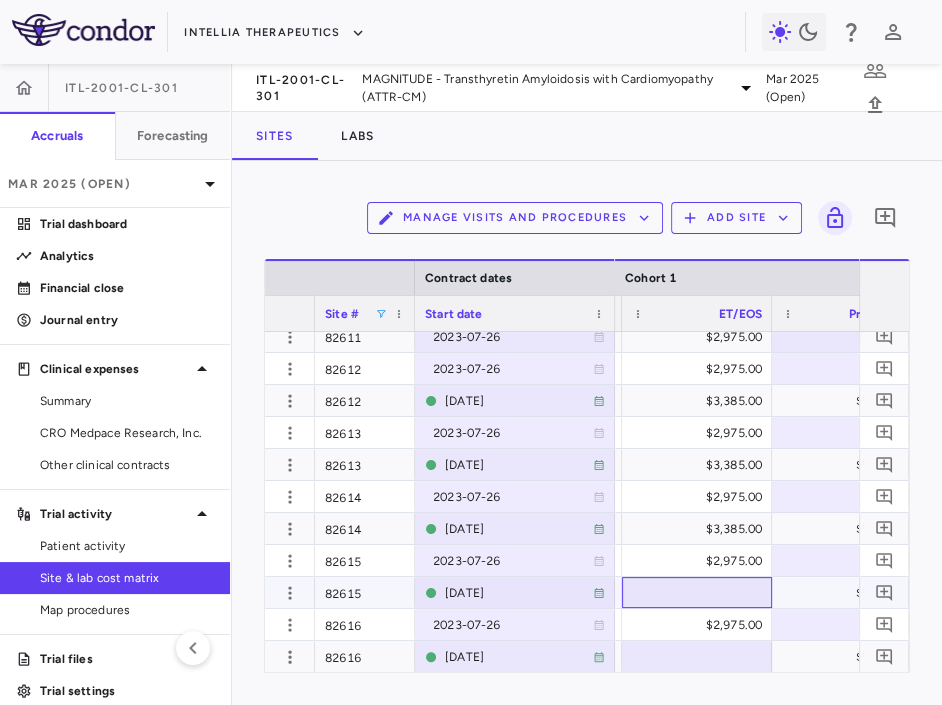 click at bounding box center (697, 592) 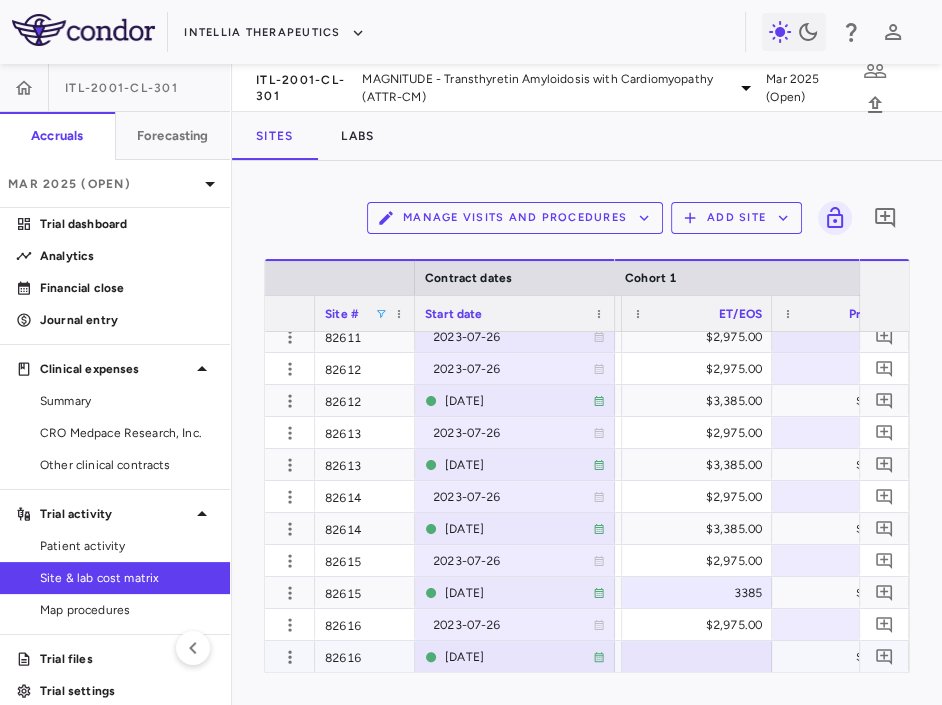 click at bounding box center (697, 656) 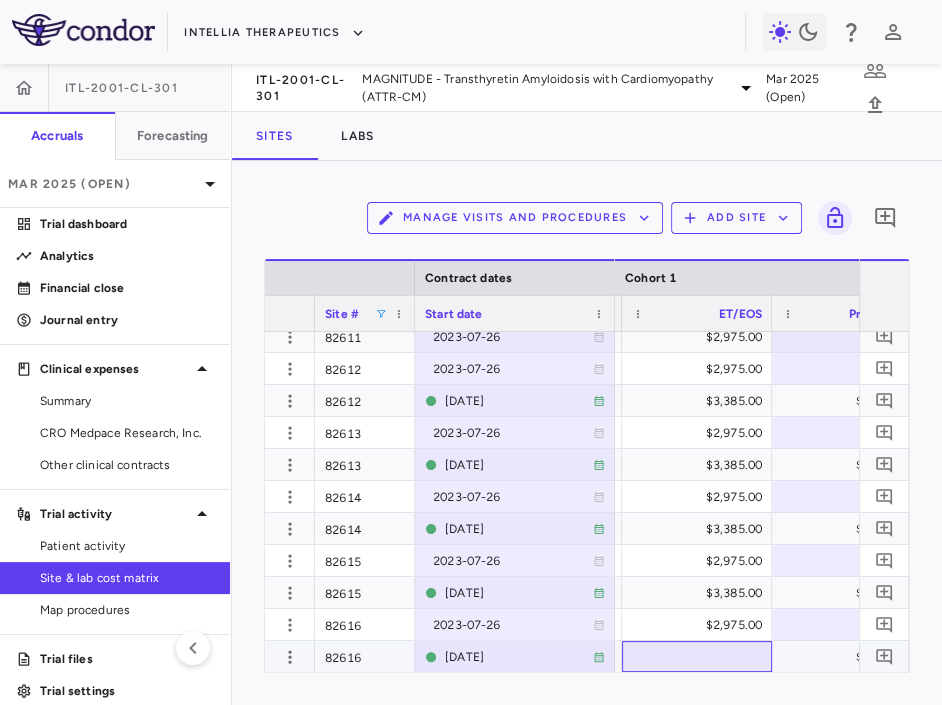 click at bounding box center [697, 656] 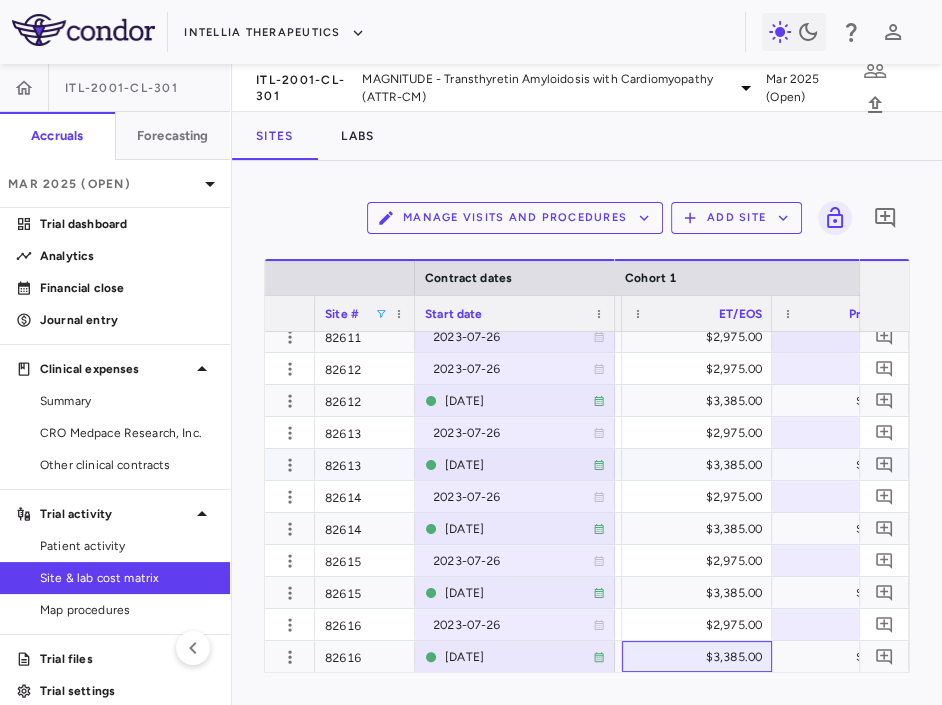 scroll, scrollTop: 0, scrollLeft: 5335, axis: horizontal 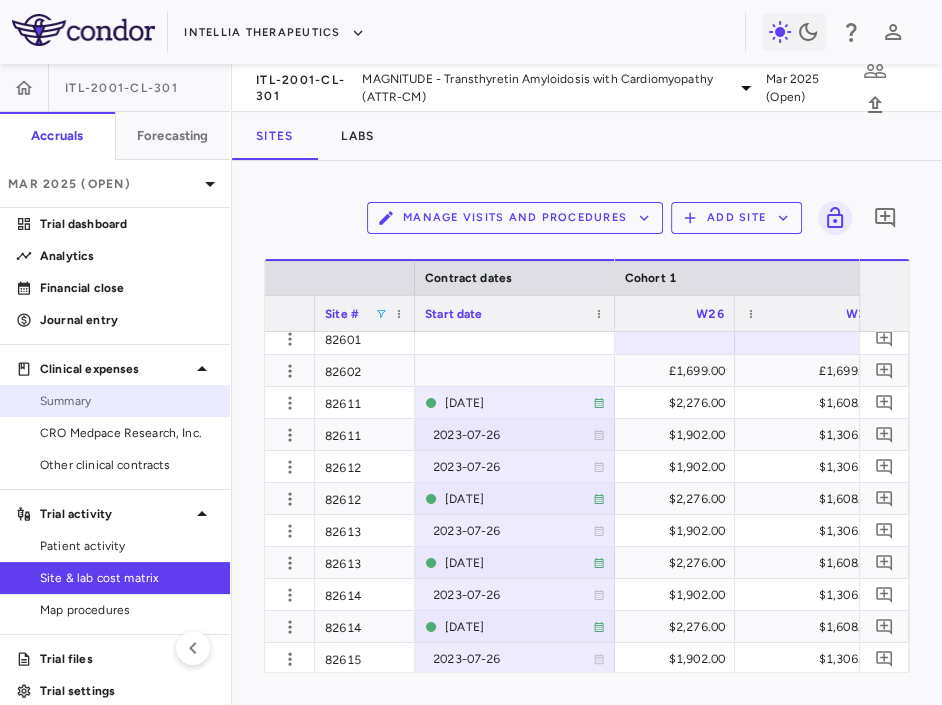 click on "Summary" at bounding box center (127, 401) 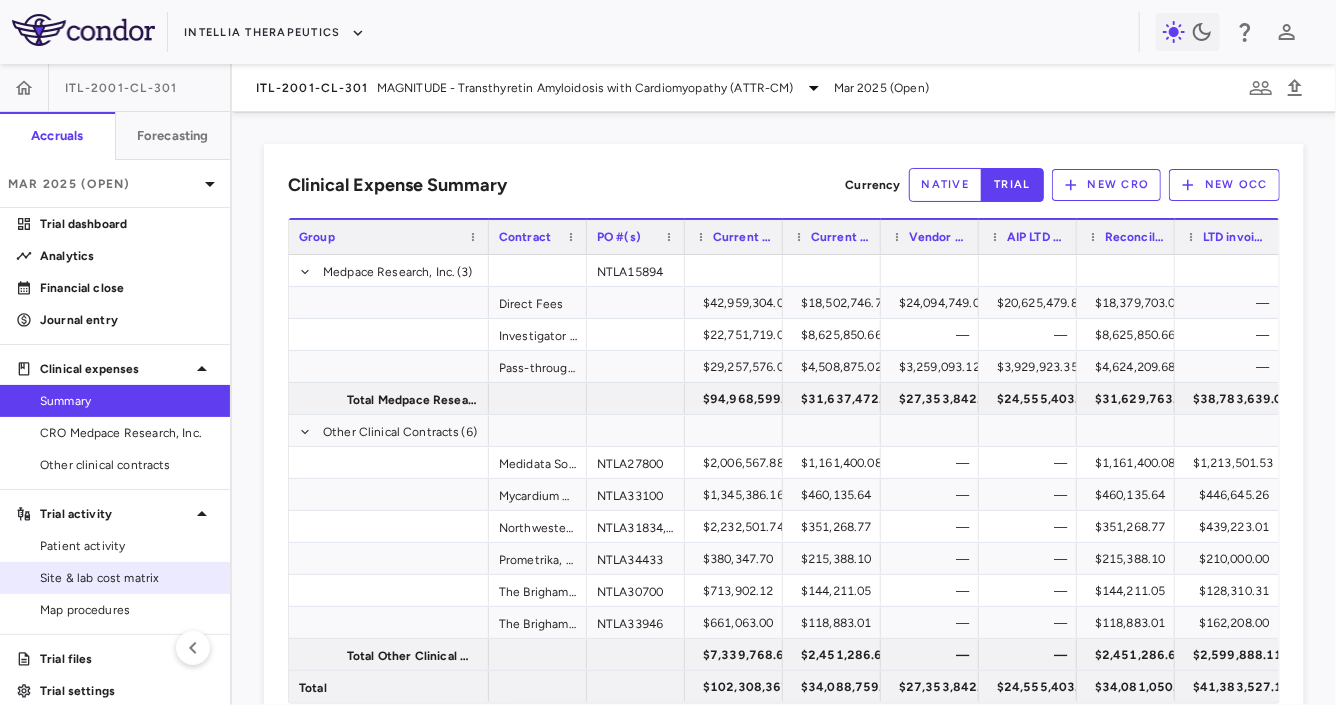 click on "Site & lab cost matrix" at bounding box center [127, 578] 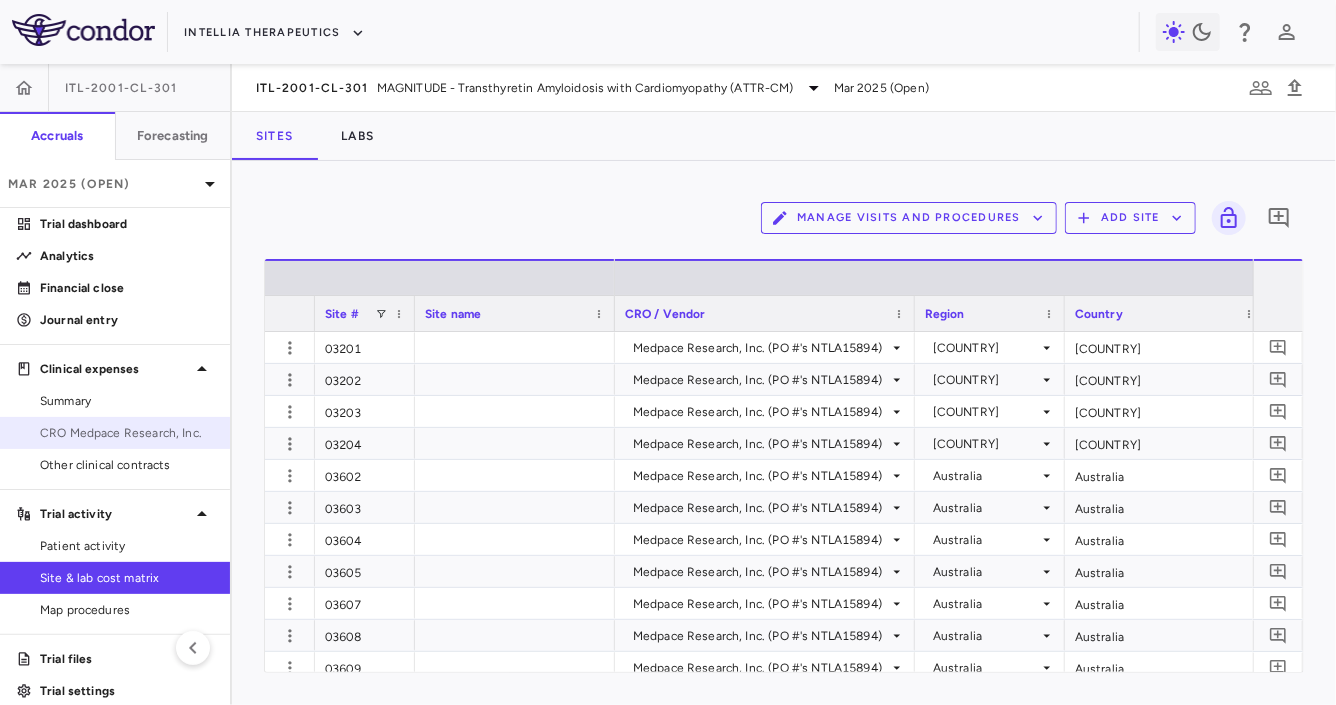 click on "CRO Medpace Research, Inc." at bounding box center [127, 433] 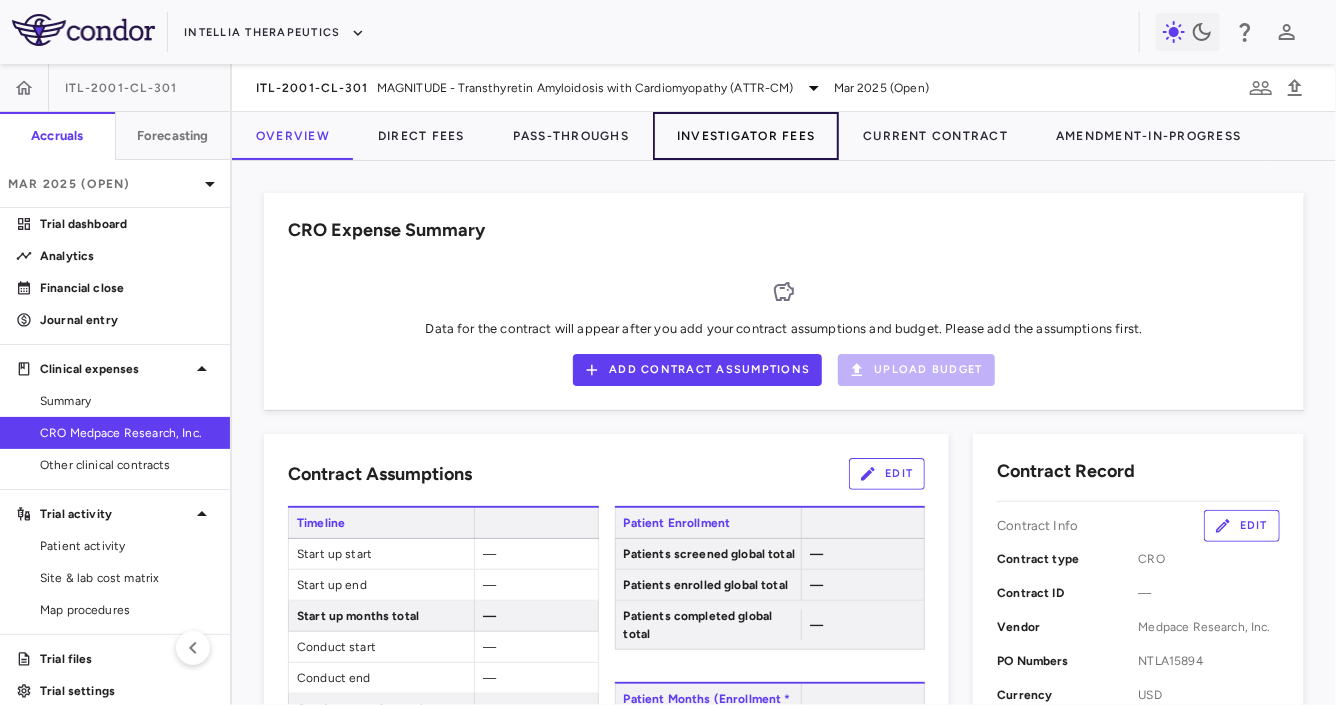 click on "Investigator Fees" at bounding box center [746, 136] 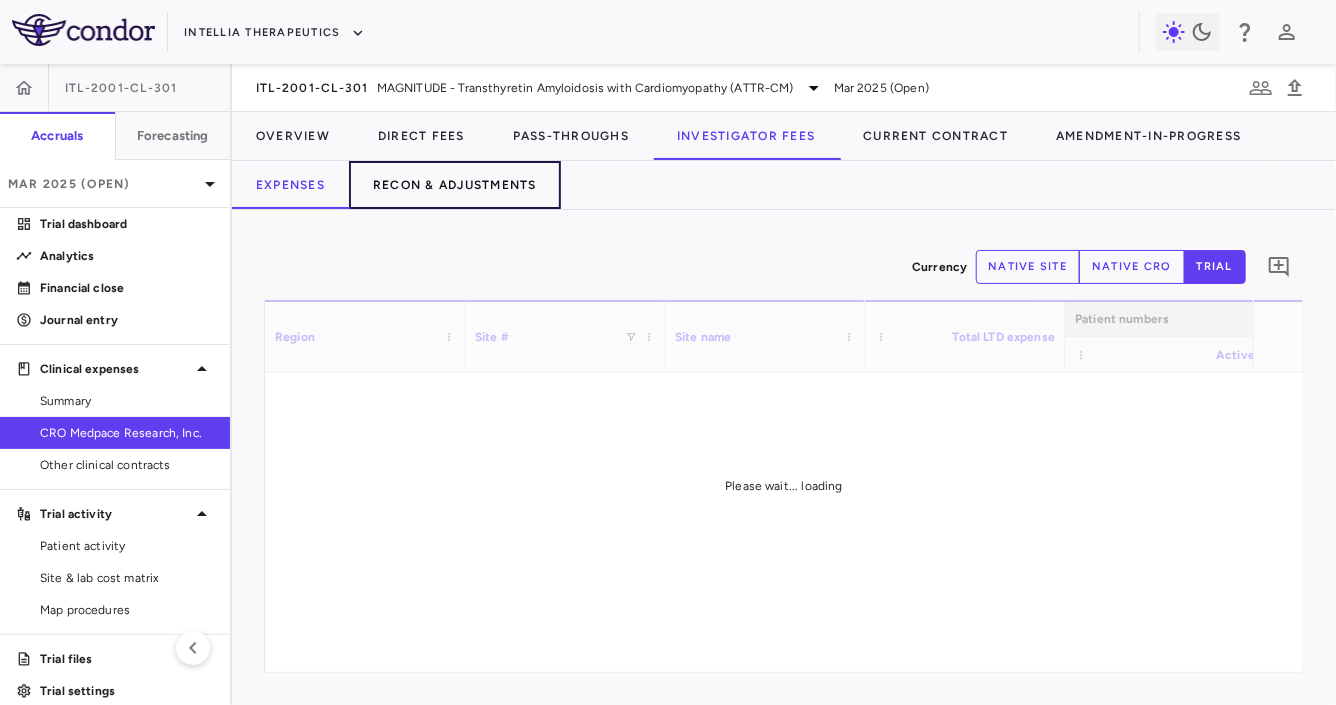 click on "Recon & Adjustments" at bounding box center (455, 185) 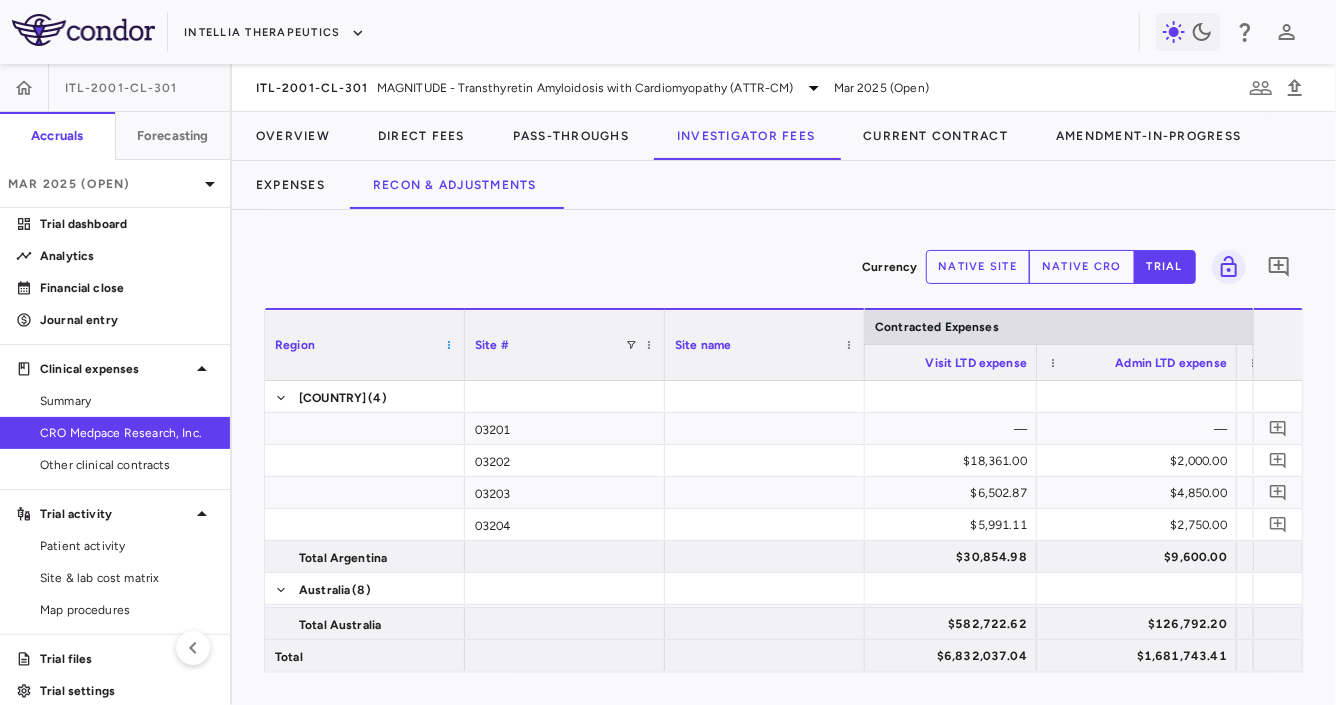 click at bounding box center (449, 345) 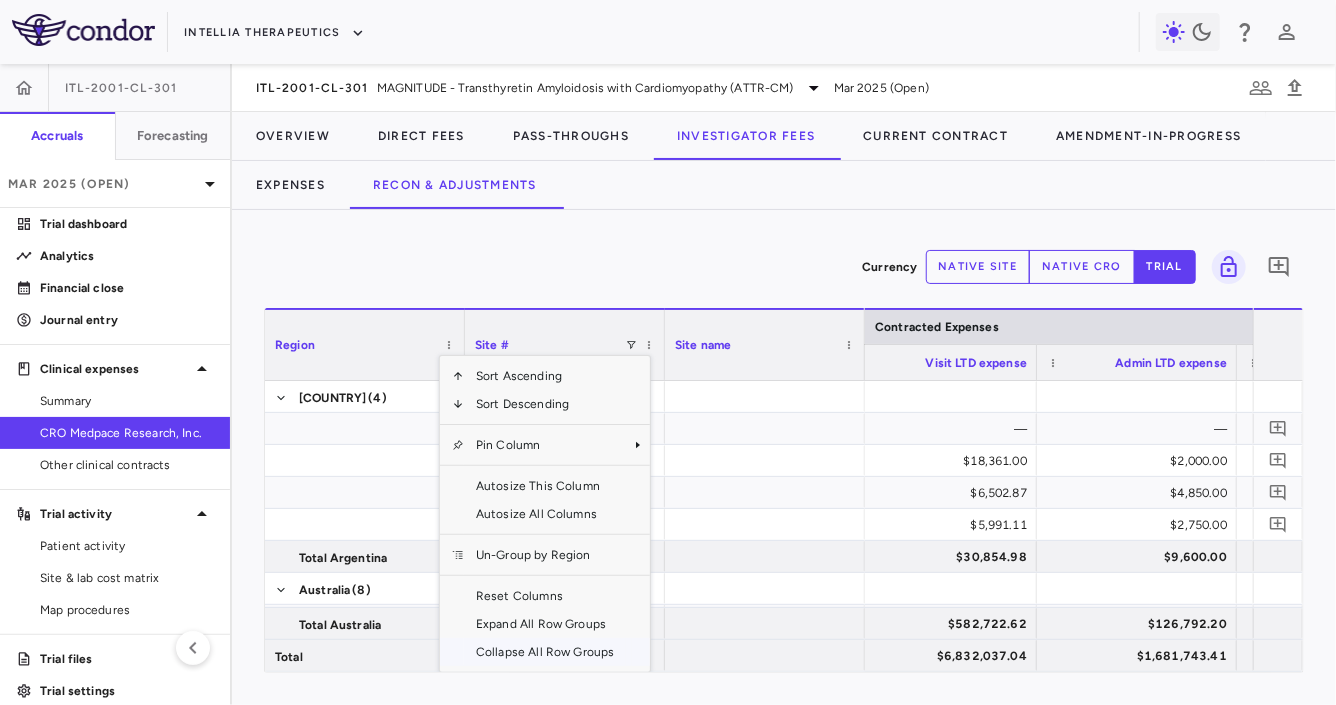 click on "Collapse All Row Groups" at bounding box center [545, 652] 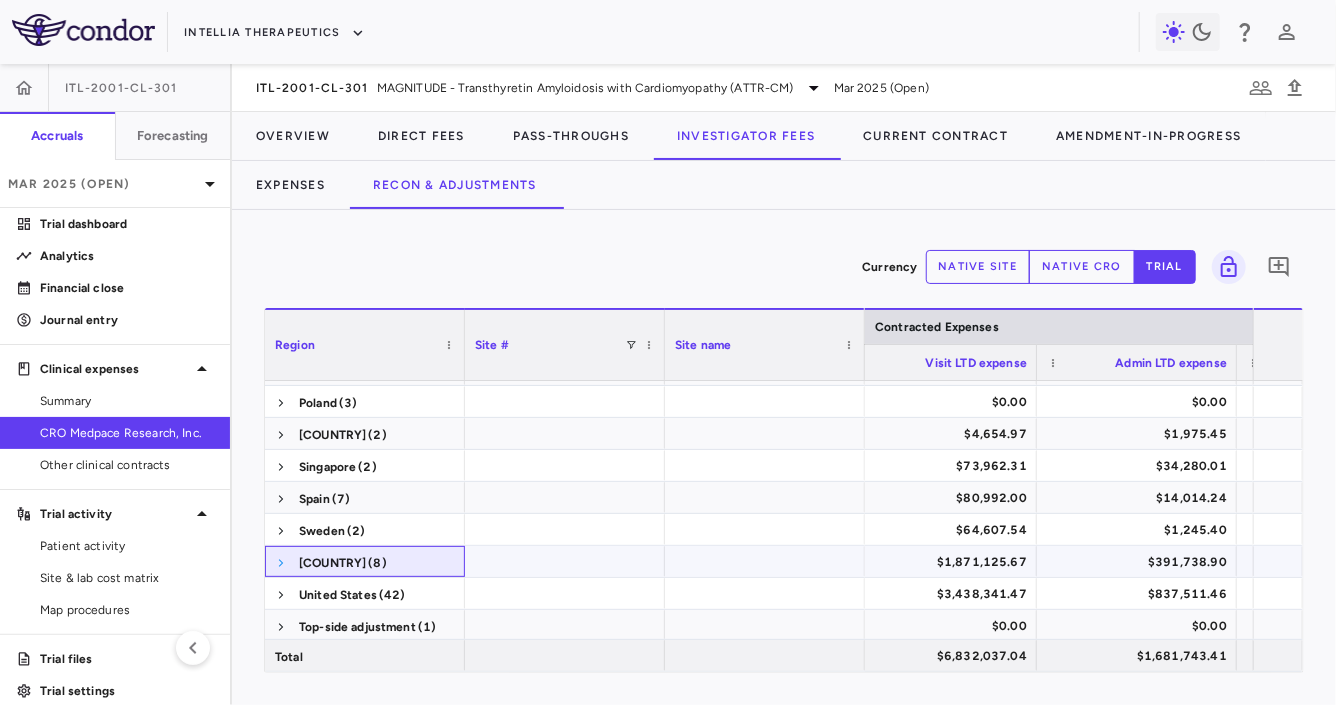click at bounding box center (281, 563) 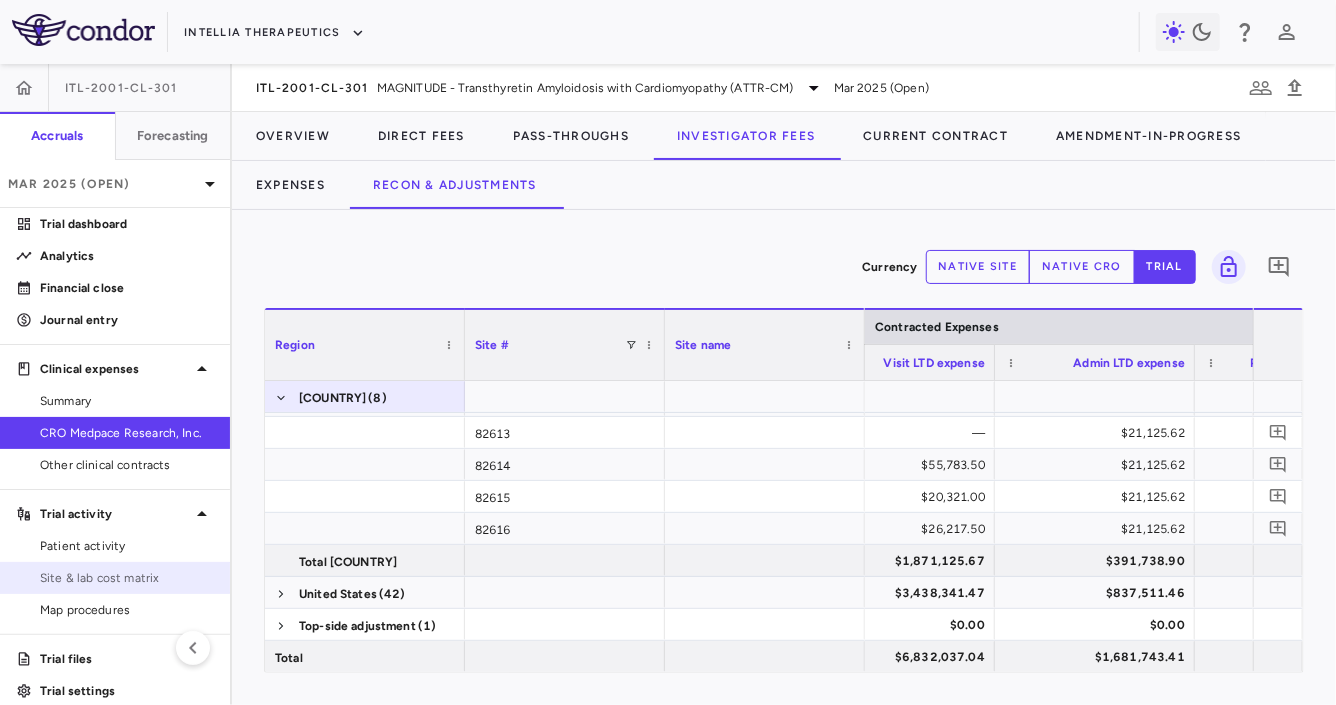 click on "Site & lab cost matrix" at bounding box center [115, 578] 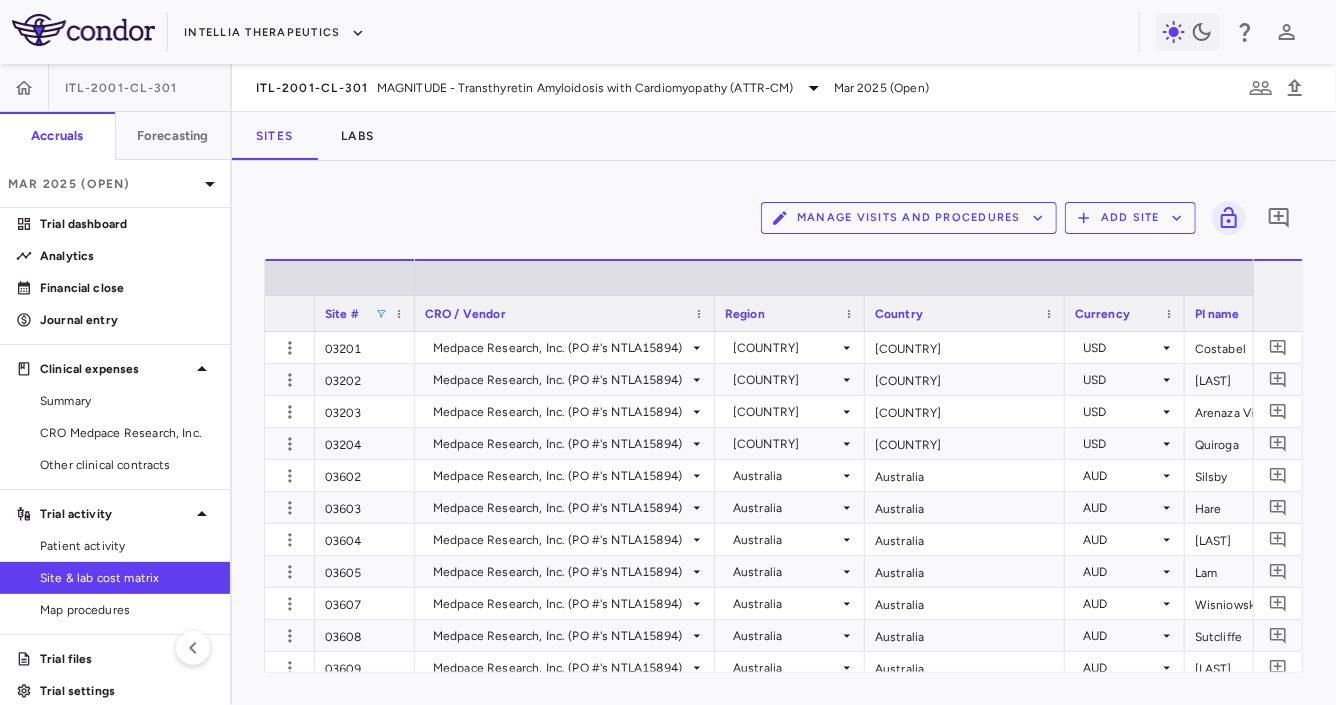 click at bounding box center (381, 314) 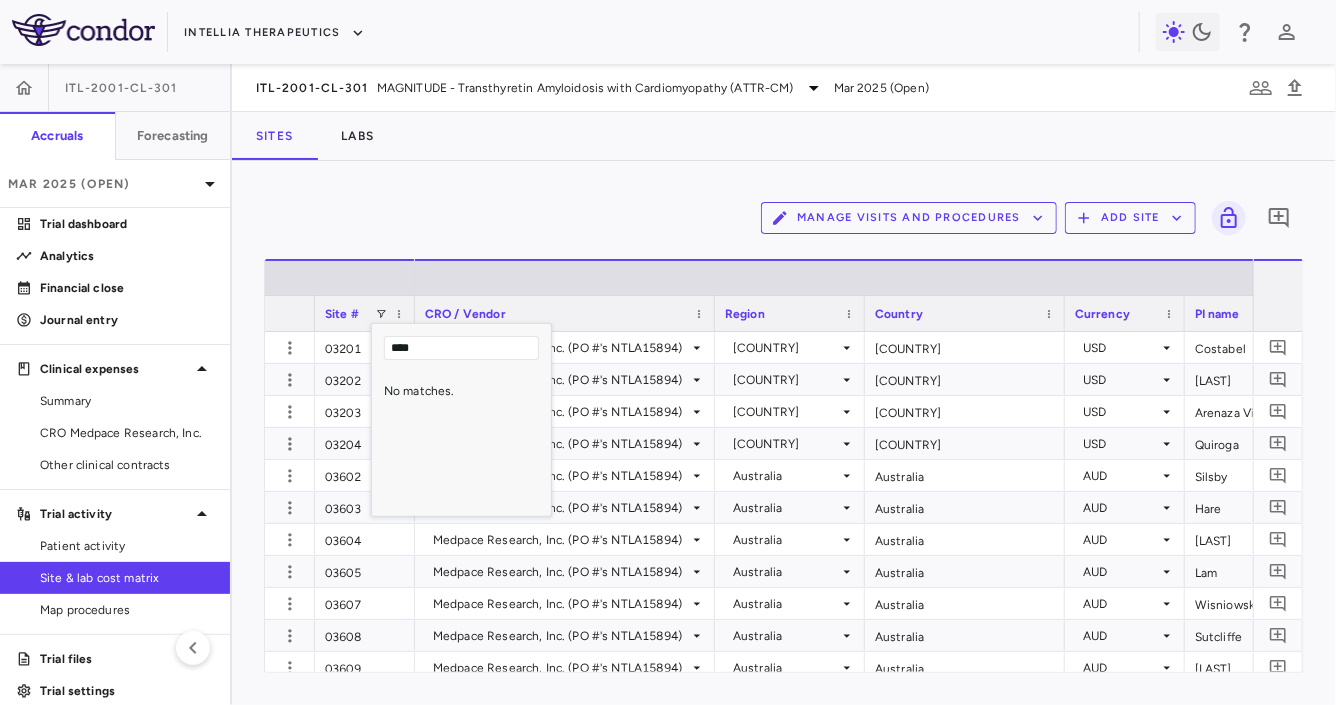 type on "***" 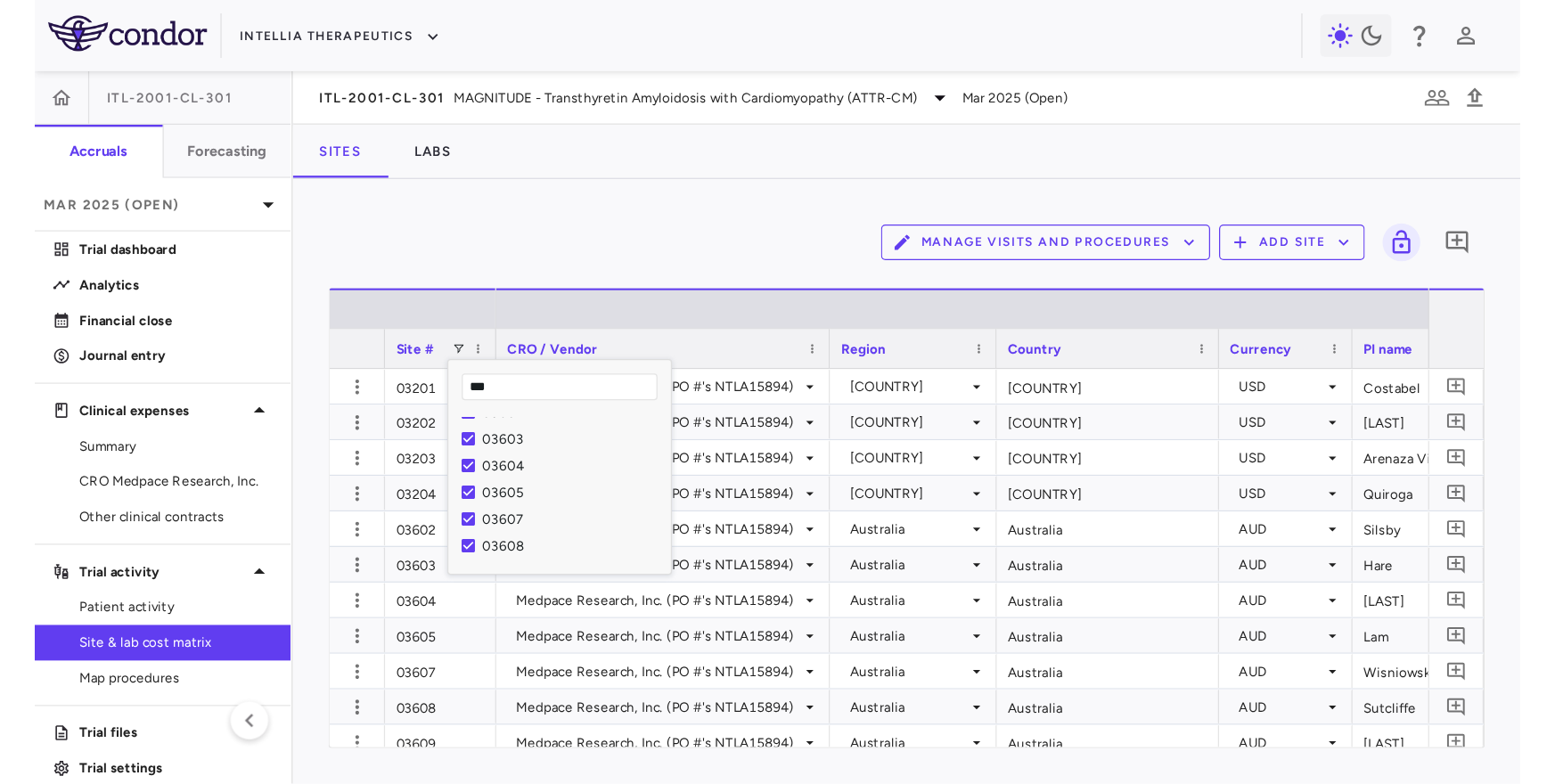 scroll, scrollTop: 0, scrollLeft: 0, axis: both 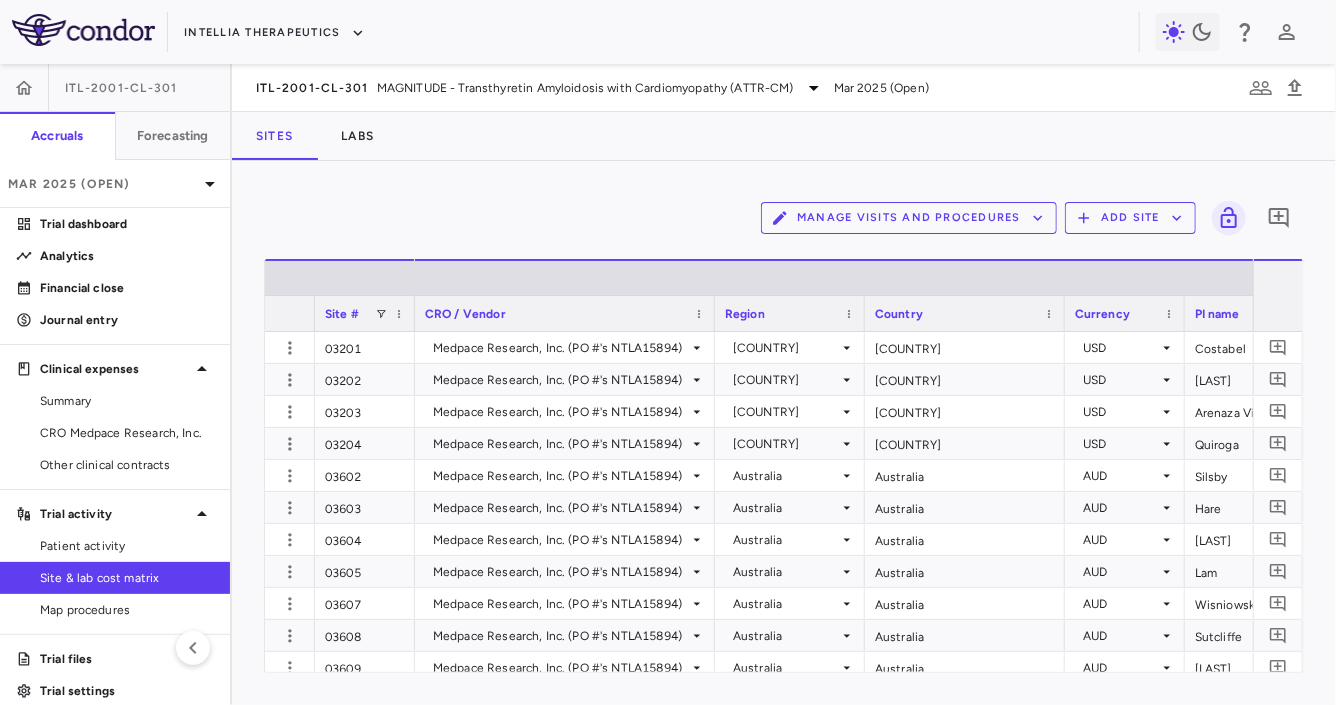 click on "Manage Visits and Procedures Add Site 0" at bounding box center [784, 218] 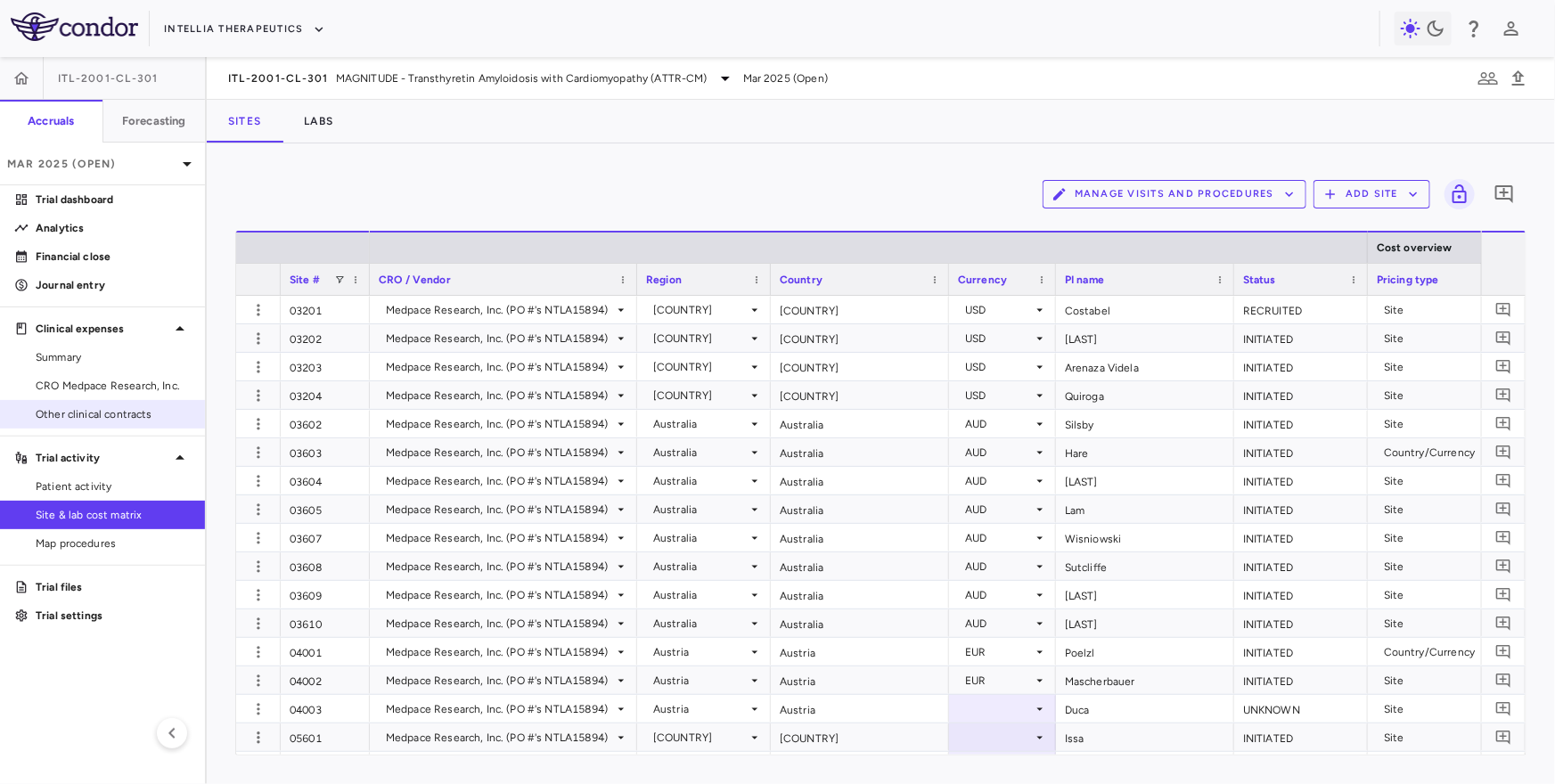 click on "Other clinical contracts" at bounding box center [113, 414] 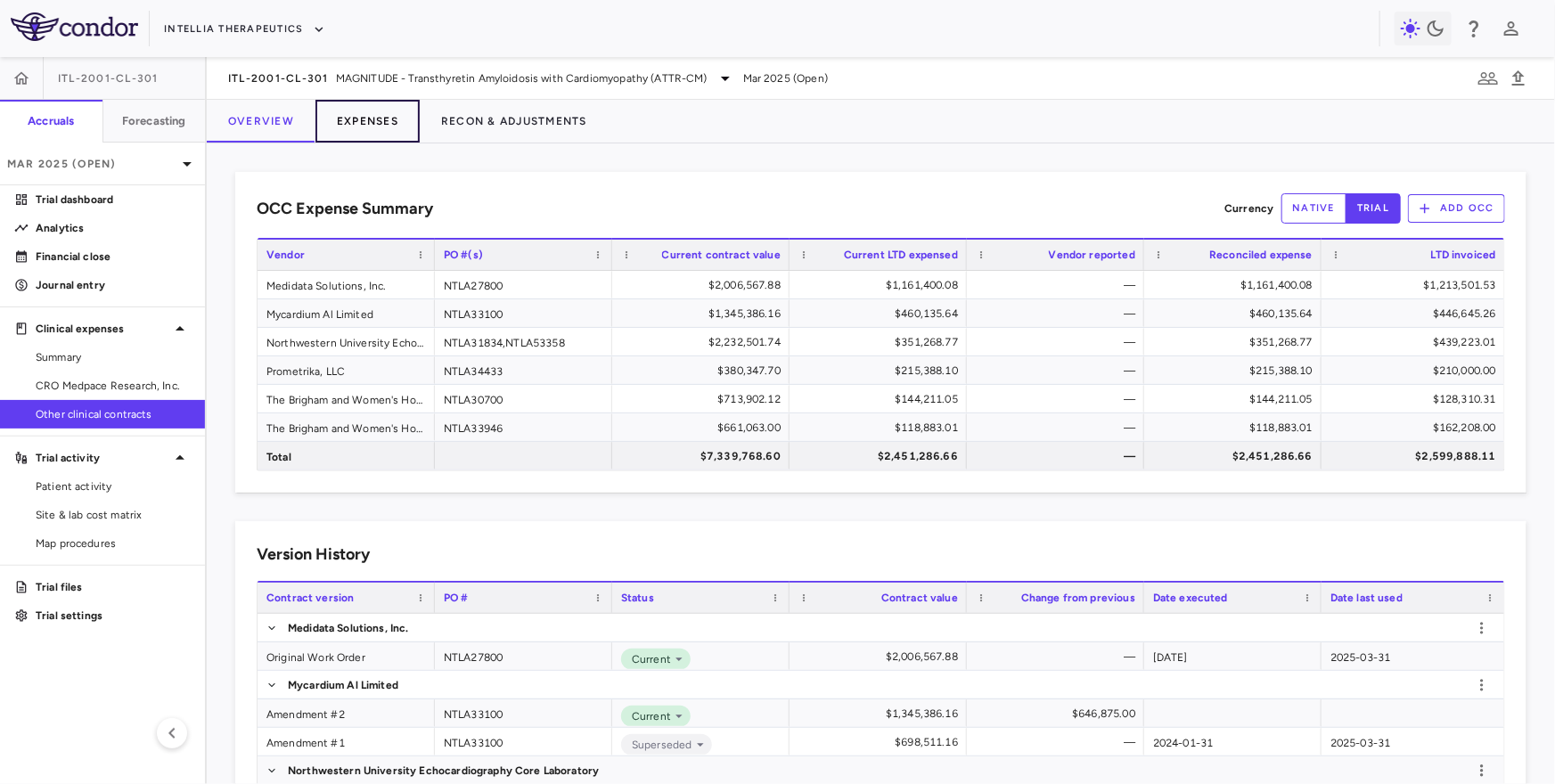 click on "Expenses" at bounding box center (367, 121) 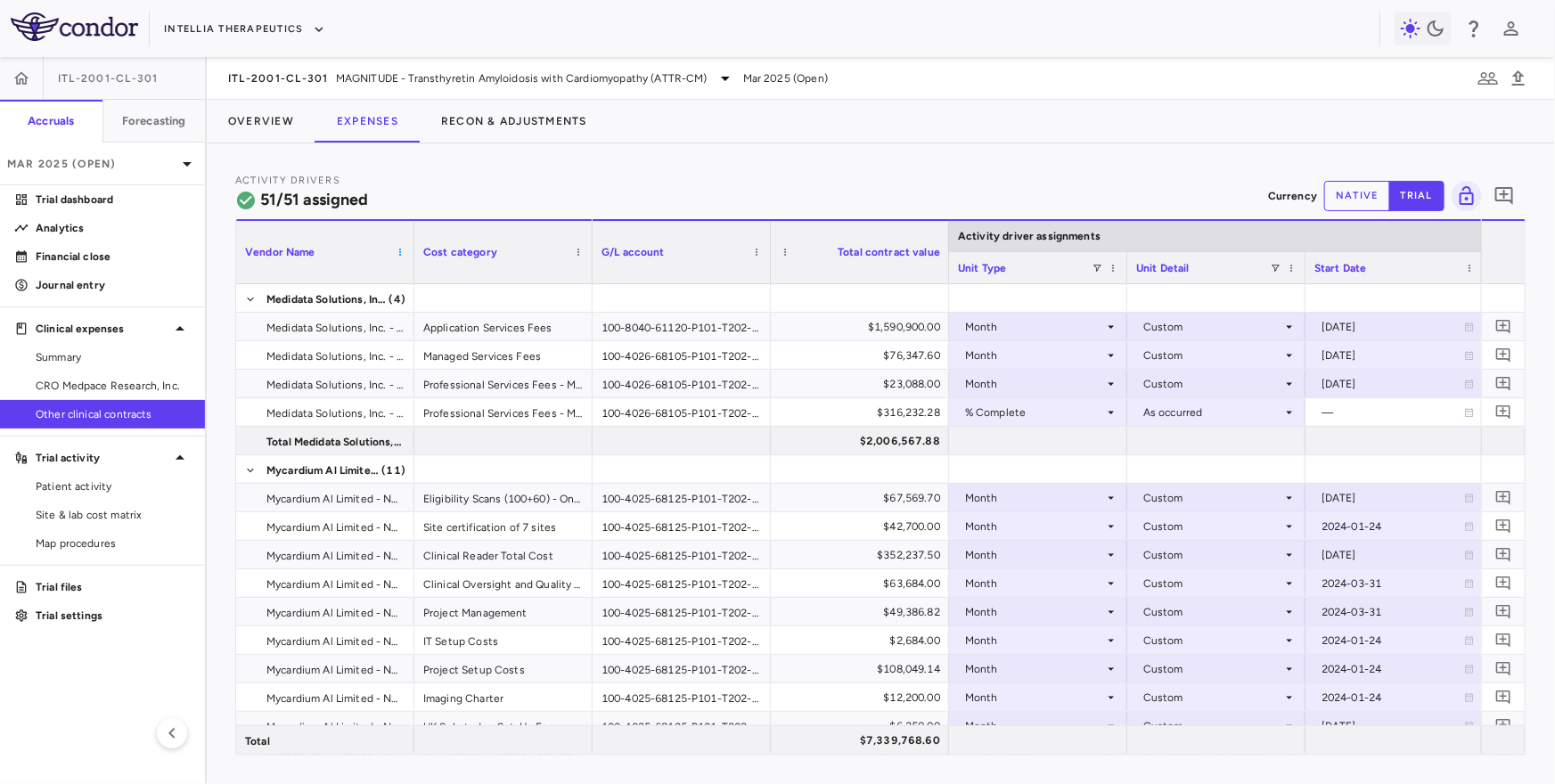 click at bounding box center [400, 252] 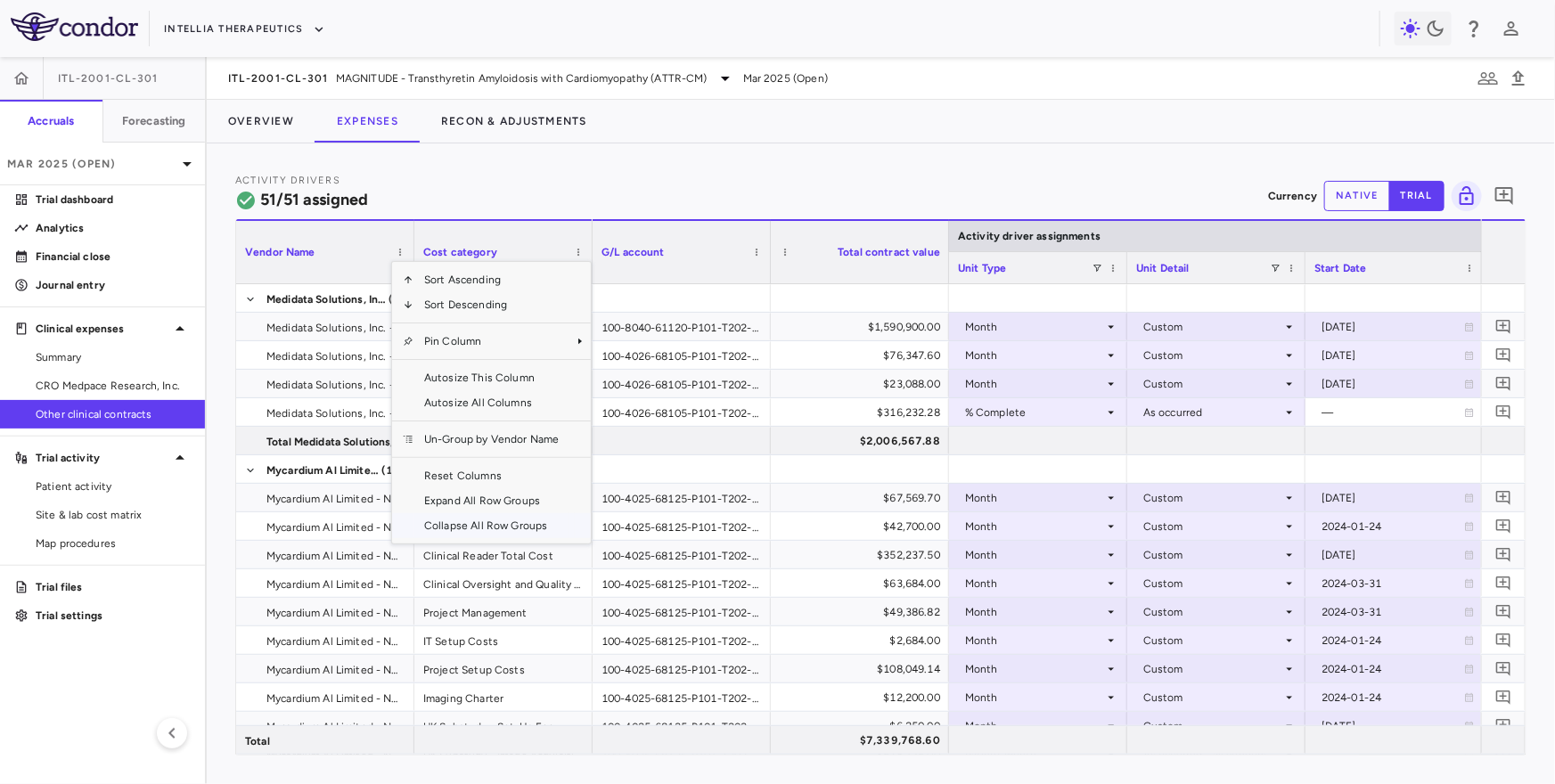 click on "Collapse All Row Groups" at bounding box center (491, 526) 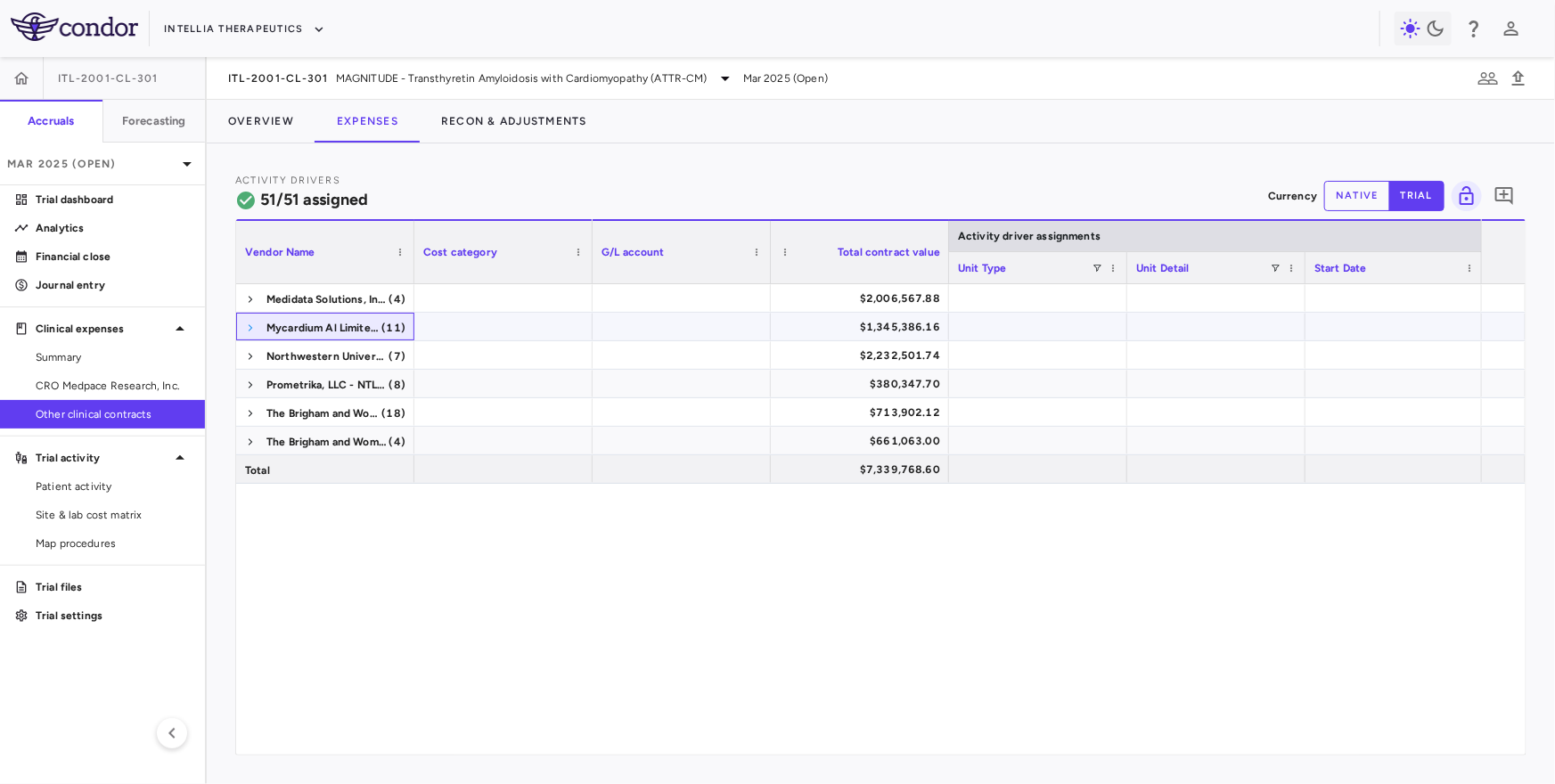 click at bounding box center [250, 328] 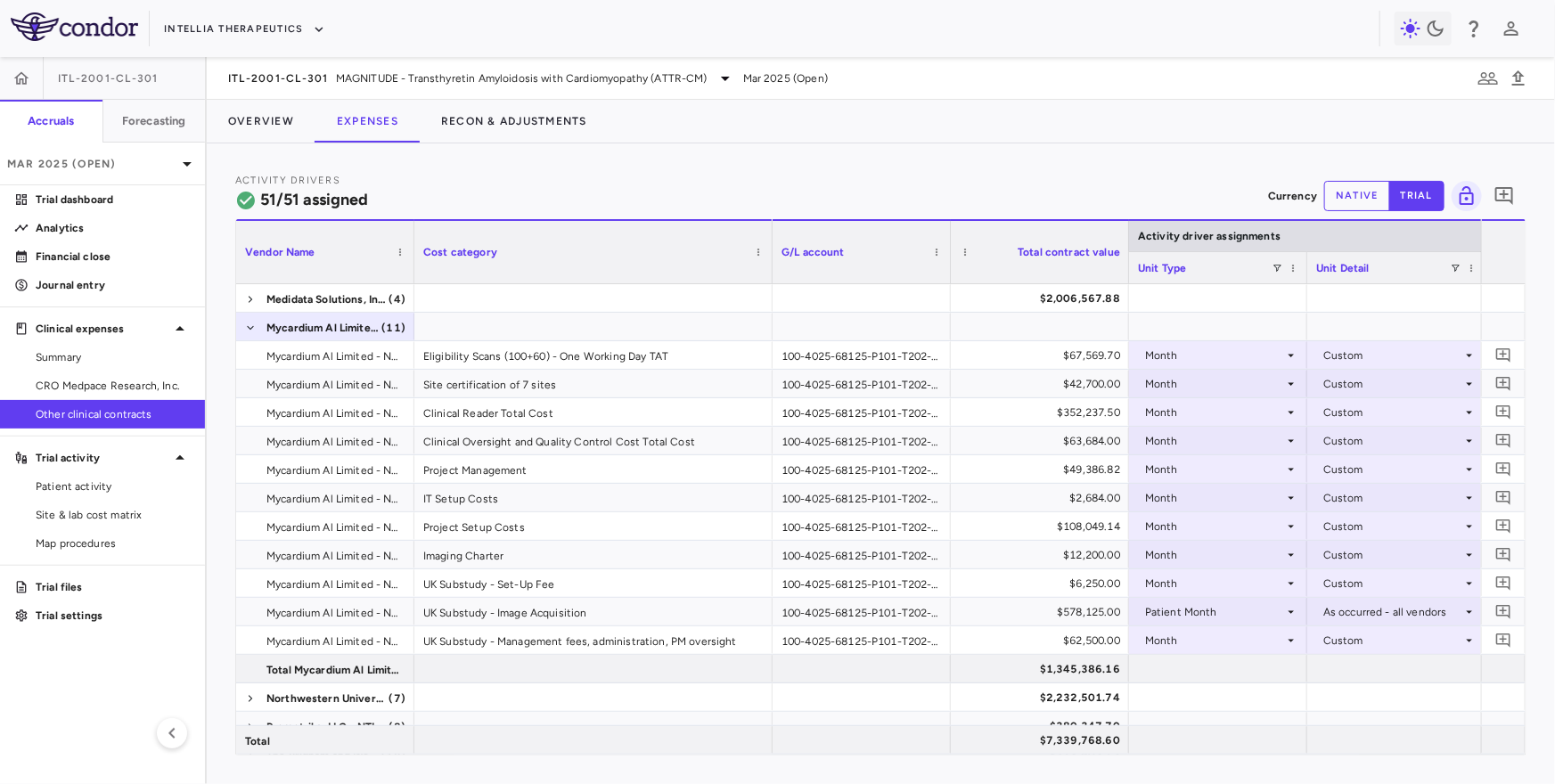 drag, startPoint x: 589, startPoint y: 266, endPoint x: 780, endPoint y: 276, distance: 191.2616 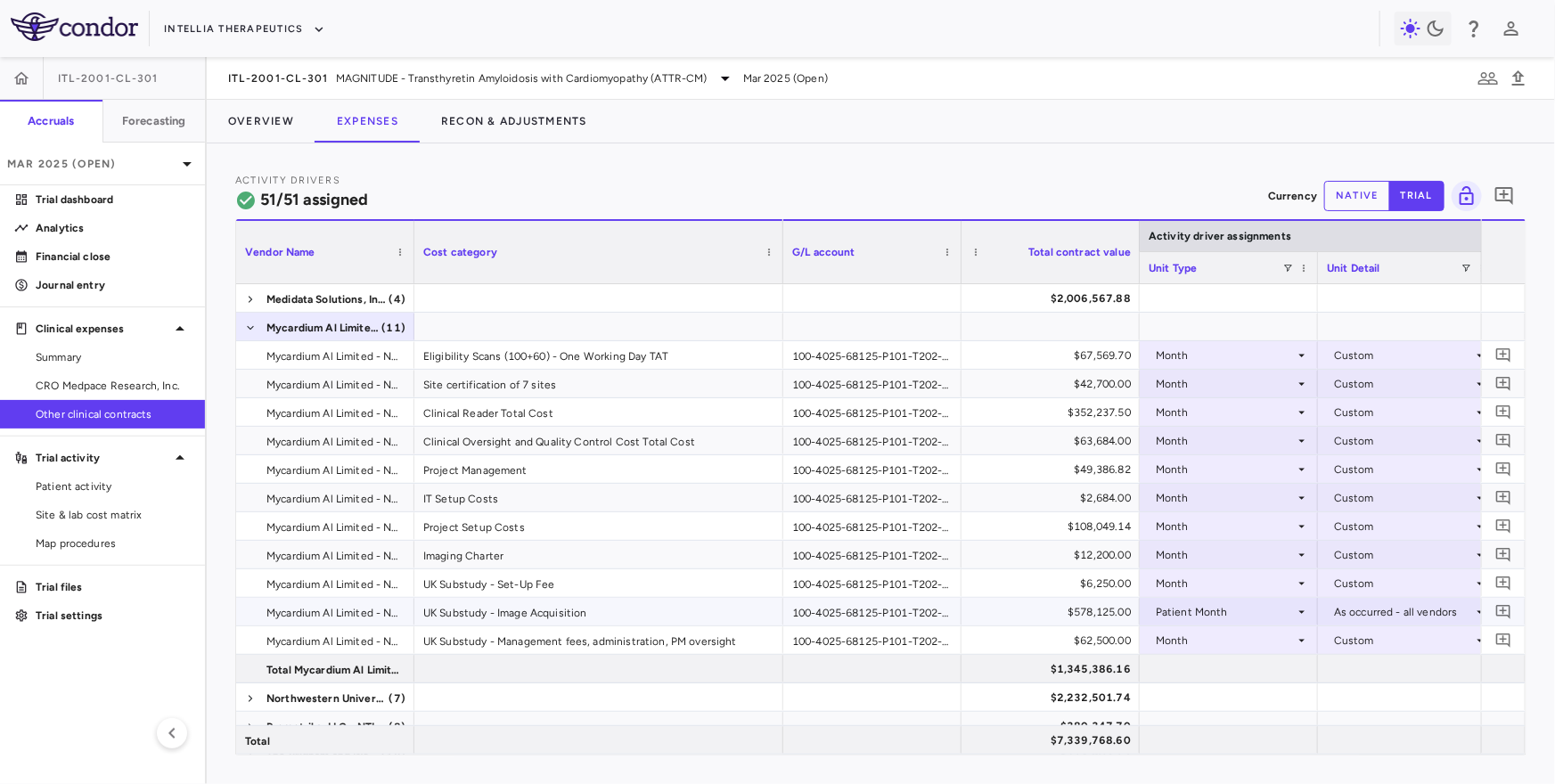 scroll, scrollTop: 0, scrollLeft: 39, axis: horizontal 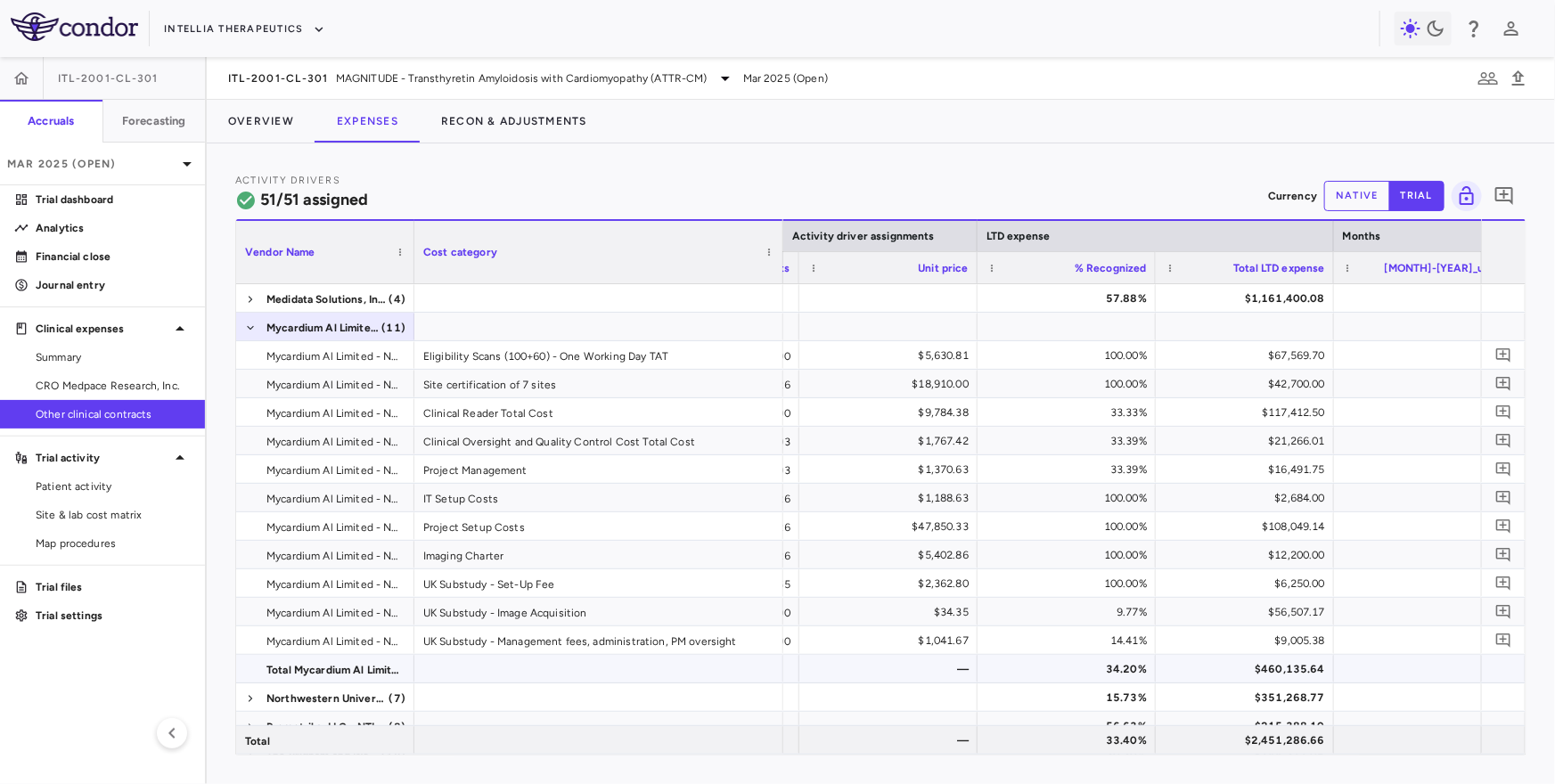 click on "$460,135.64" at bounding box center [1248, 669] 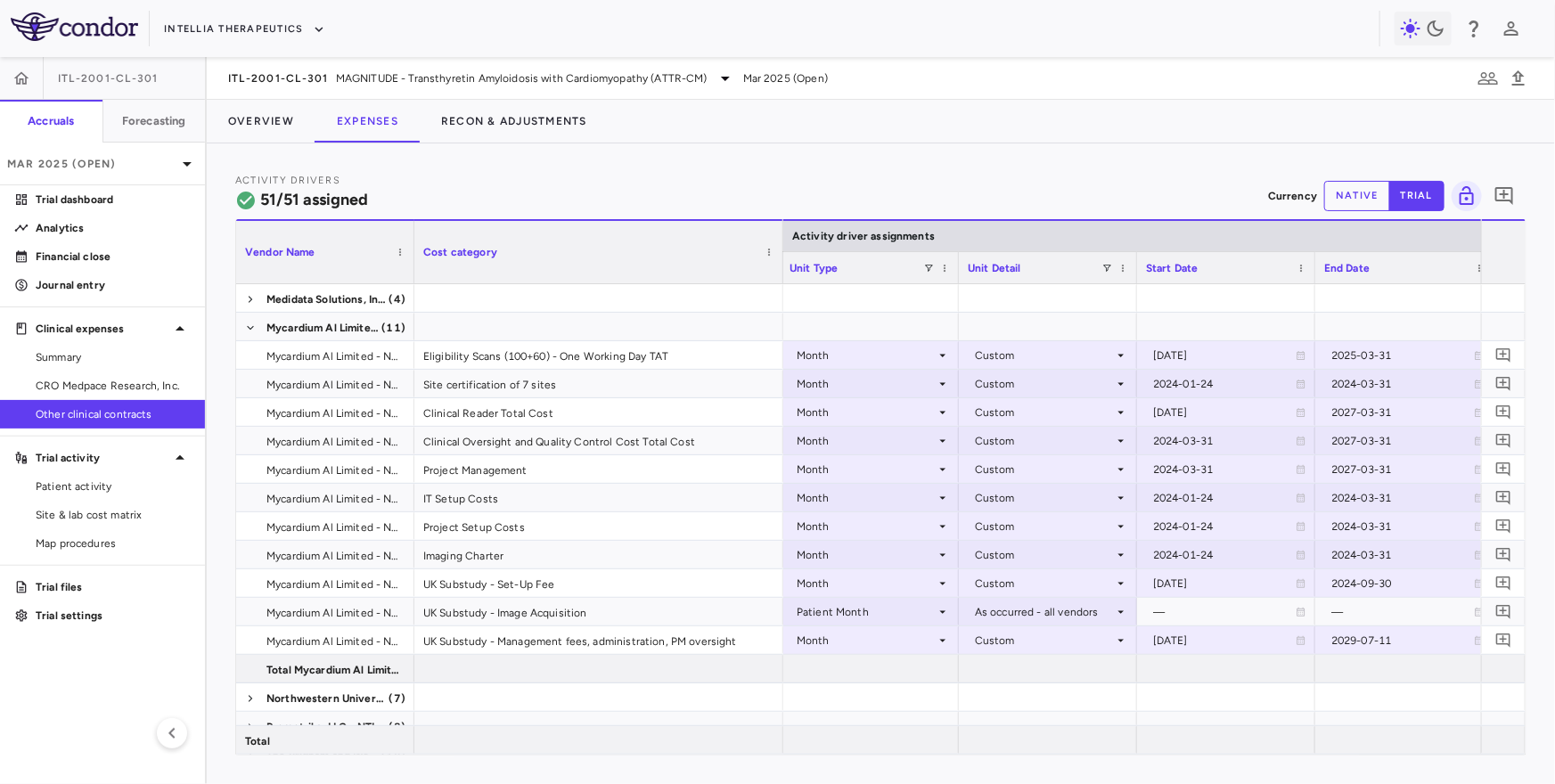 click on "2024-01-24" at bounding box center [1224, 384] 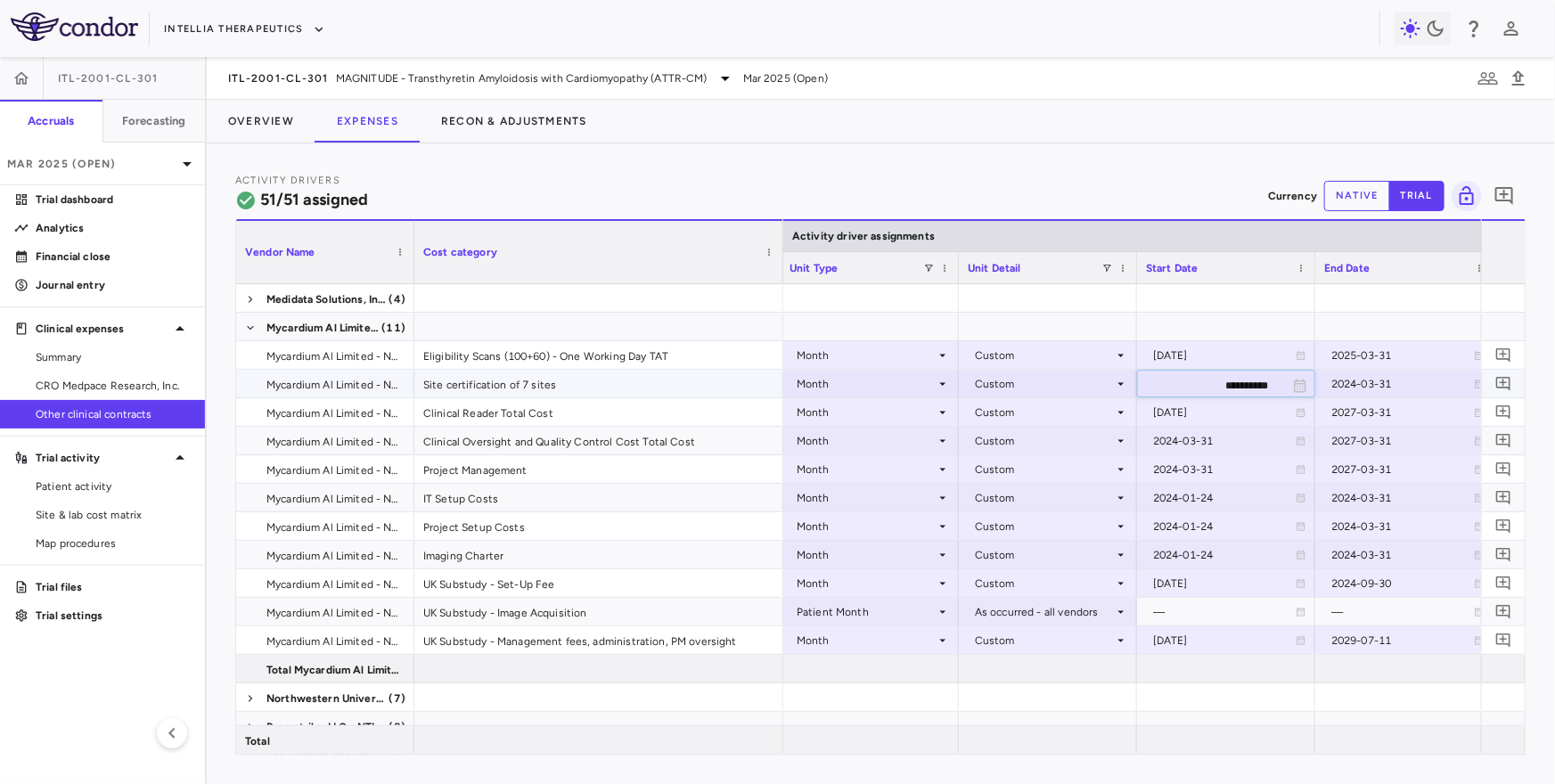 click on "**********" at bounding box center (1210, 385) 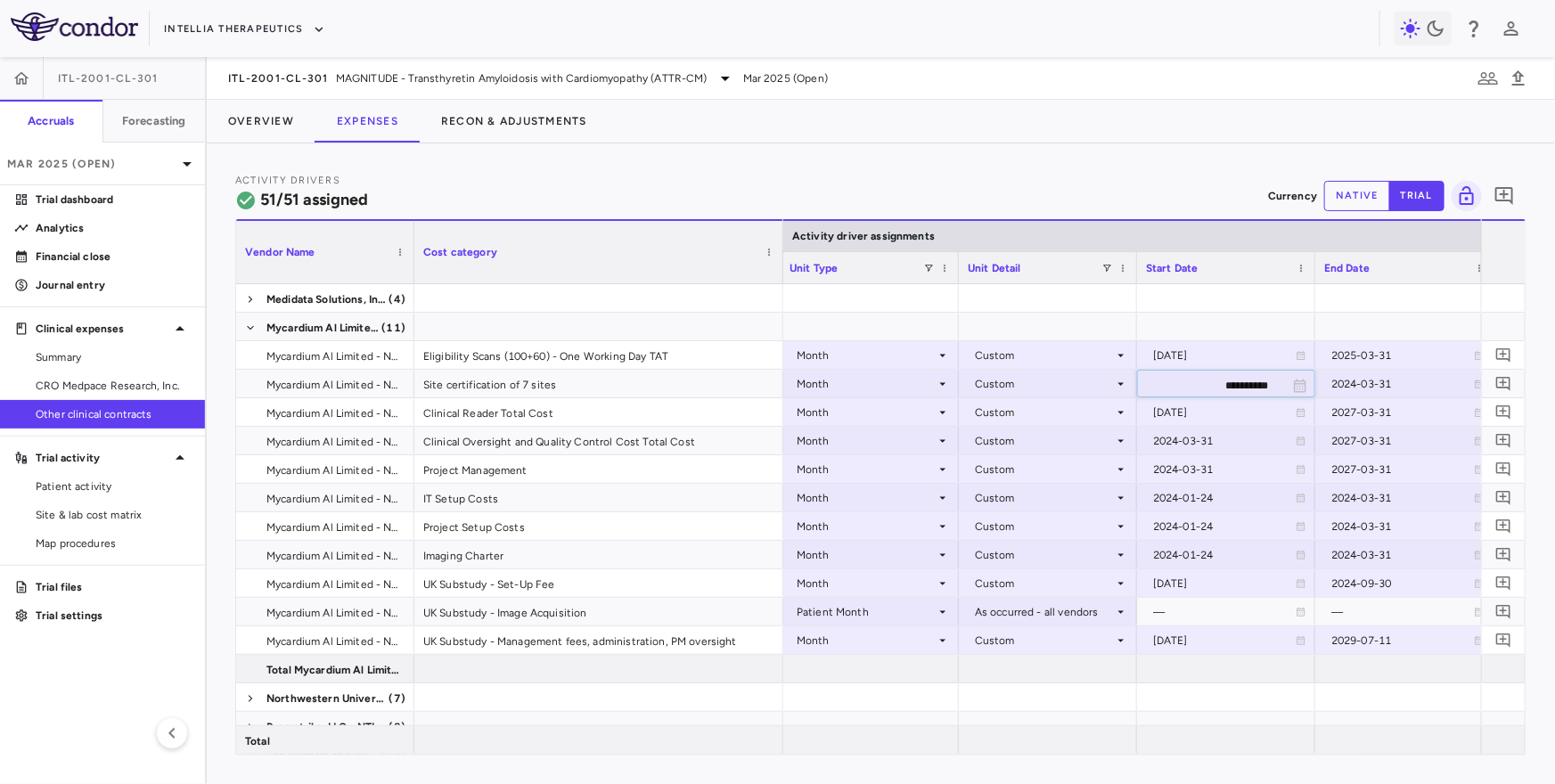 click on "Activity Drivers 51/51 assigned Currency native trial 0" at bounding box center [880, 195] 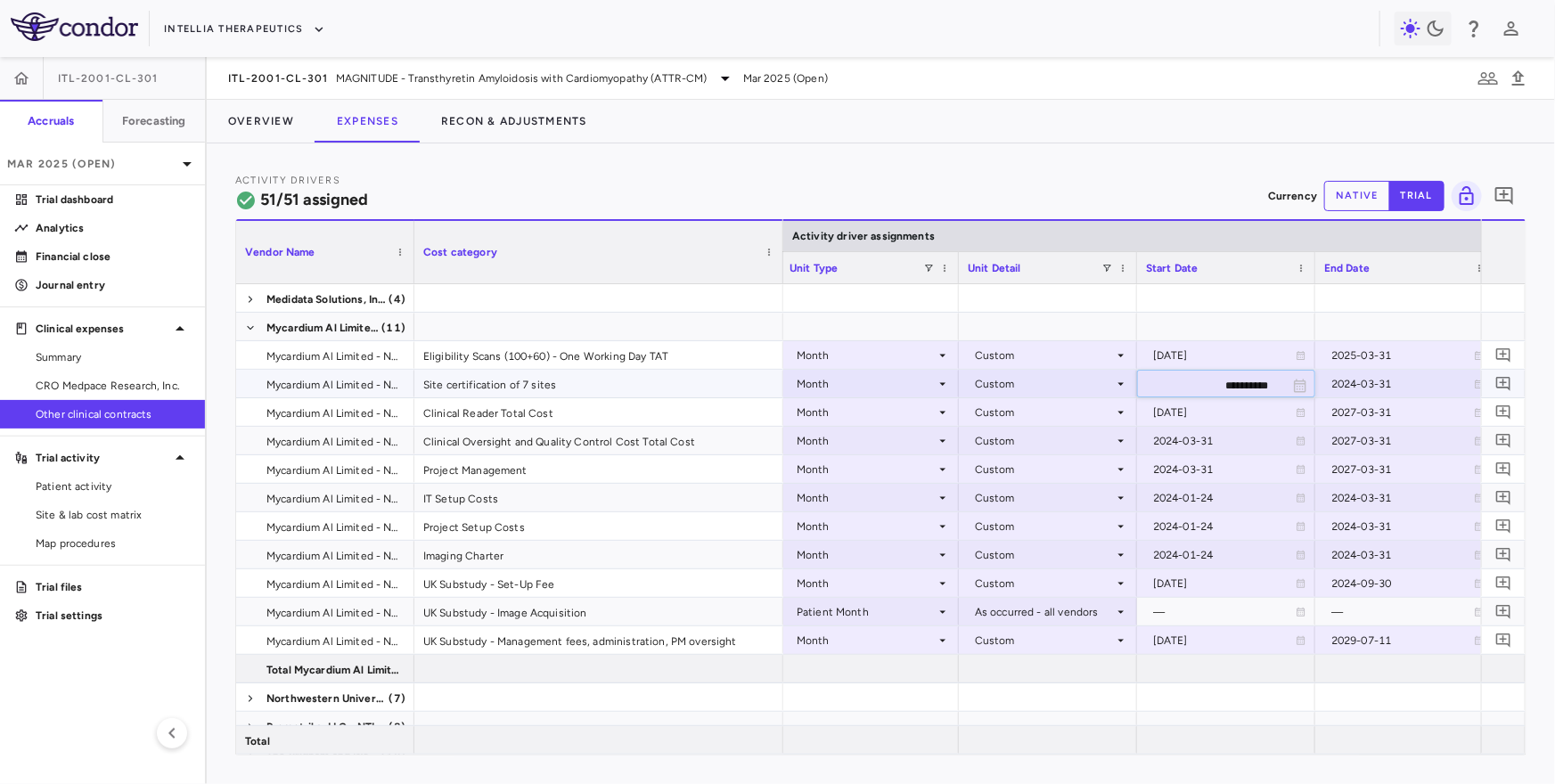 click on "**********" at bounding box center [1210, 385] 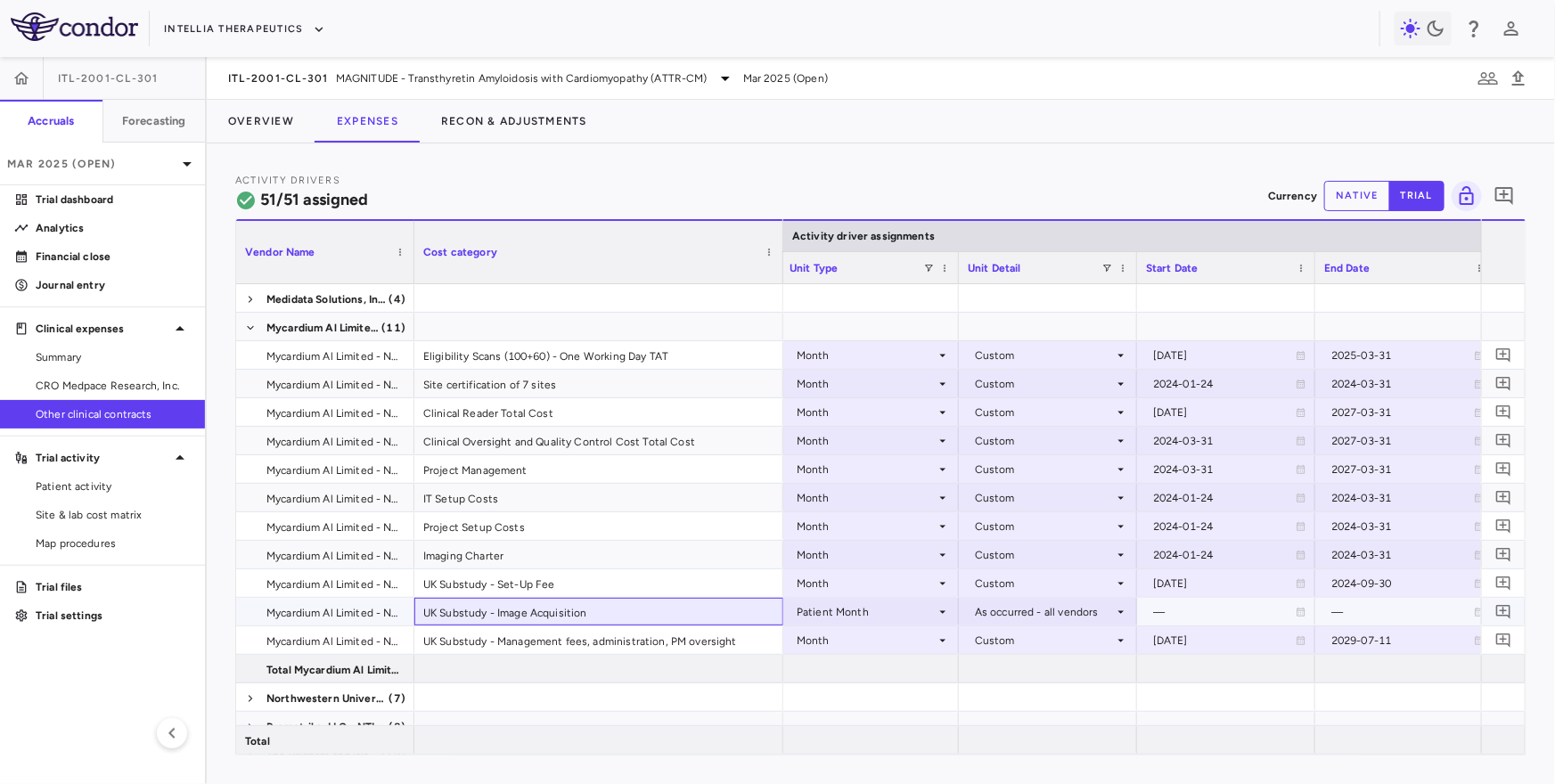 click on "UK Substudy - Image Acquisition" at bounding box center (599, 611) 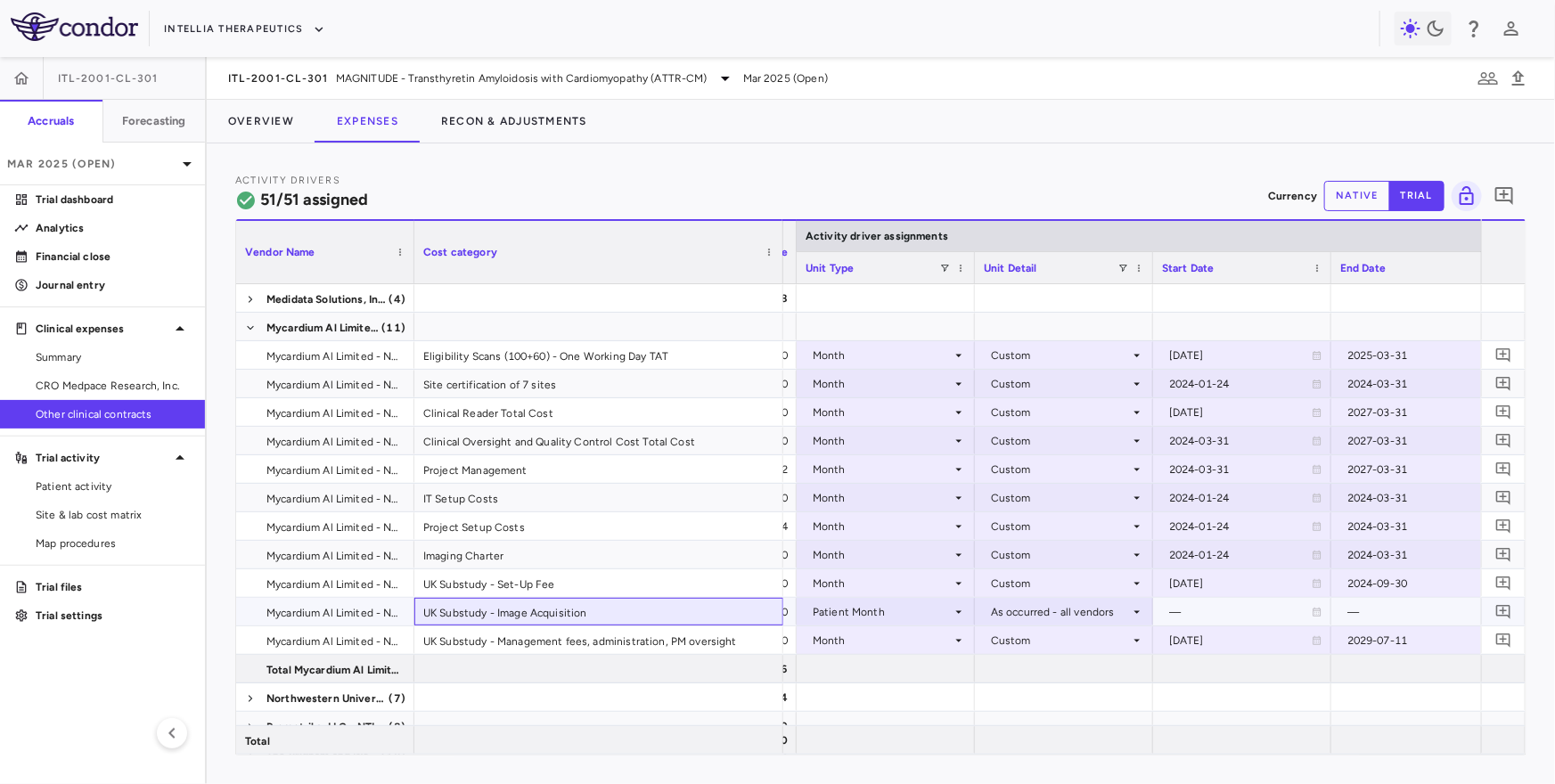 scroll, scrollTop: 0, scrollLeft: 339, axis: horizontal 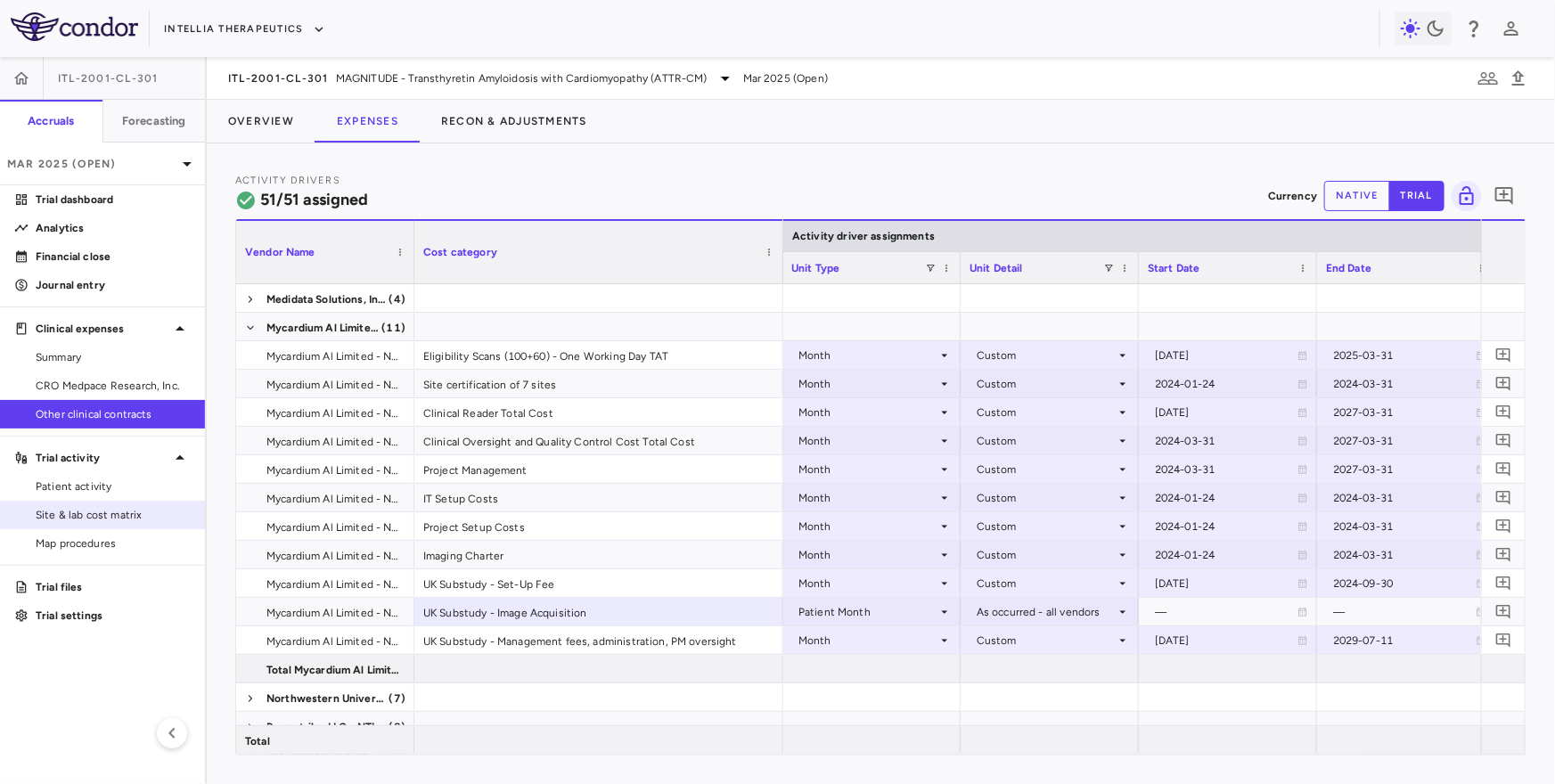 click on "Site & lab cost matrix" at bounding box center (113, 515) 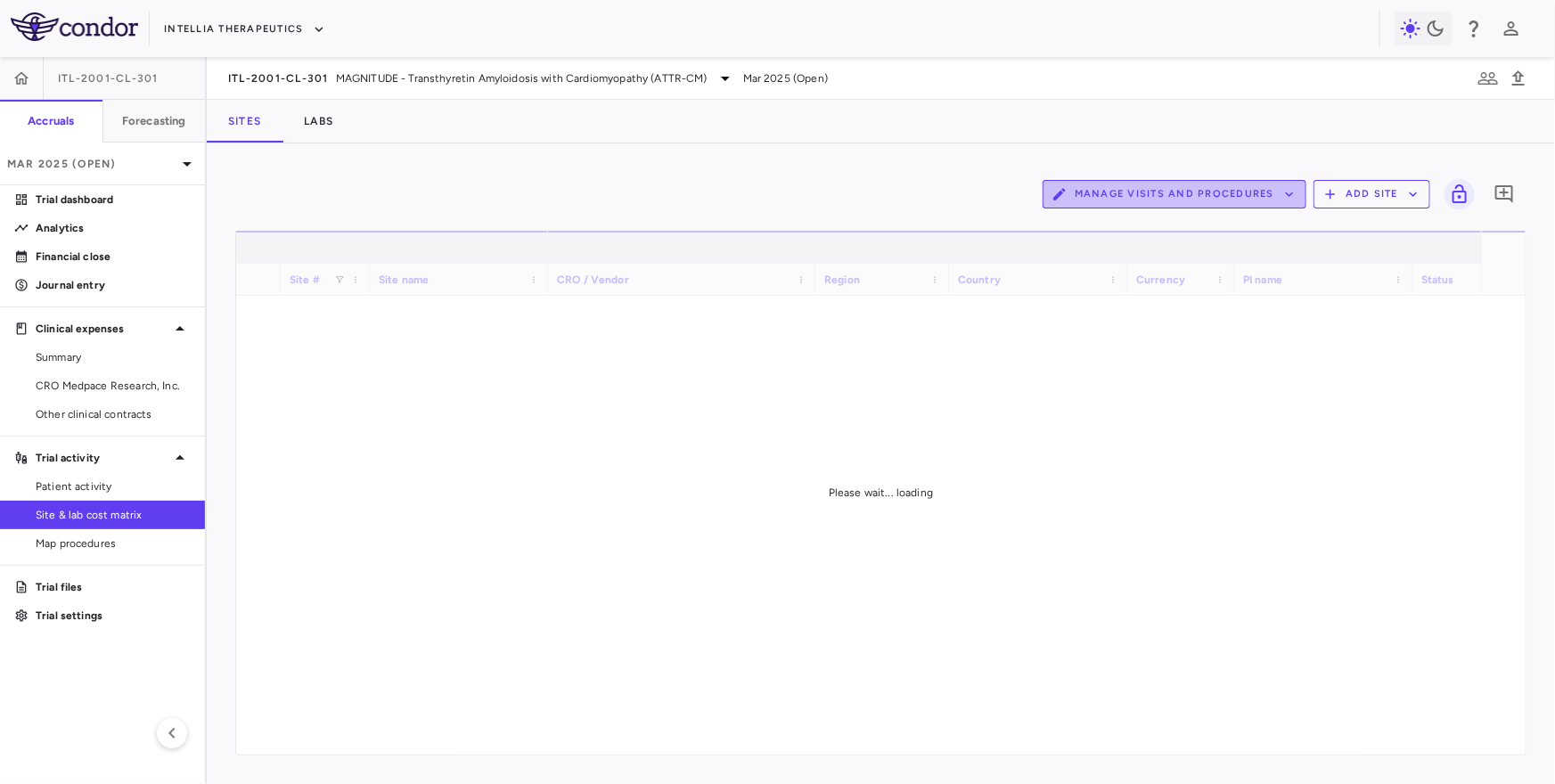 click on "Manage Visits and Procedures" at bounding box center [1174, 194] 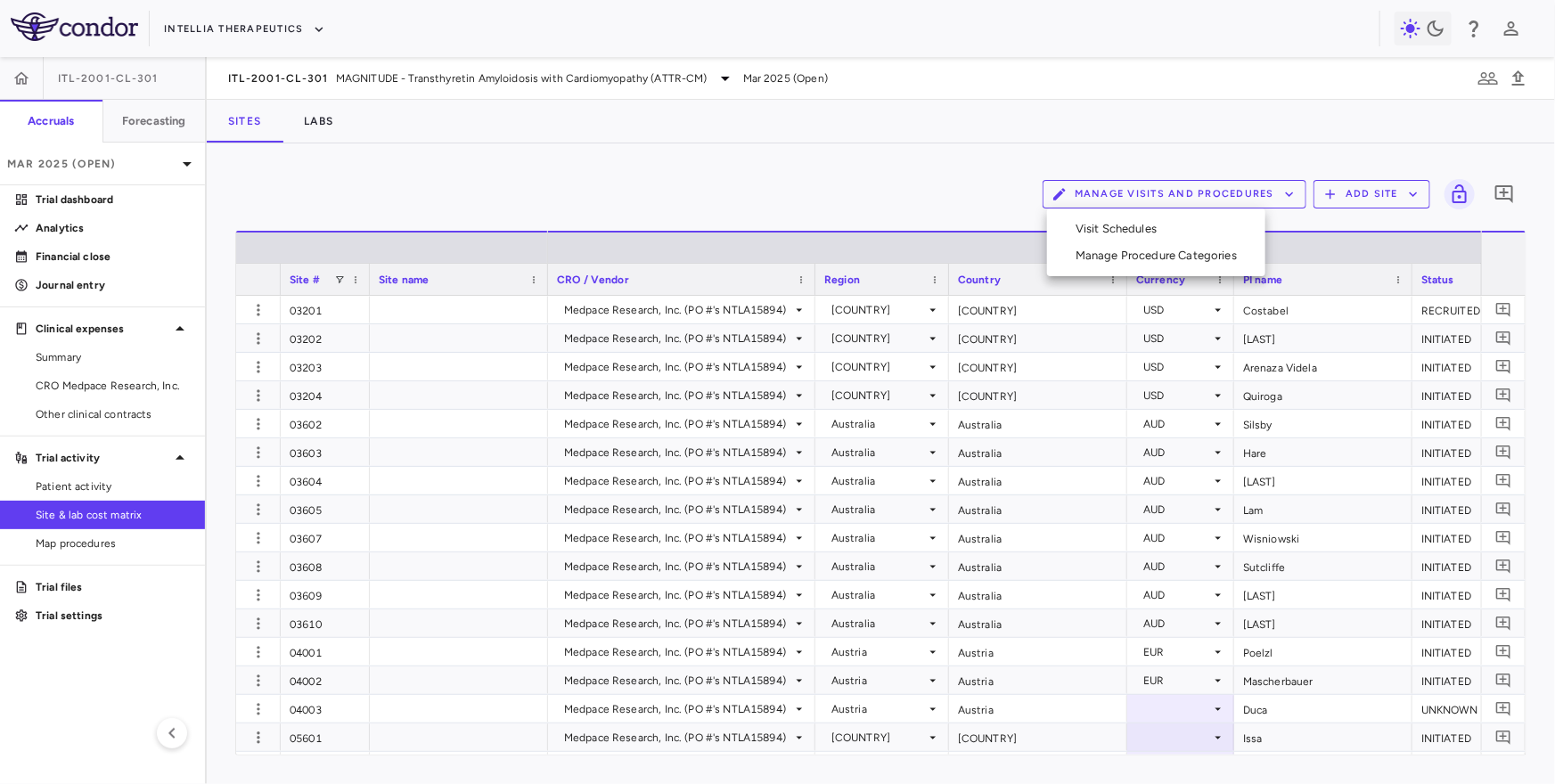 click on "Visit Schedules" at bounding box center [1156, 229] 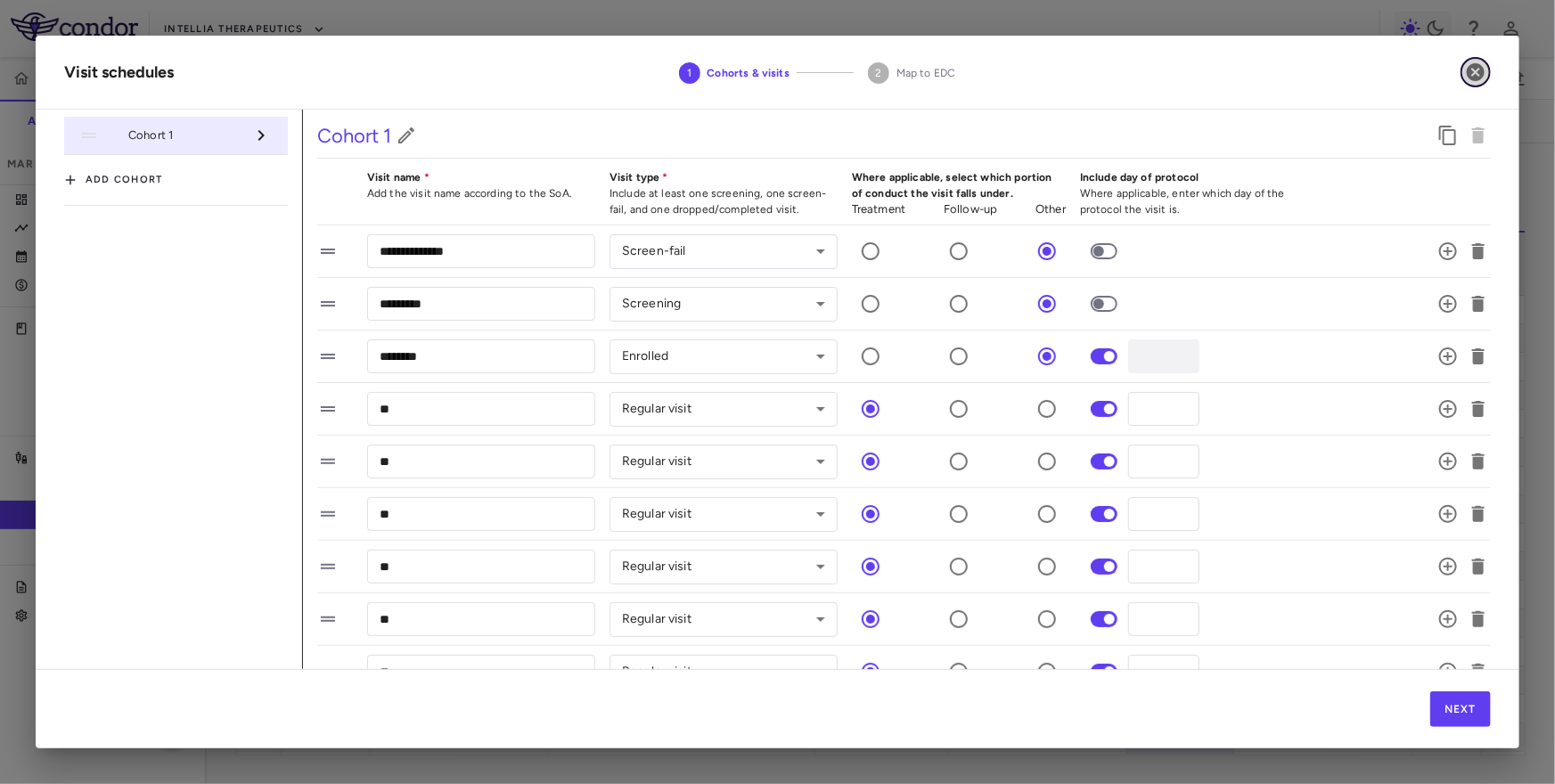 click 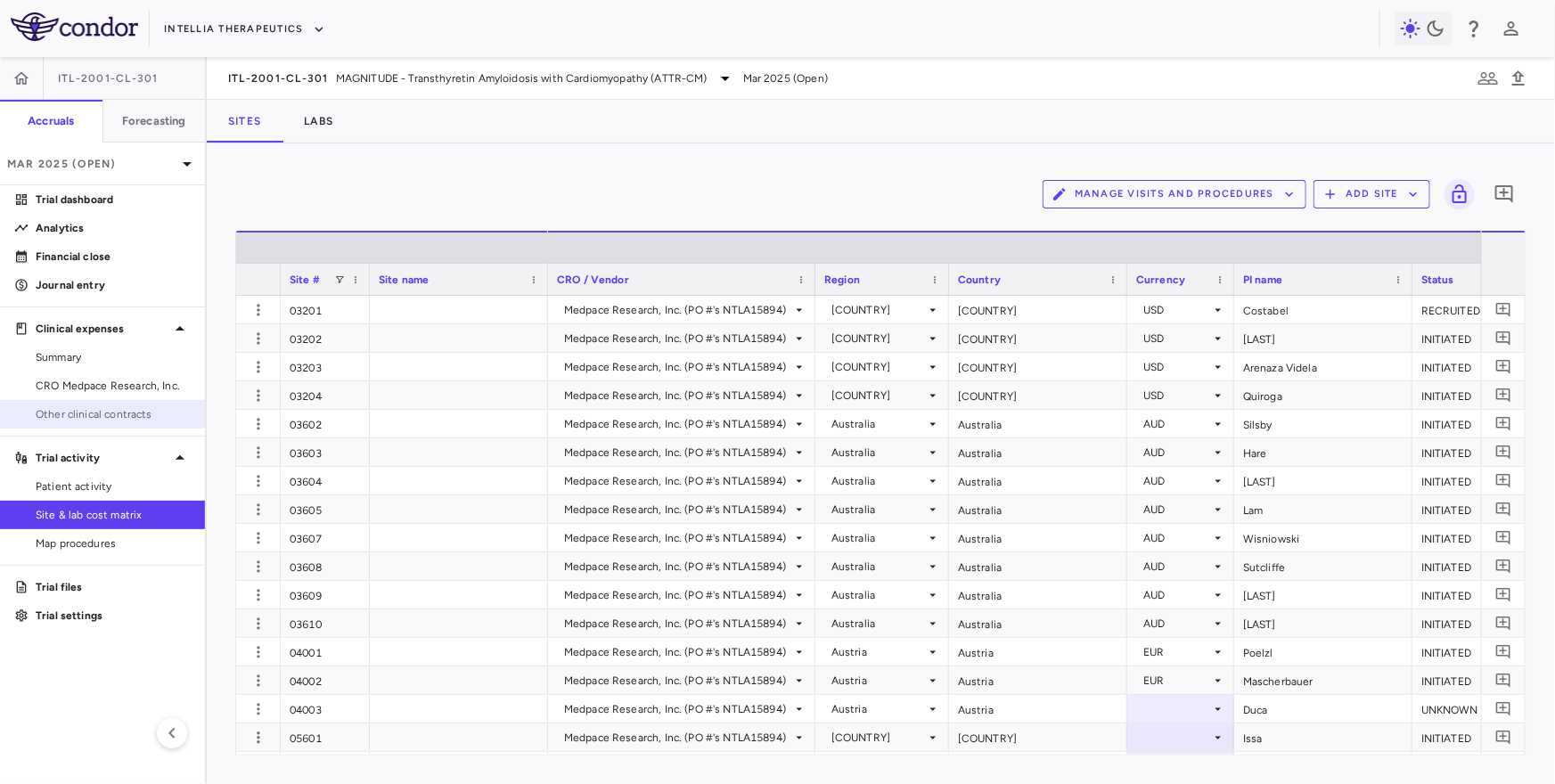 click on "Other clinical contracts" at bounding box center [113, 414] 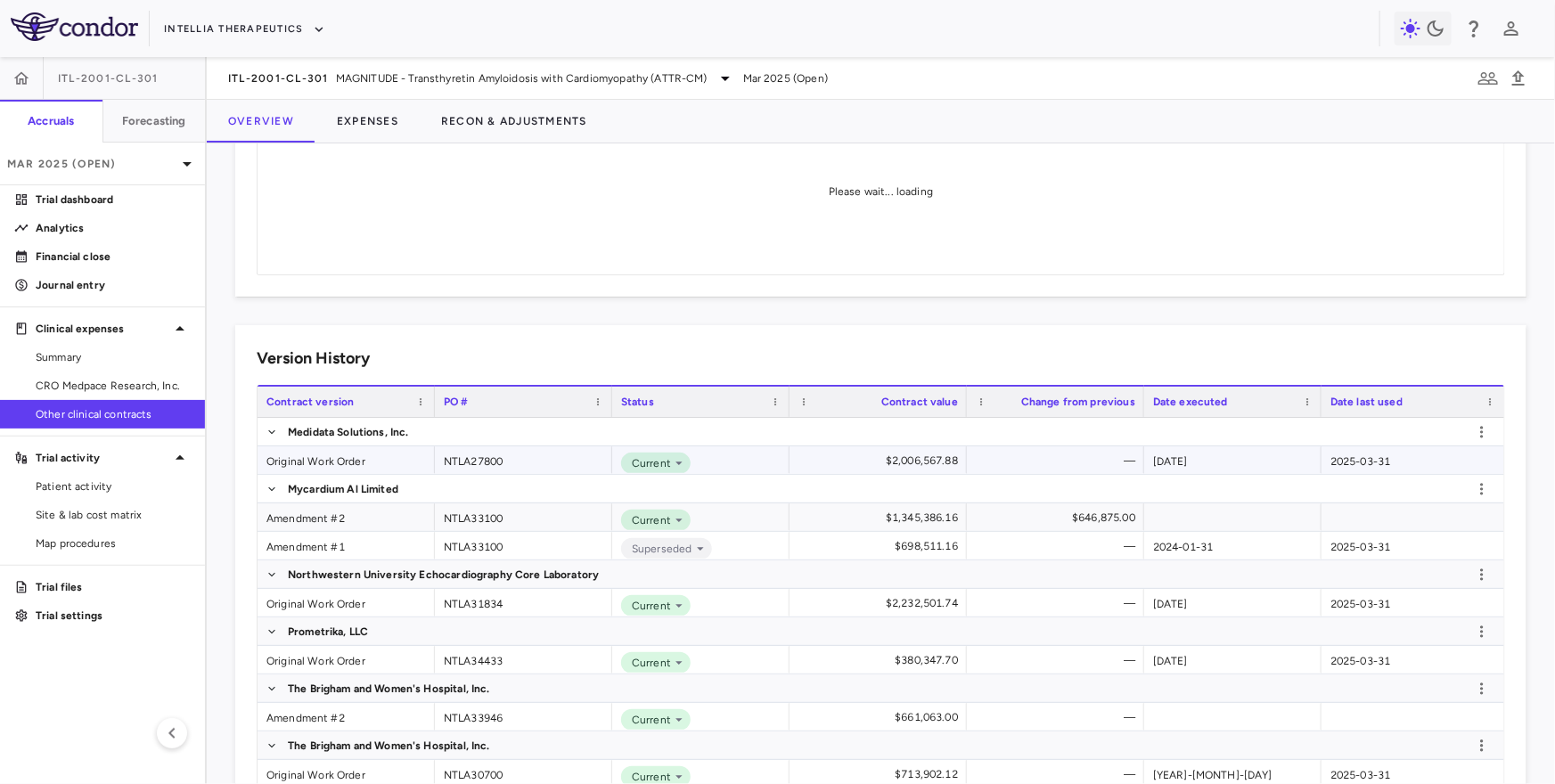 scroll, scrollTop: 133, scrollLeft: 0, axis: vertical 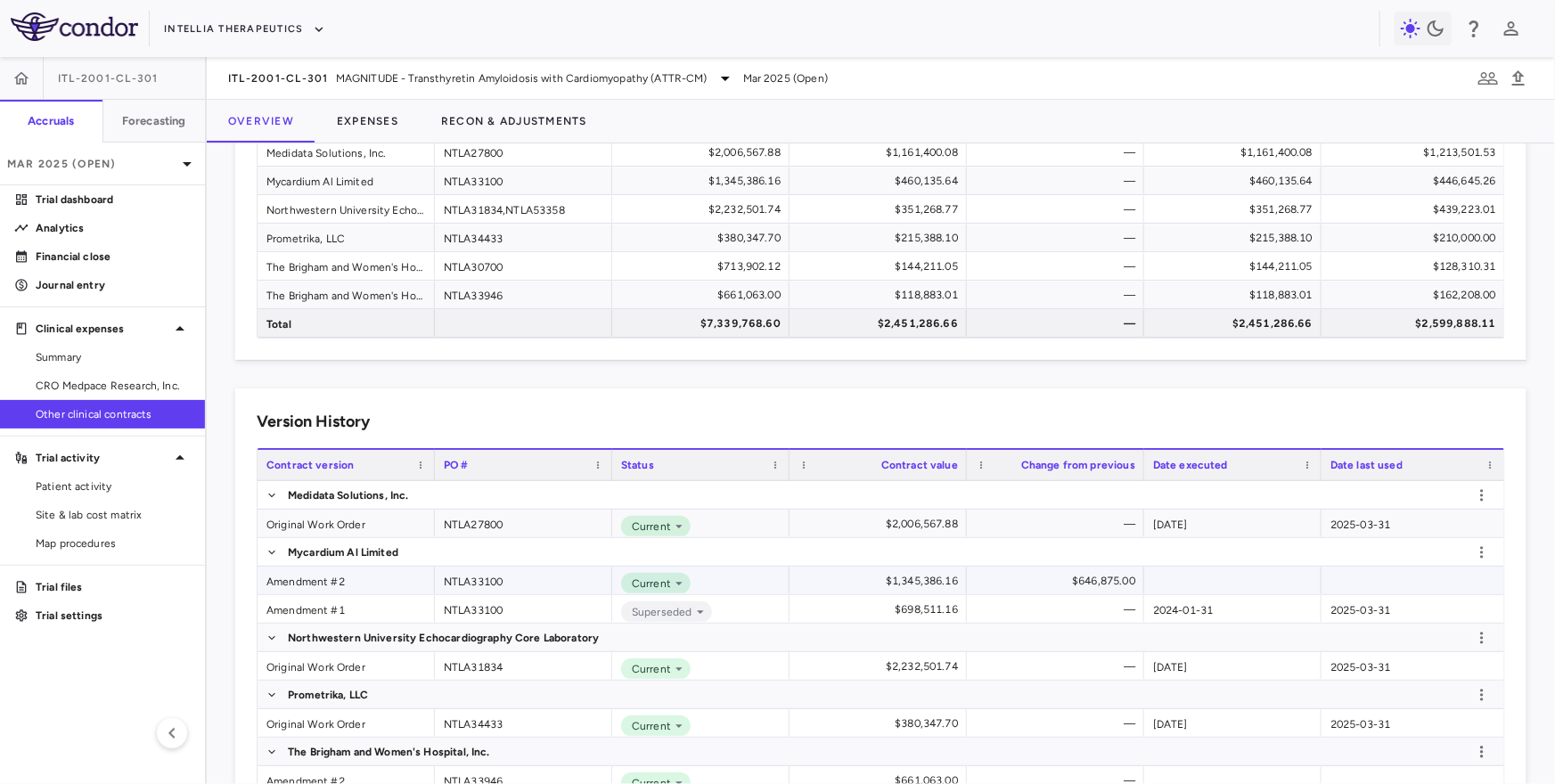 click on "Amendment #2" at bounding box center [346, 580] 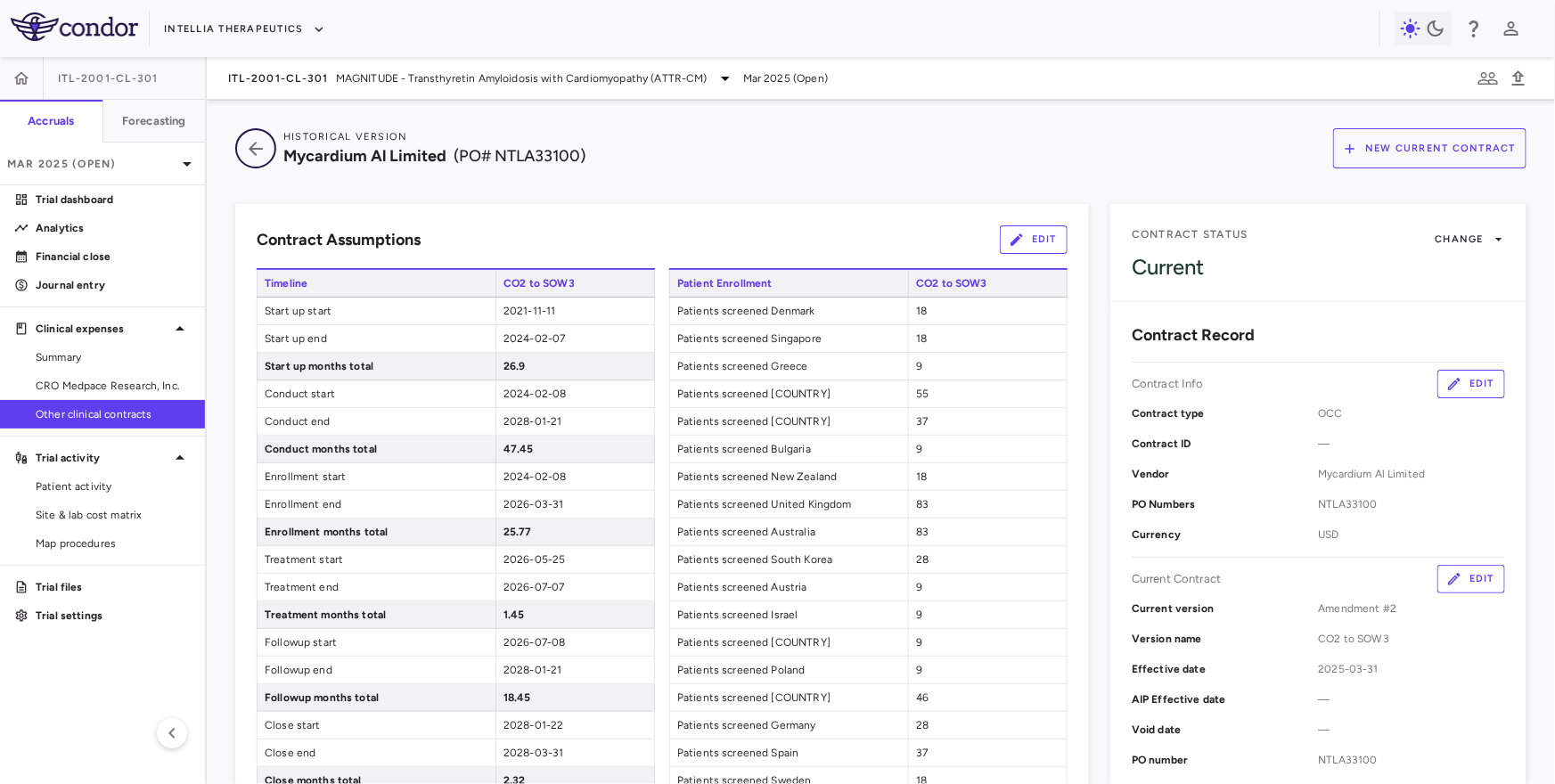 click 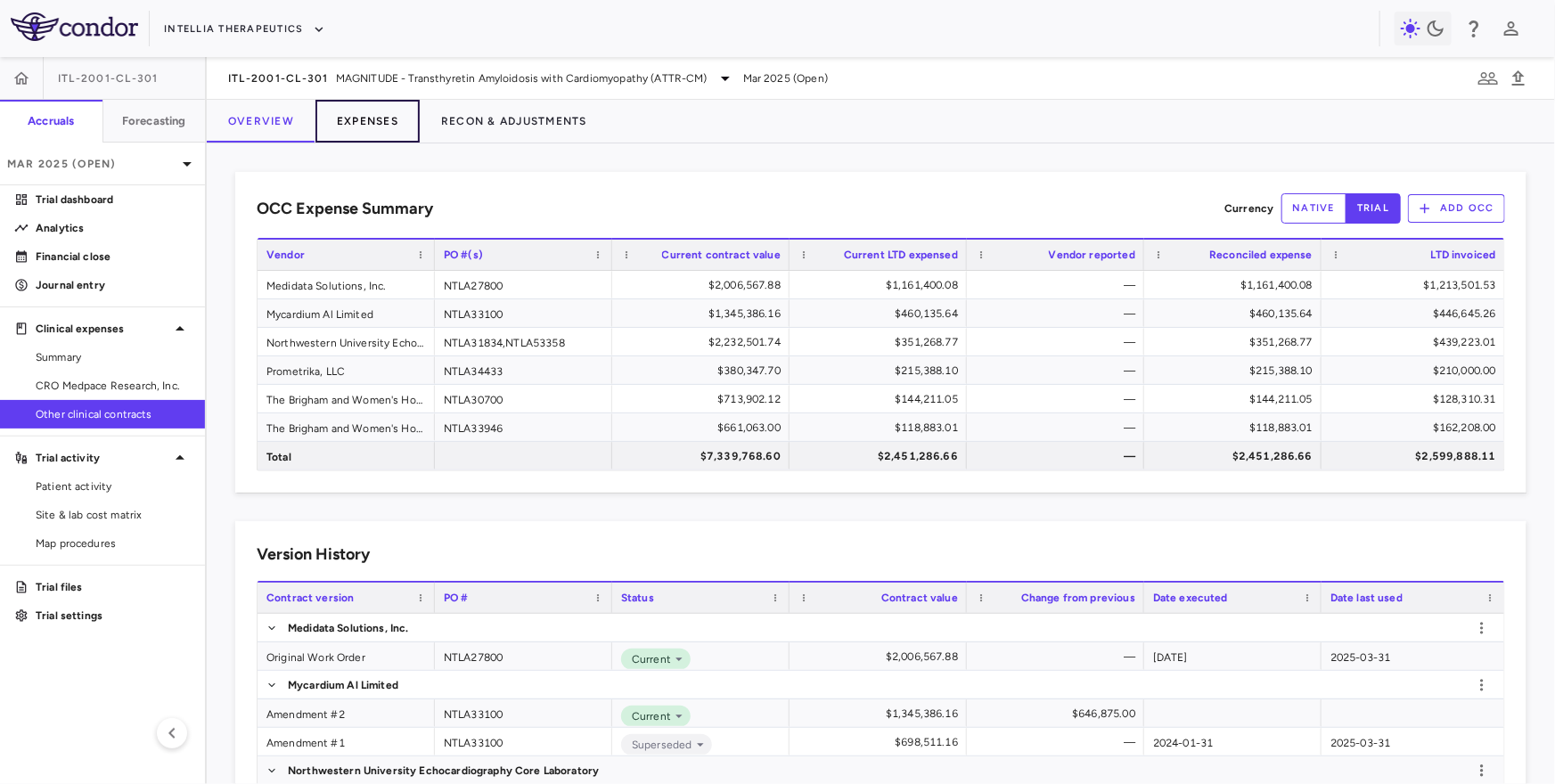 click on "Expenses" at bounding box center [367, 121] 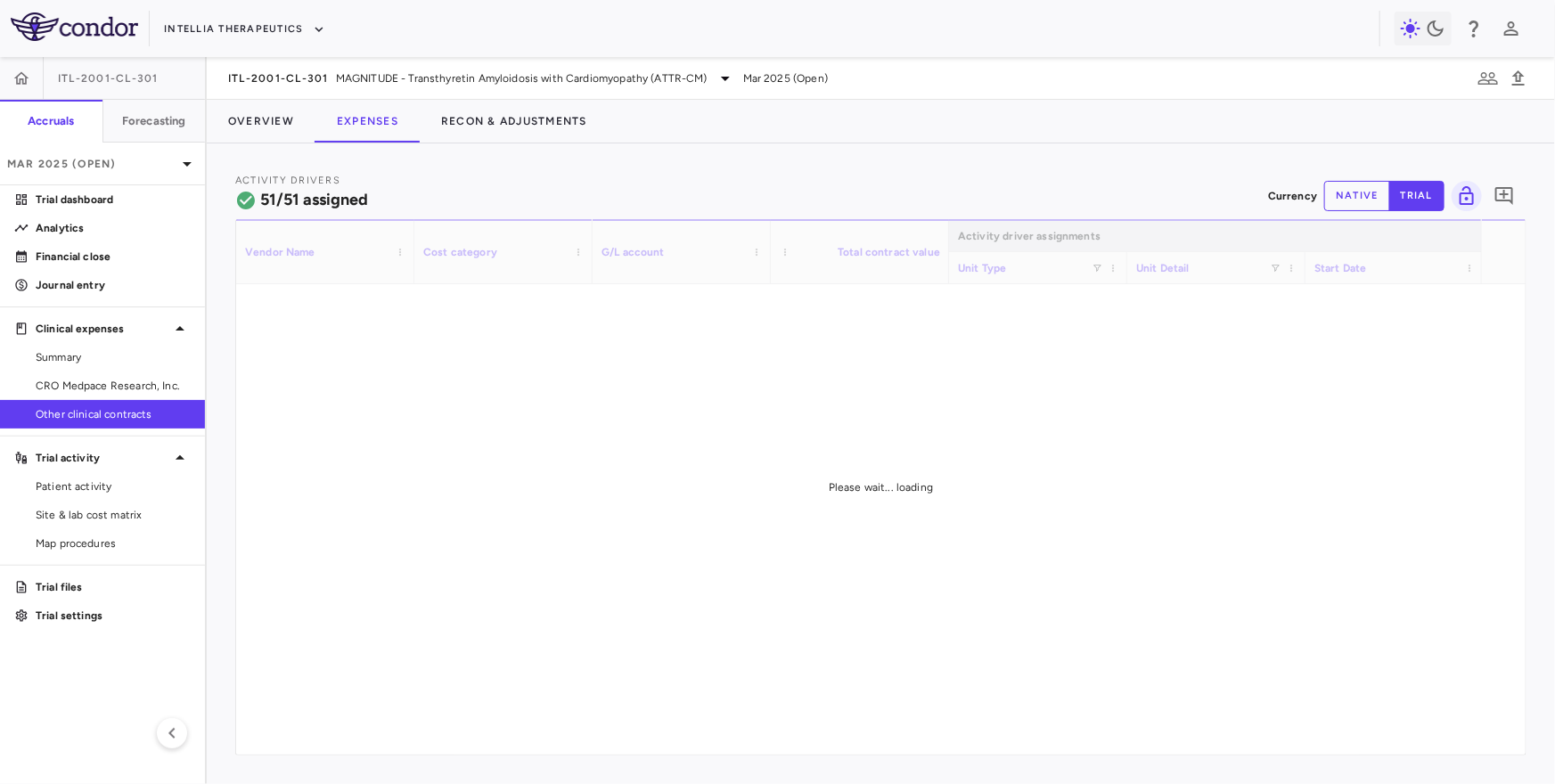 scroll, scrollTop: 32, scrollLeft: 0, axis: vertical 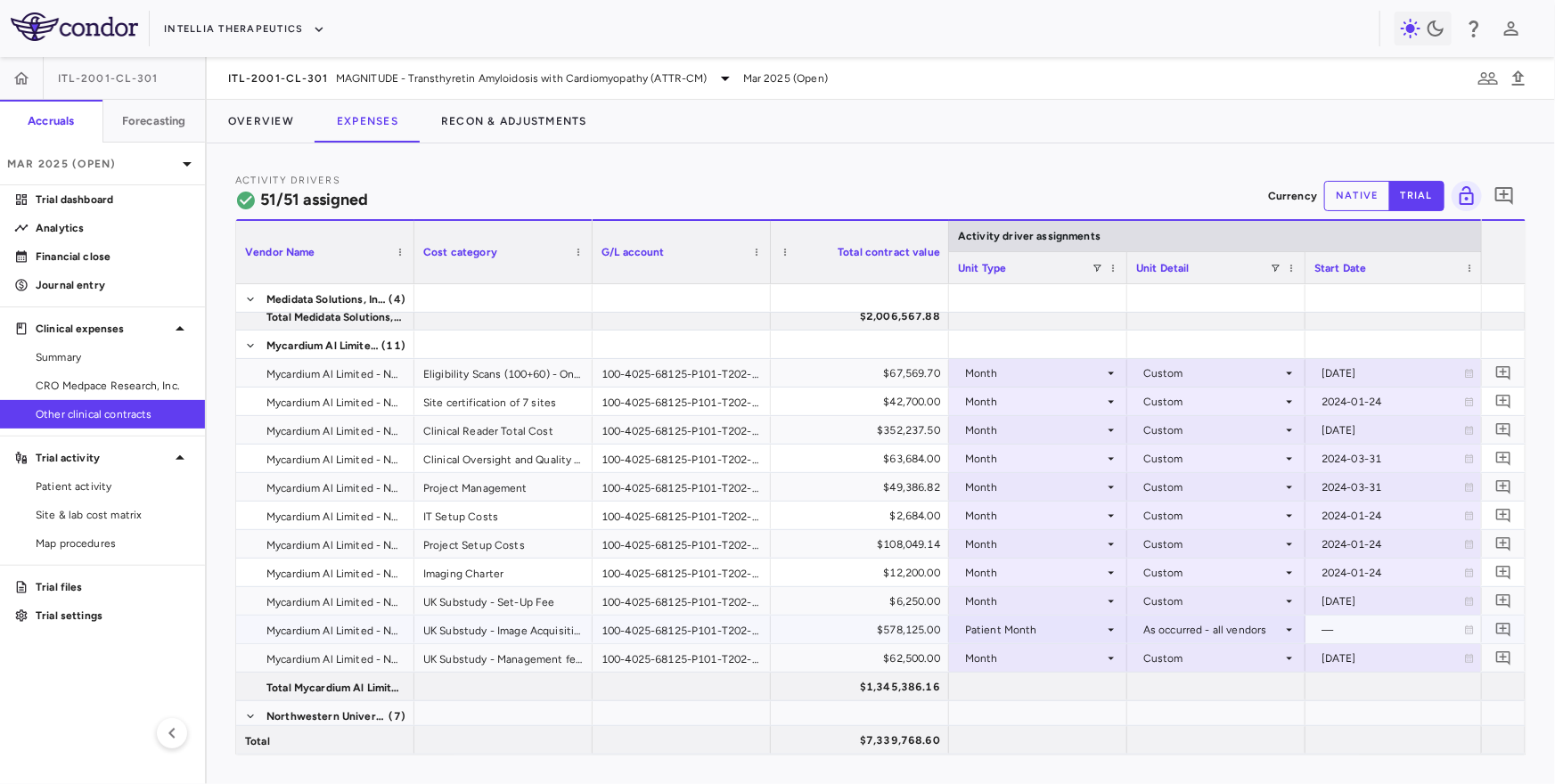click on "$578,125.00" at bounding box center [863, 630] 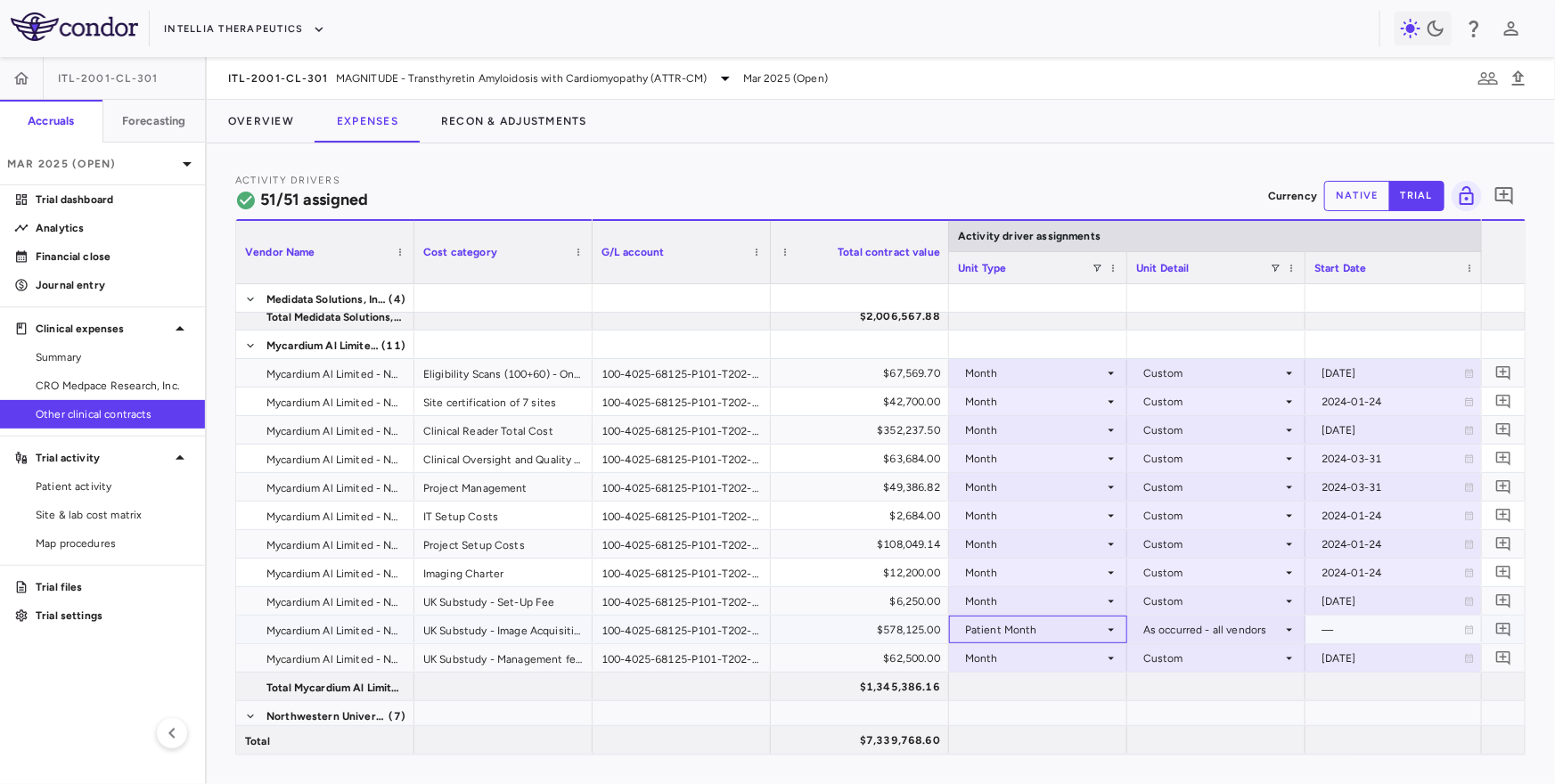 click on "Patient Month" at bounding box center [1035, 630] 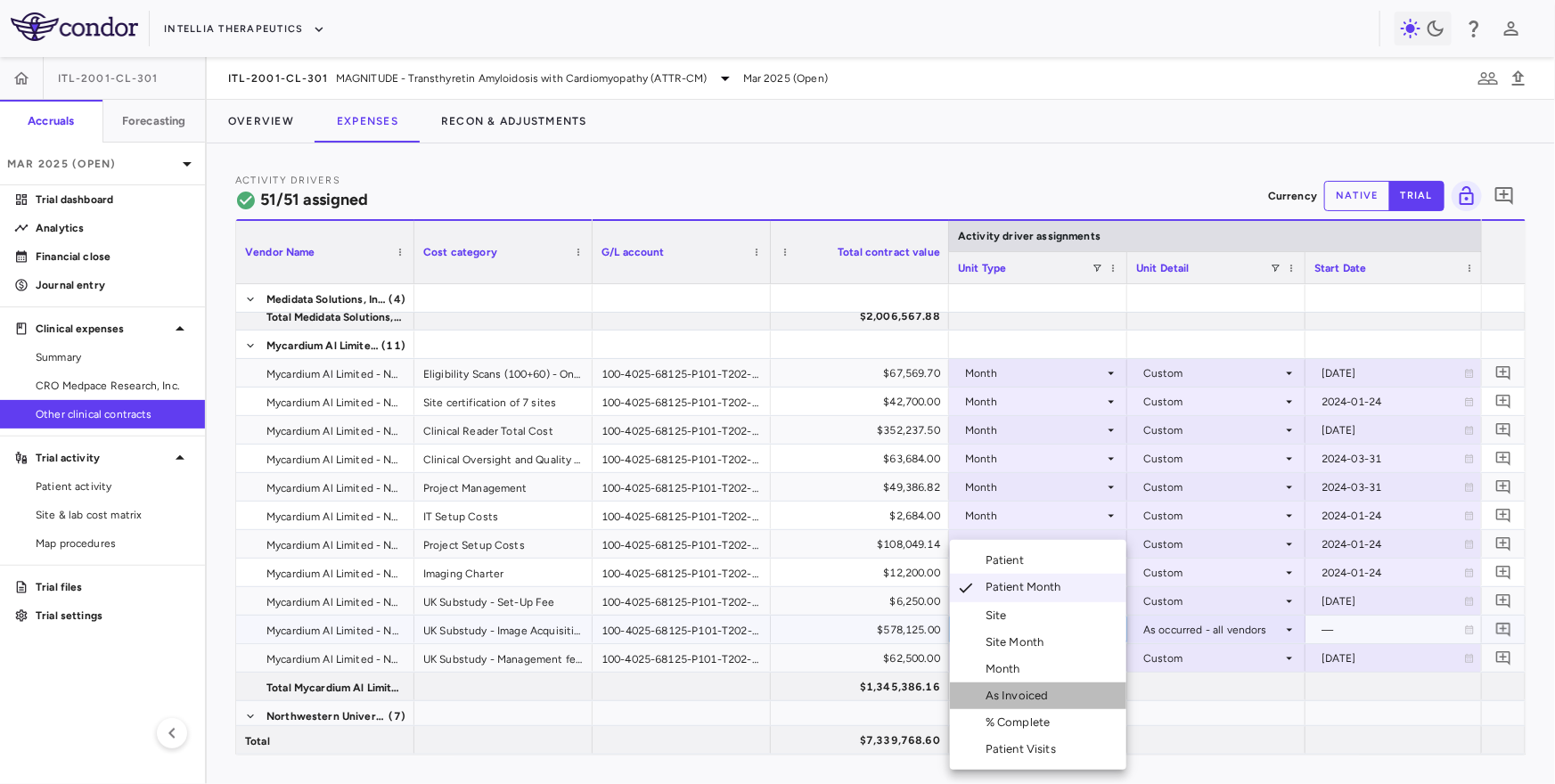 click on "As Invoiced" at bounding box center [1020, 696] 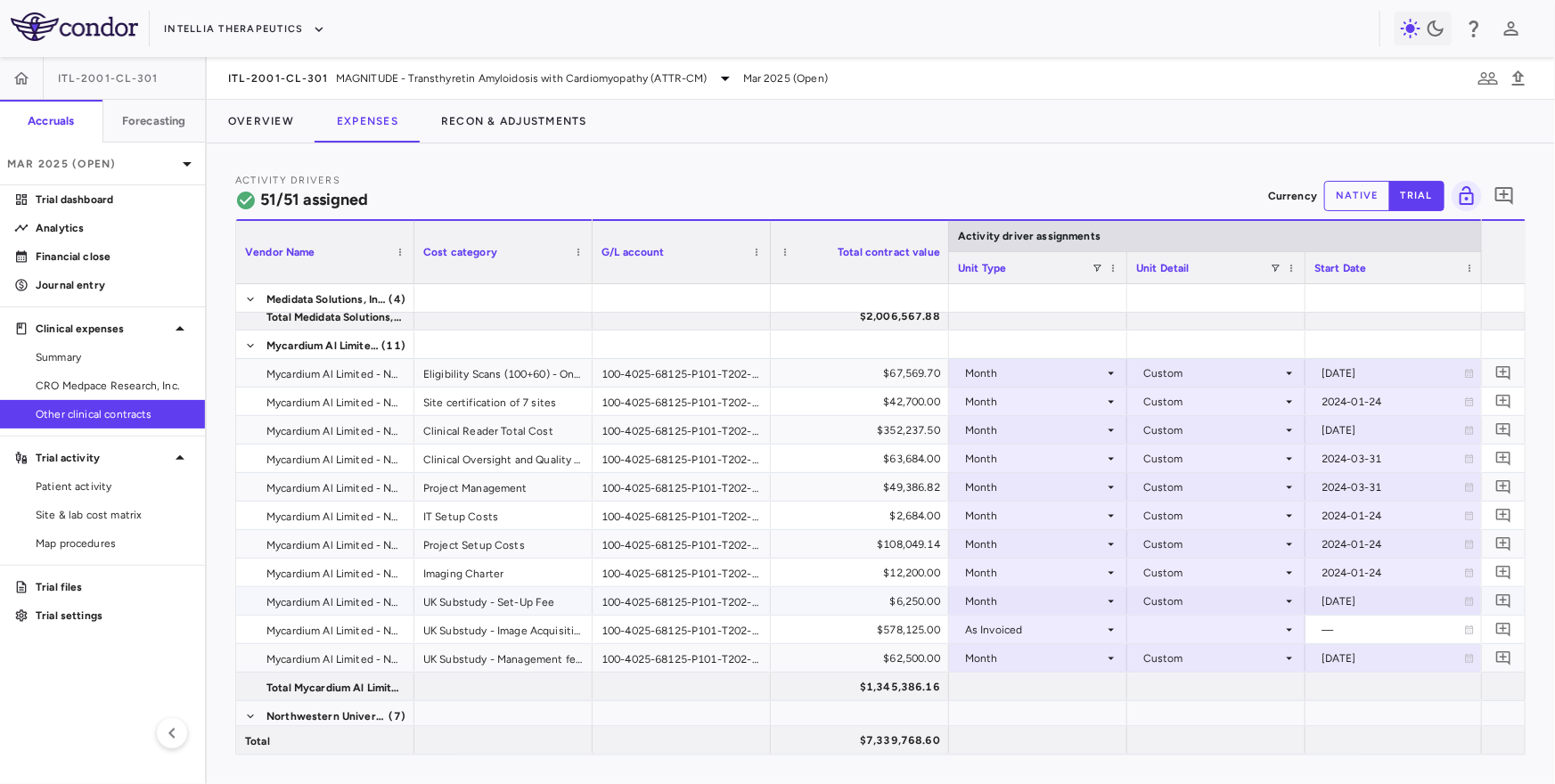 click at bounding box center (1216, 629) 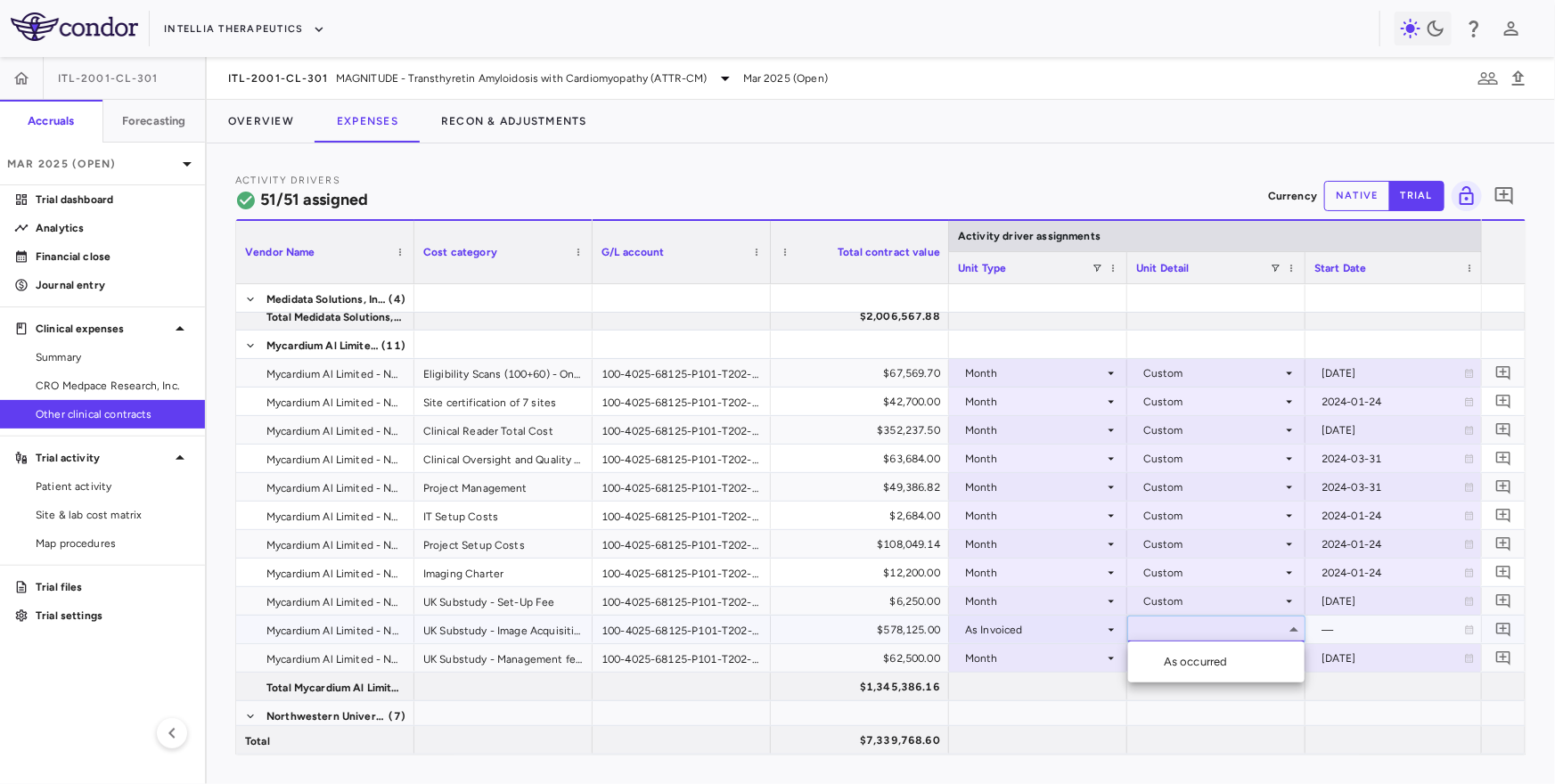 click on "As occurred" at bounding box center (1199, 662) 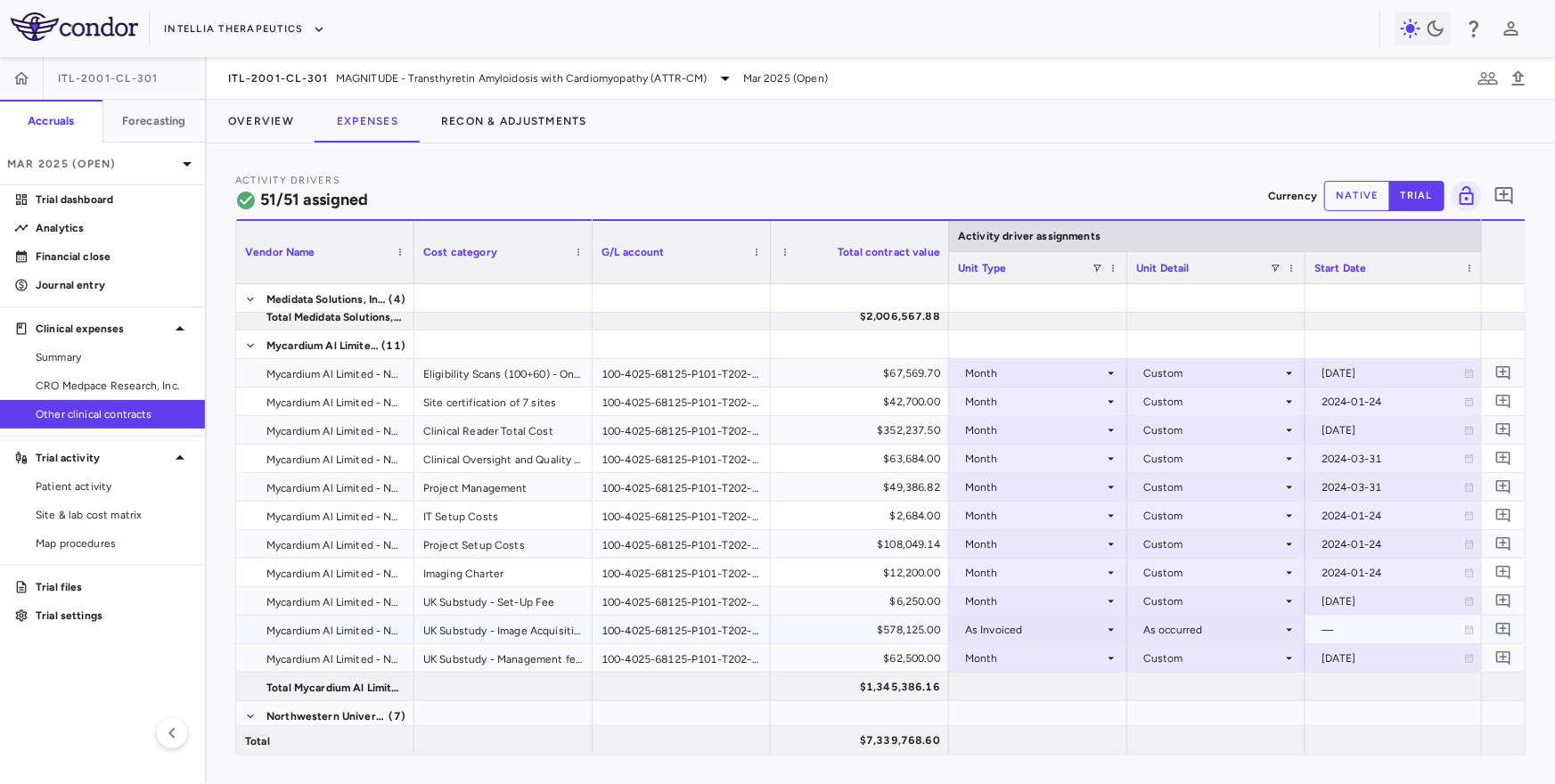 scroll, scrollTop: 0, scrollLeft: 577, axis: horizontal 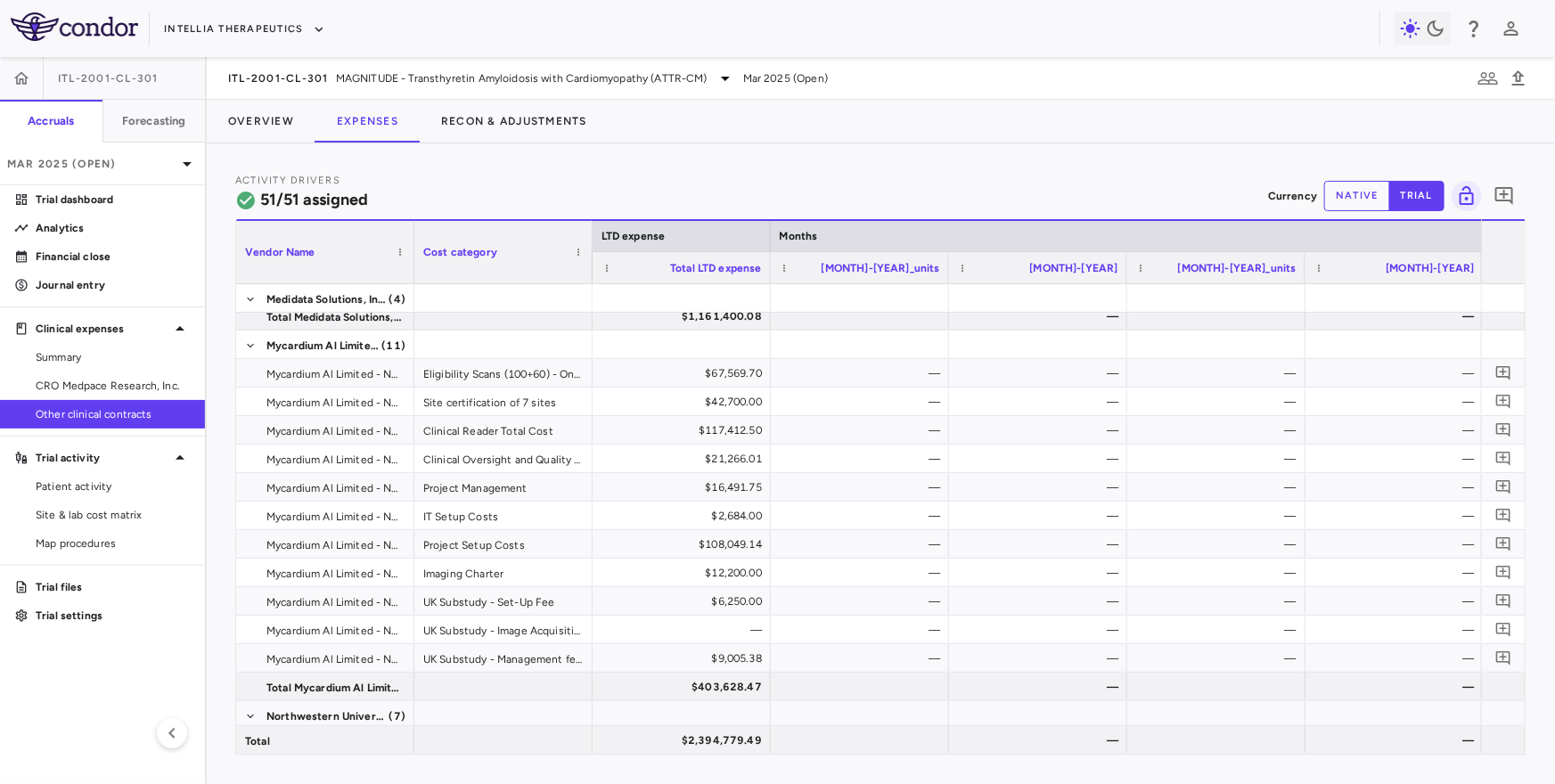 click on "native" at bounding box center (1357, 196) 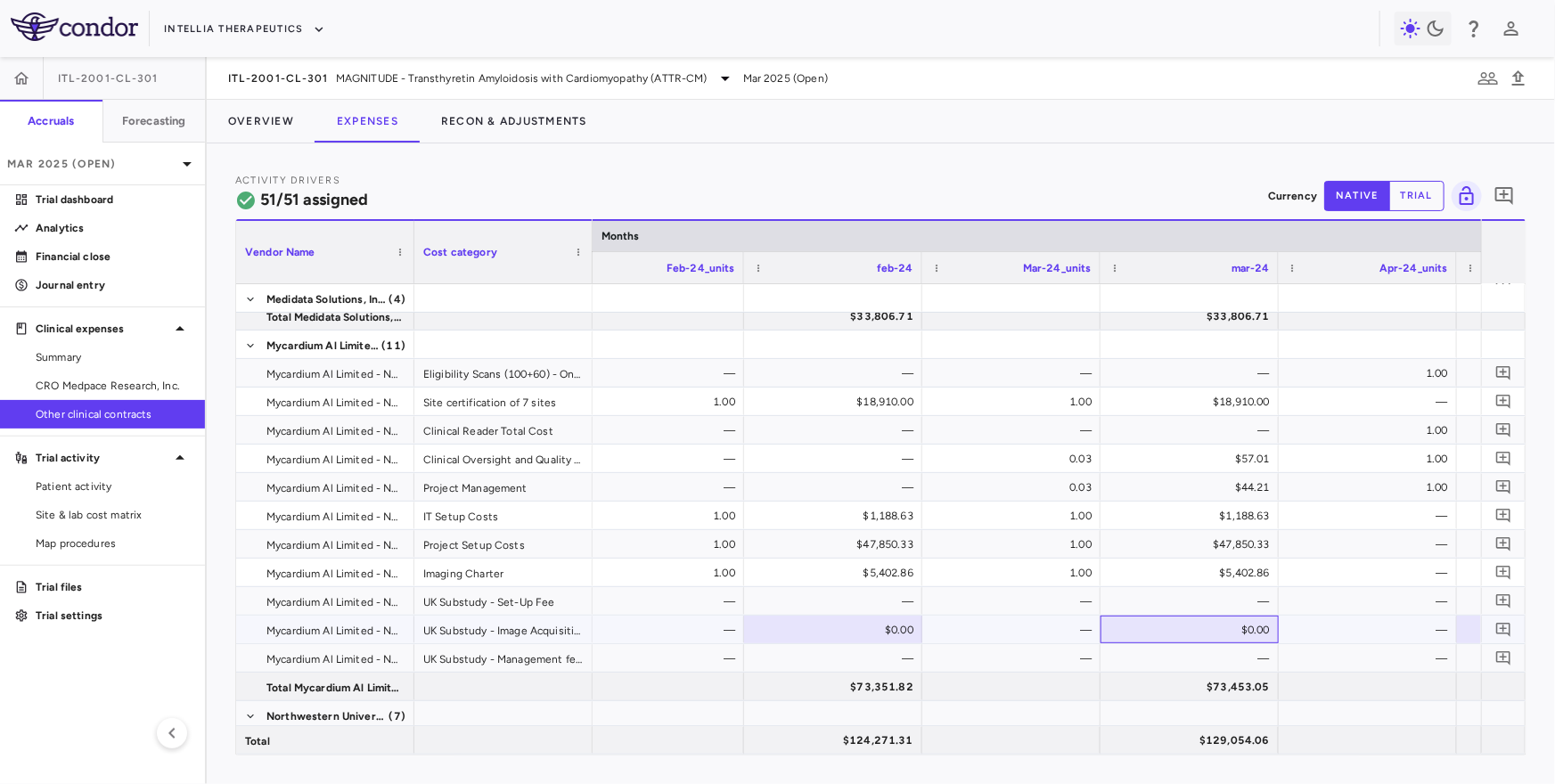 click on "$0.00" at bounding box center [1193, 630] 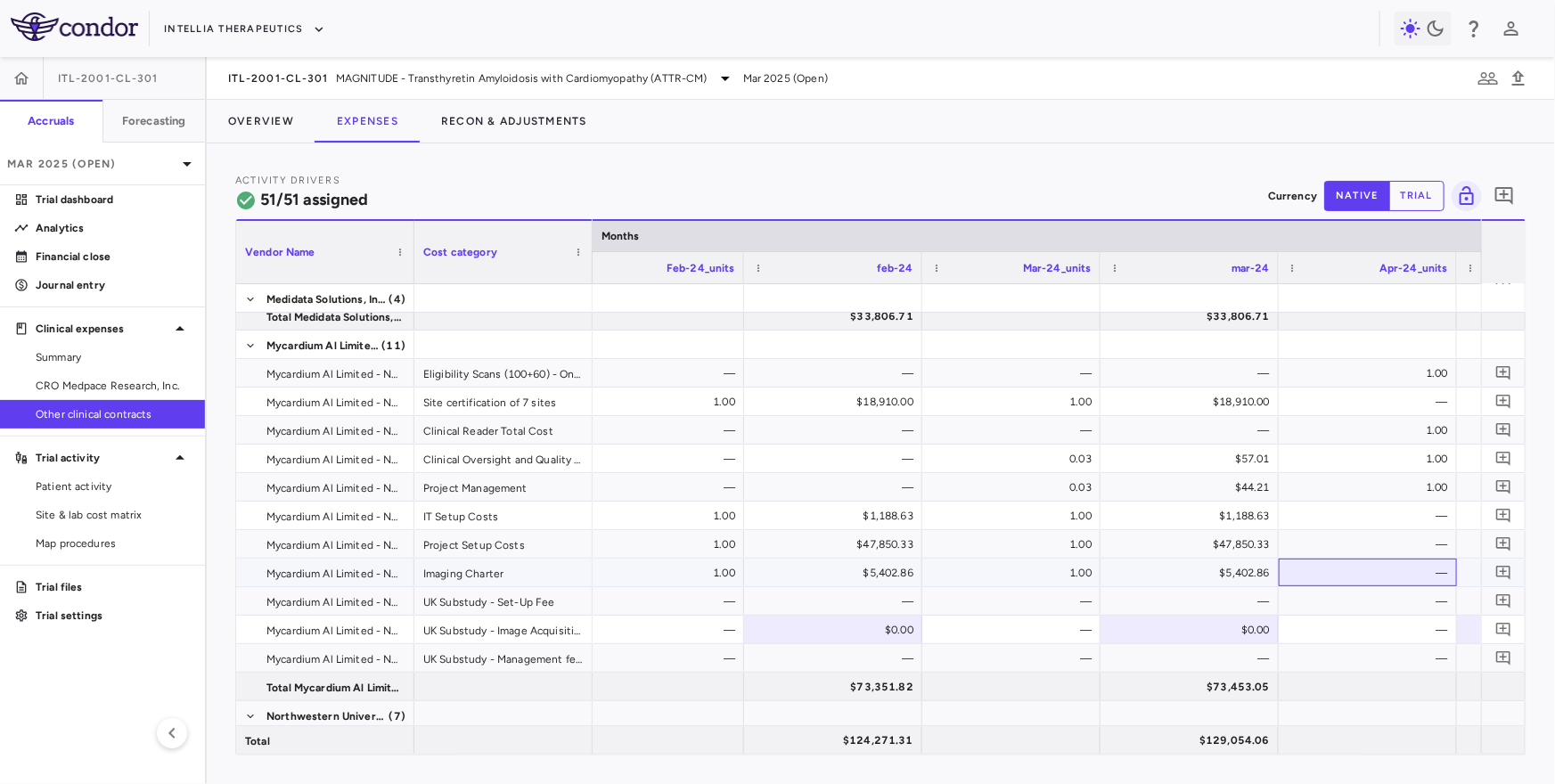click on "—" at bounding box center (1371, 573) 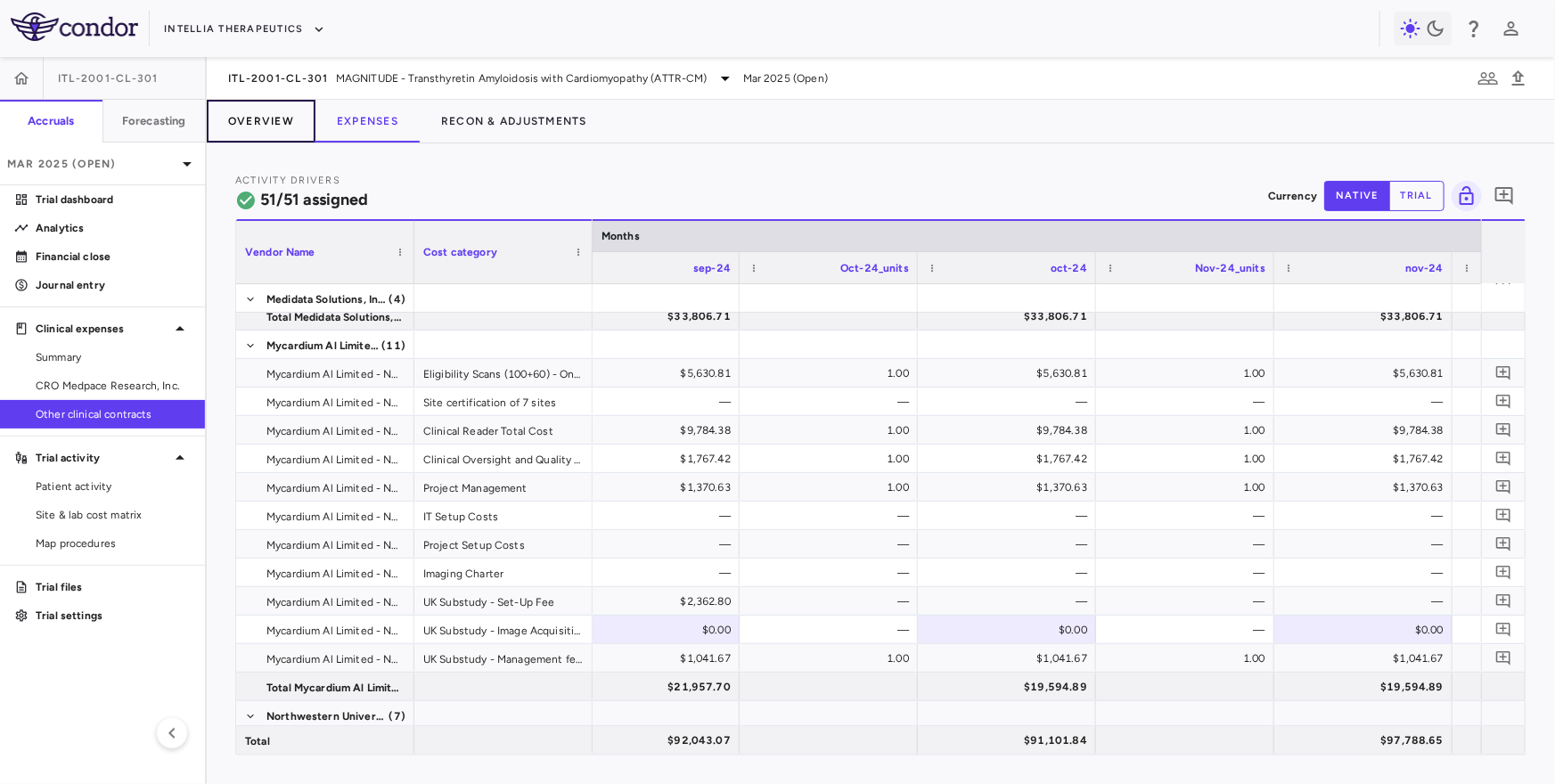 click on "Overview" at bounding box center (261, 121) 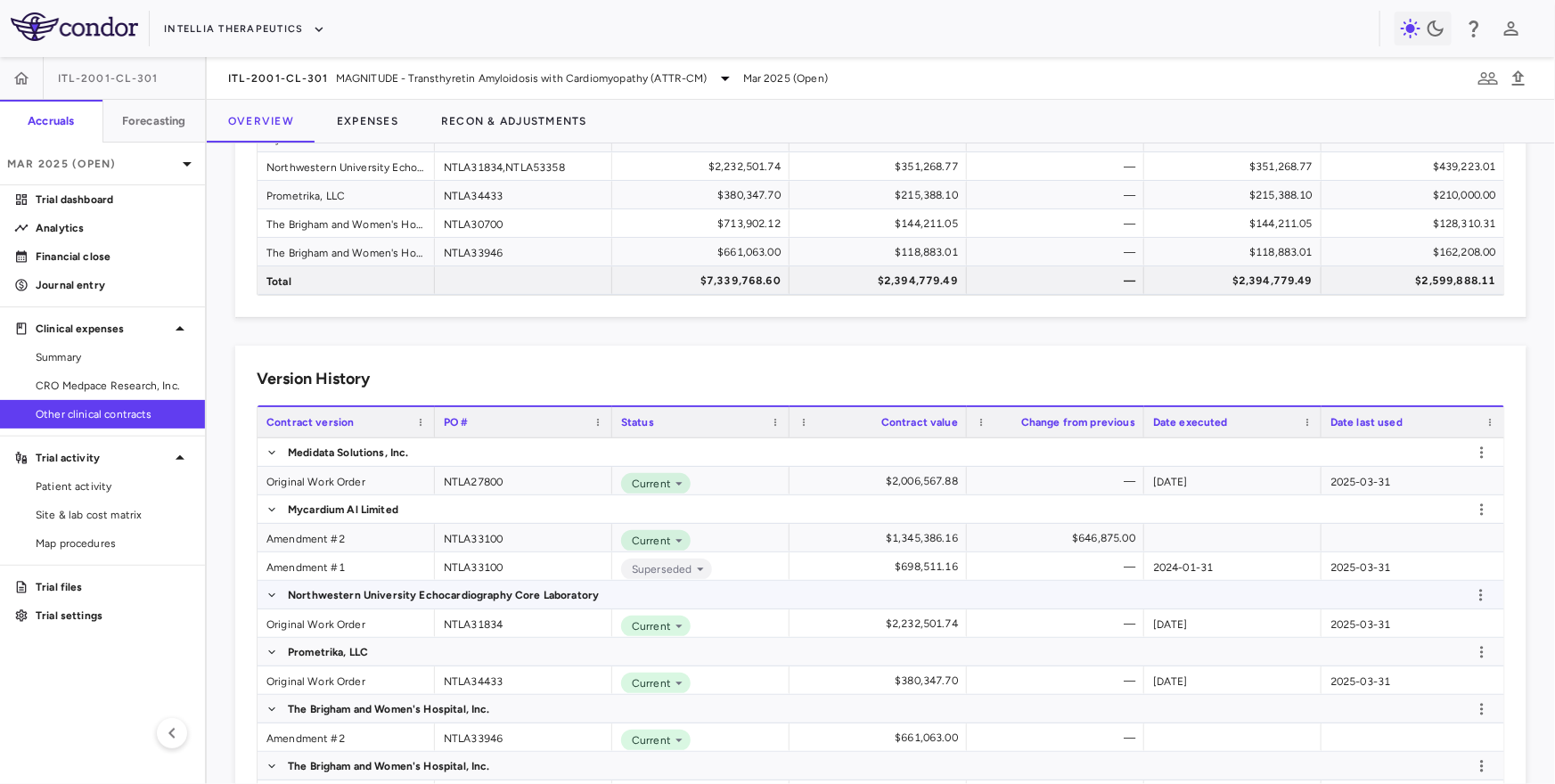 scroll, scrollTop: 250, scrollLeft: 0, axis: vertical 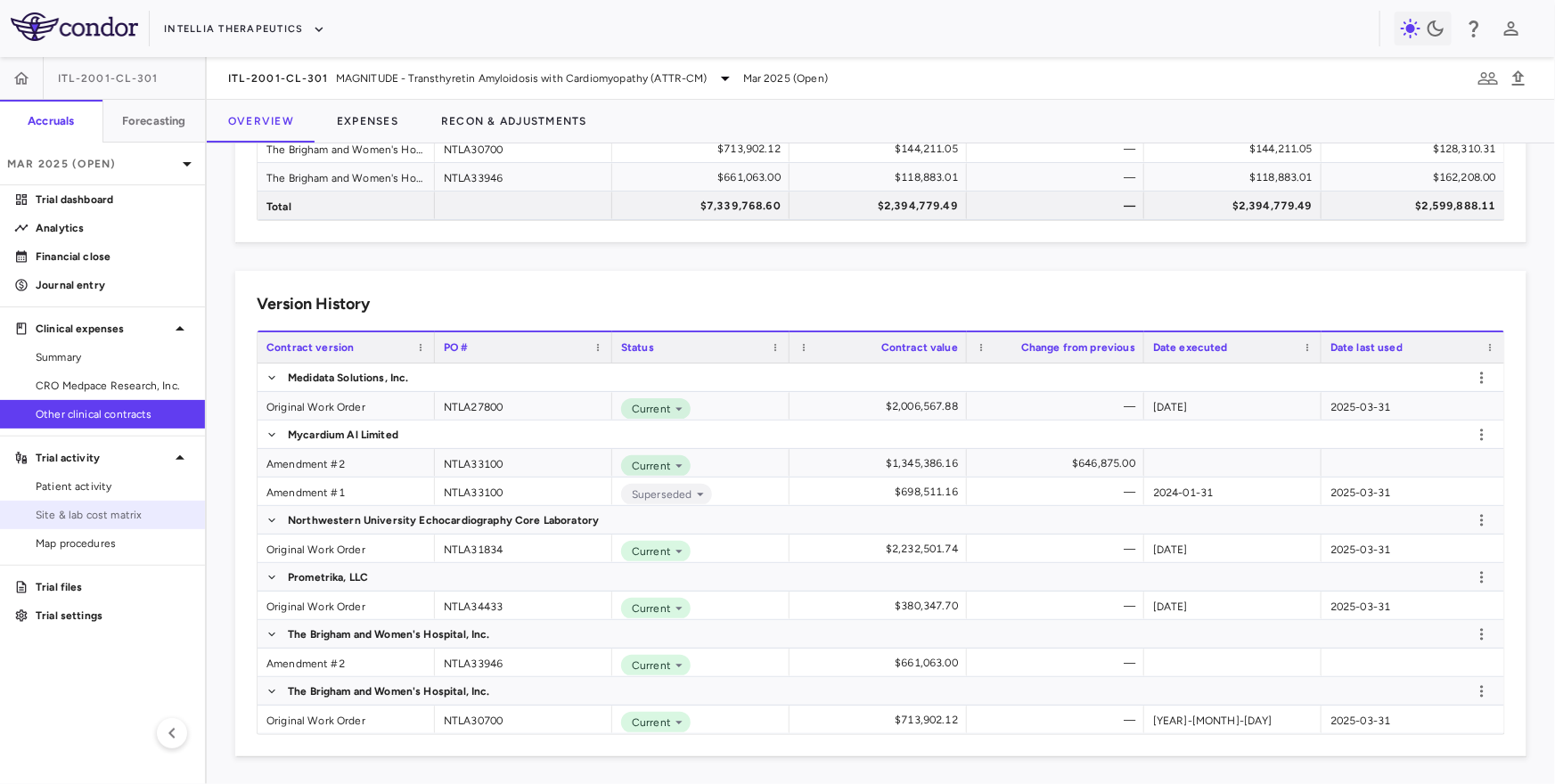 click on "Site & lab cost matrix" at bounding box center (113, 515) 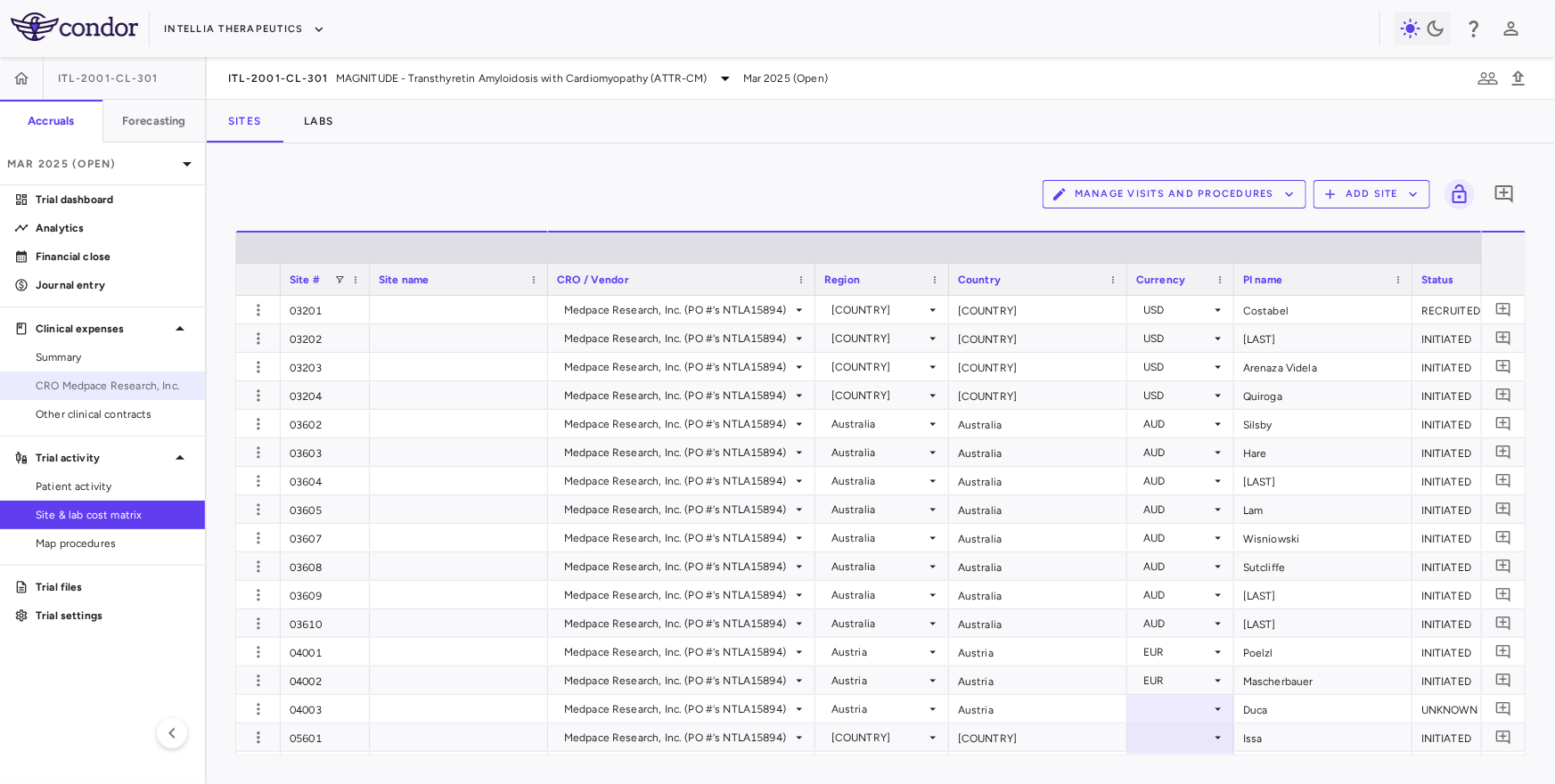 click on "CRO Medpace Research, Inc." at bounding box center (113, 386) 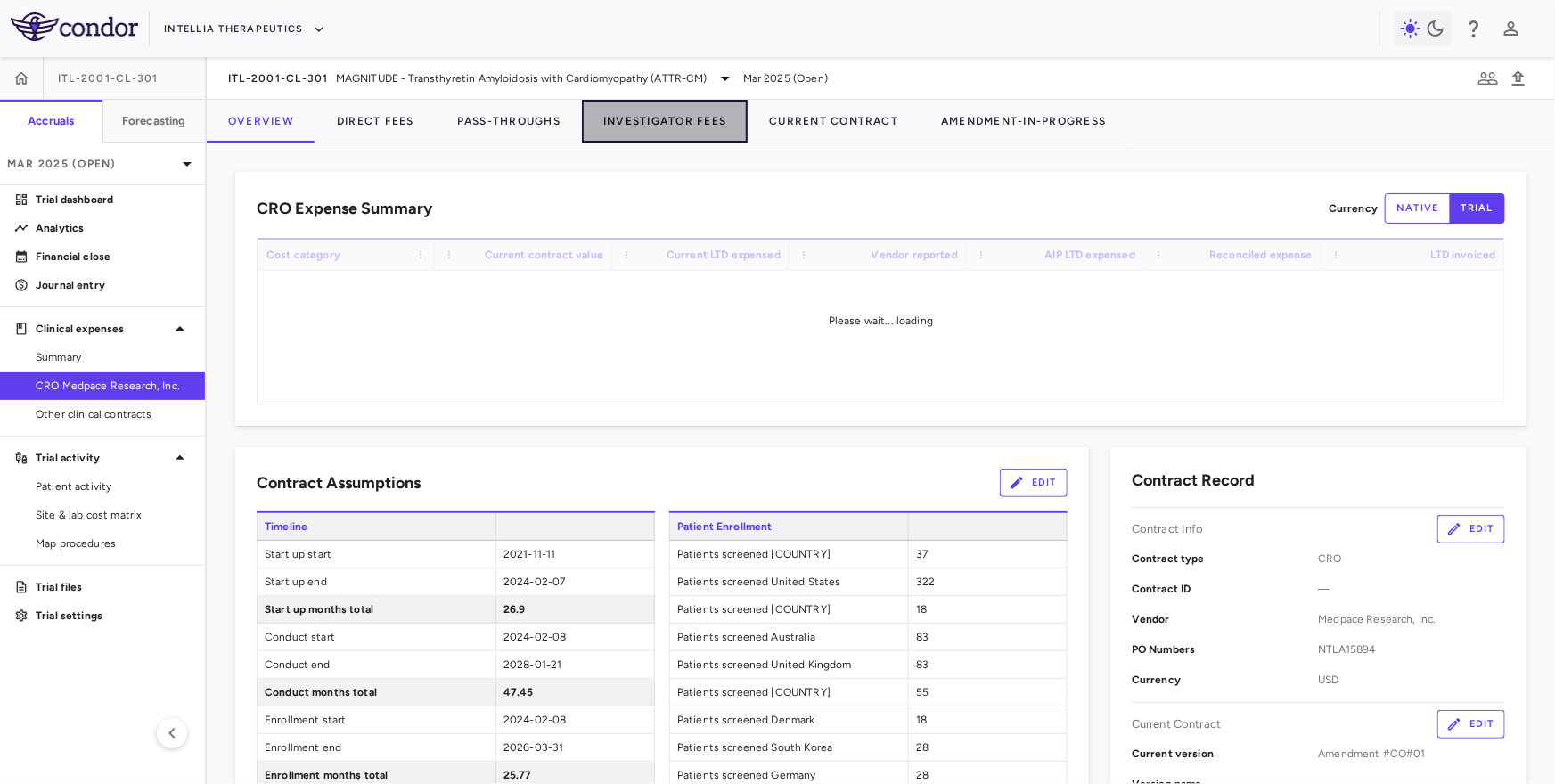 click on "Investigator Fees" at bounding box center (665, 121) 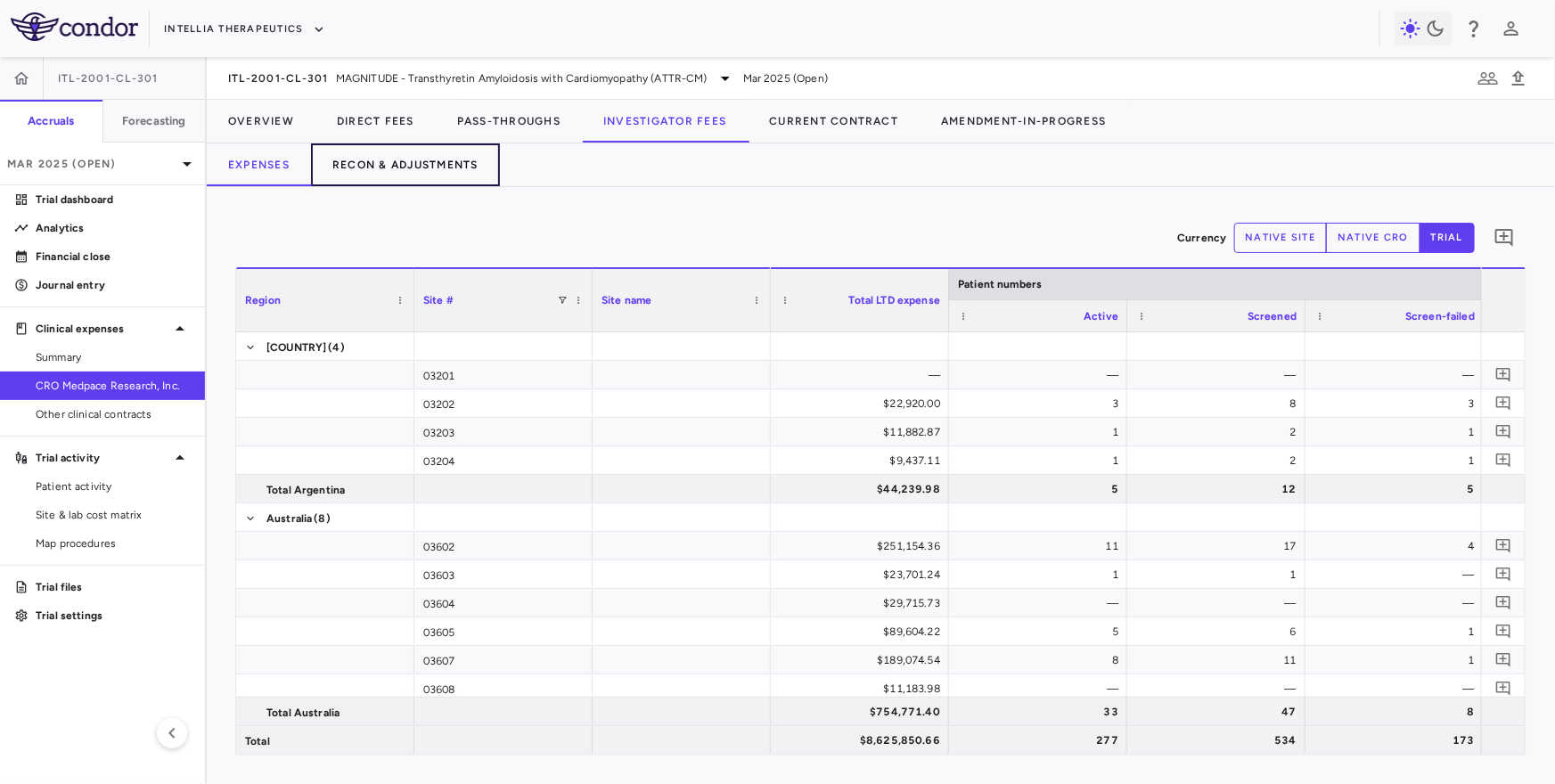 click on "Recon & Adjustments" at bounding box center (405, 165) 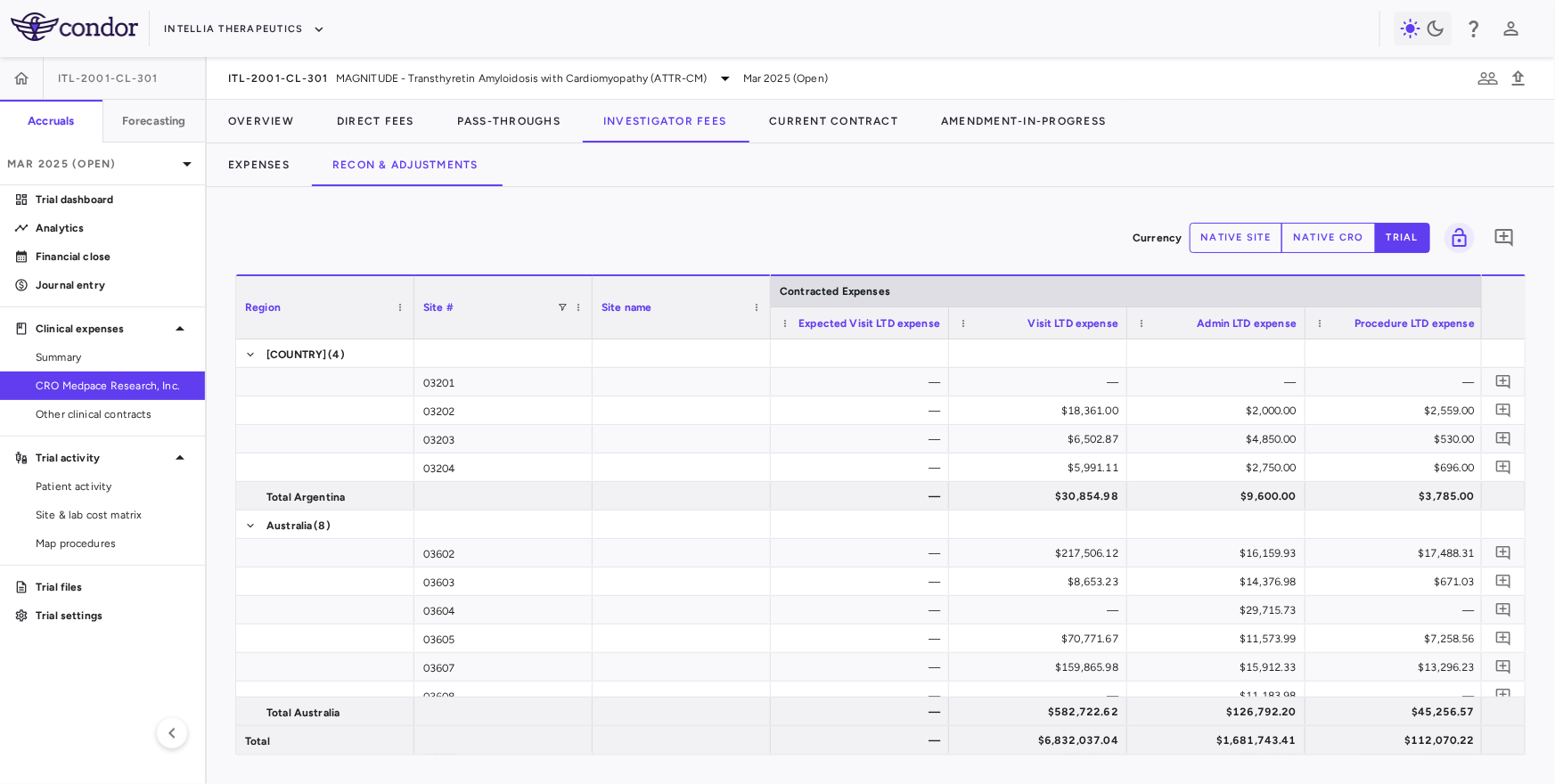 click on "Region" at bounding box center (325, 307) 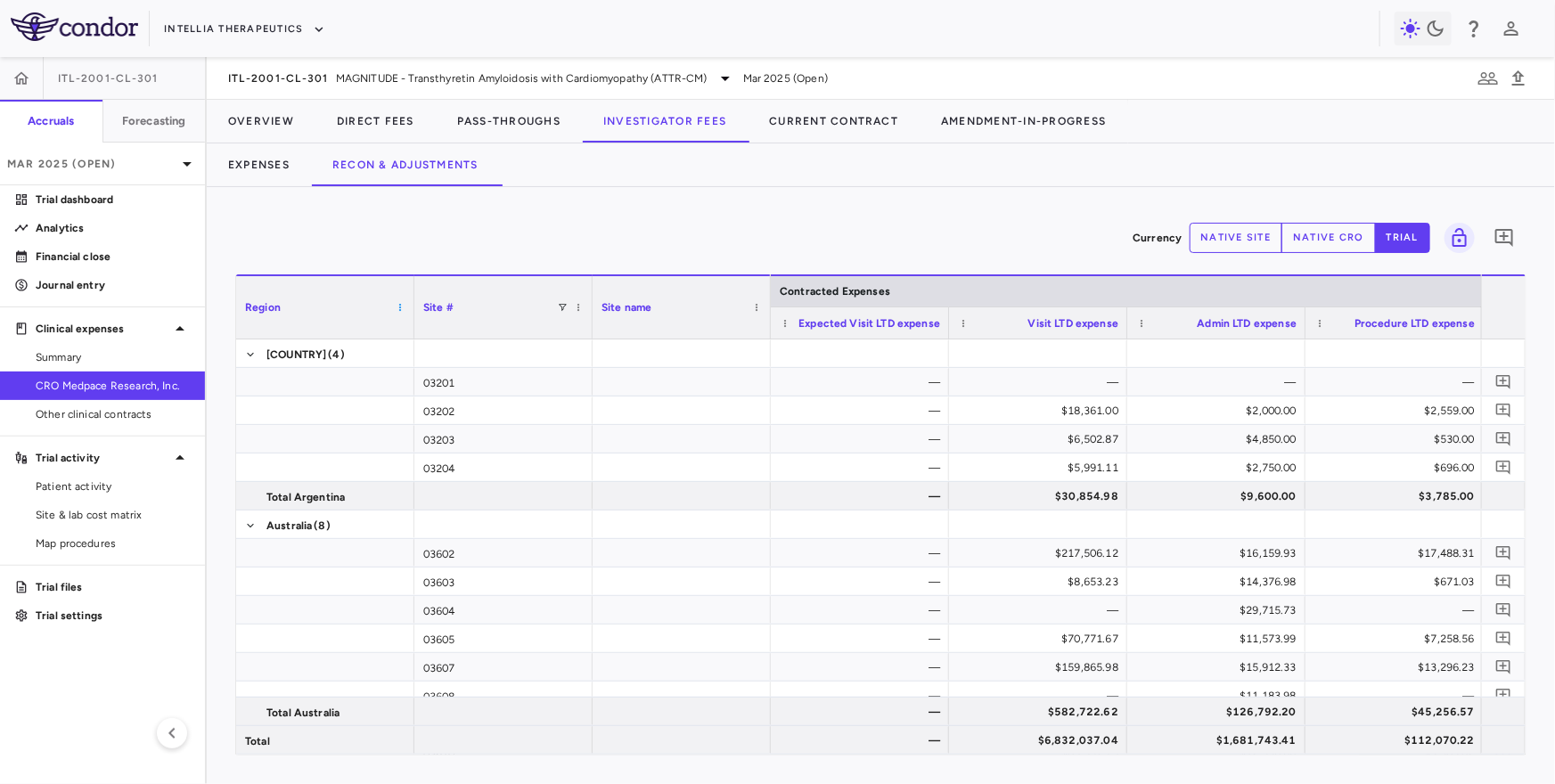 click at bounding box center [400, 307] 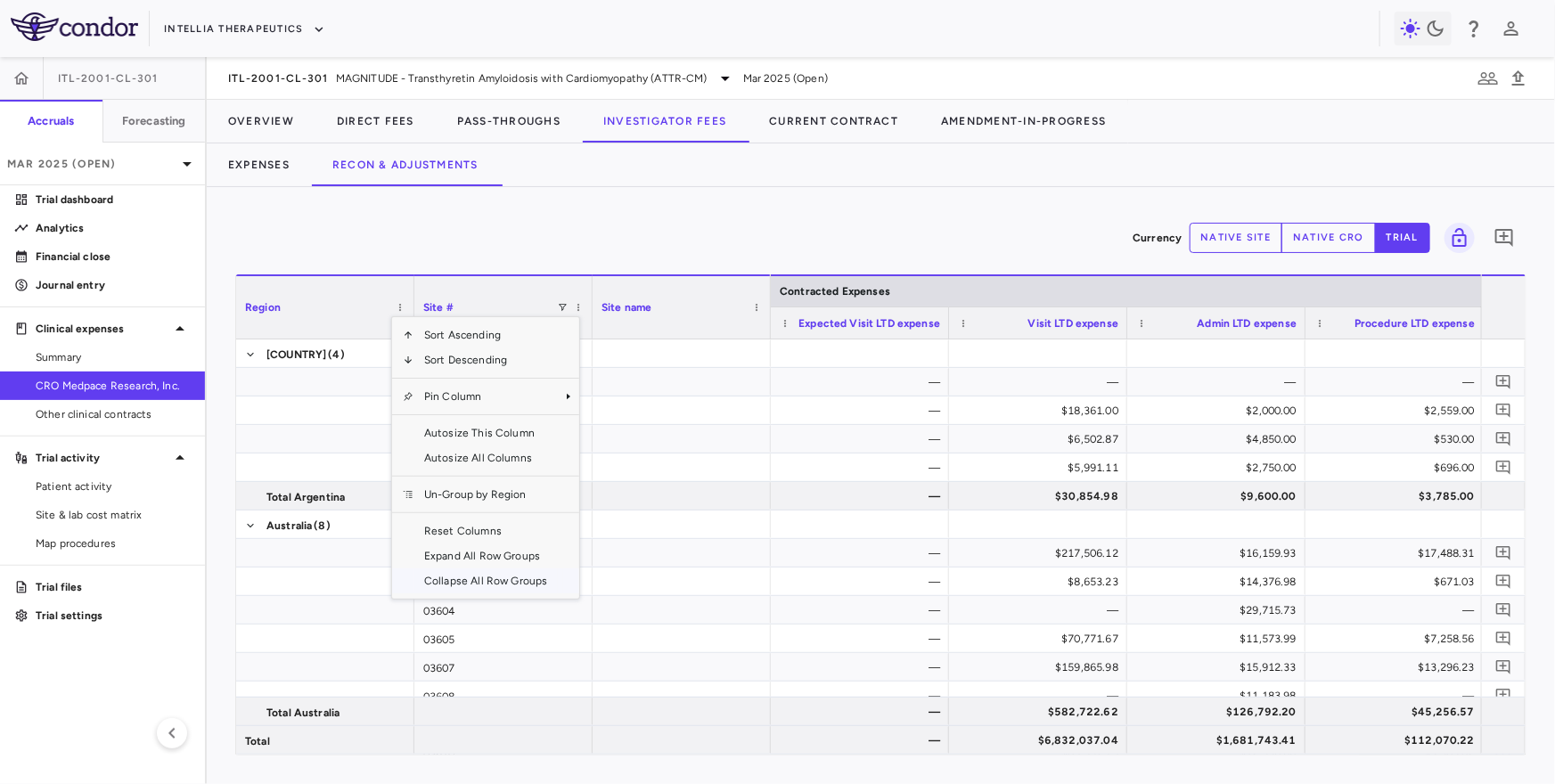 click on "Collapse All Row Groups" at bounding box center [486, 581] 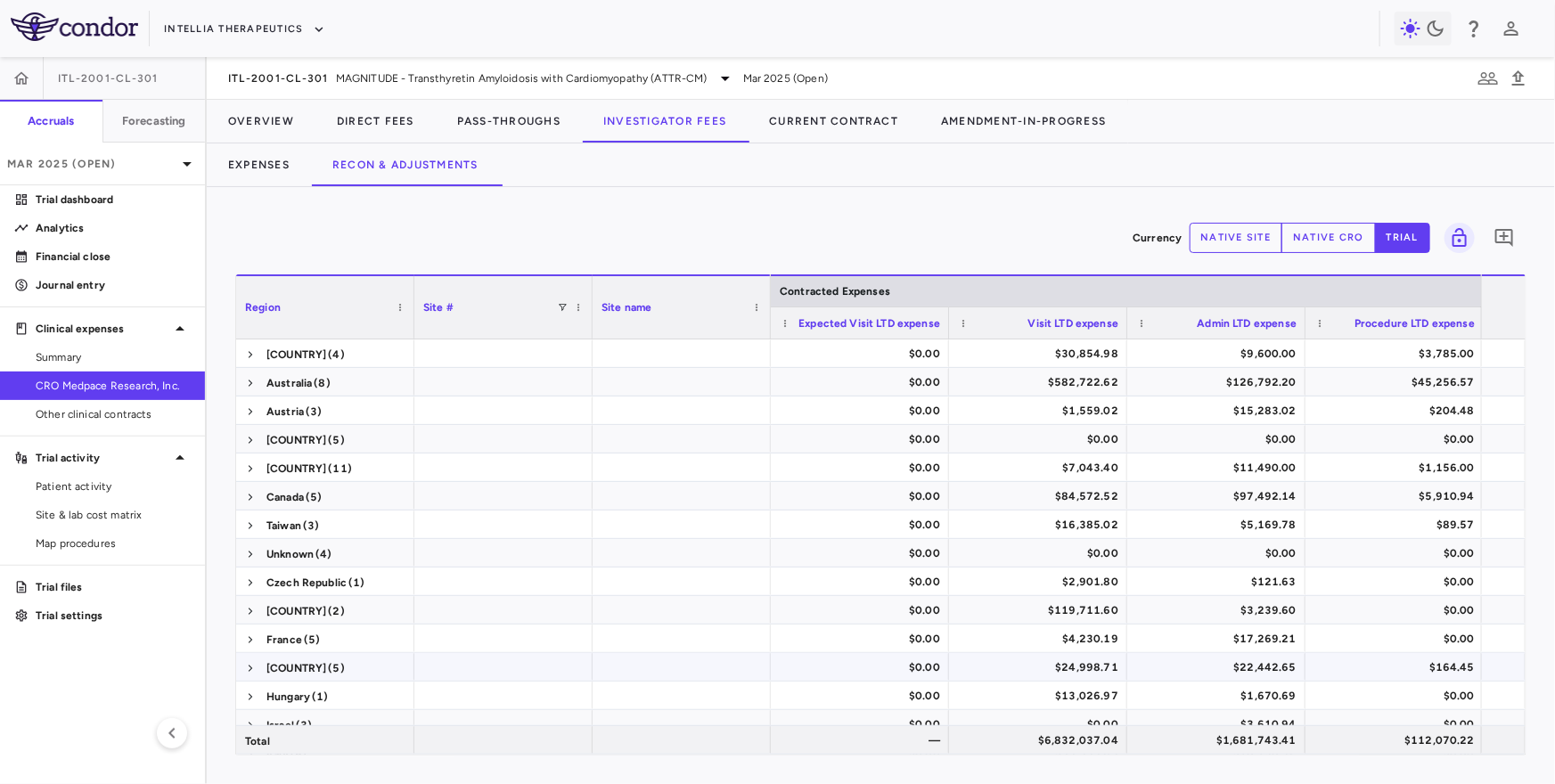 scroll, scrollTop: 362, scrollLeft: 0, axis: vertical 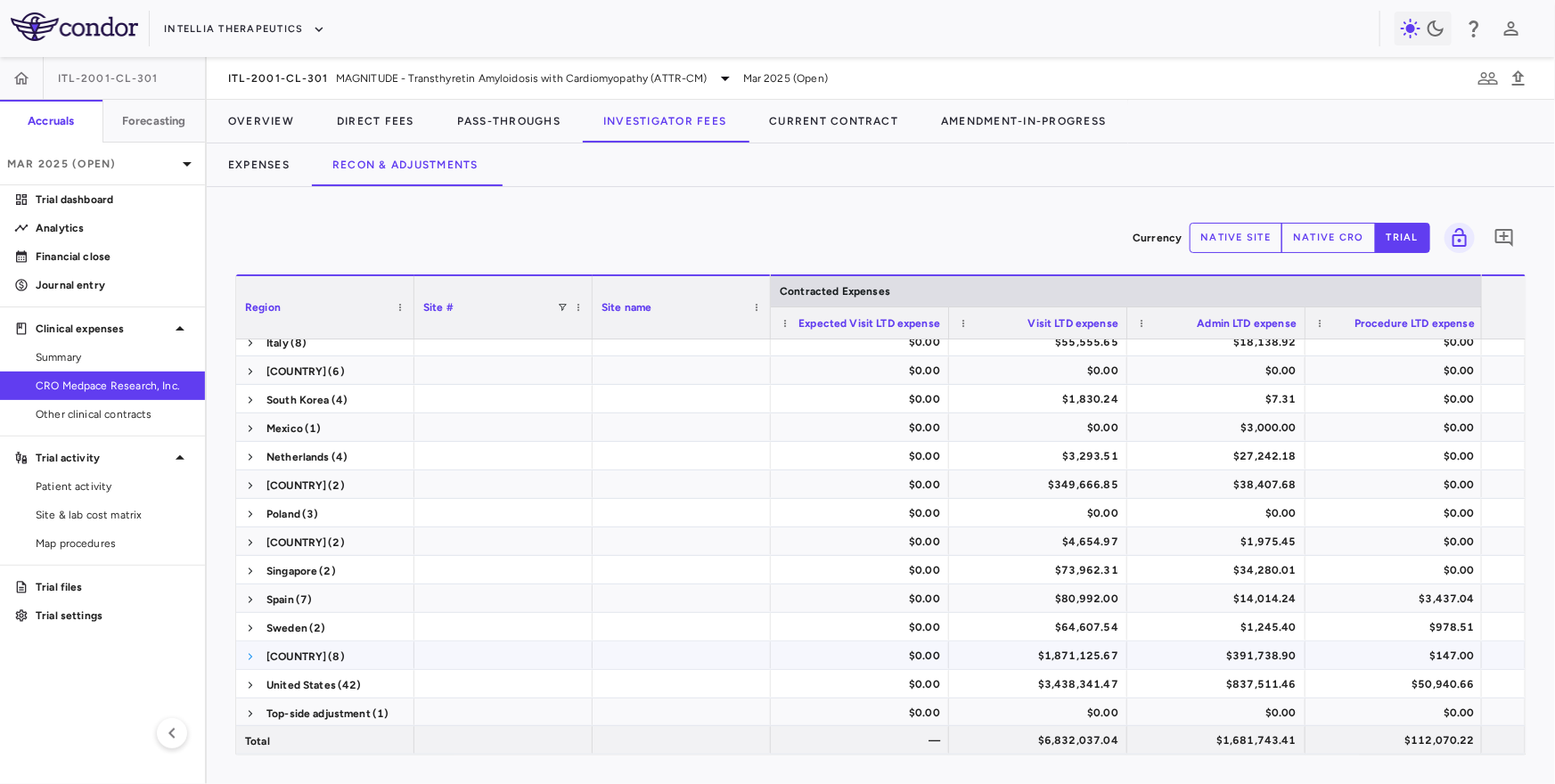 click at bounding box center [250, 657] 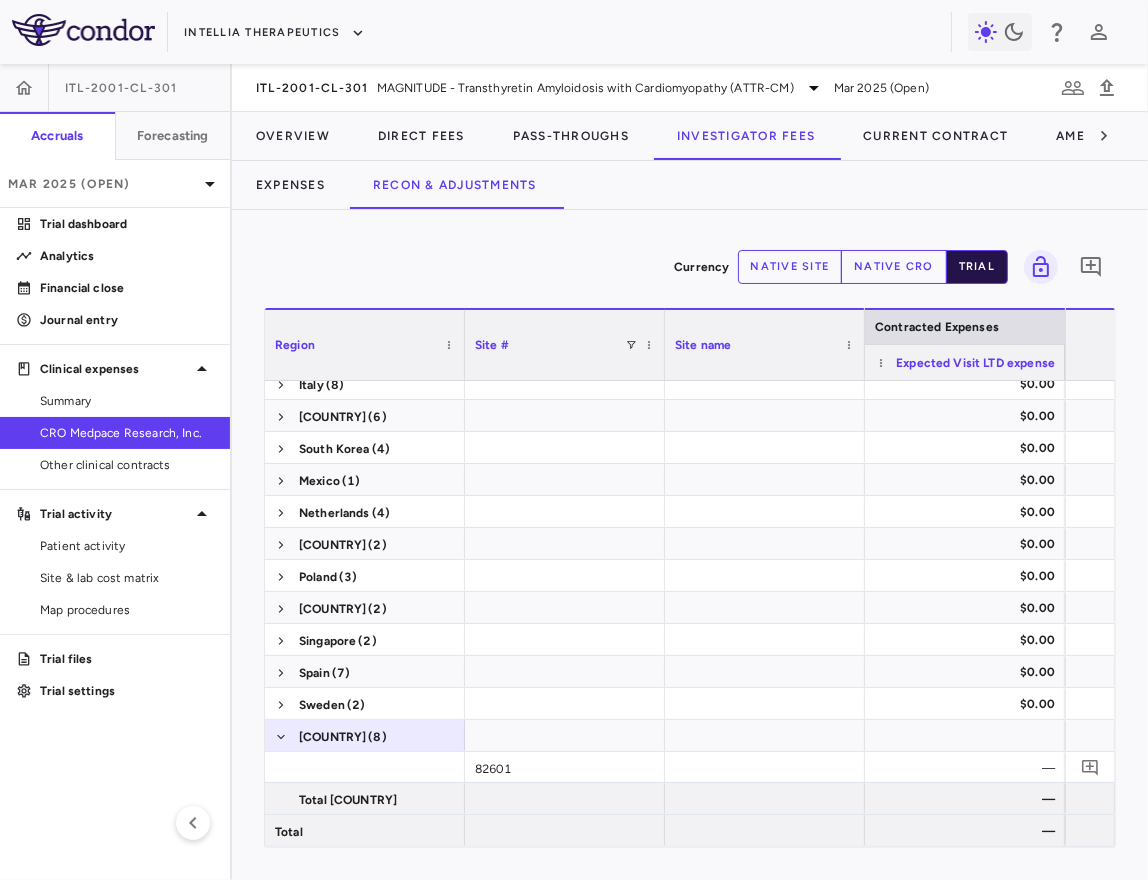 scroll, scrollTop: 342, scrollLeft: 0, axis: vertical 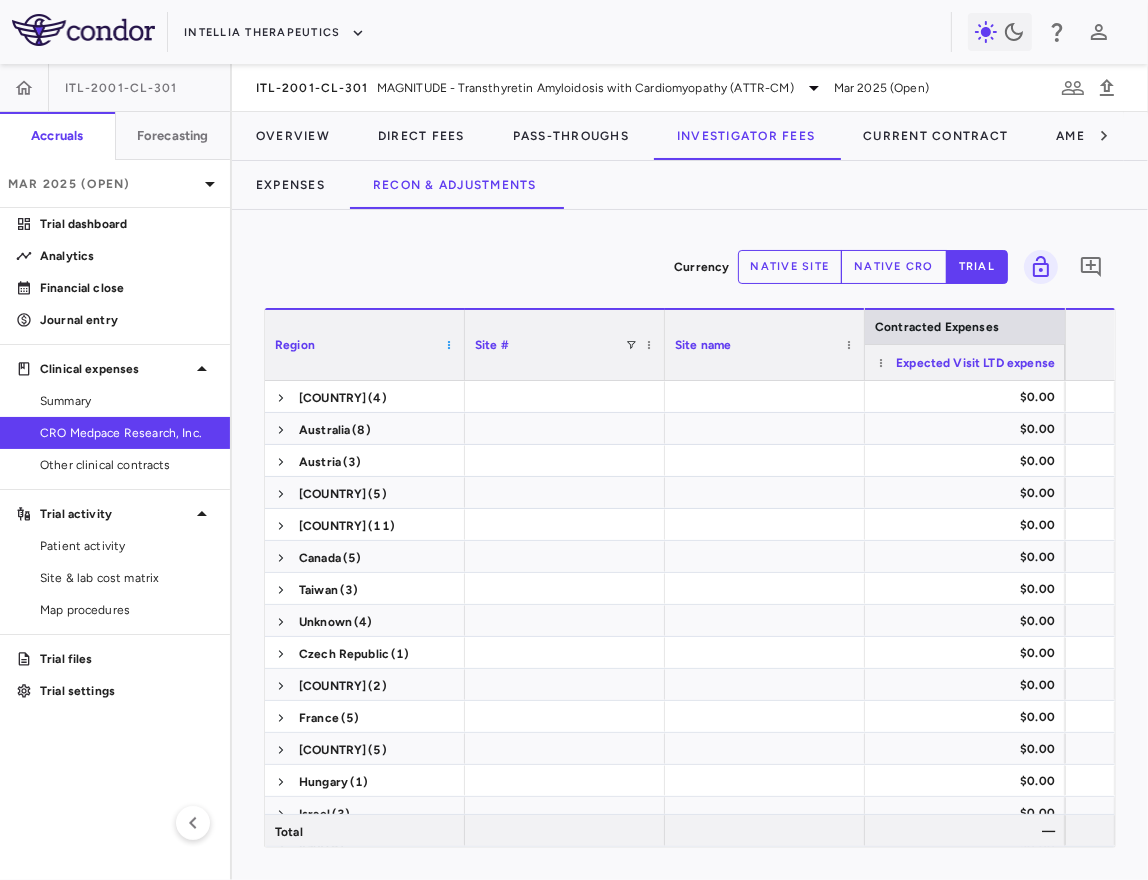 click at bounding box center [449, 345] 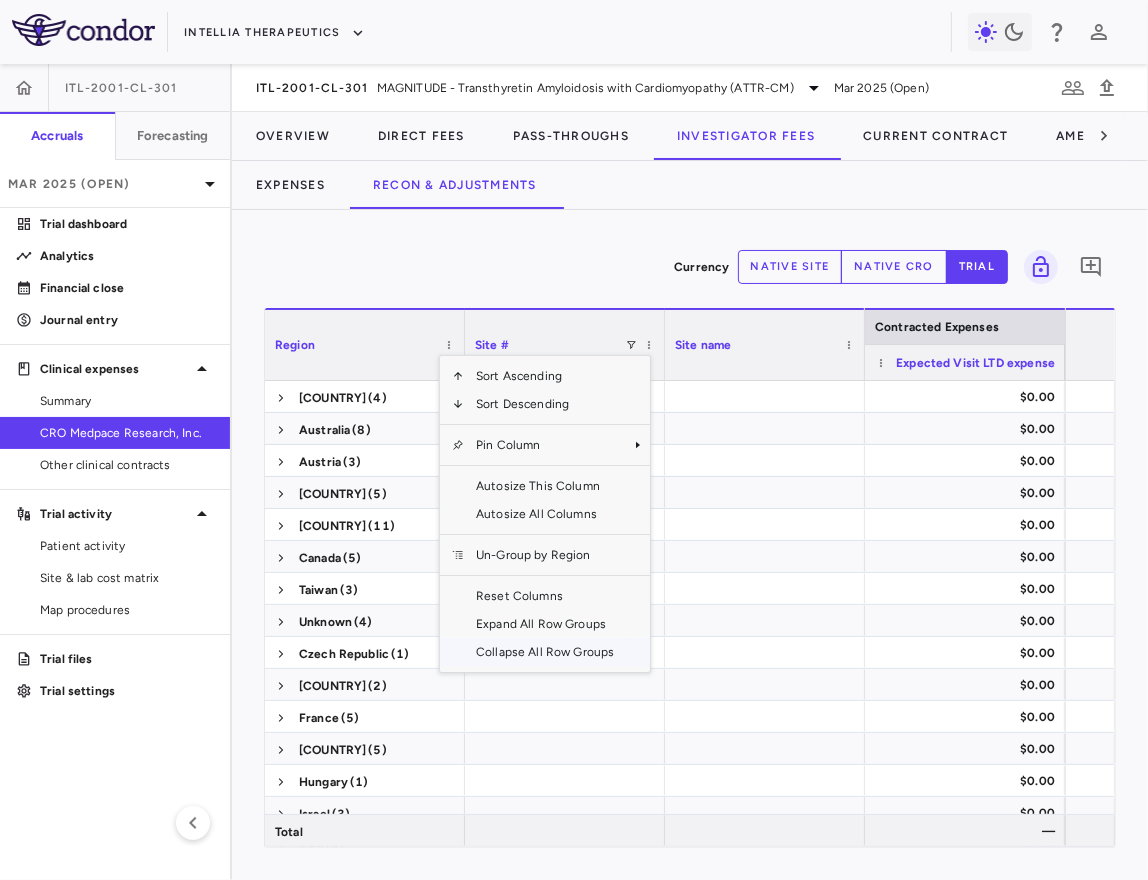 click on "Collapse All Row Groups" at bounding box center [545, 652] 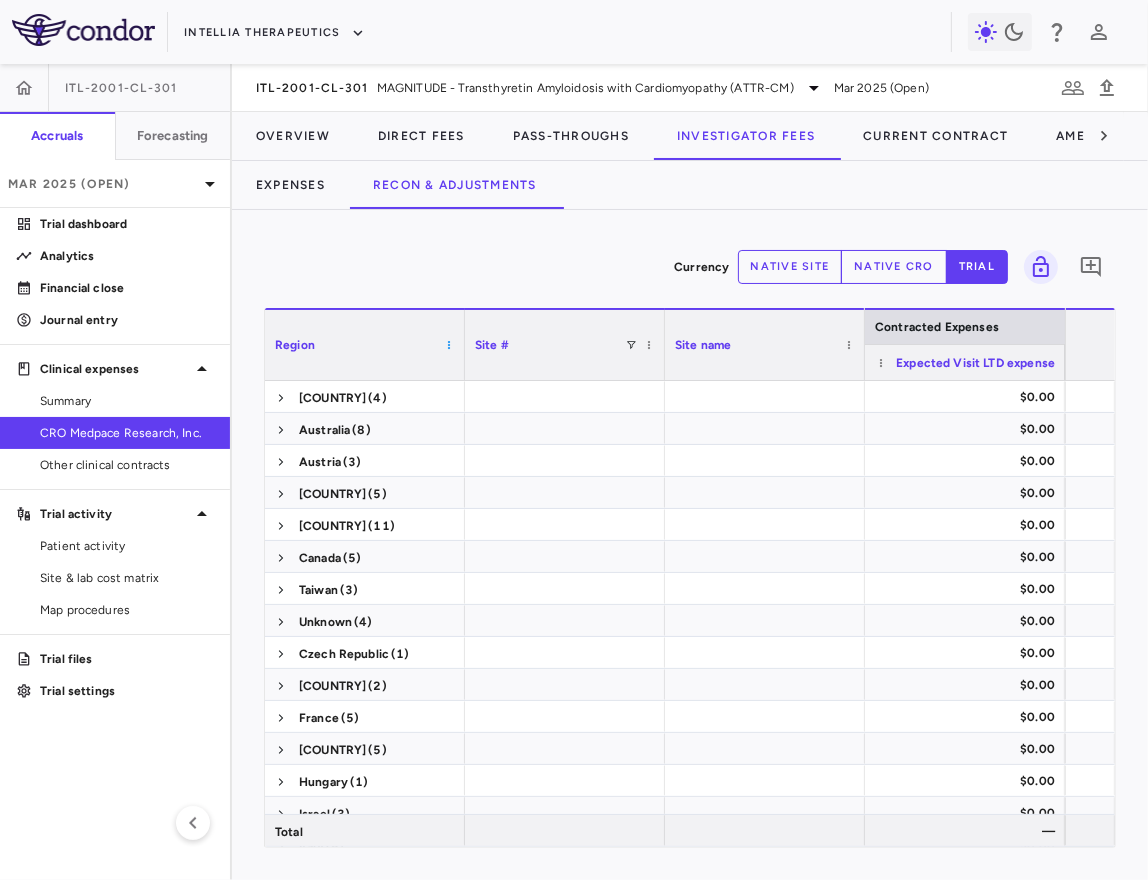 click at bounding box center (449, 345) 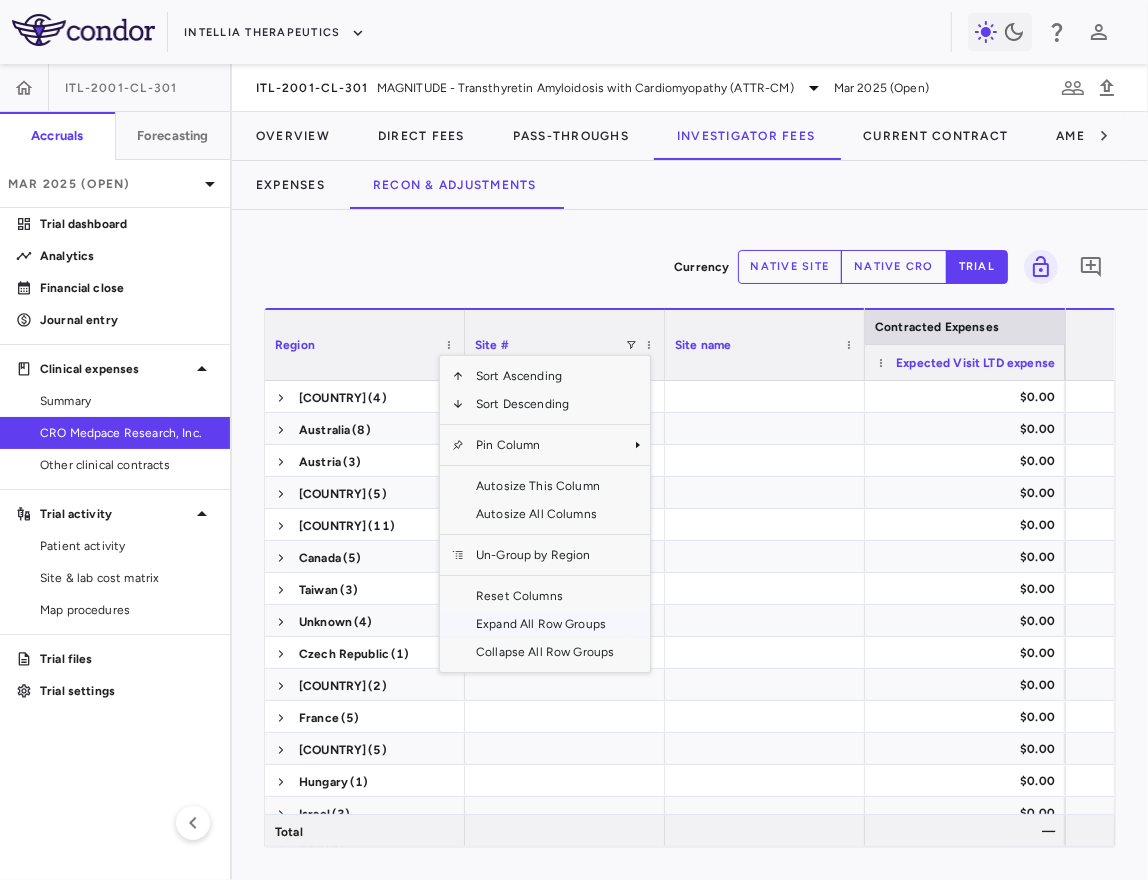 click on "Expand All Row Groups" at bounding box center [545, 624] 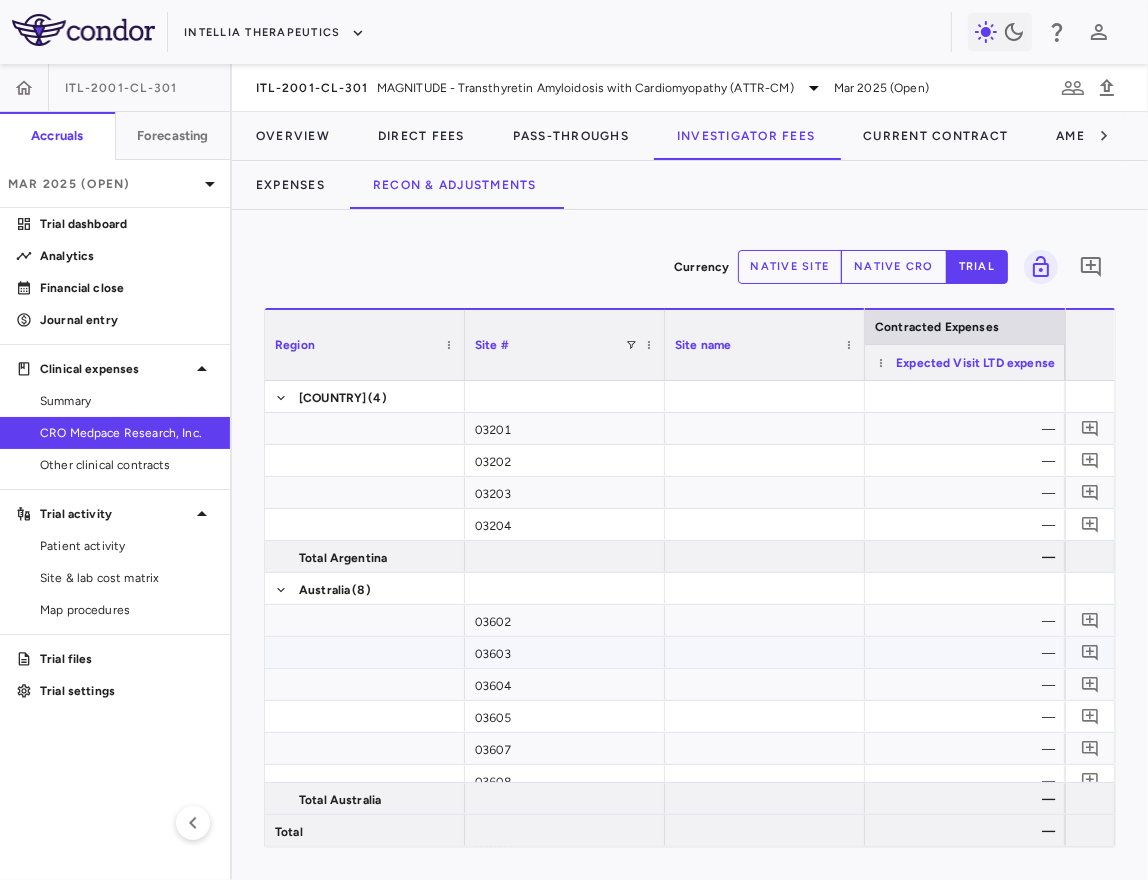 scroll, scrollTop: 423, scrollLeft: 0, axis: vertical 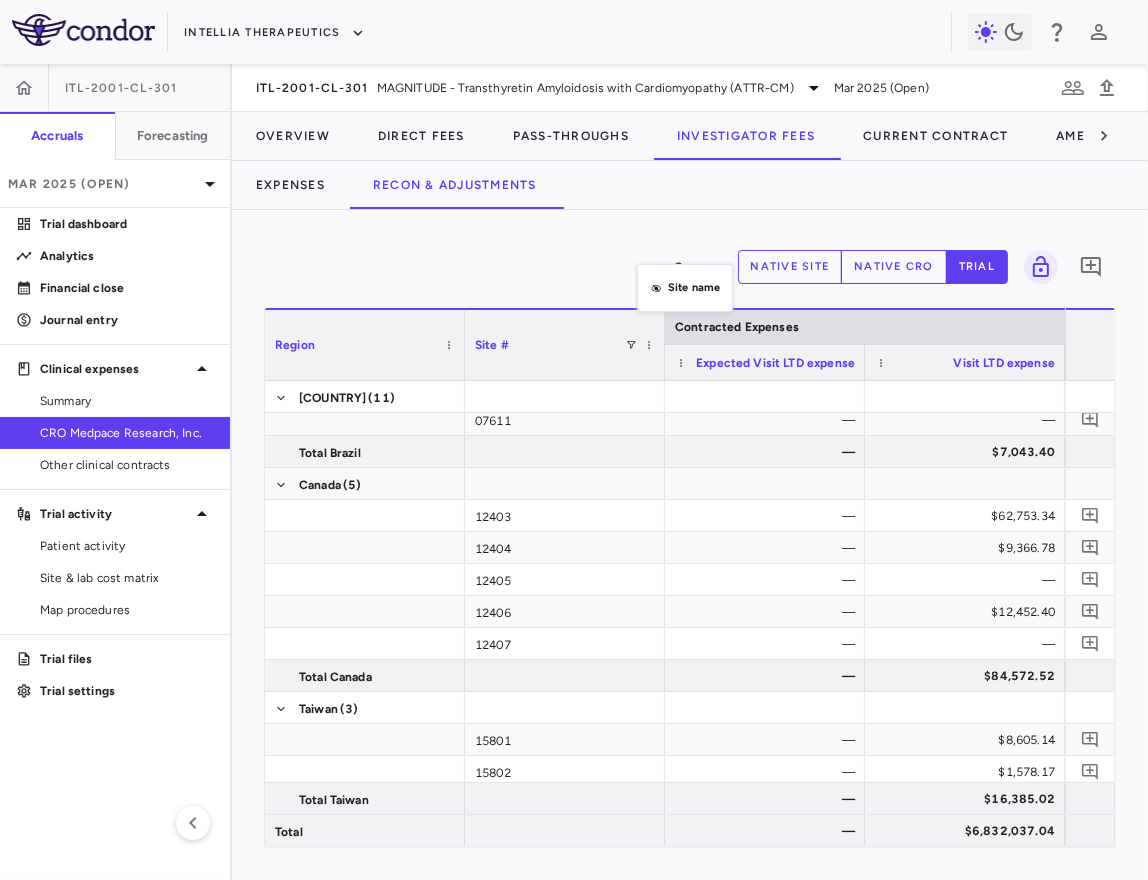 drag, startPoint x: 748, startPoint y: 352, endPoint x: 629, endPoint y: 267, distance: 146.23953 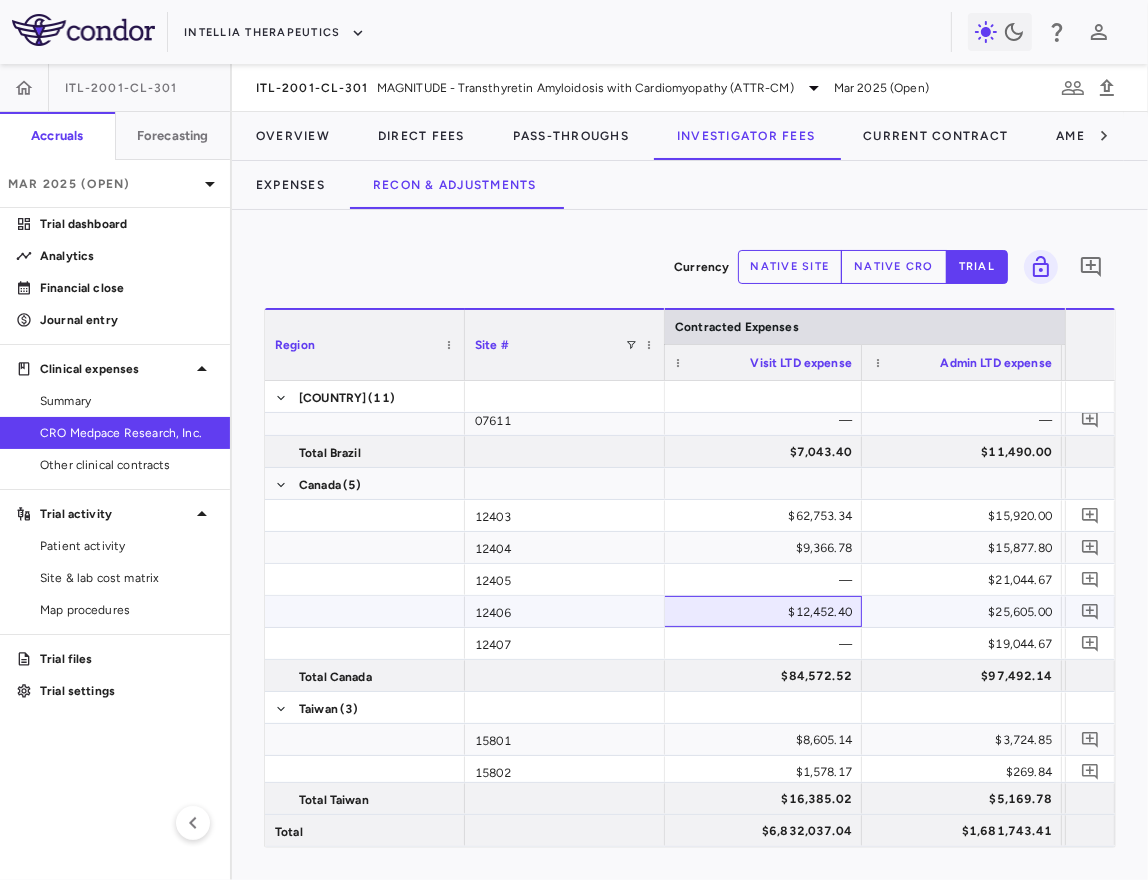 click on "$12,452.40" at bounding box center [766, 612] 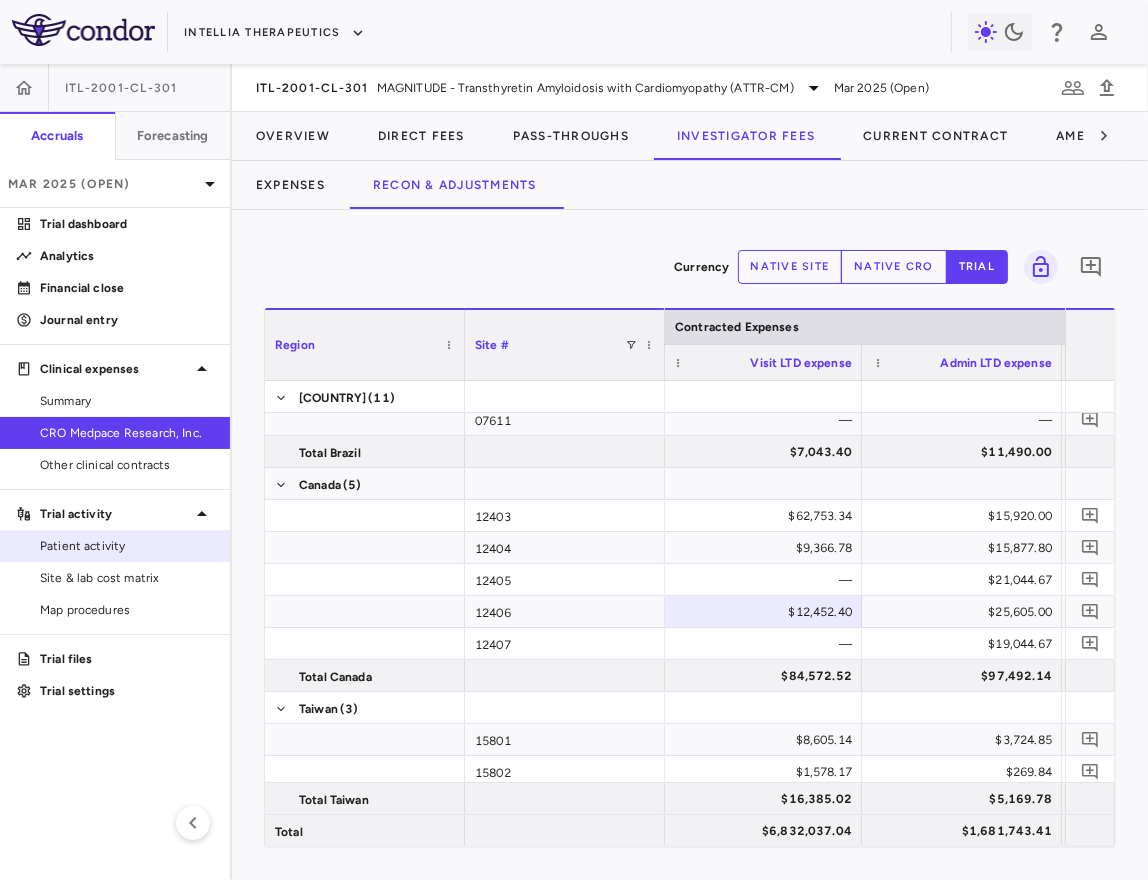 click on "Patient activity" at bounding box center [127, 546] 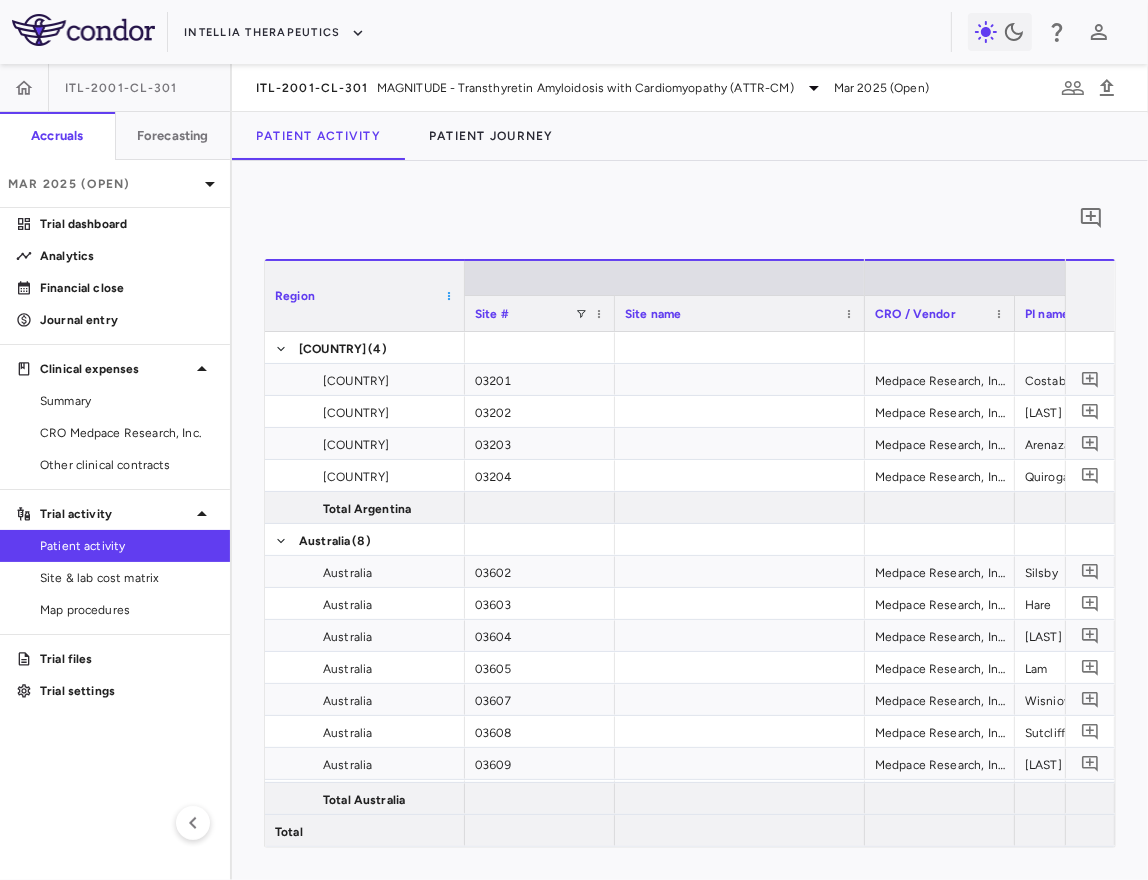 click at bounding box center (449, 296) 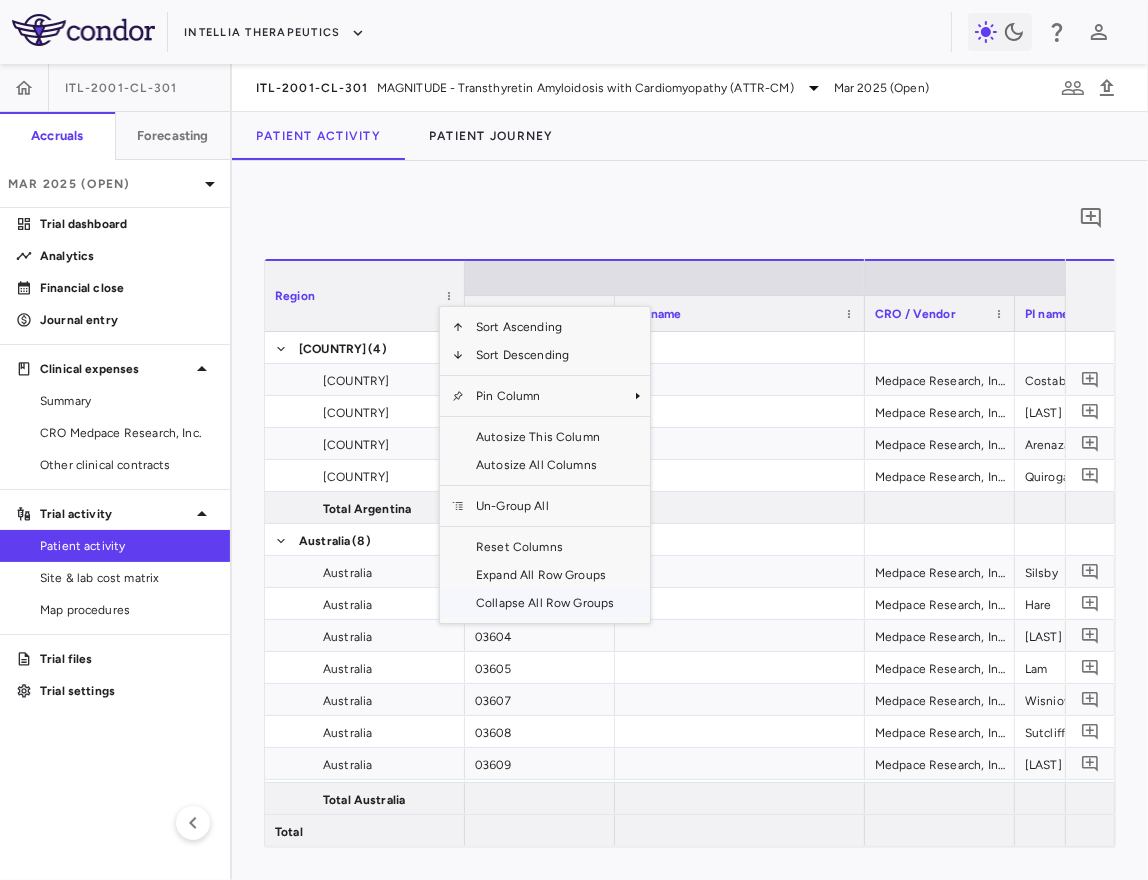 click on "Collapse All Row Groups" at bounding box center (545, 603) 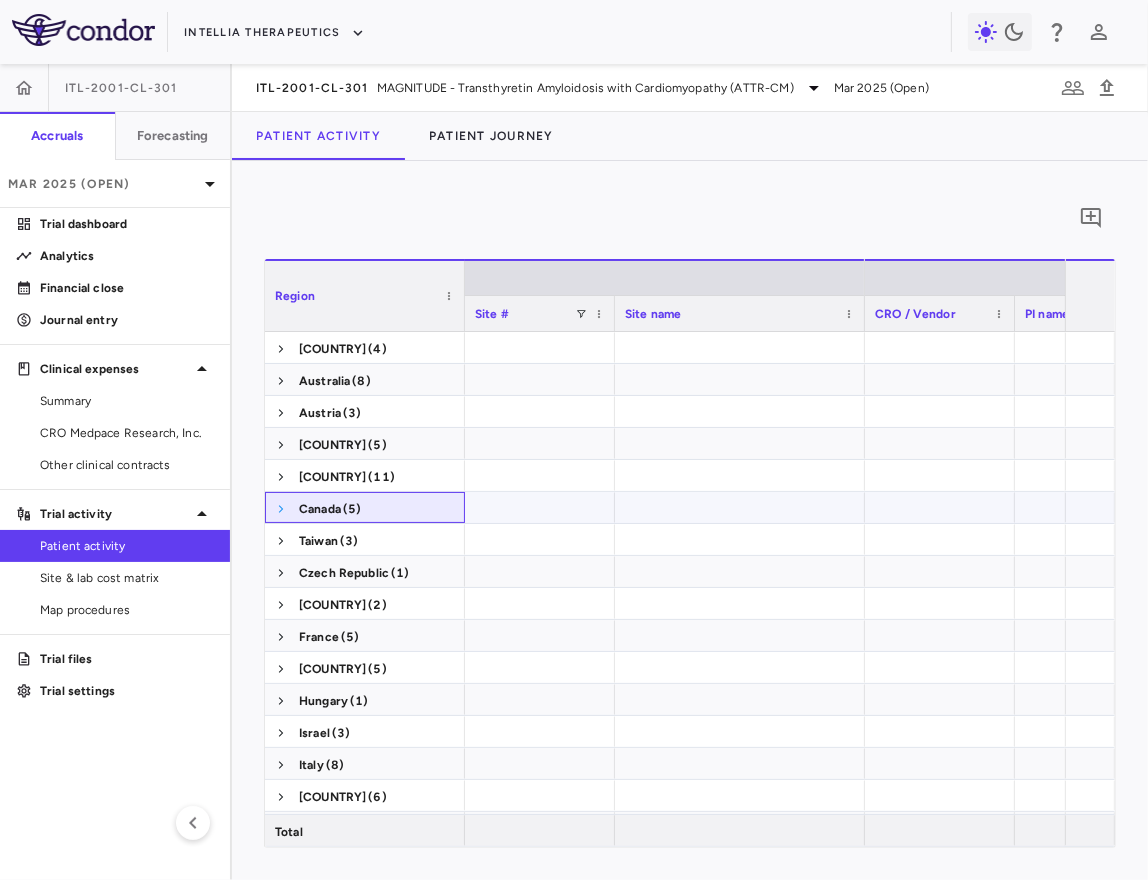 click at bounding box center [281, 509] 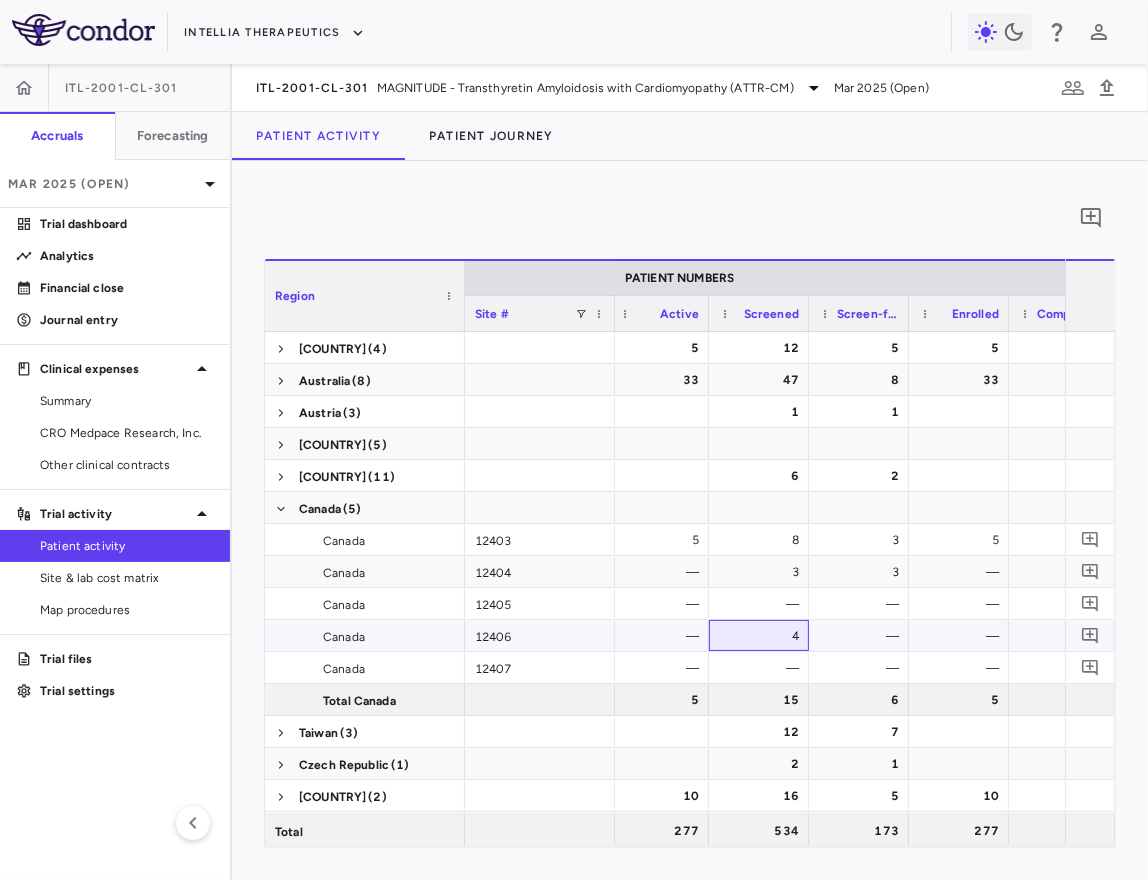 click on "4" at bounding box center (763, 636) 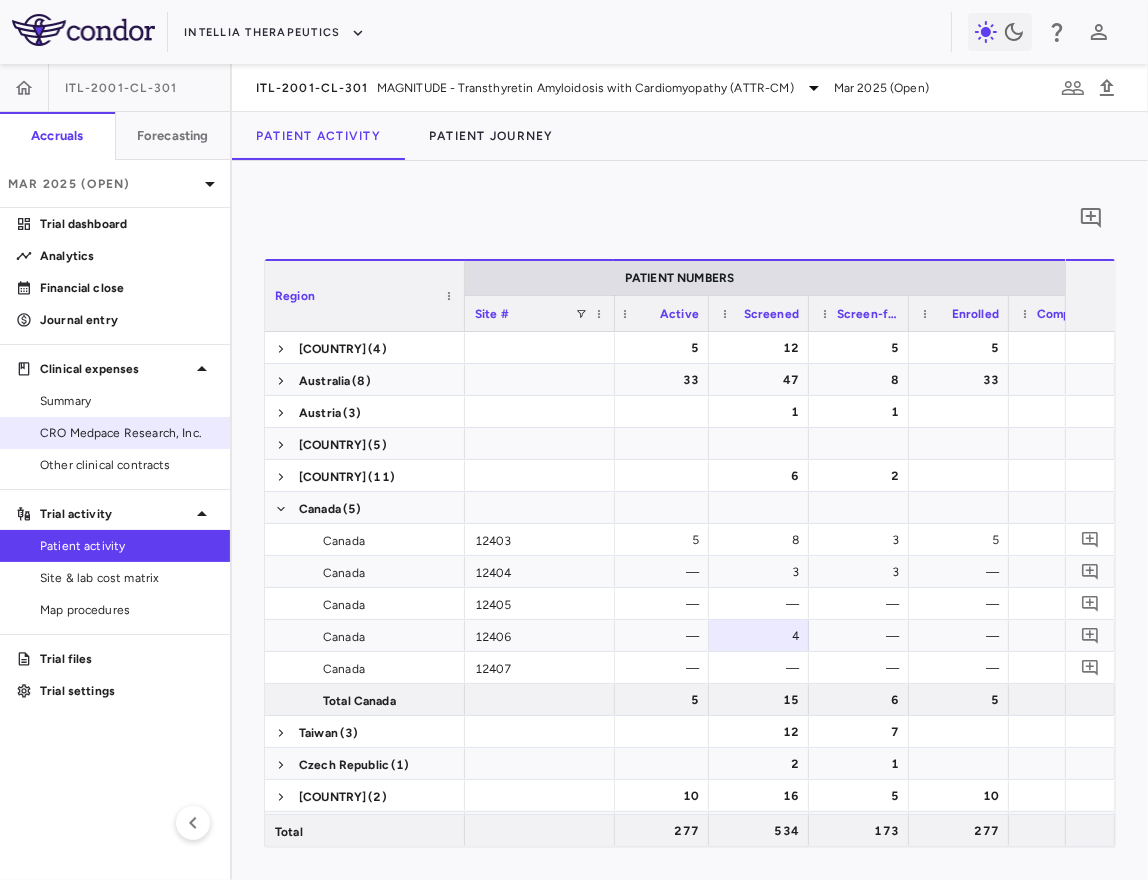 click on "CRO Medpace Research, Inc." at bounding box center [127, 433] 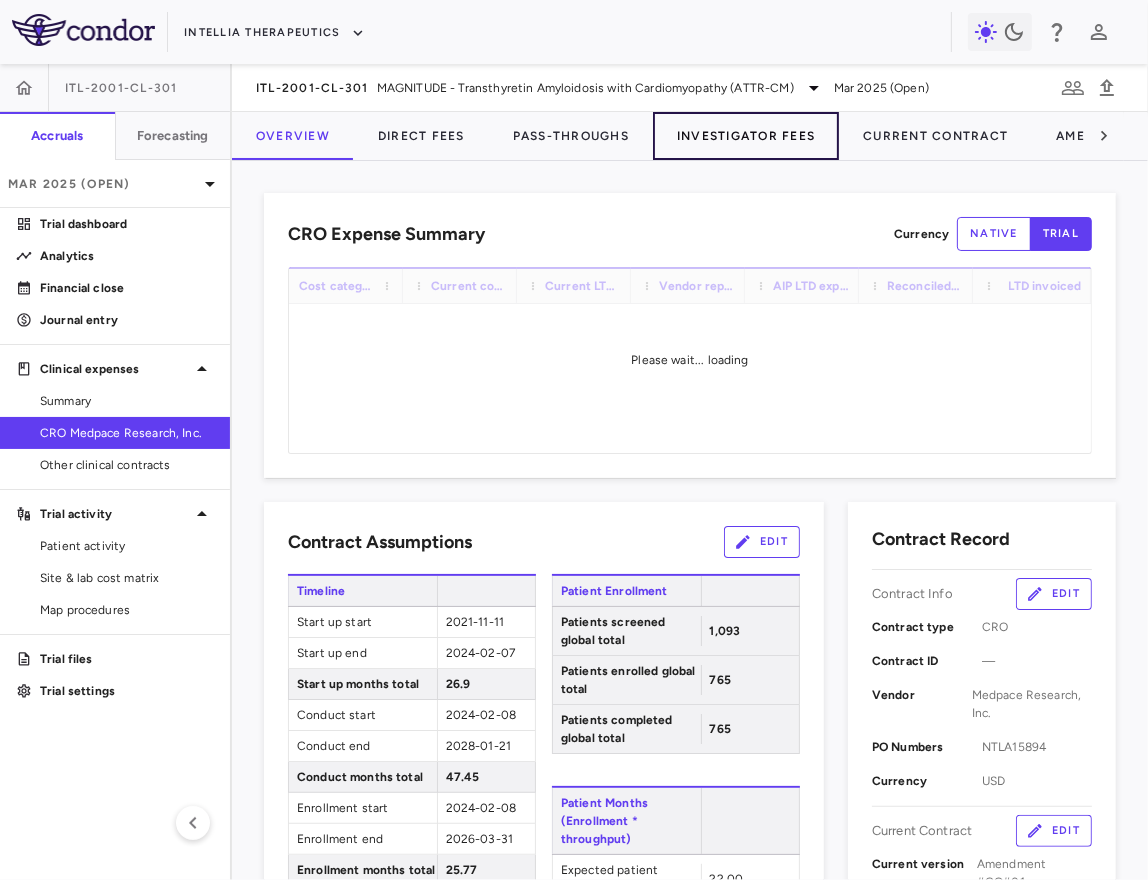 click on "Investigator Fees" at bounding box center (746, 136) 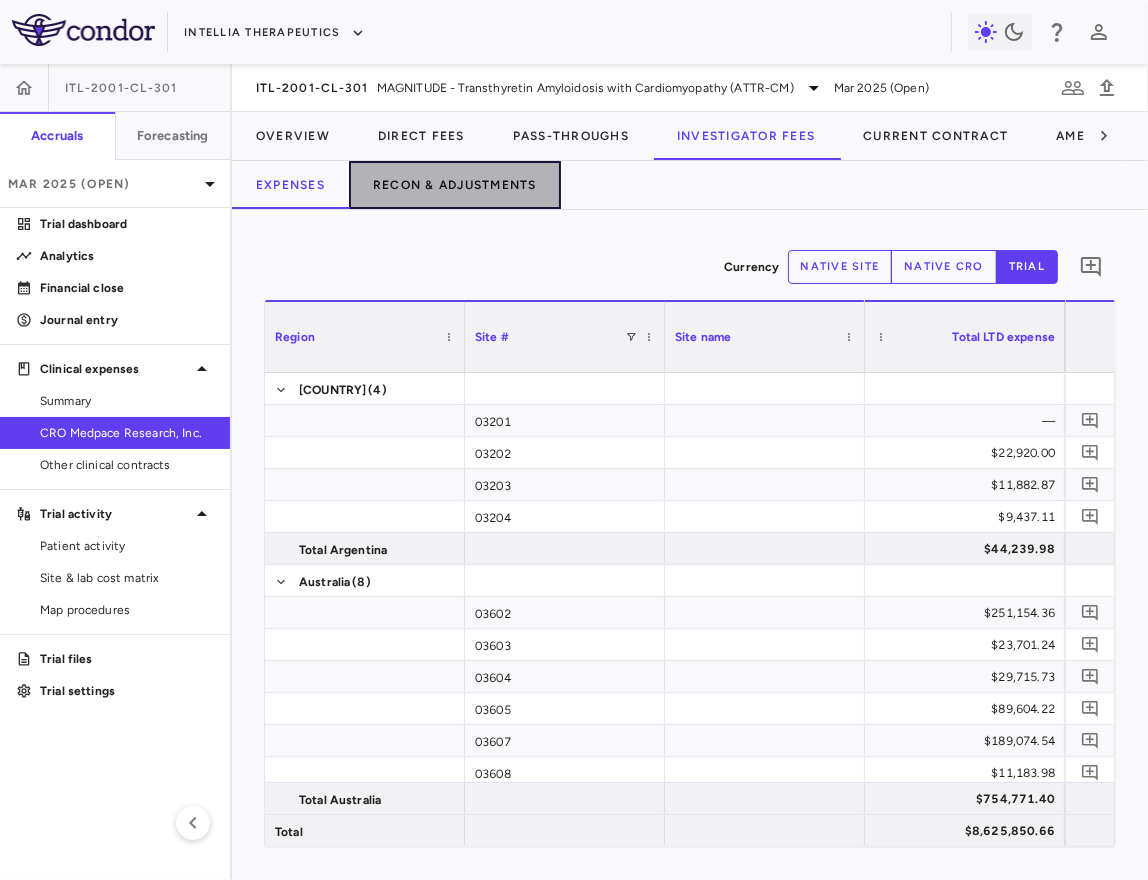 click on "Recon & Adjustments" at bounding box center [455, 185] 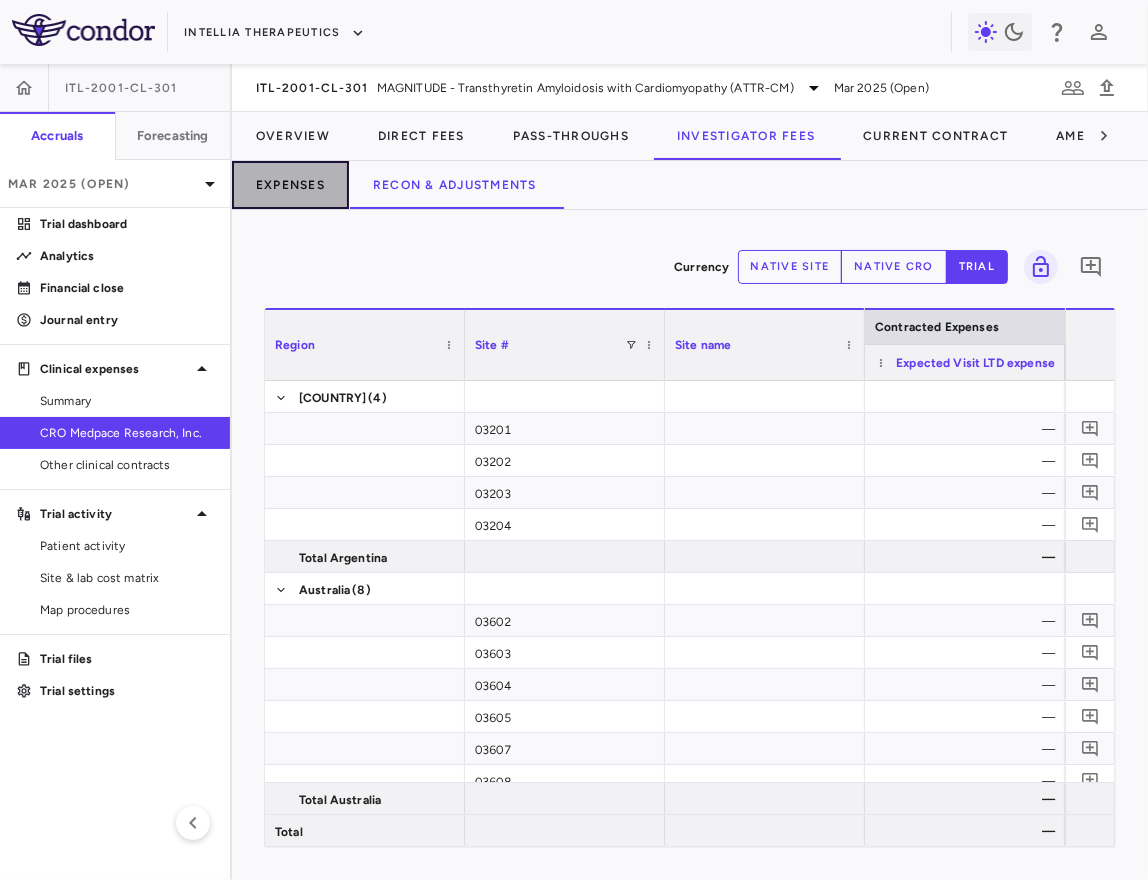 click on "Expenses" at bounding box center [290, 185] 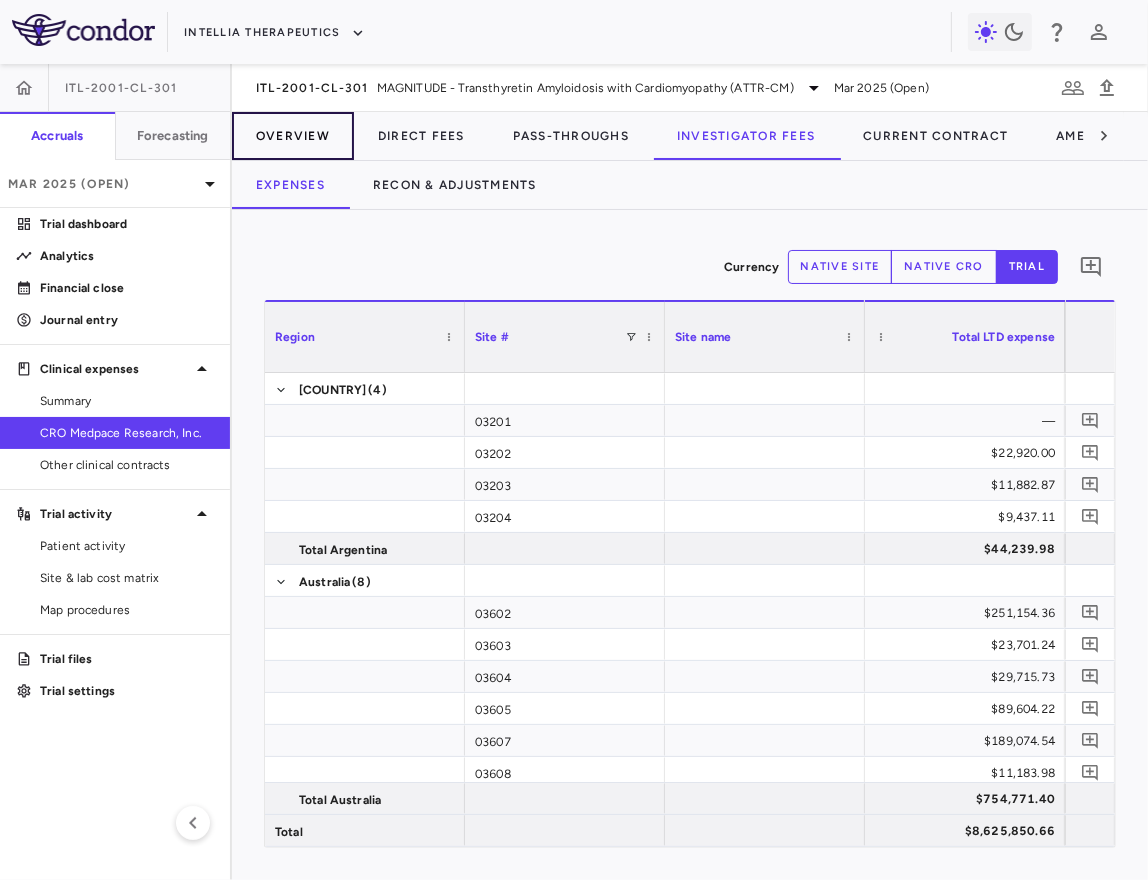 click on "Overview" at bounding box center (293, 136) 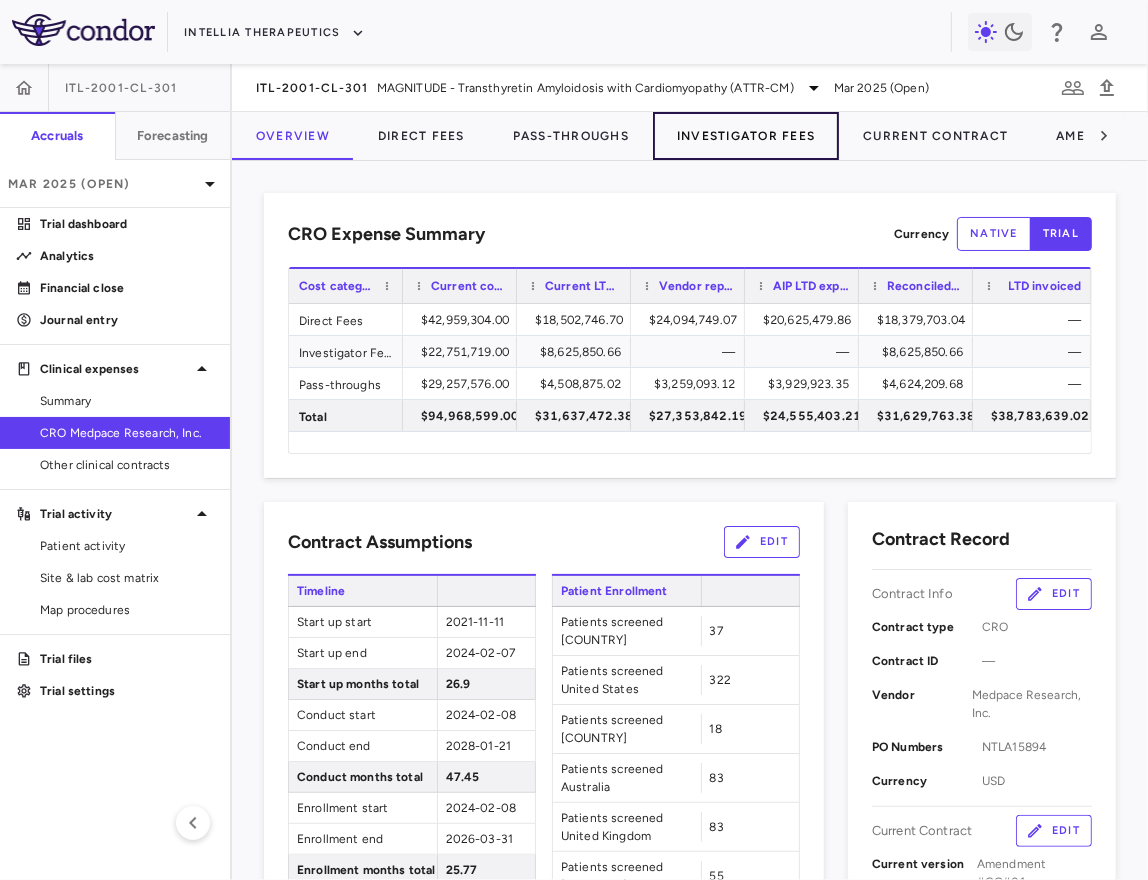 click on "Investigator Fees" at bounding box center (746, 136) 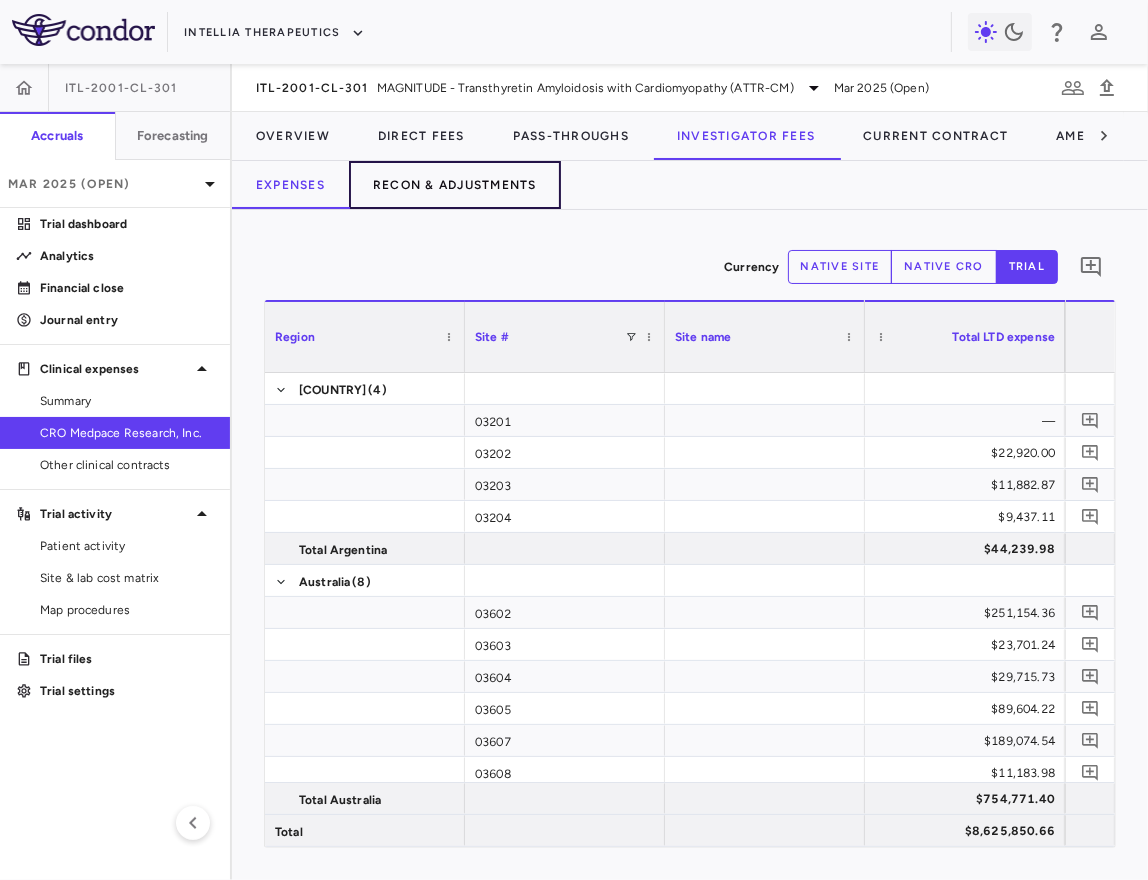 click on "Recon & Adjustments" at bounding box center (455, 185) 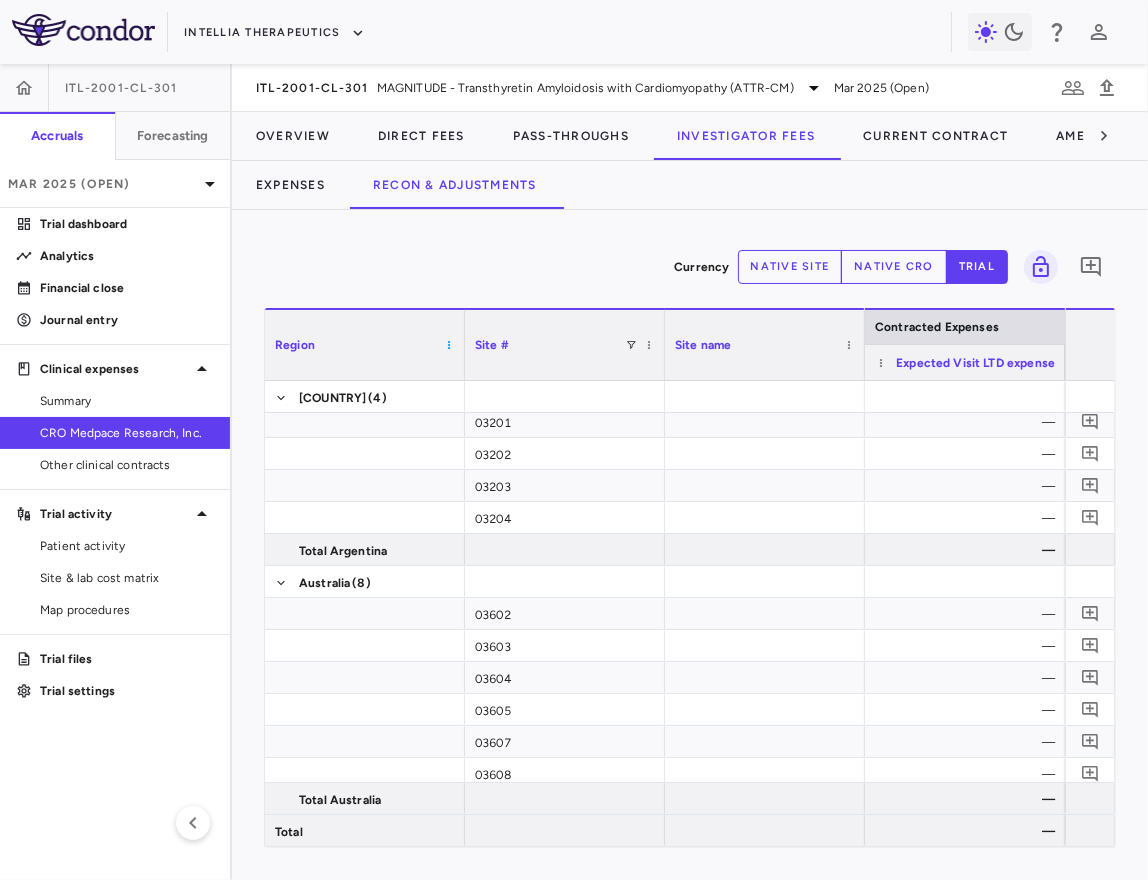 click at bounding box center (449, 345) 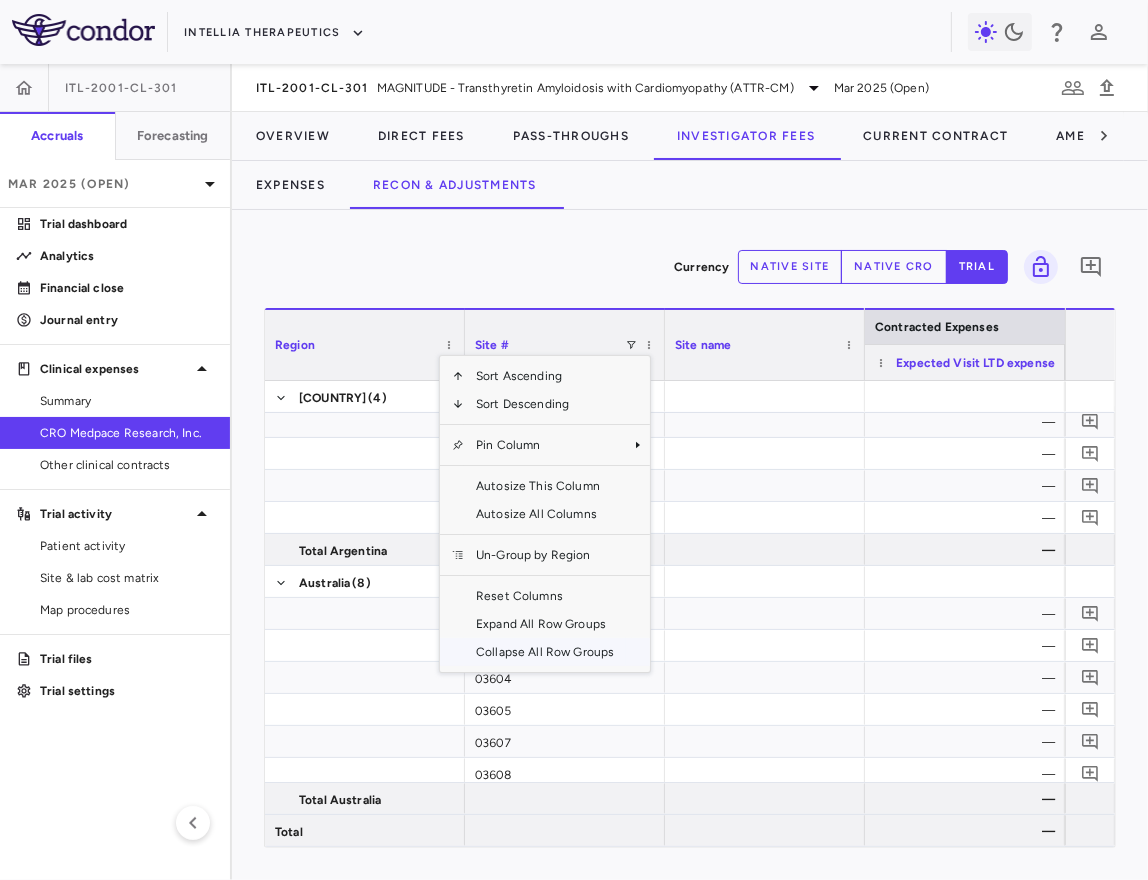 click on "Collapse All Row Groups" at bounding box center [545, 652] 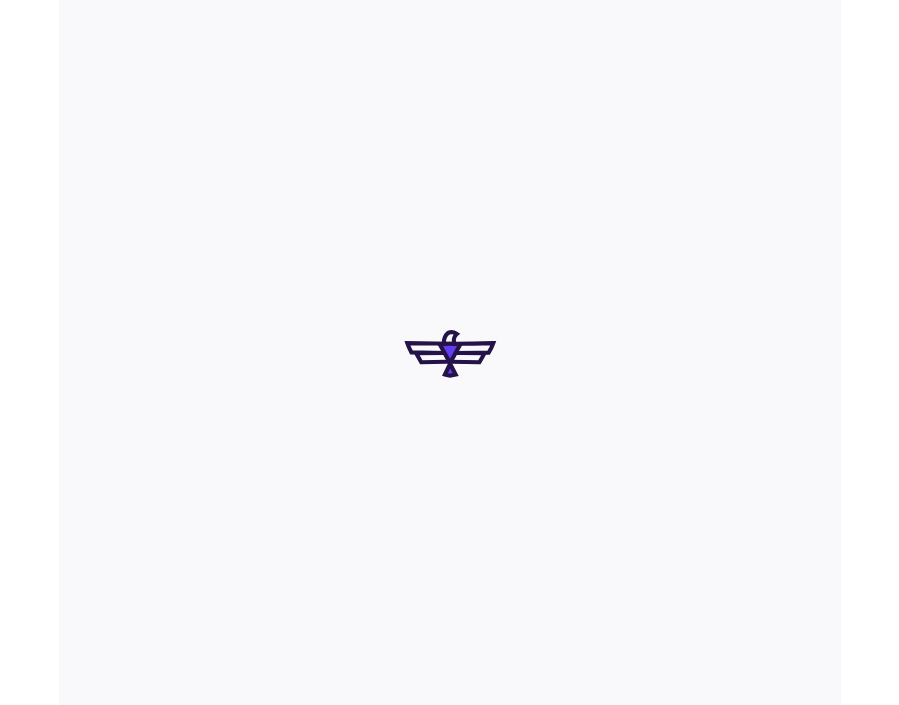 scroll, scrollTop: 0, scrollLeft: 0, axis: both 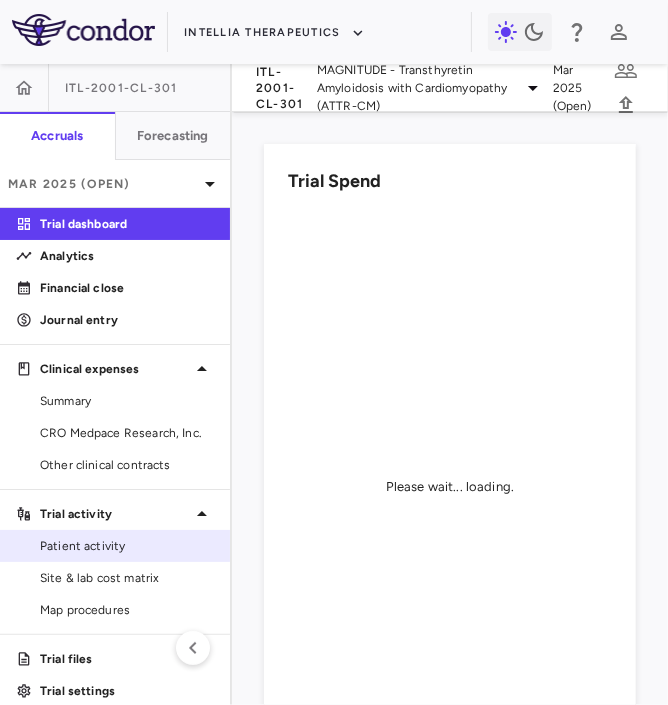click on "Patient activity" at bounding box center [127, 546] 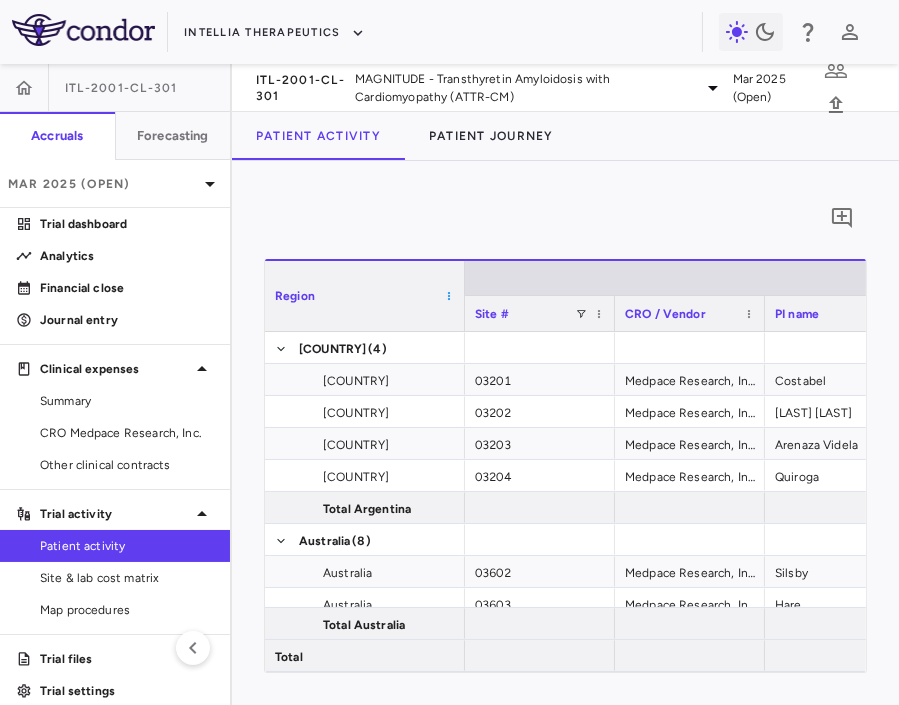 click at bounding box center (449, 296) 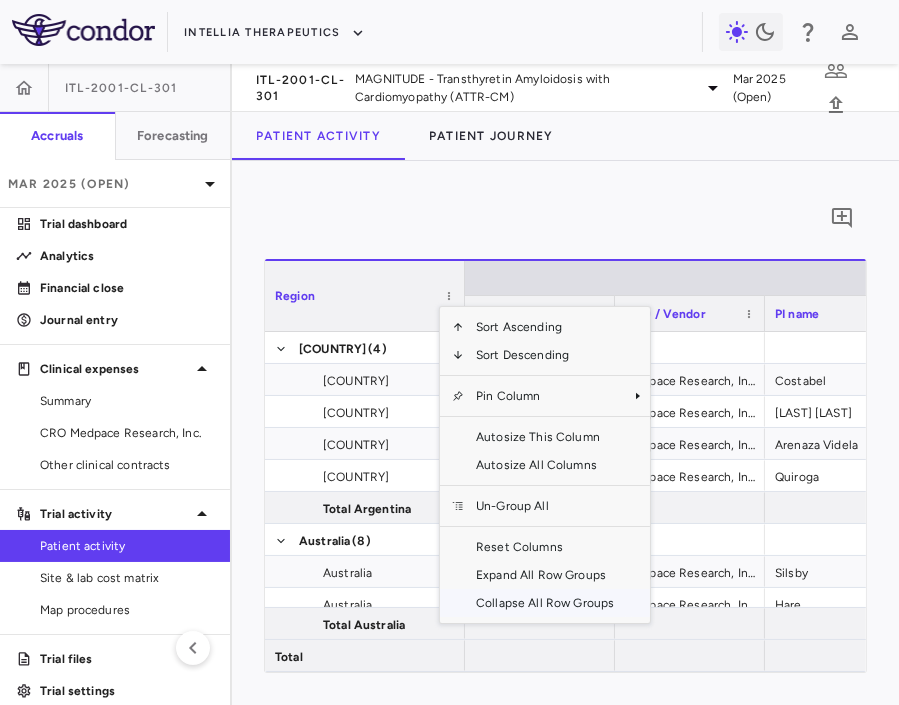 click on "Collapse All Row Groups" at bounding box center (545, 603) 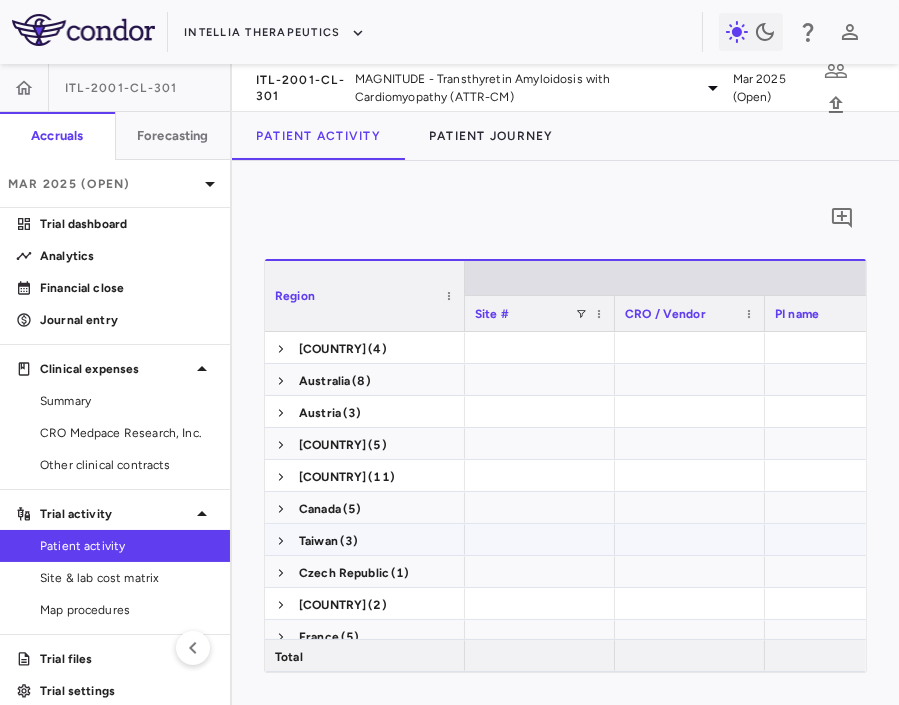 scroll, scrollTop: 555, scrollLeft: 0, axis: vertical 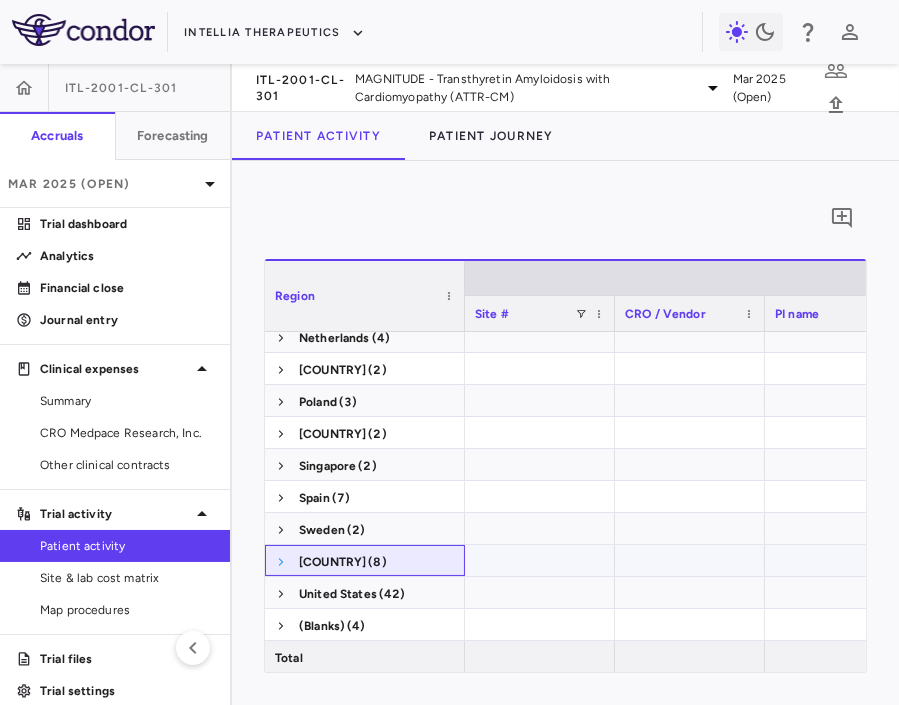 click at bounding box center (281, 562) 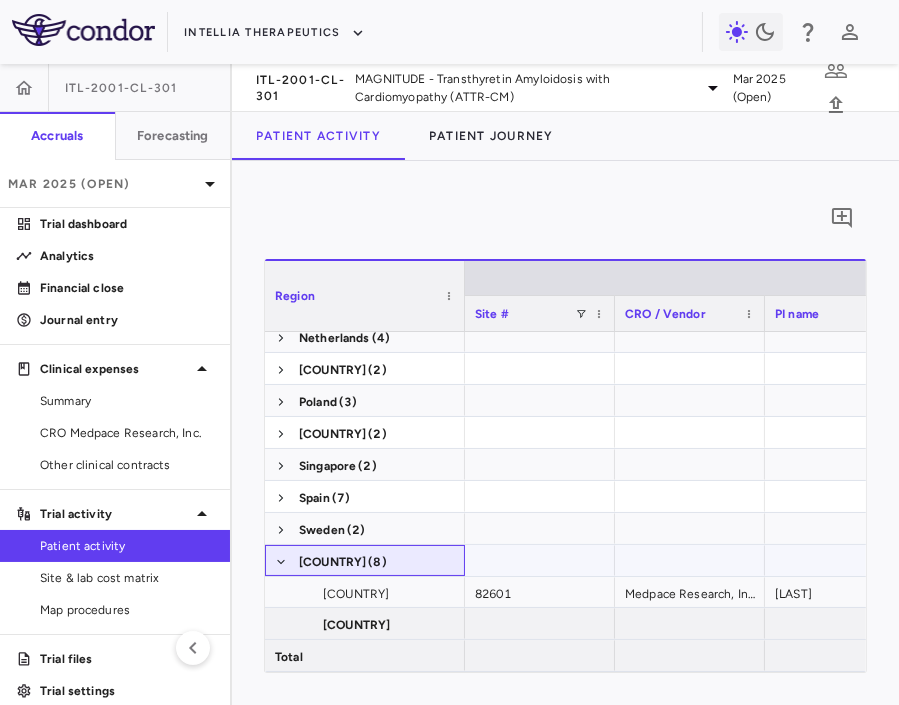 scroll, scrollTop: 570, scrollLeft: 0, axis: vertical 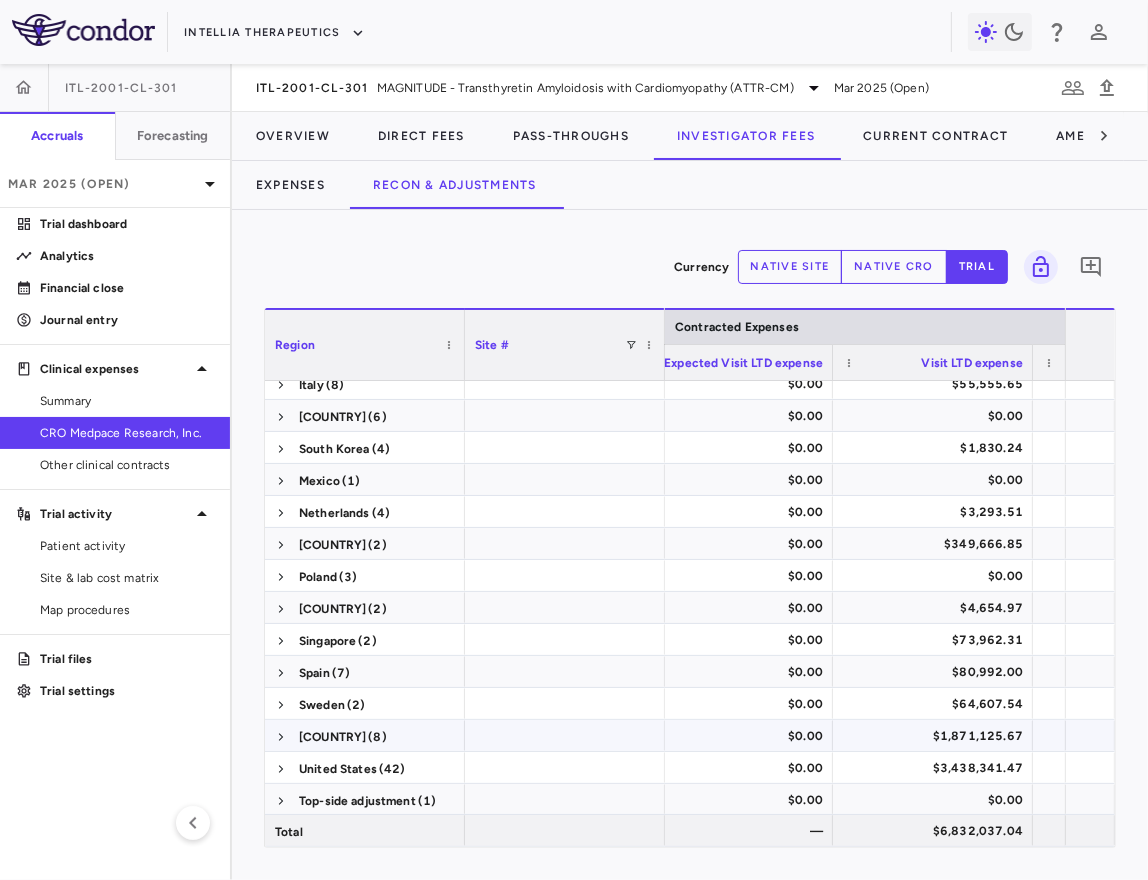 click on "$1,871,125.67" at bounding box center [937, 736] 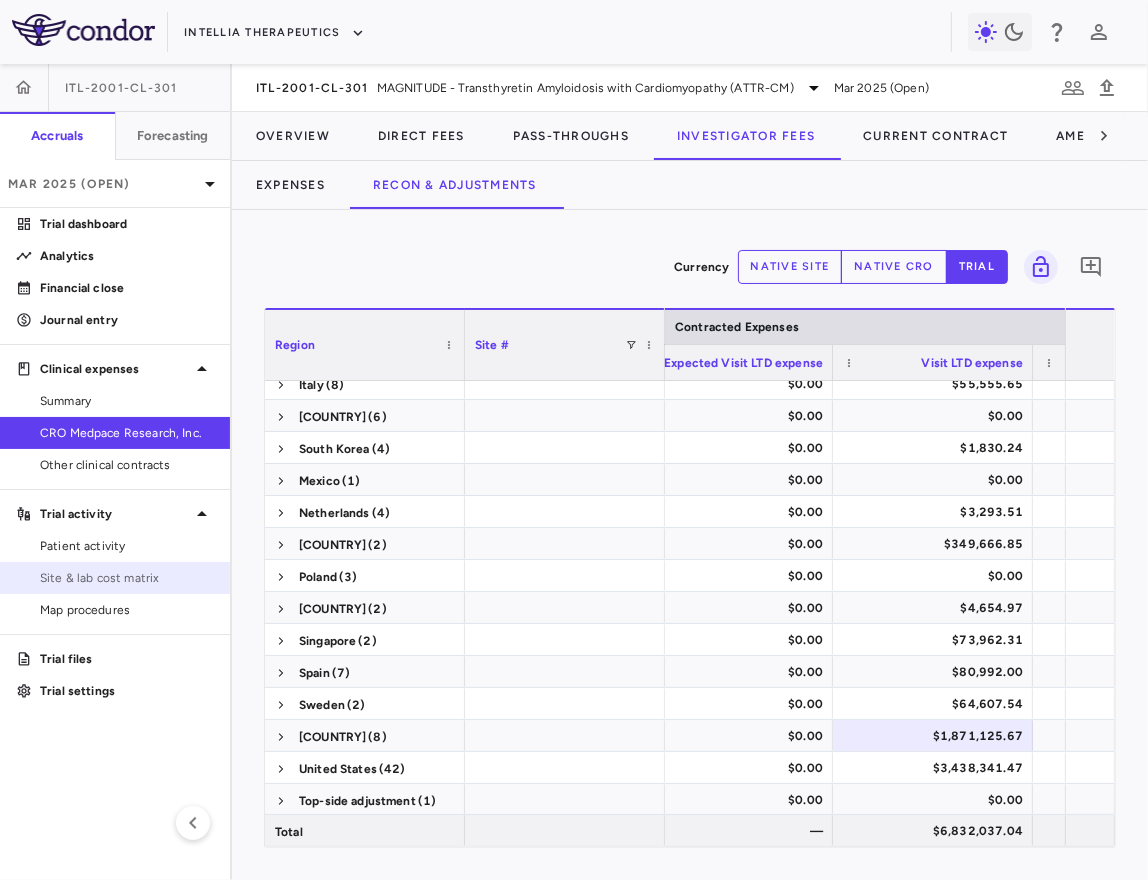 click on "Site & lab cost matrix" at bounding box center [127, 578] 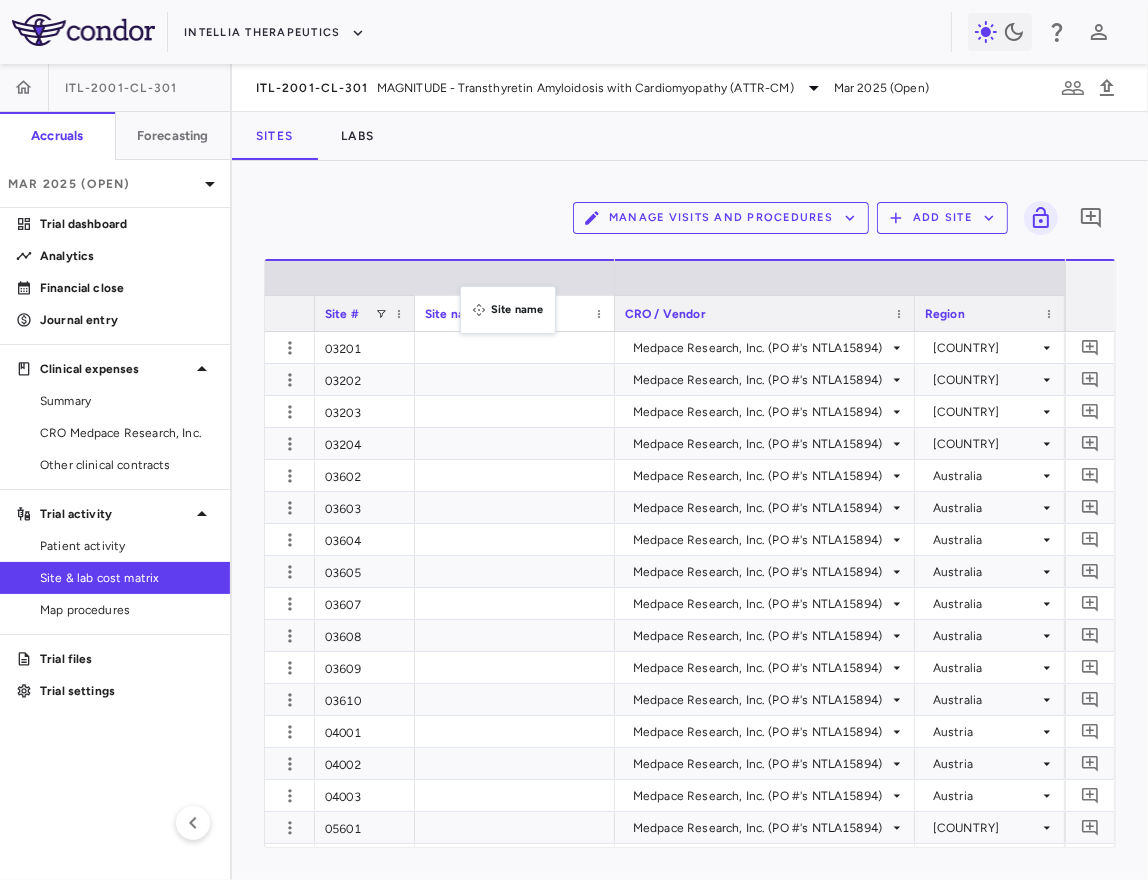 drag, startPoint x: 481, startPoint y: 312, endPoint x: 438, endPoint y: 226, distance: 96.150925 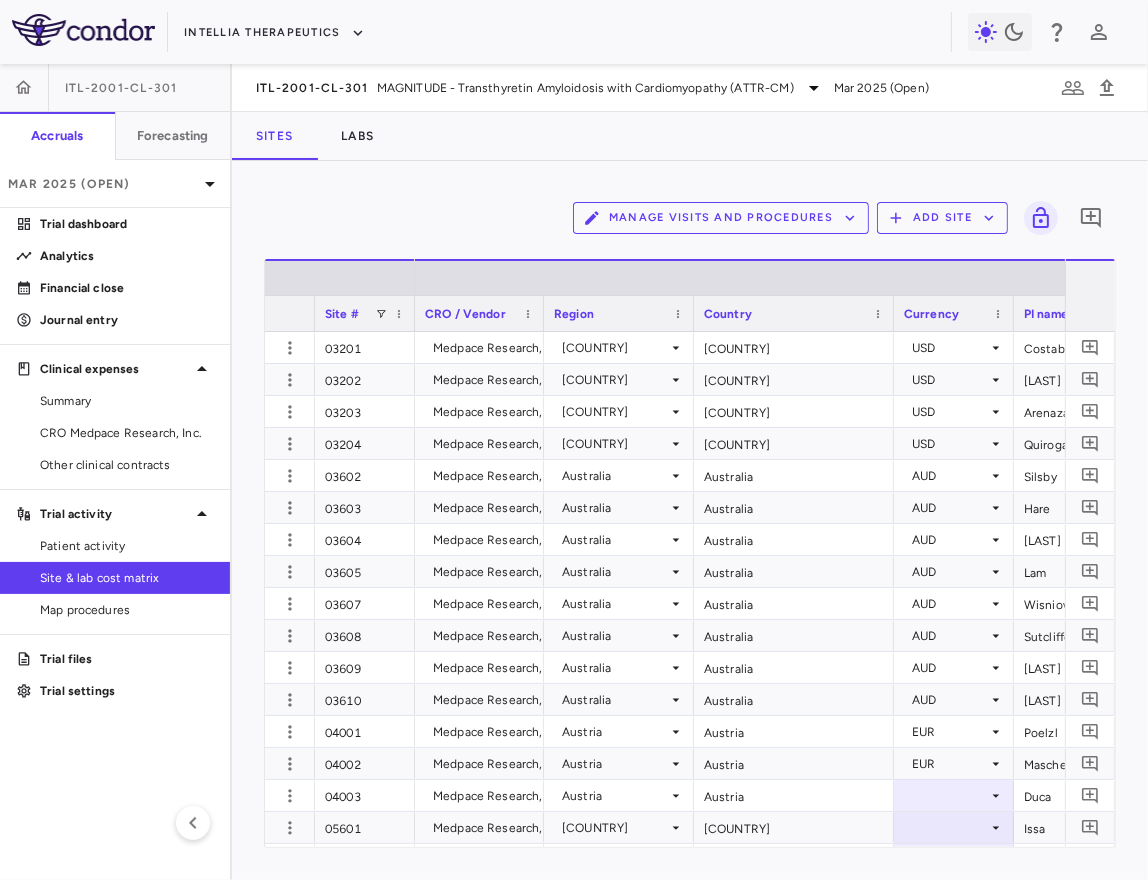 drag, startPoint x: 713, startPoint y: 322, endPoint x: 541, endPoint y: 330, distance: 172.18594 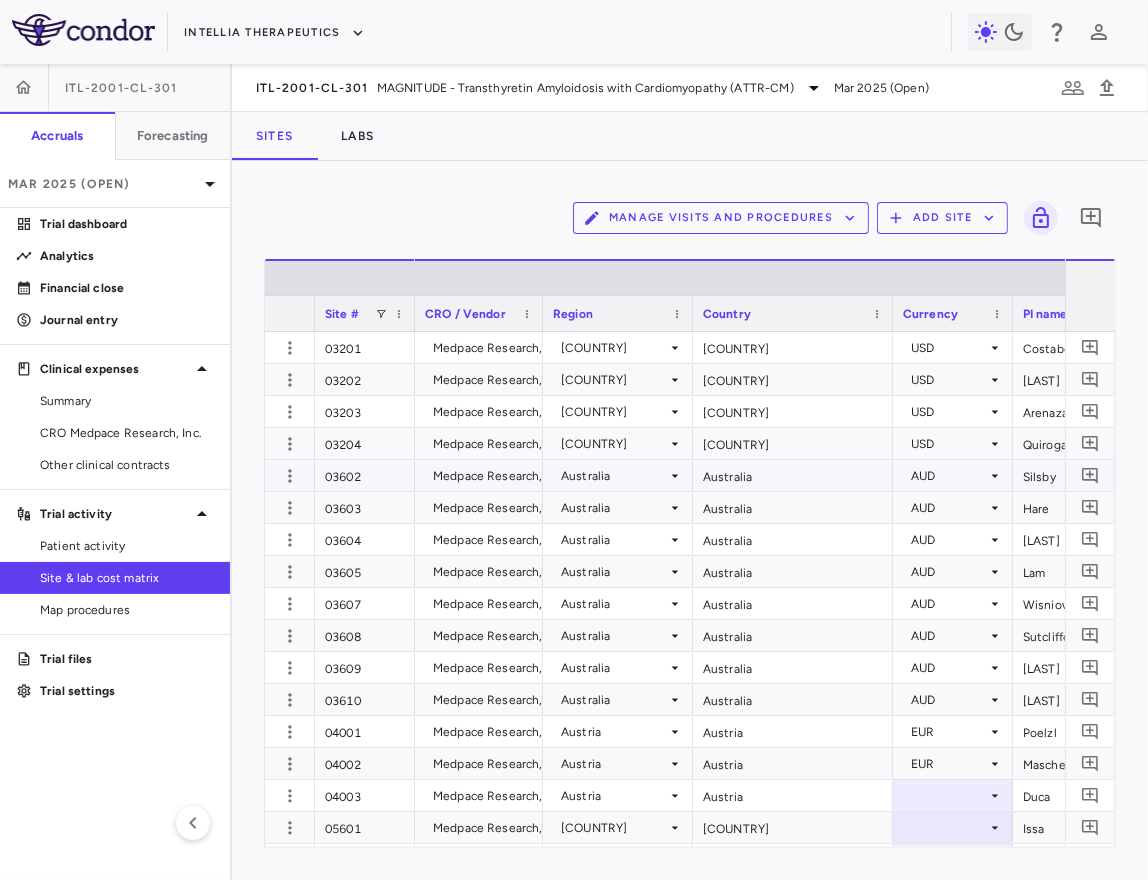 scroll, scrollTop: 0, scrollLeft: 218, axis: horizontal 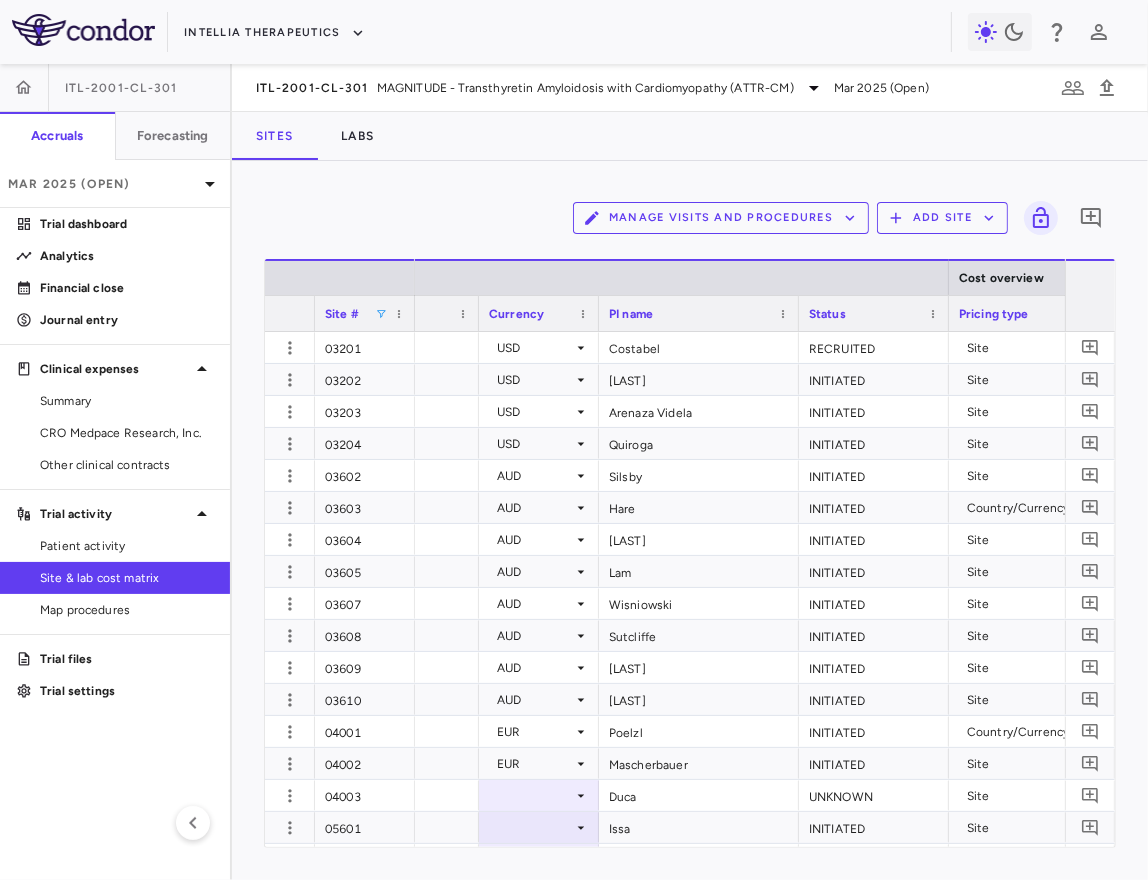 click at bounding box center [381, 314] 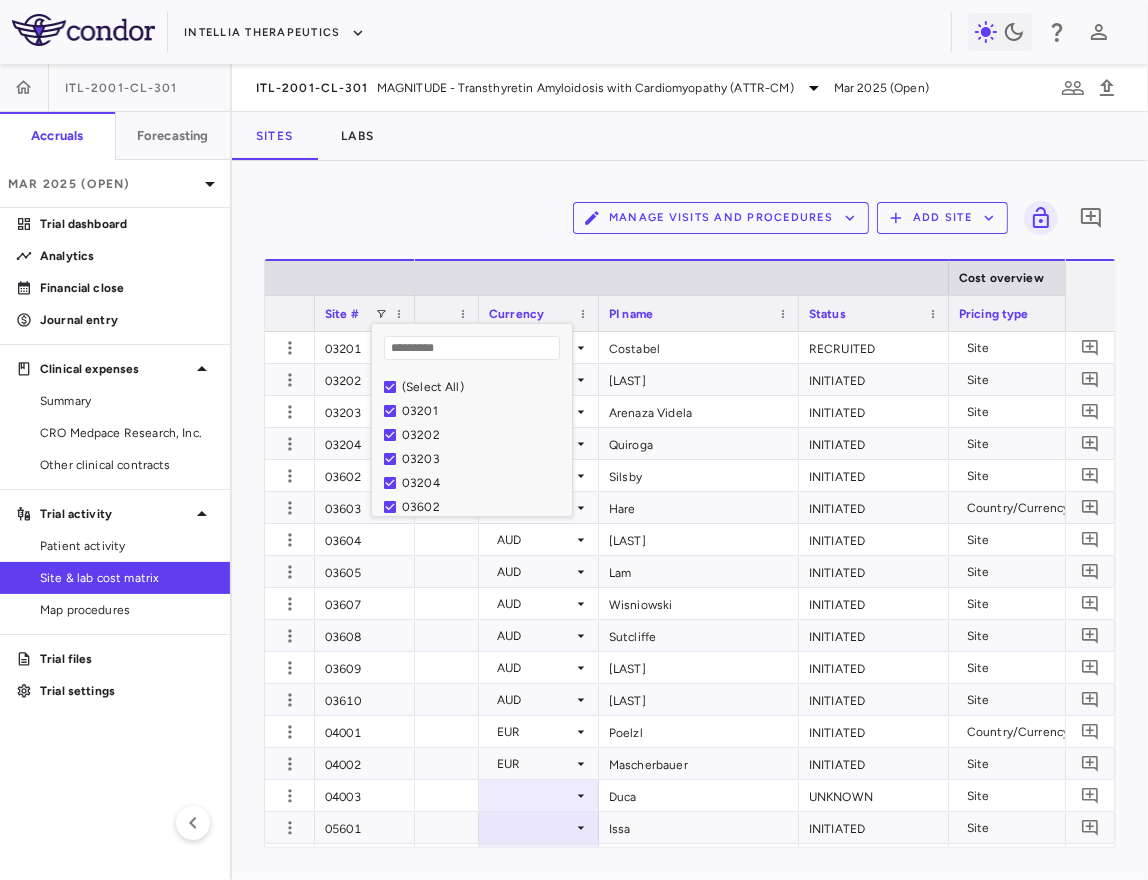 click at bounding box center [472, 348] 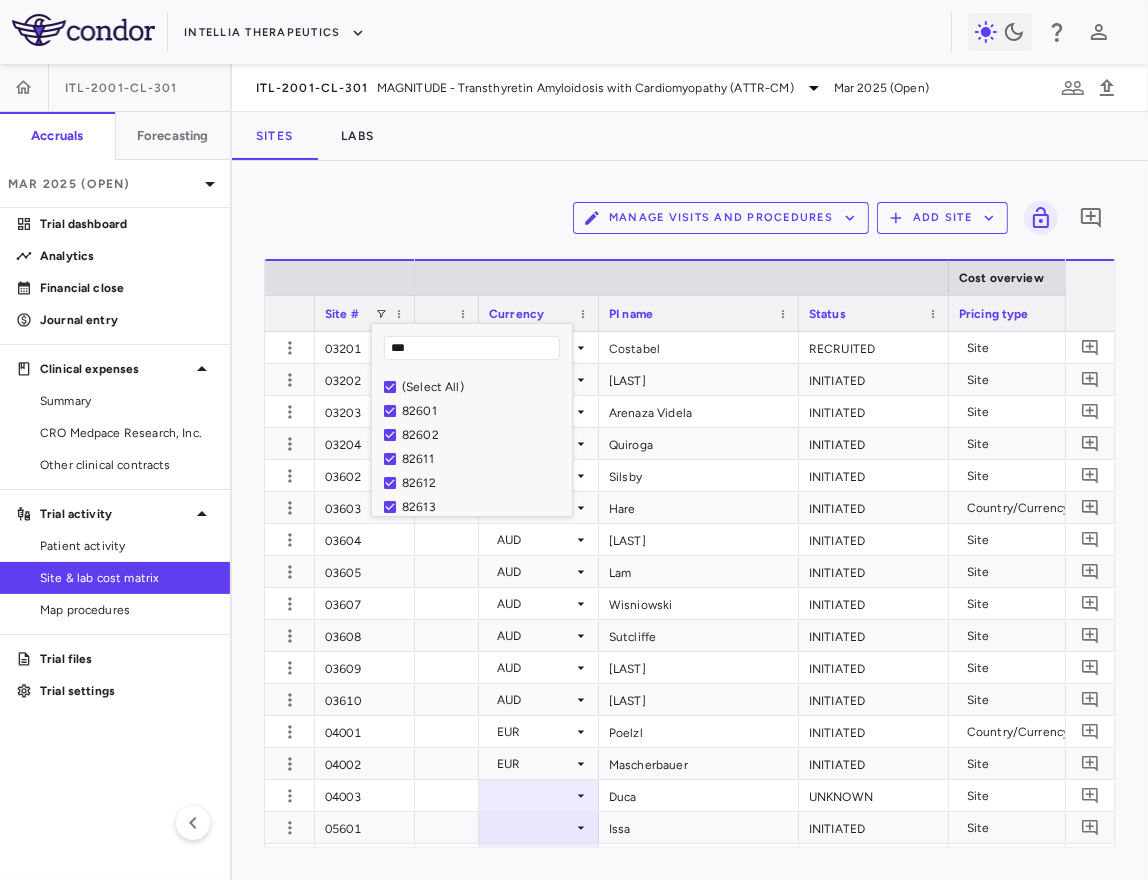 type on "***" 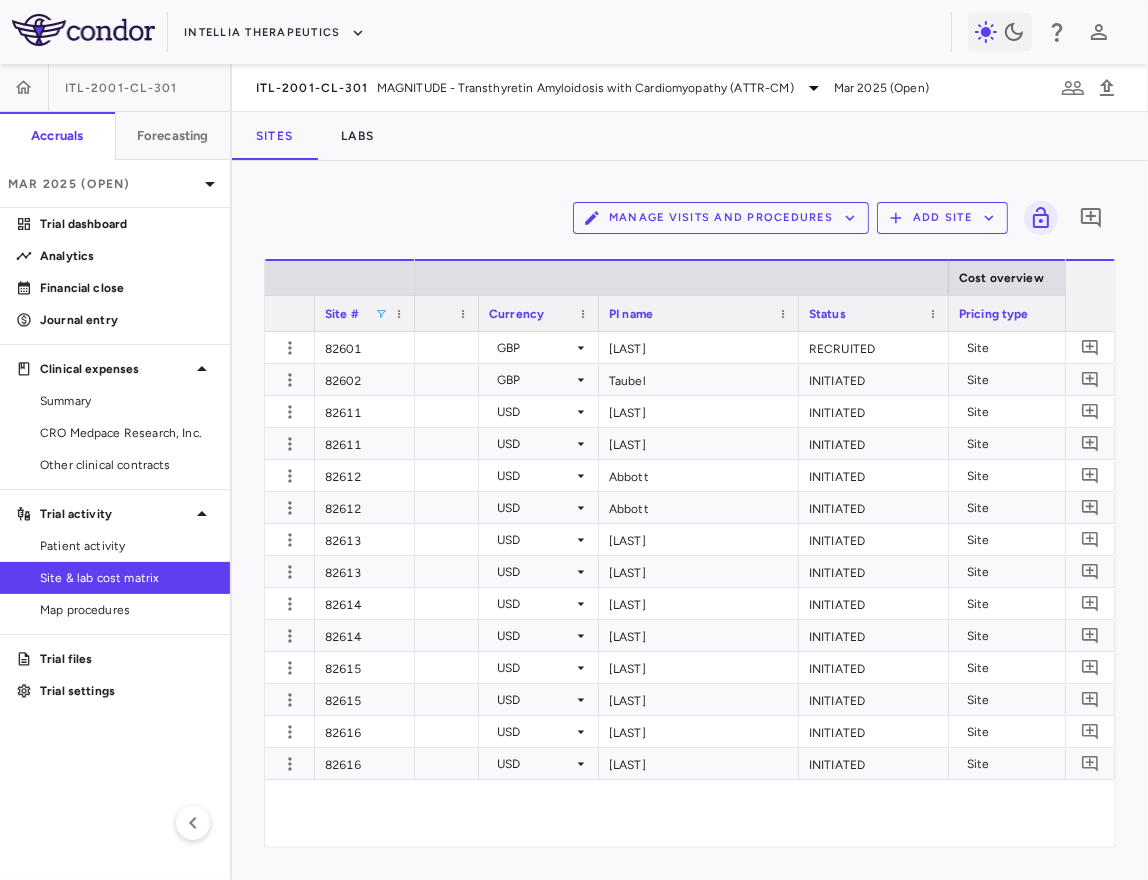 click on "Manage Visits and Procedures Add Site 0" at bounding box center [690, 218] 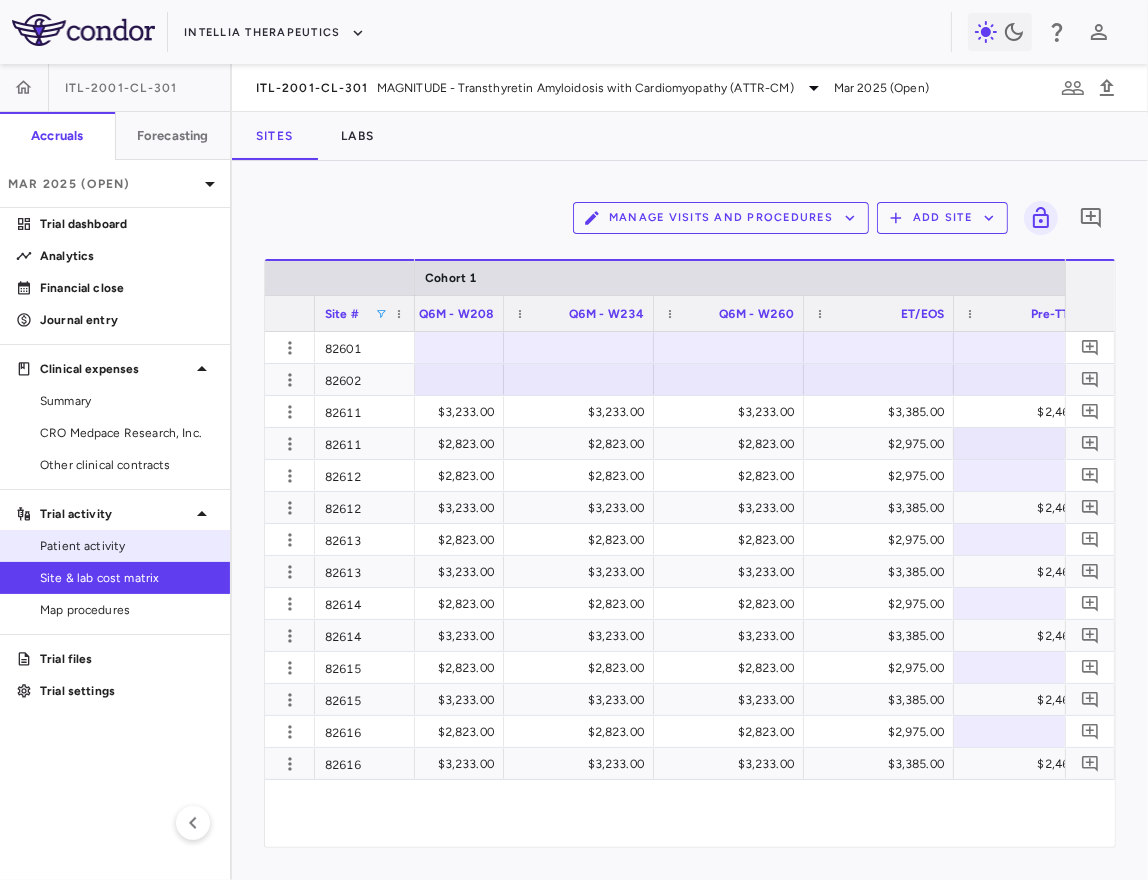 click on "Patient activity" at bounding box center (127, 546) 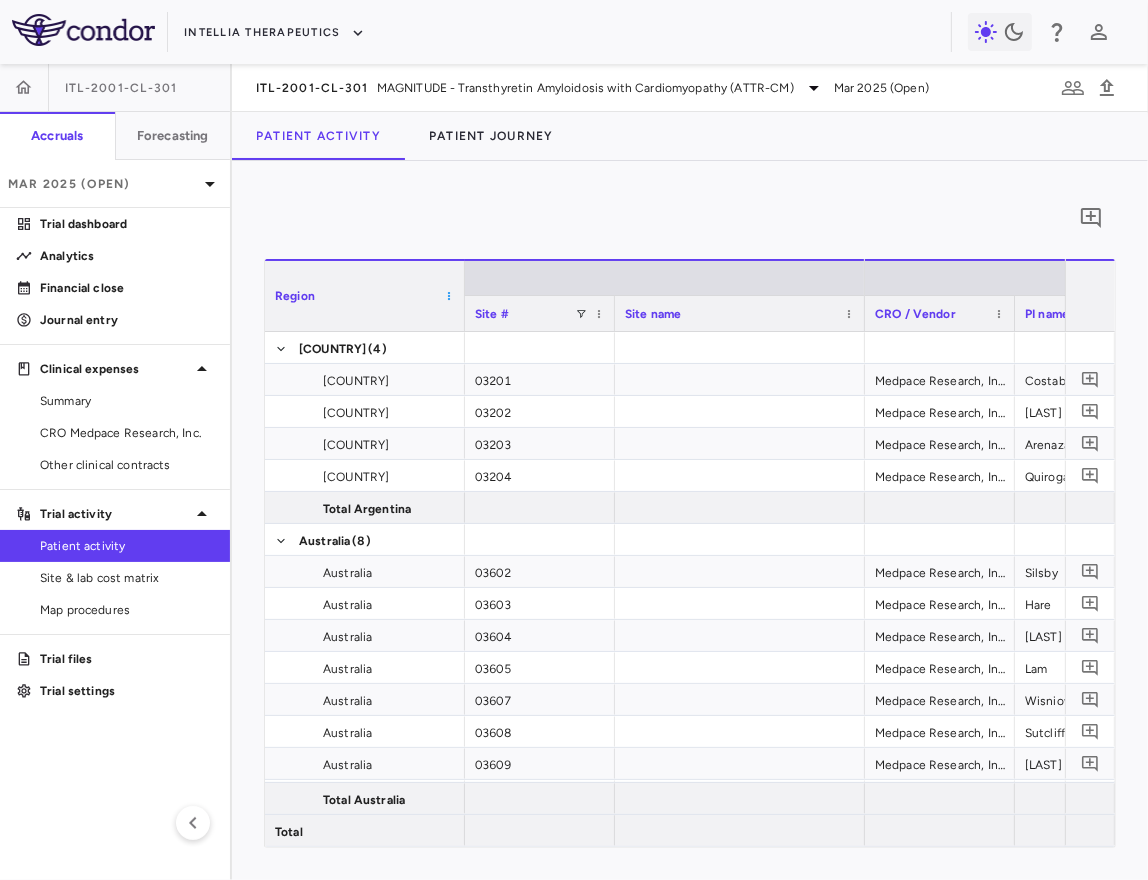 click at bounding box center [449, 296] 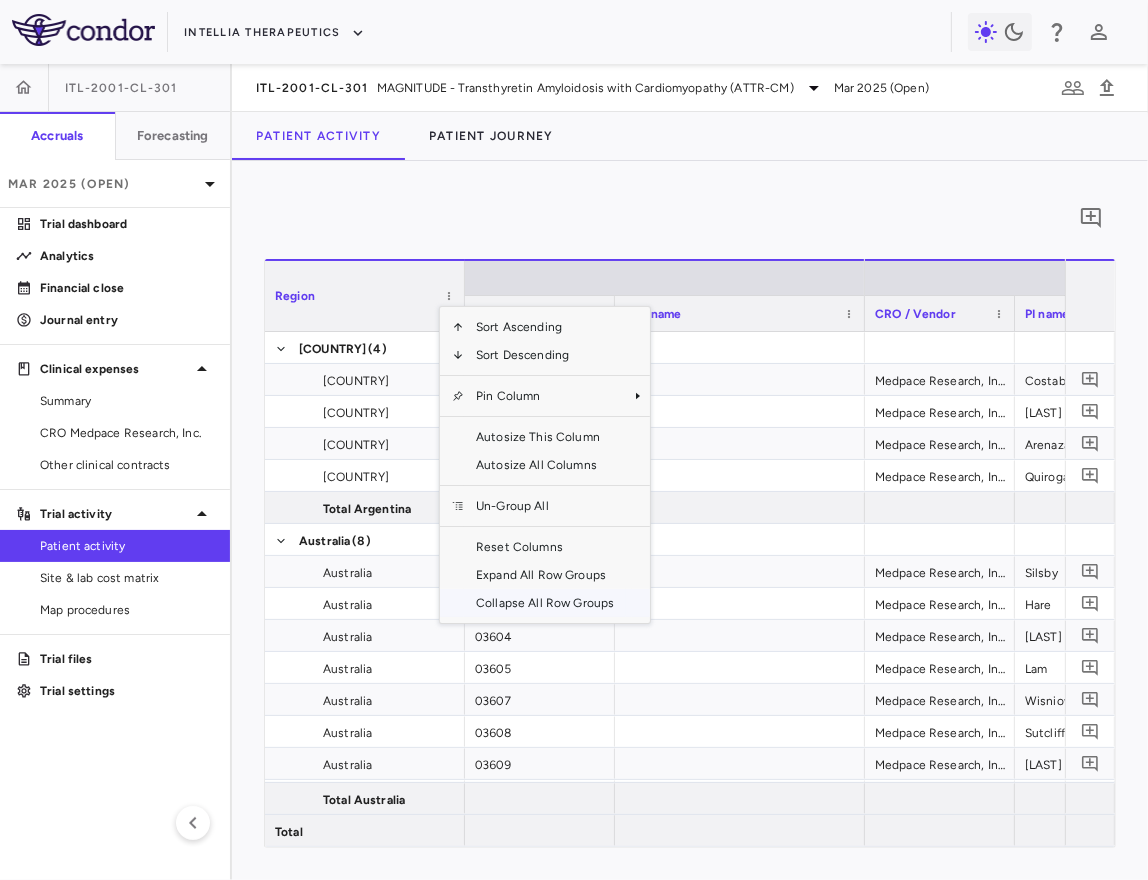 click on "Collapse All Row Groups" at bounding box center (545, 603) 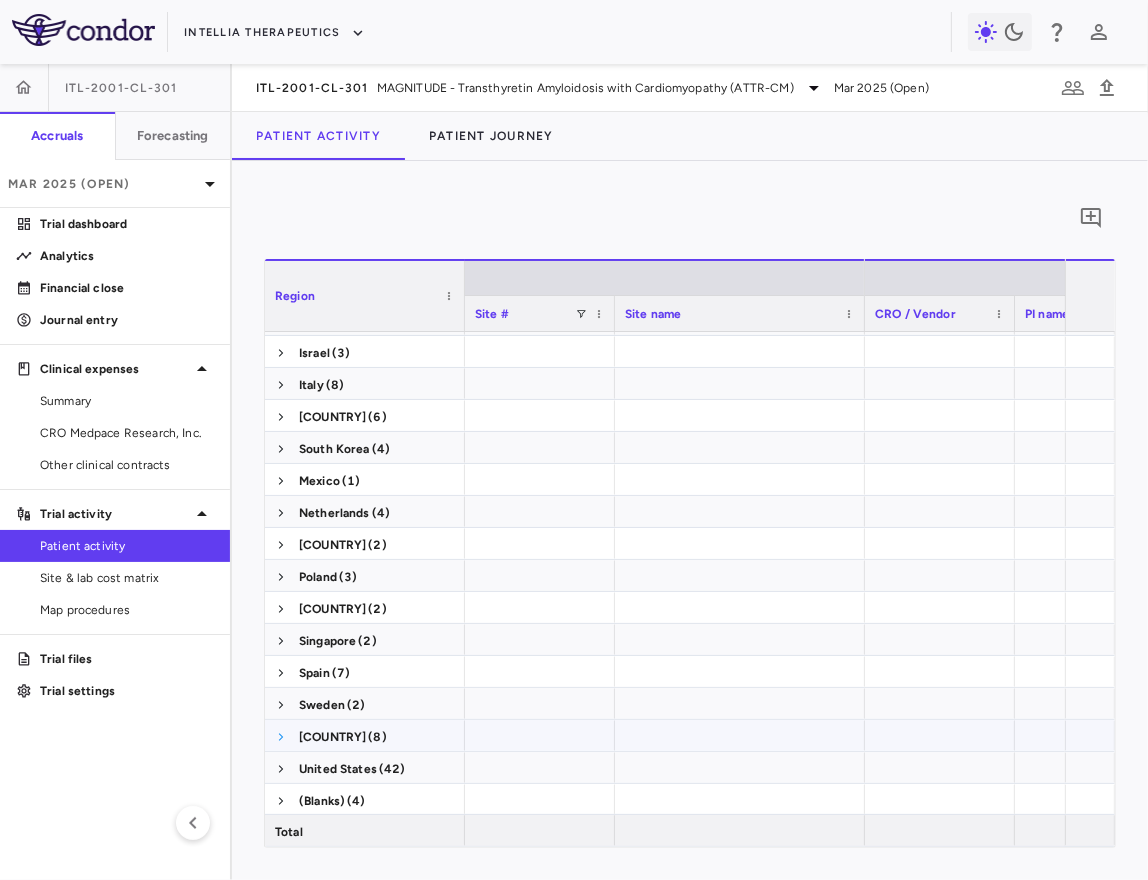 click at bounding box center (281, 737) 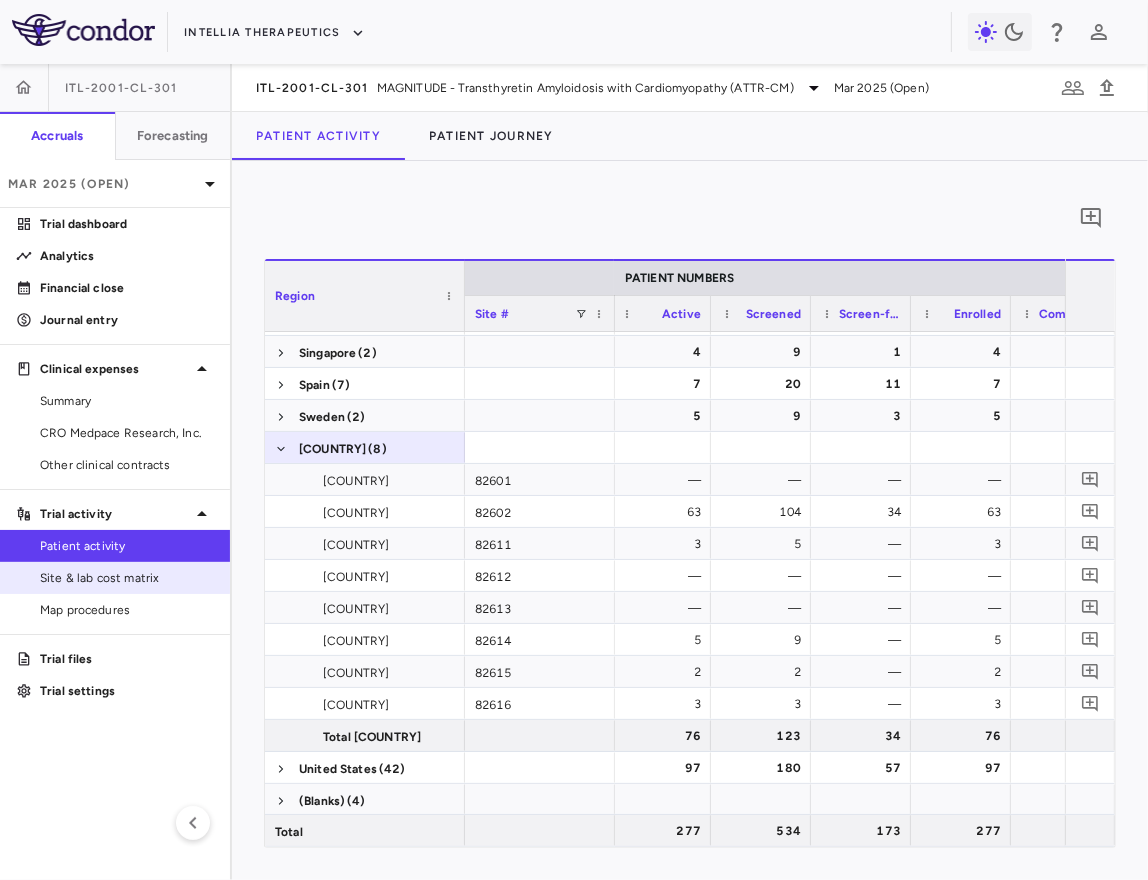 click on "Site & lab cost matrix" at bounding box center (127, 578) 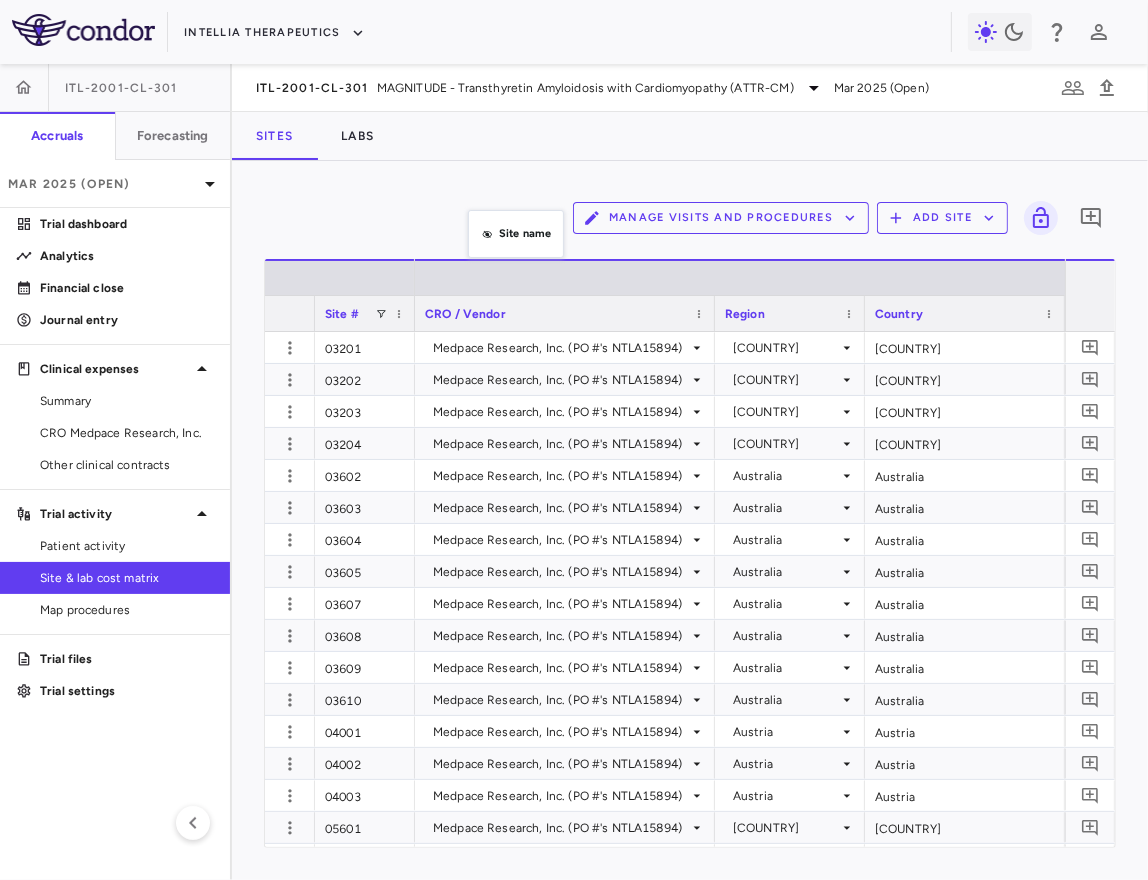 drag, startPoint x: 496, startPoint y: 308, endPoint x: 477, endPoint y: 221, distance: 89.050545 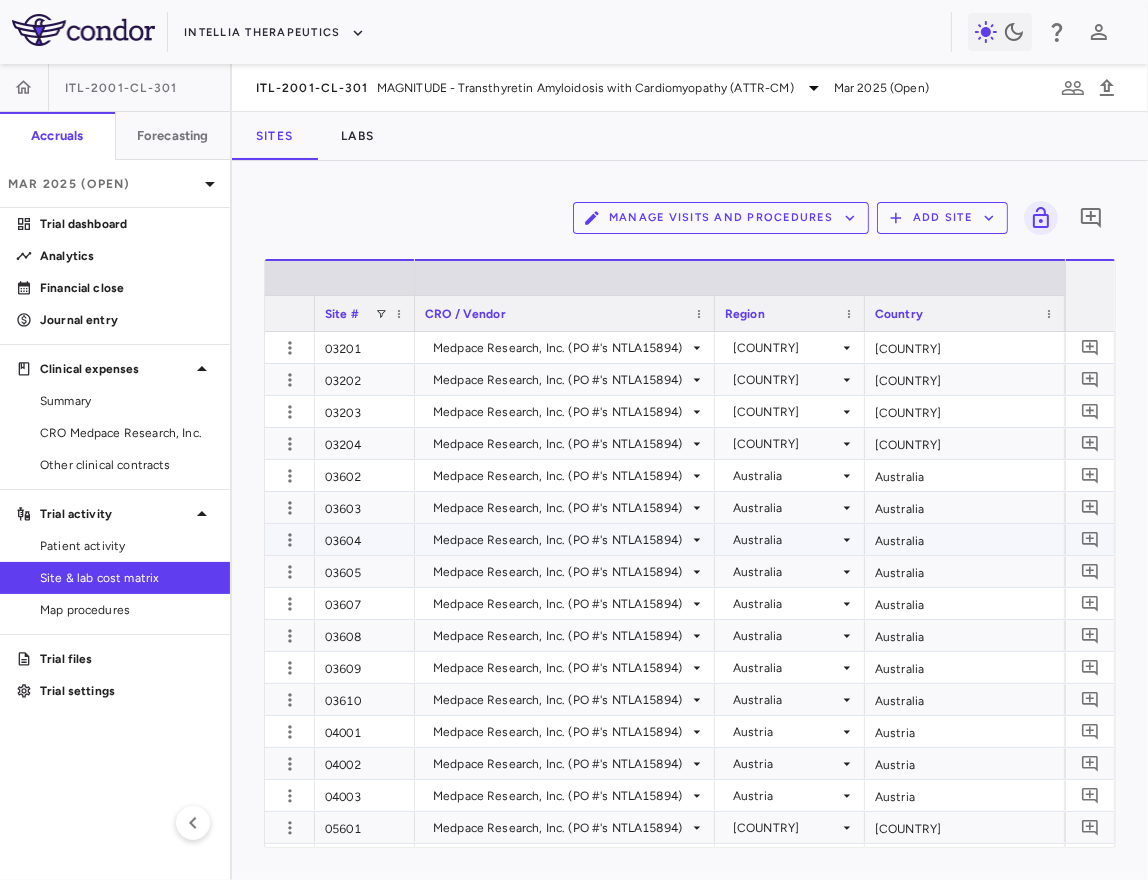 scroll, scrollTop: 0, scrollLeft: 586, axis: horizontal 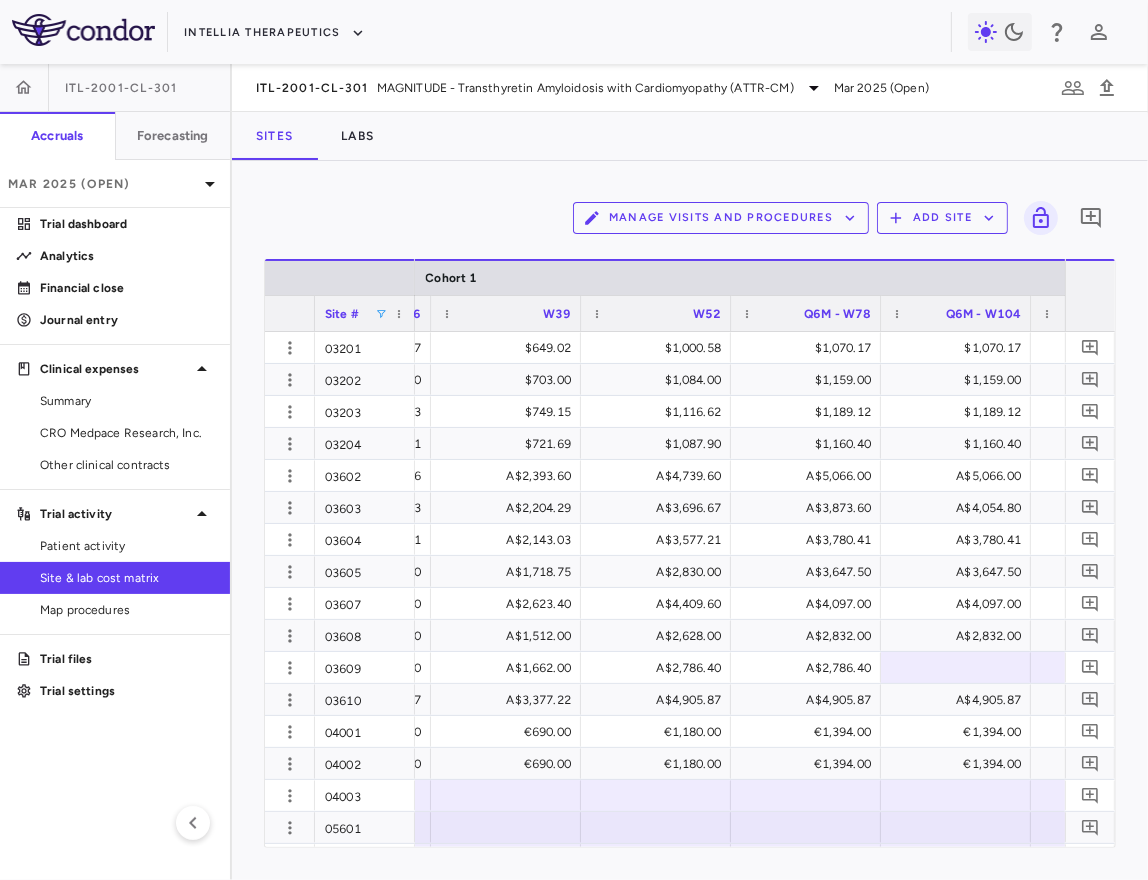 click at bounding box center [381, 314] 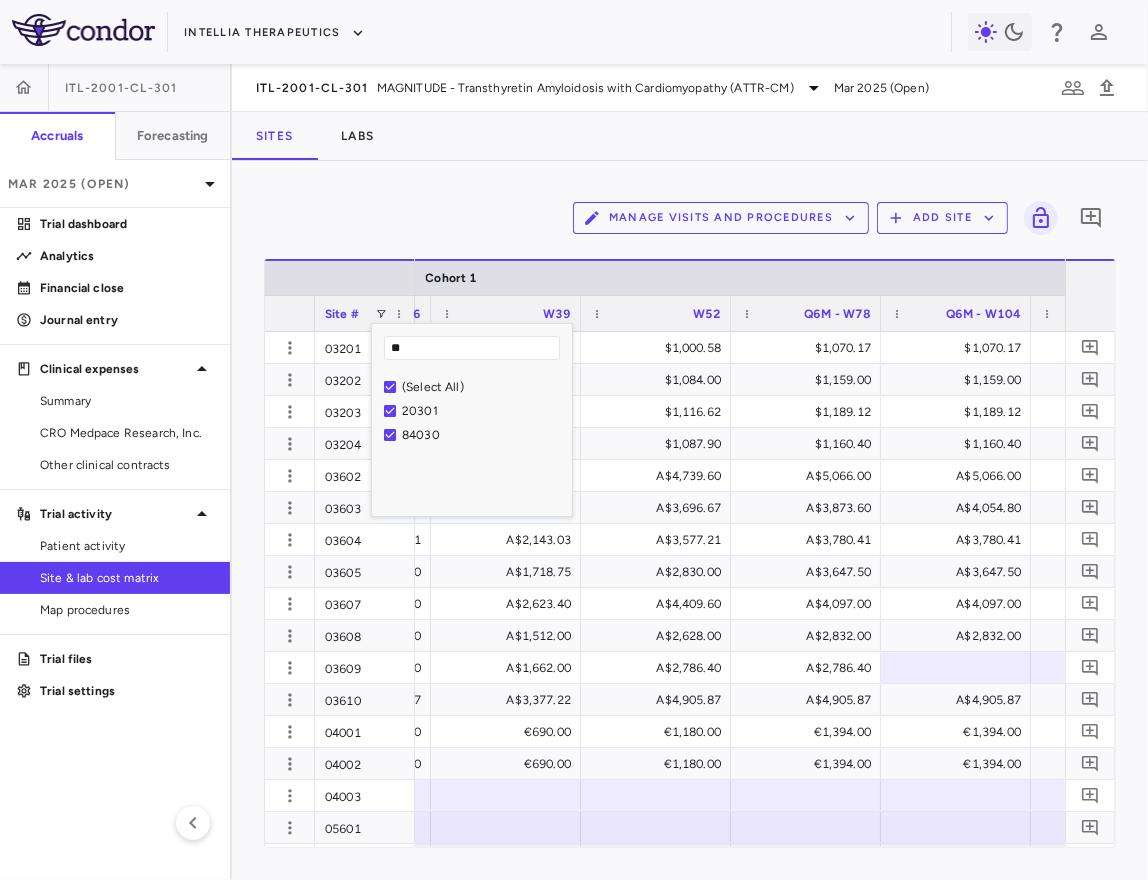 type on "*" 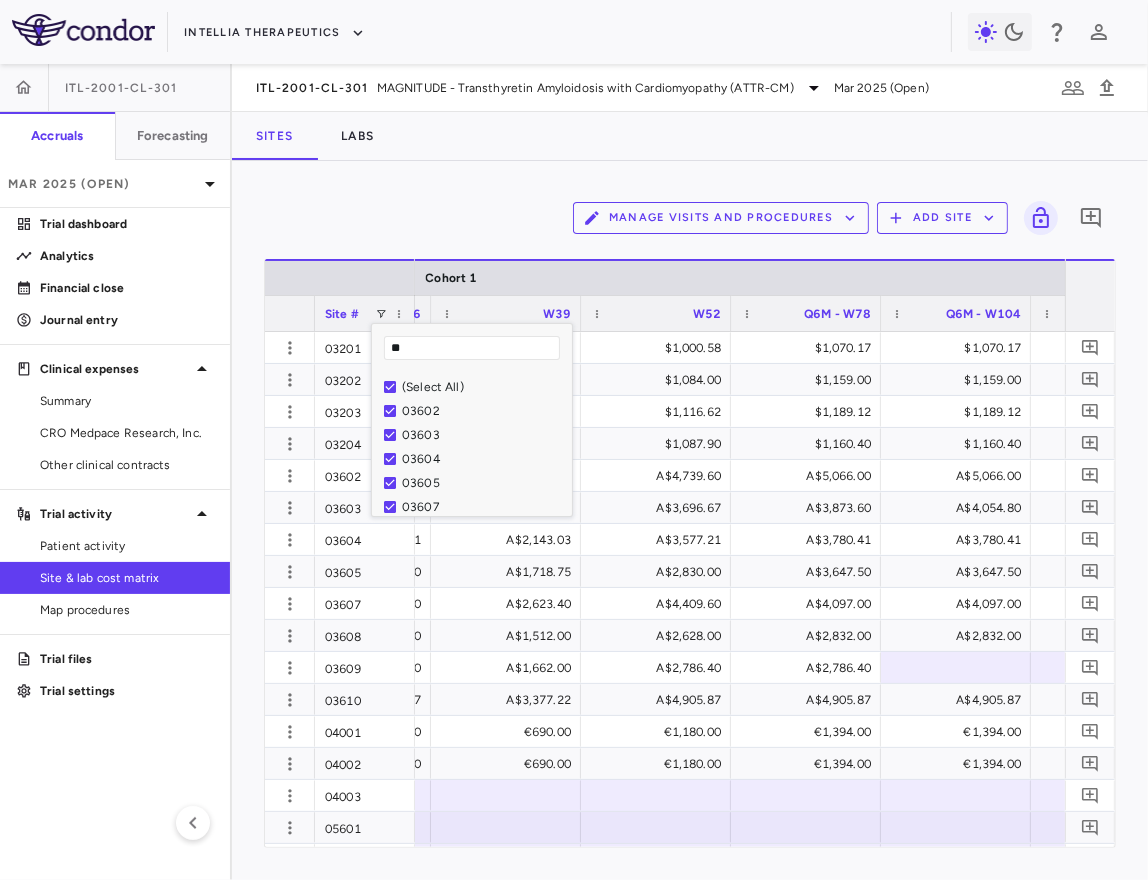 type on "*" 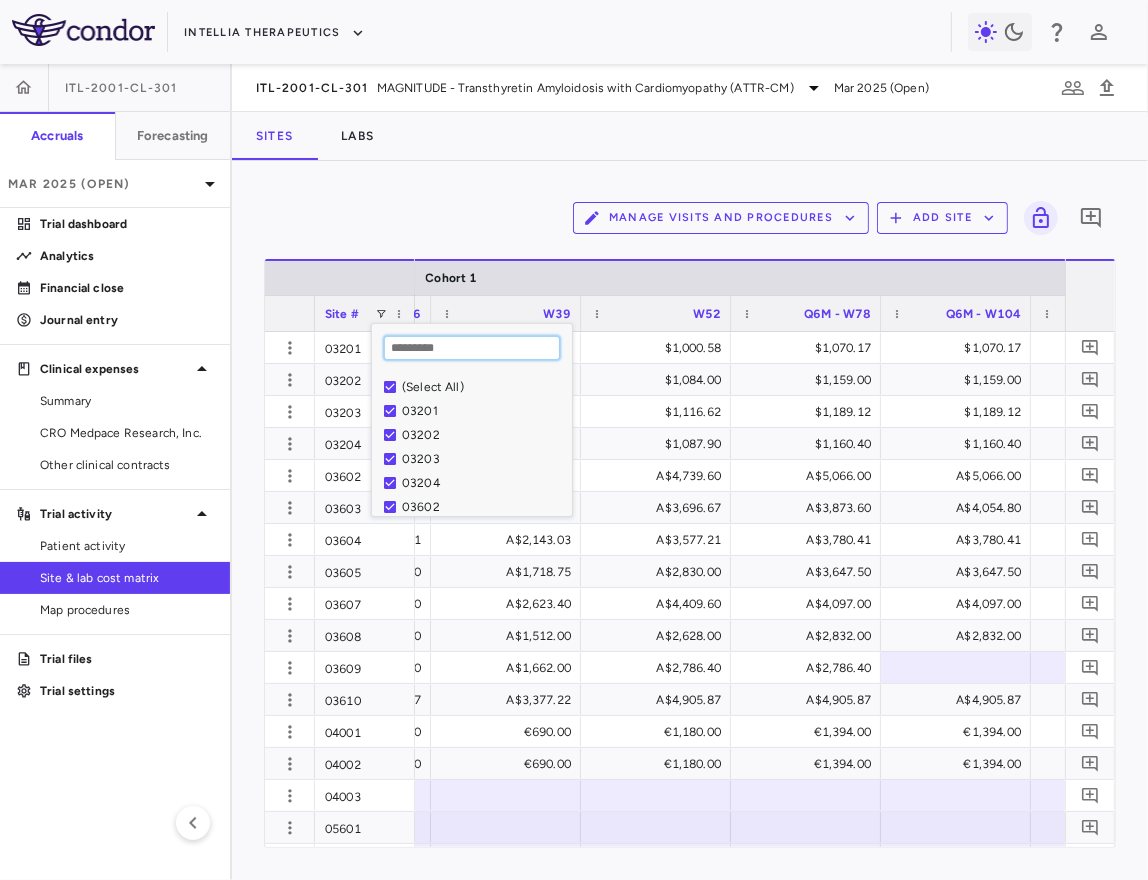 type on "*" 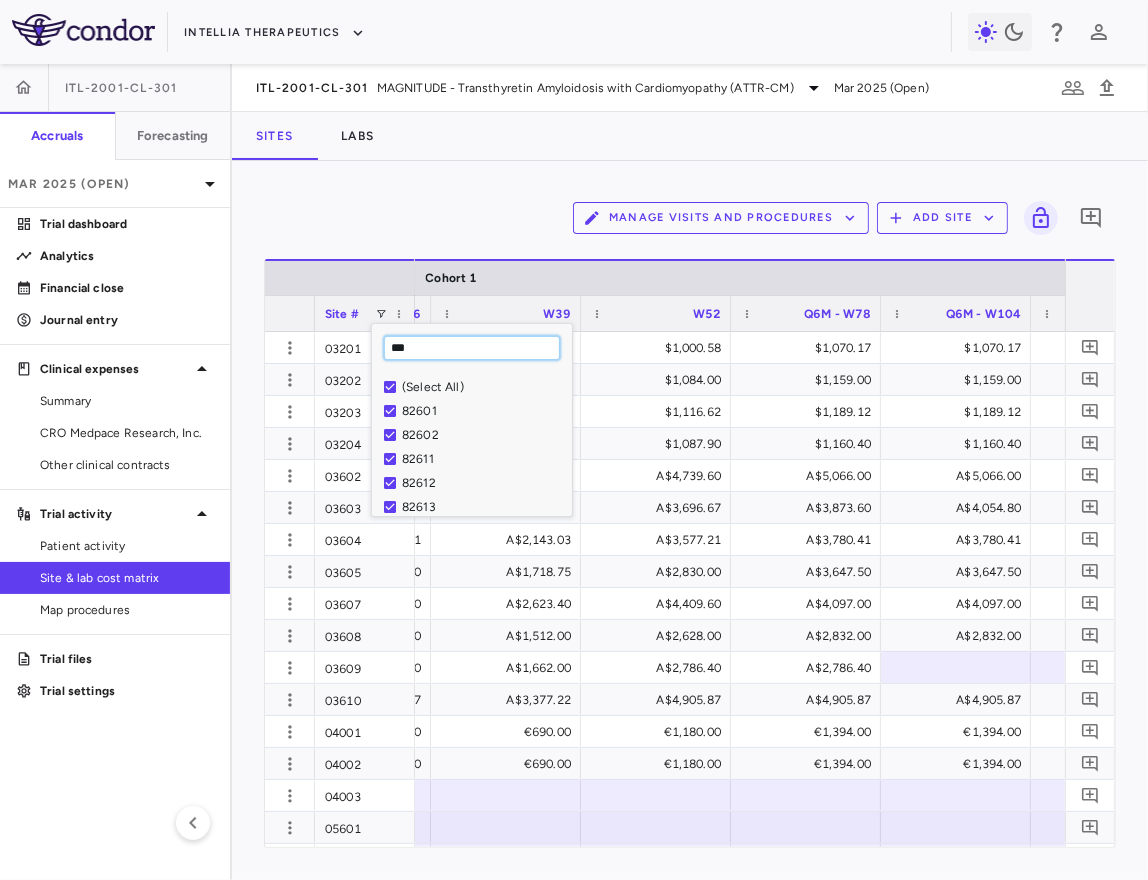 type on "***" 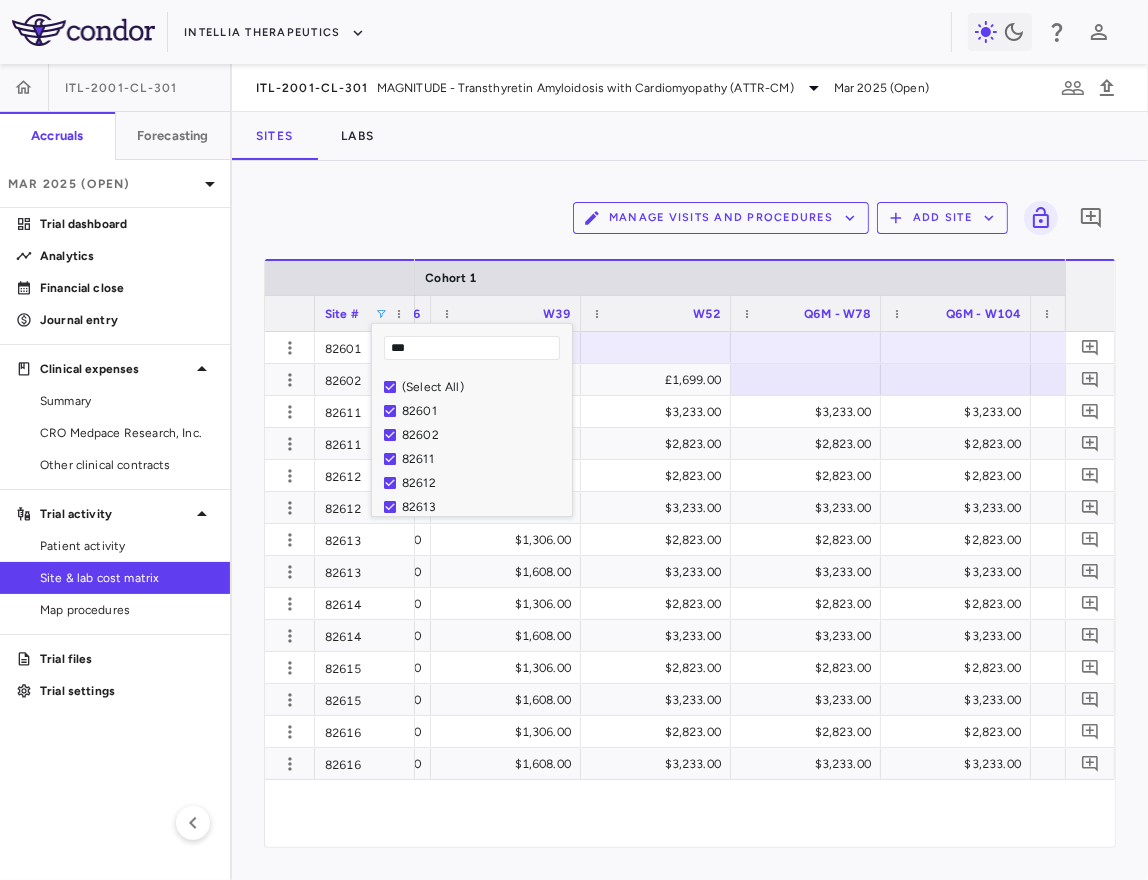 click on "Manage Visits and Procedures Add Site 0" at bounding box center [690, 218] 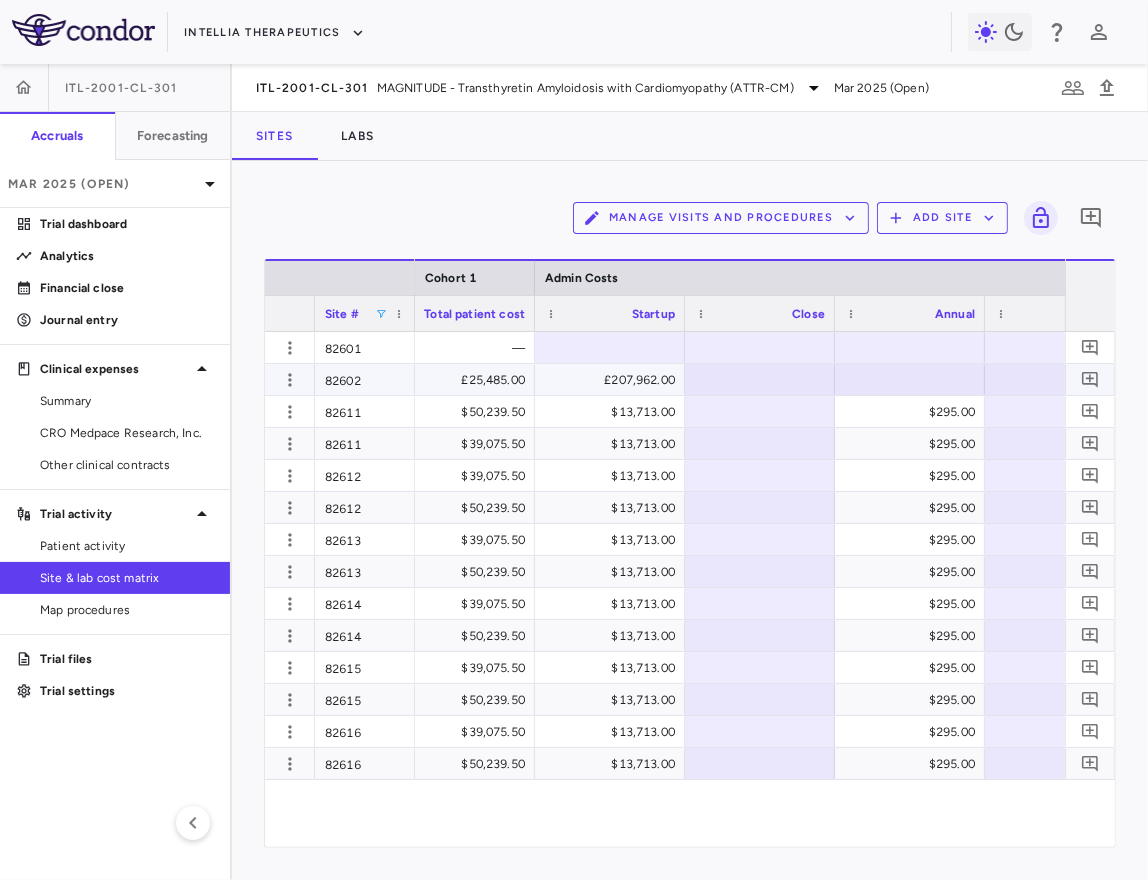 click on "£207,962.00" at bounding box center (614, 380) 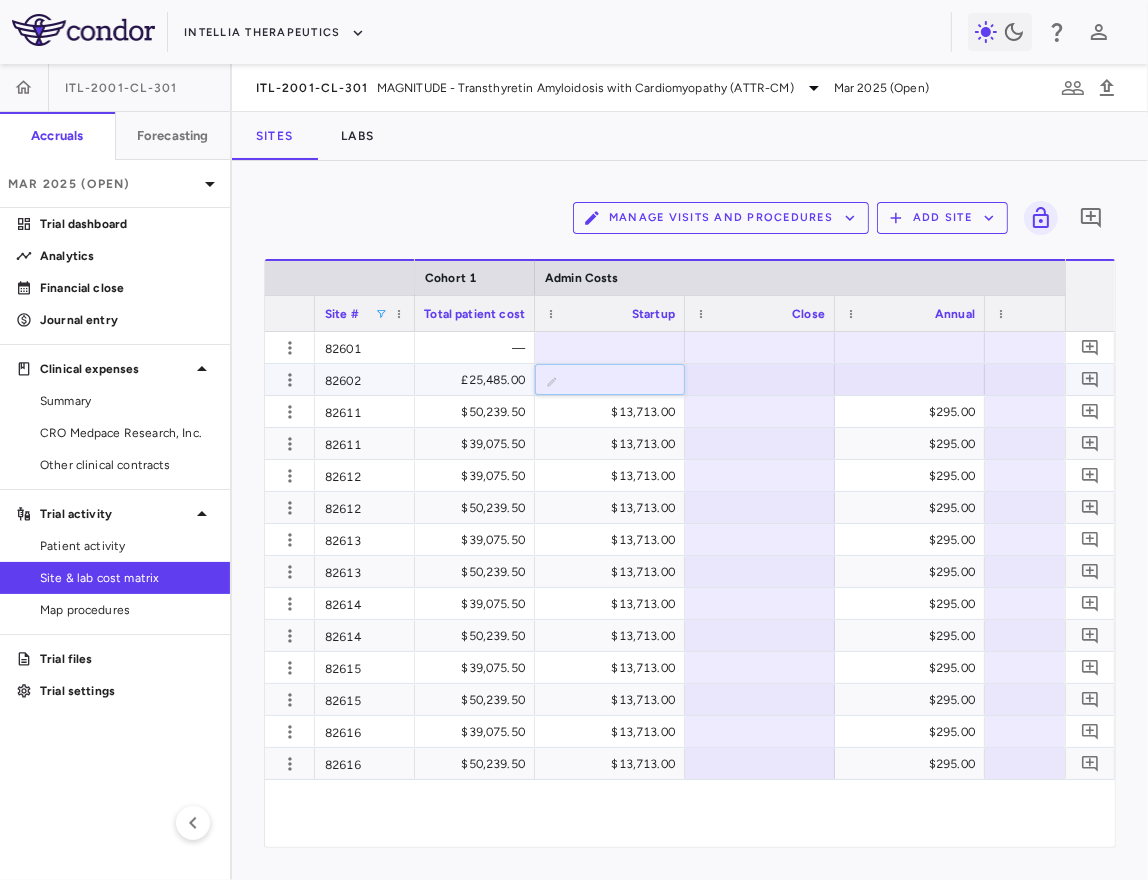 drag, startPoint x: 602, startPoint y: 385, endPoint x: 672, endPoint y: 383, distance: 70.028564 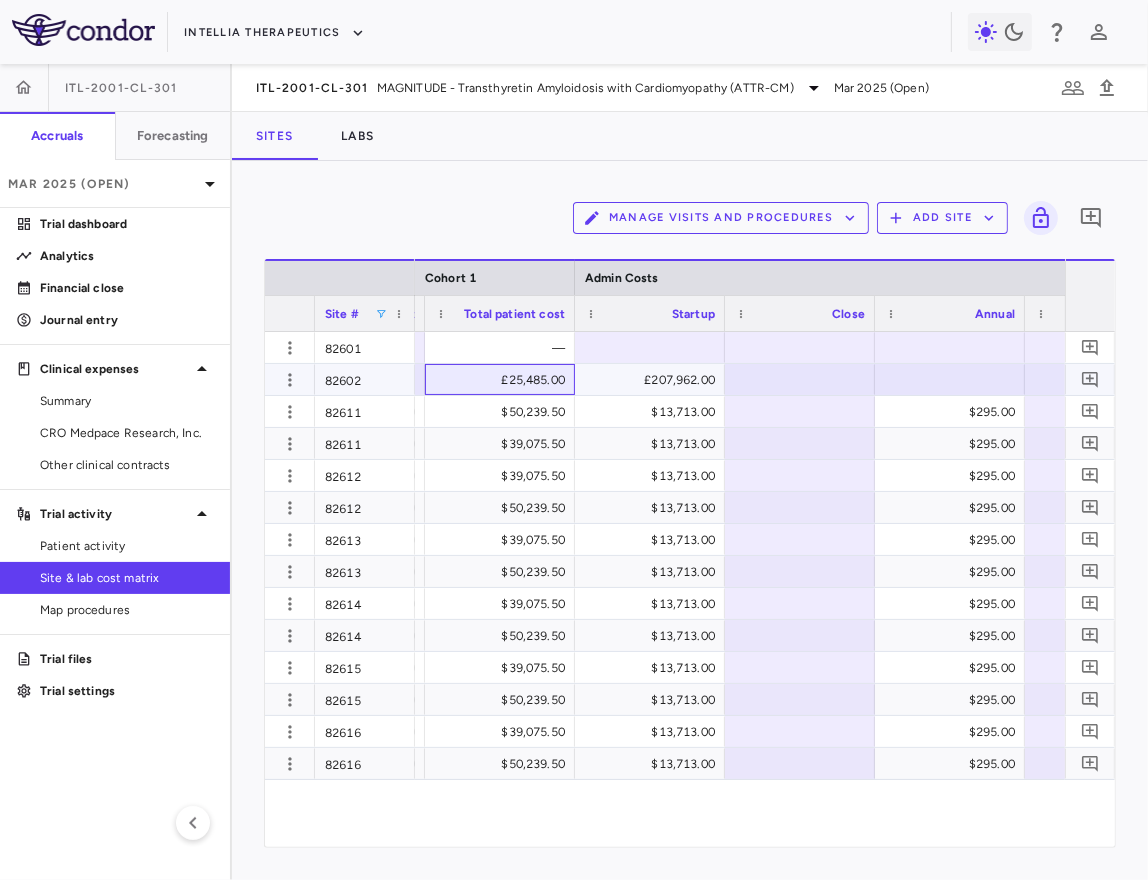 click on "£25,485.00" at bounding box center (504, 380) 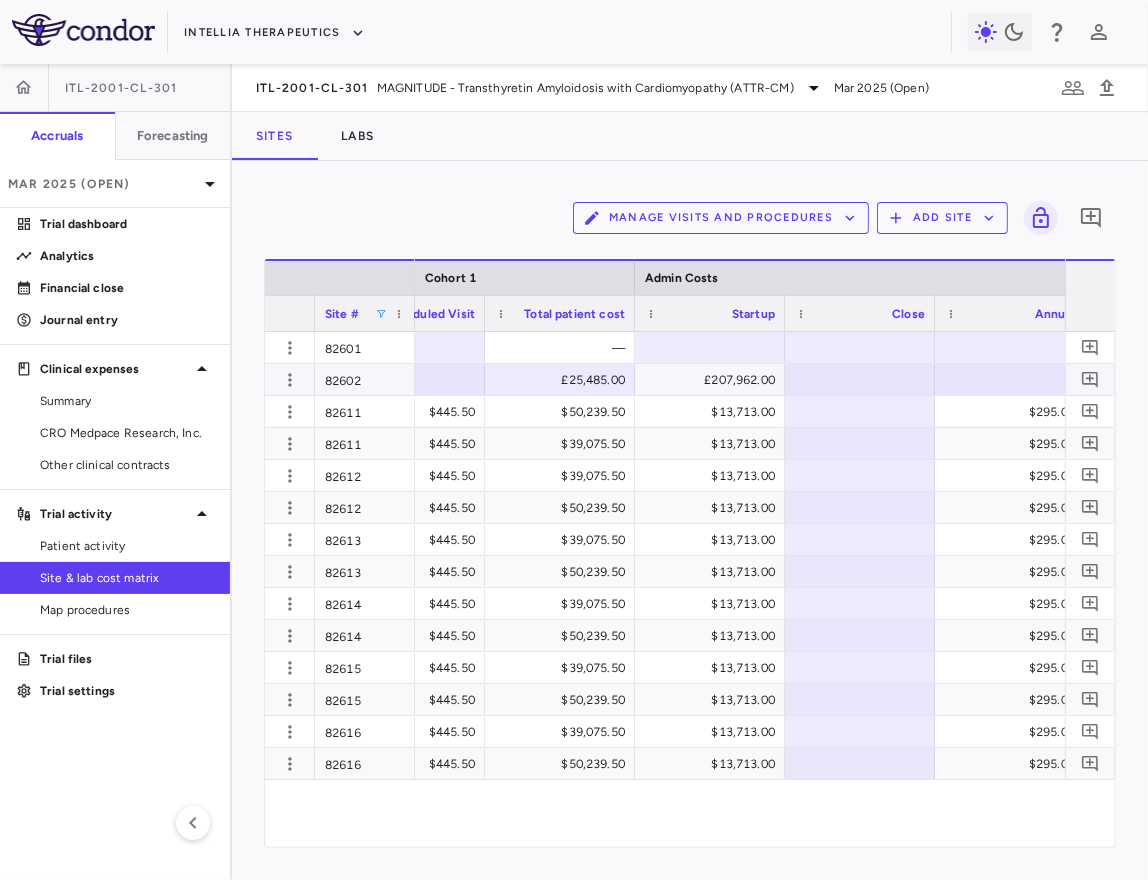 click on "£207,962.00" at bounding box center (714, 380) 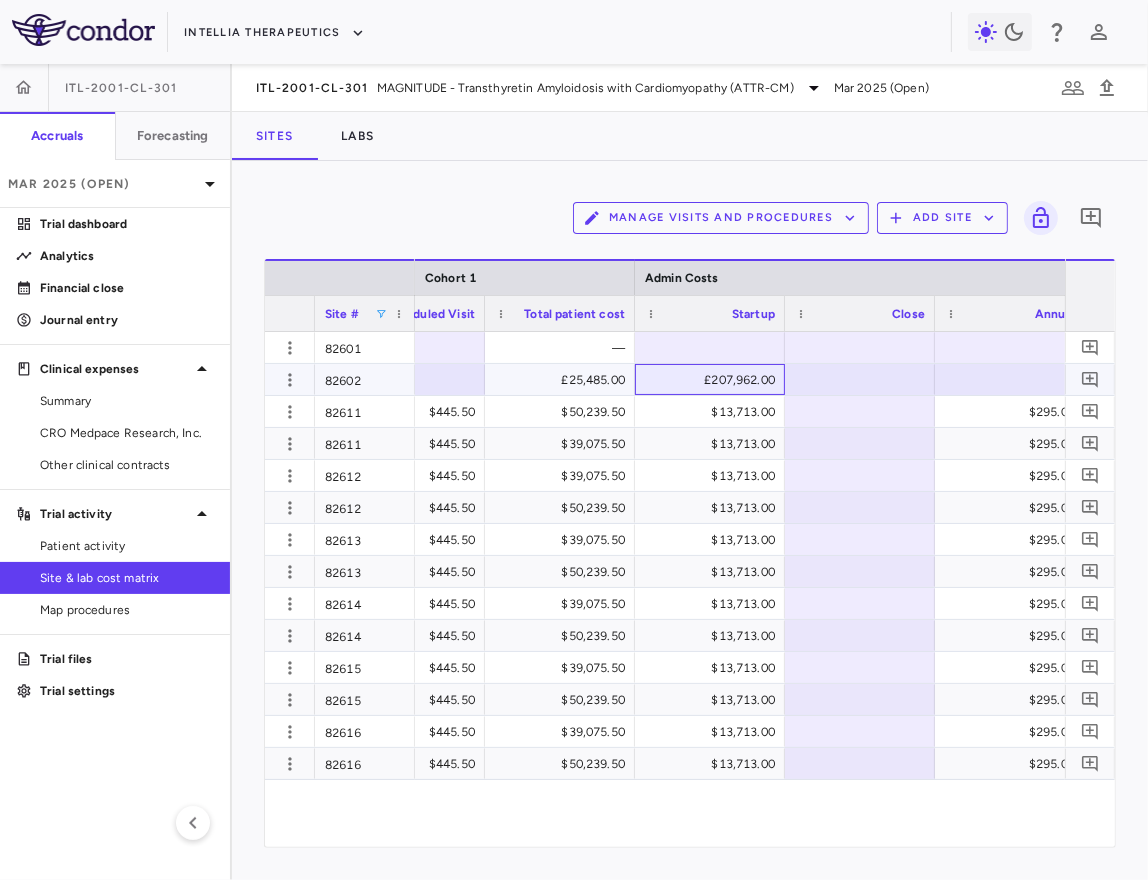 click on "£207,962.00" at bounding box center [714, 380] 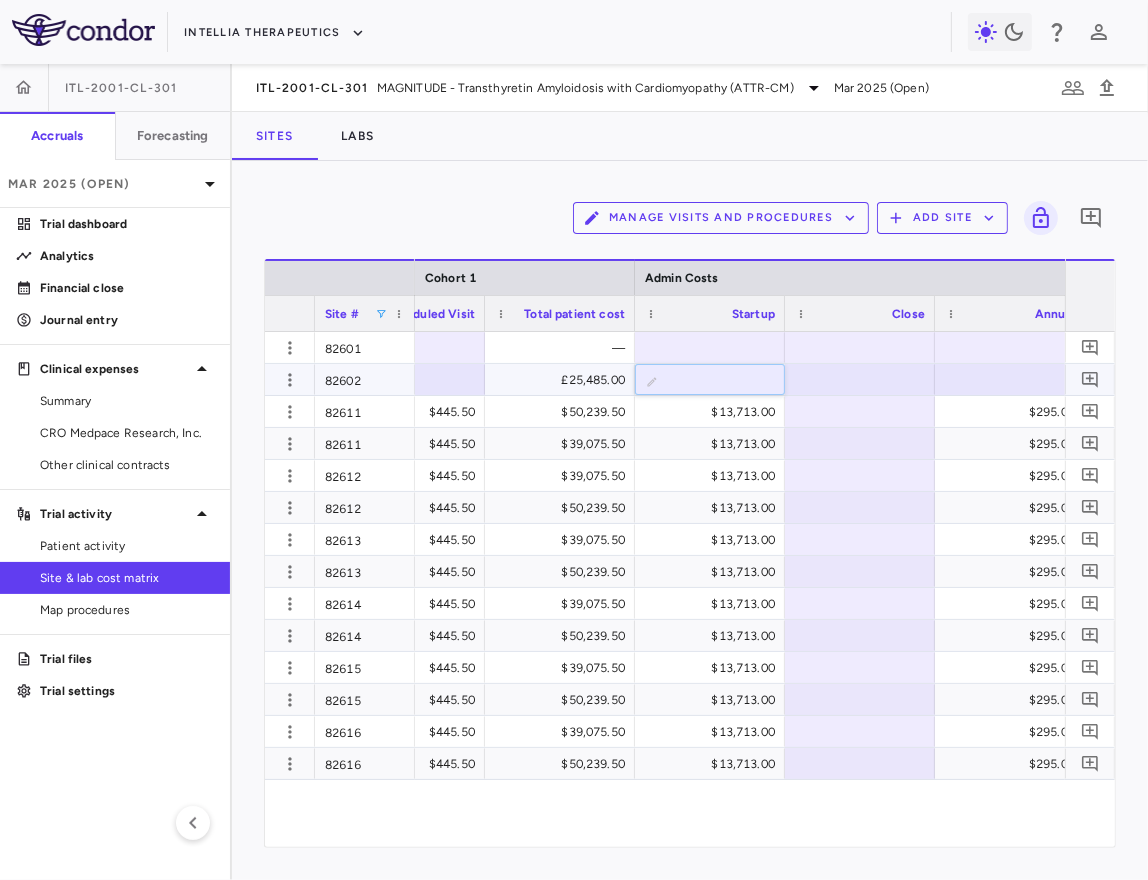 click on "******" at bounding box center (725, 381) 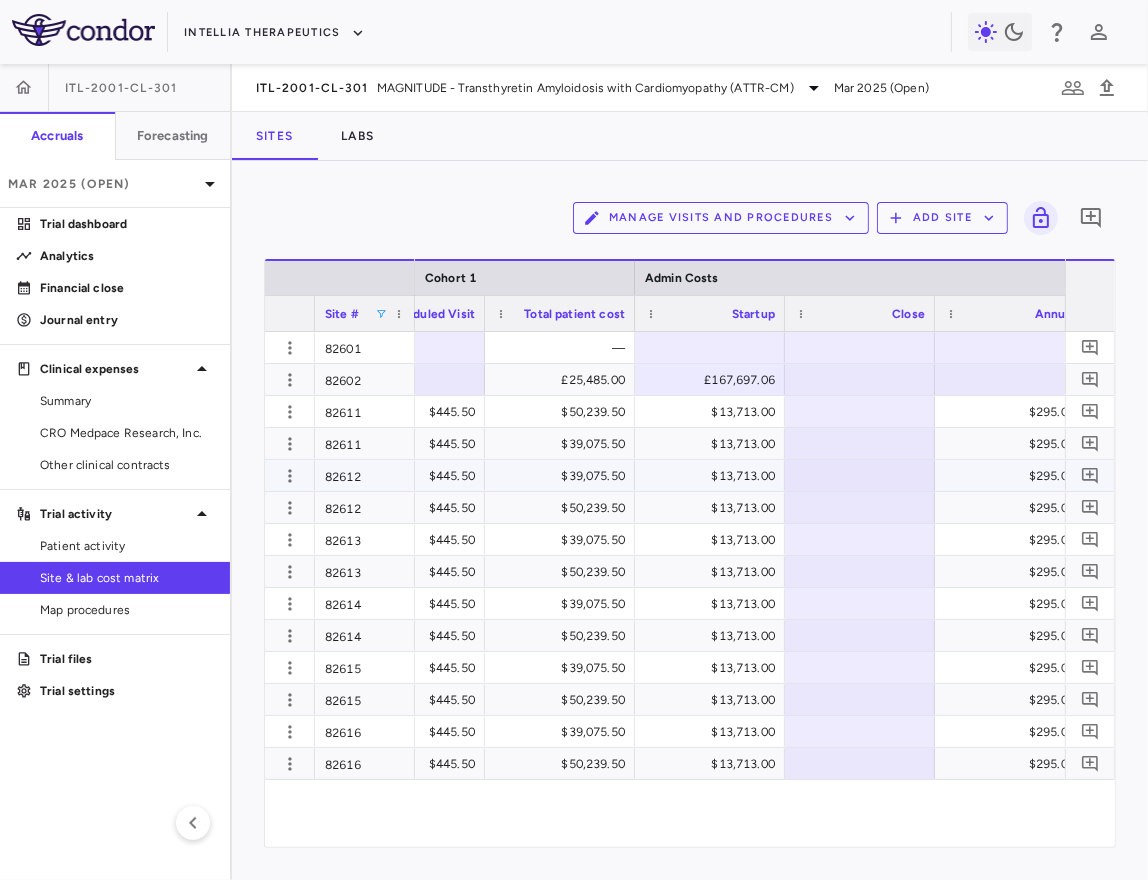 scroll, scrollTop: 0, scrollLeft: 6269, axis: horizontal 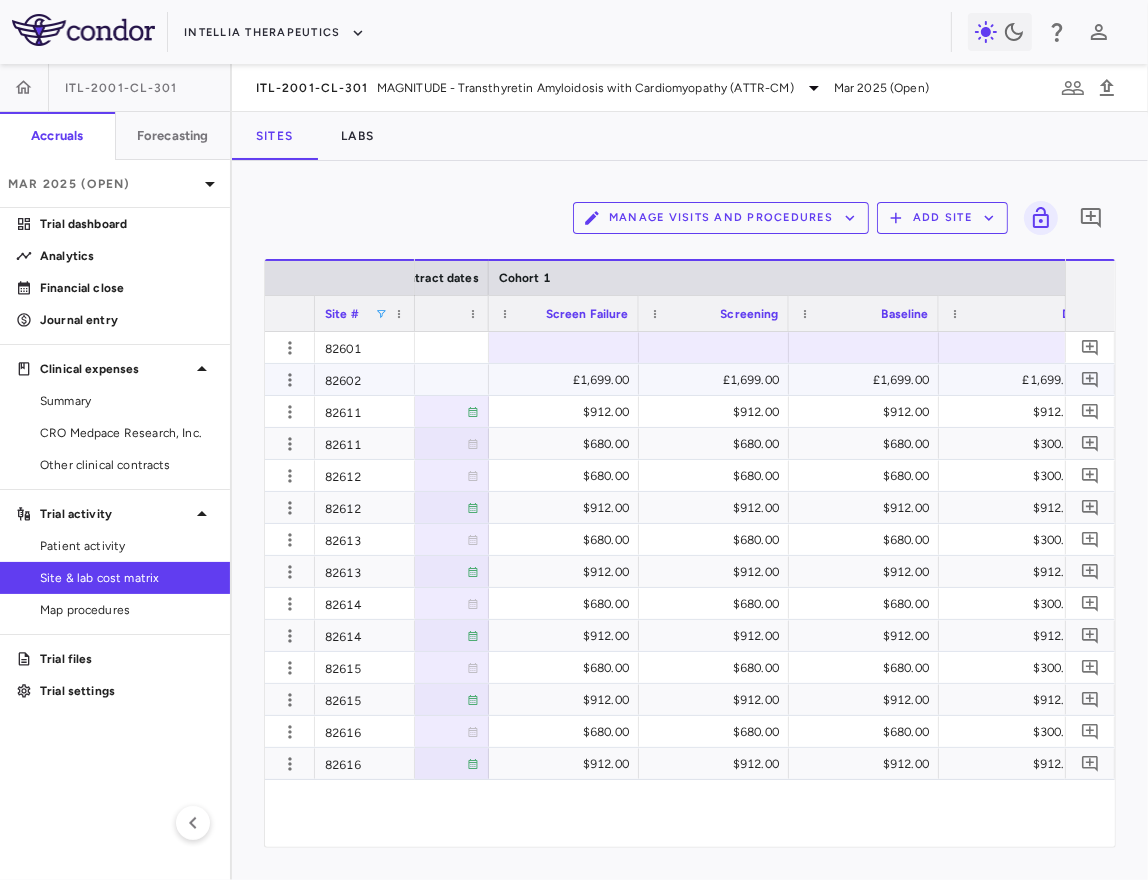 click on "£1,699.00" at bounding box center (568, 380) 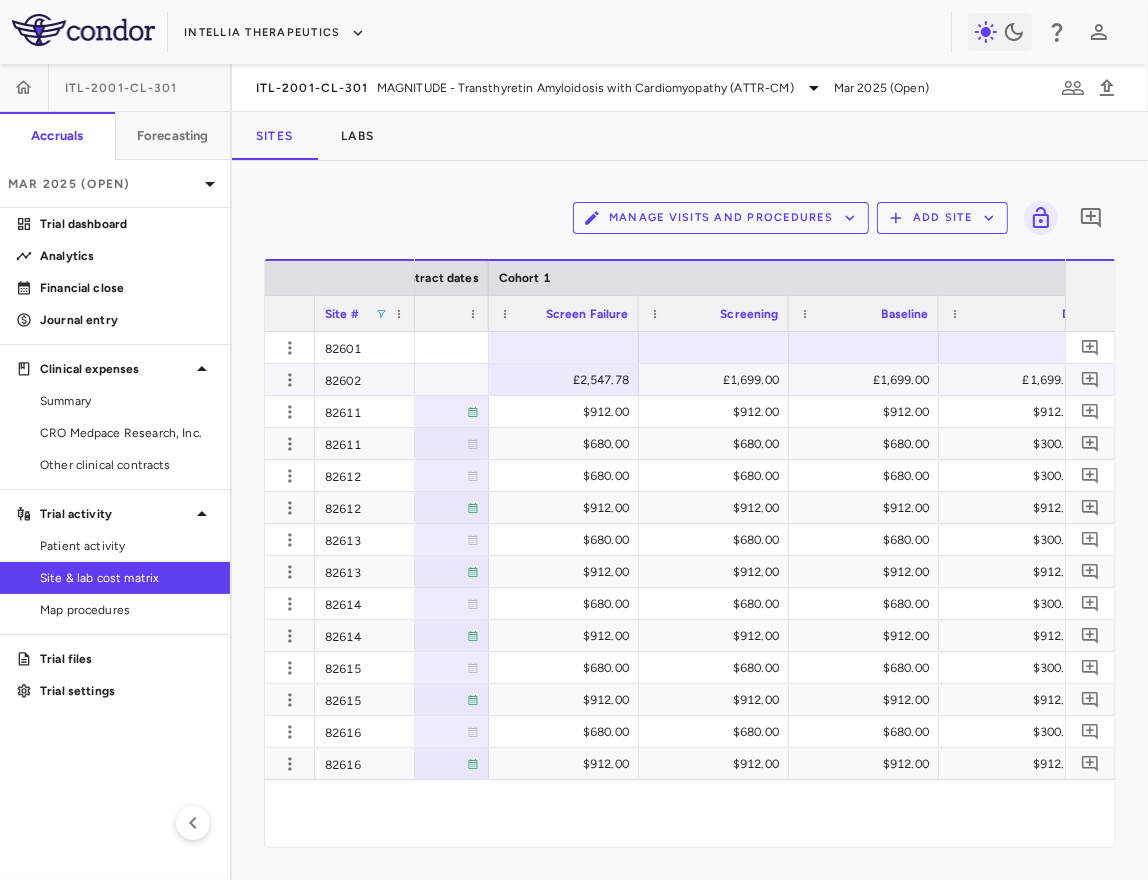 click on "£1,699.00" at bounding box center [718, 380] 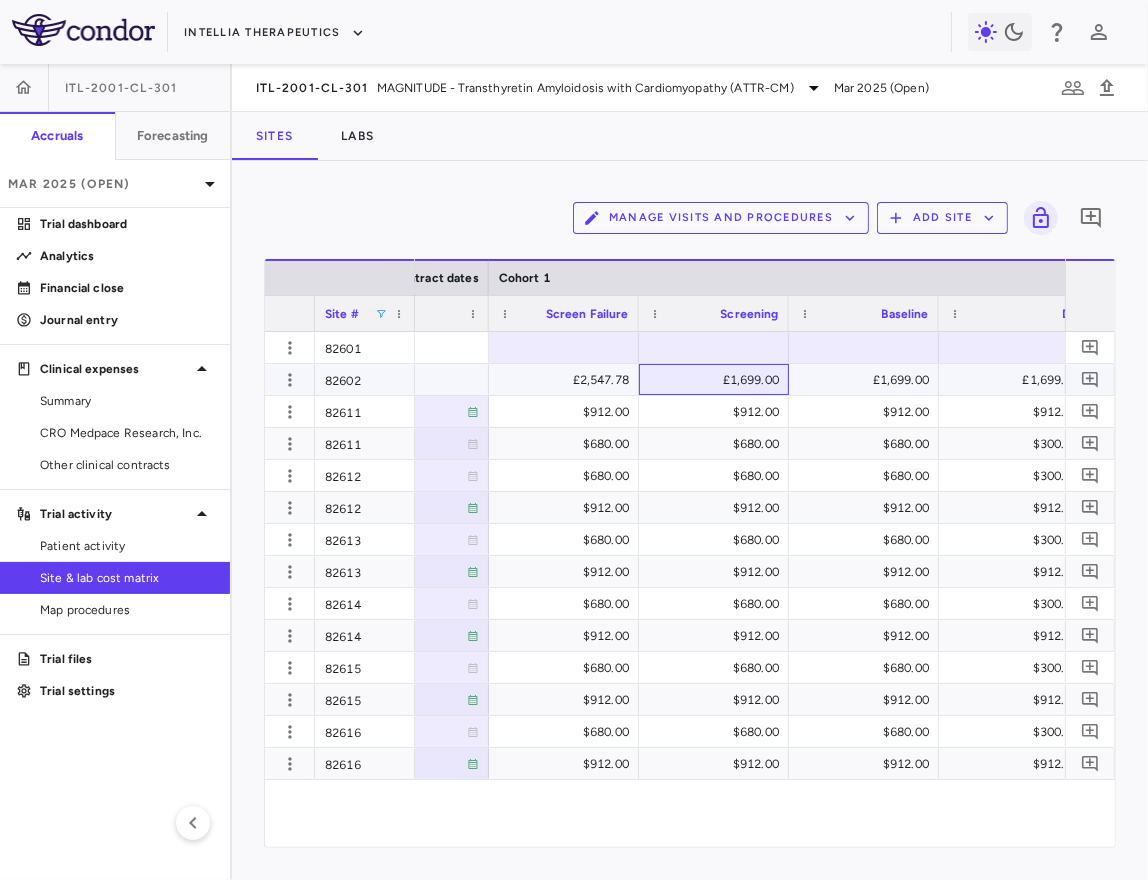 click on "£1,699.00" at bounding box center (718, 380) 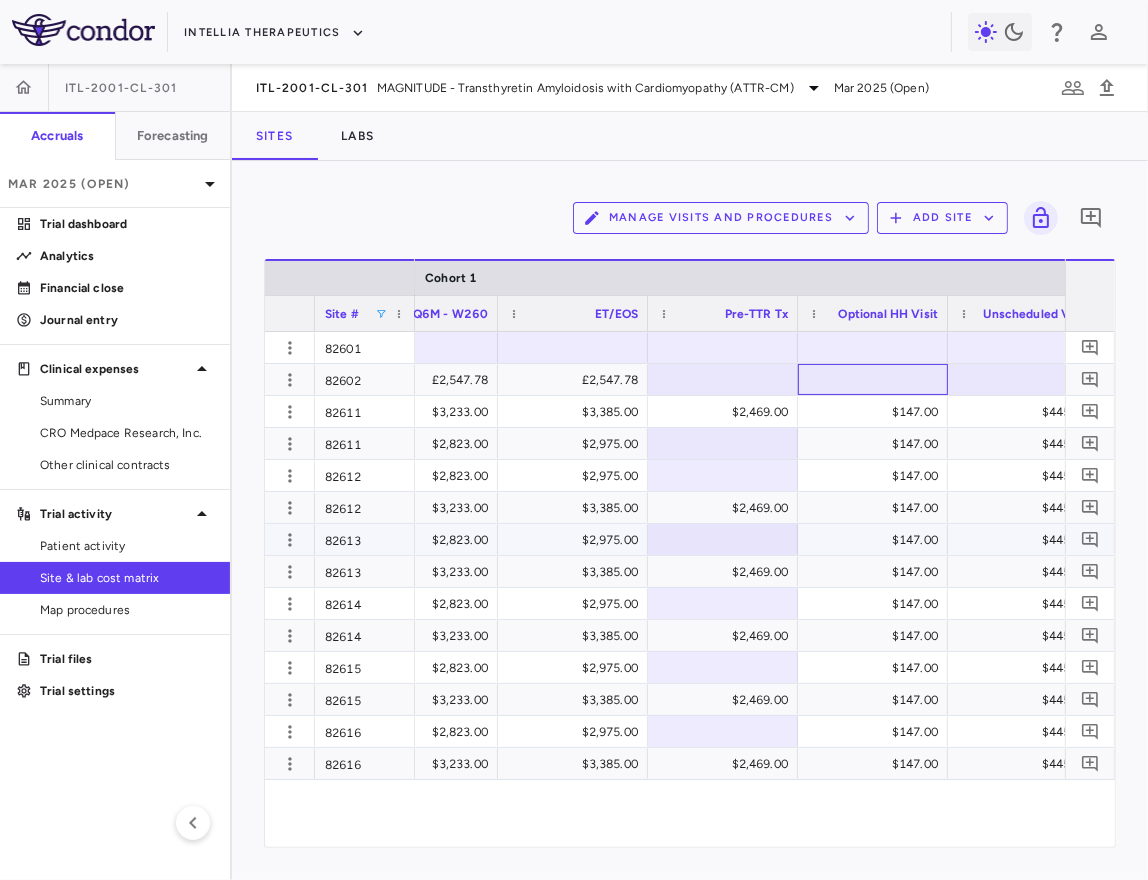 scroll, scrollTop: 0, scrollLeft: 5630, axis: horizontal 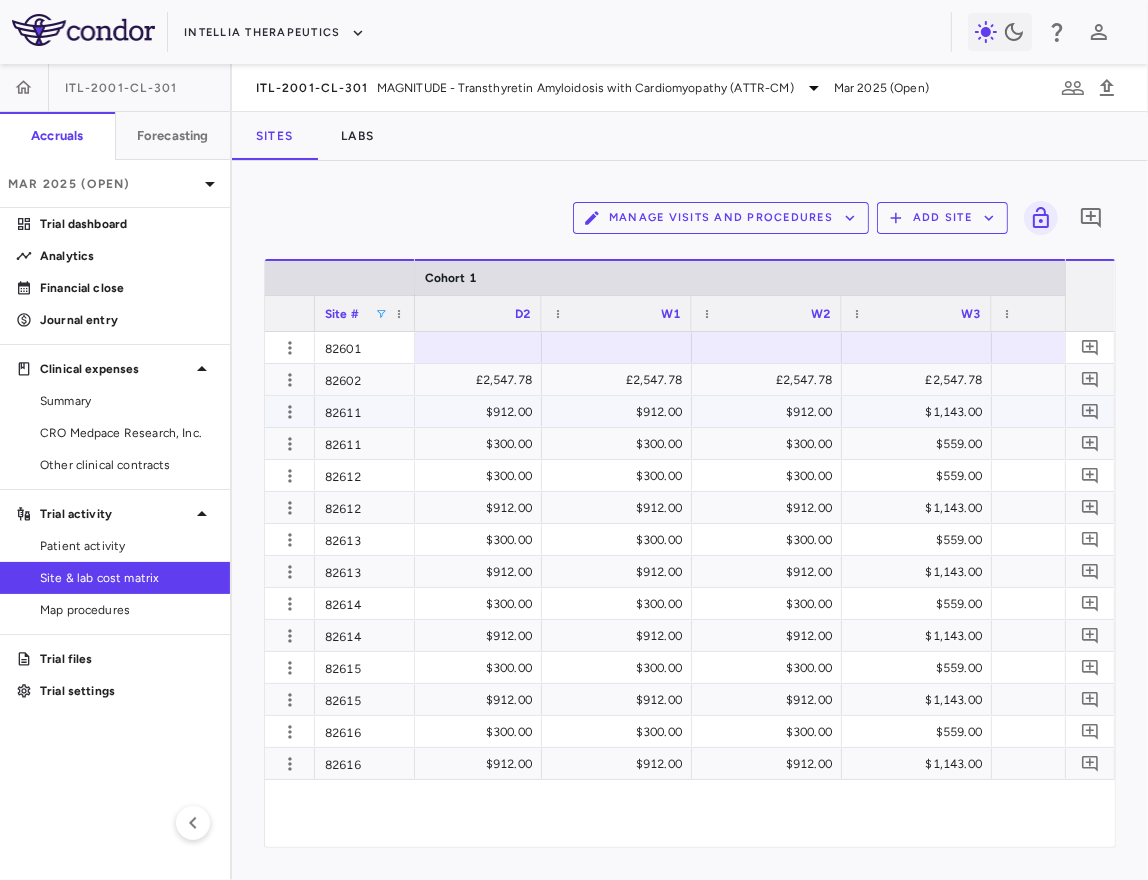 click on "$912.00" at bounding box center (771, 412) 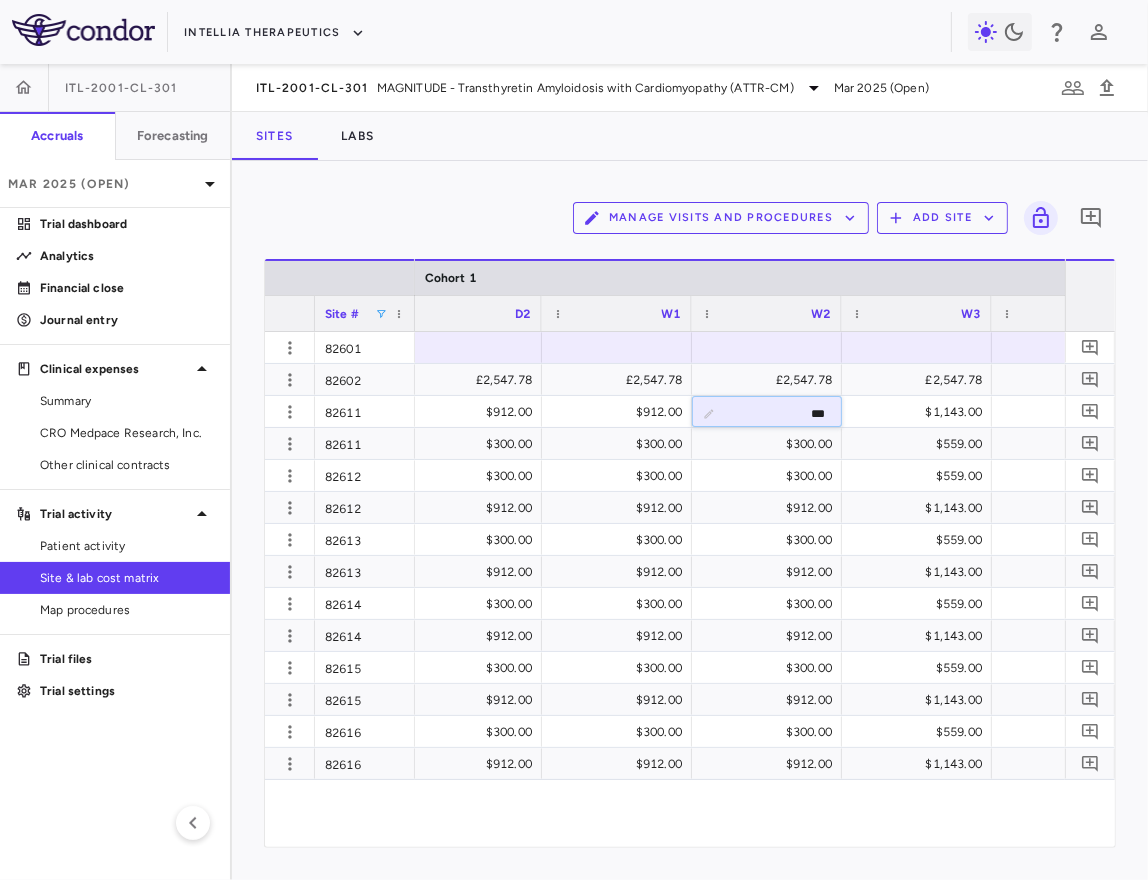 click on "£2,547.78 £2,547.78 £2,547.78 £2,547.78 £2,547.78 £2,547.78 £2,547.78 £2,547.78 $912.00 $912.00 $912.00 $912.00 ​ *** $1,143.00 $1,020.00 $559.00 $680.00 $300.00 $300.00 $300.00 $300.00 $559.00 $1,020.00 $559.00 $680.00 $300.00 $300.00 $300.00 $300.00 $559.00 $1,020.00 $559.00 $912.00 $912.00 $912.00 $912.00 $912.00 $1,143.00 $1,020.00 $559.00 $680.00 $300.00 $300.00 $300.00 $300.00 $559.00 $1,020.00 $559.00 $912.00 $912.00 $912.00 $912.00 $912.00 $1,143.00 $1,020.00 $559.00 $680.00 $300.00 $300.00 $300.00 $300.00 $559.00 $1,020.00 $559.00 $912.00 $912.00 $912.00 $912.00 $912.00 $1,143.00 $1,020.00 $559.00 $680.00 $300.00 $300.00 $300.00 $300.00 $559.00 $1,020.00 $559.00 $912.00 $912.00 $912.00 $912.00 $912.00 $1,143.00 $1,020.00 $559.00 $680.00 $300.00 $300.00 $300.00 $300.00 $559.00 $1,020.00 $559.00 $912.00 $912.00 $912.00 $912.00 $912.00 $1,143.00 $1,020.00 $559.00" at bounding box center [740, 589] 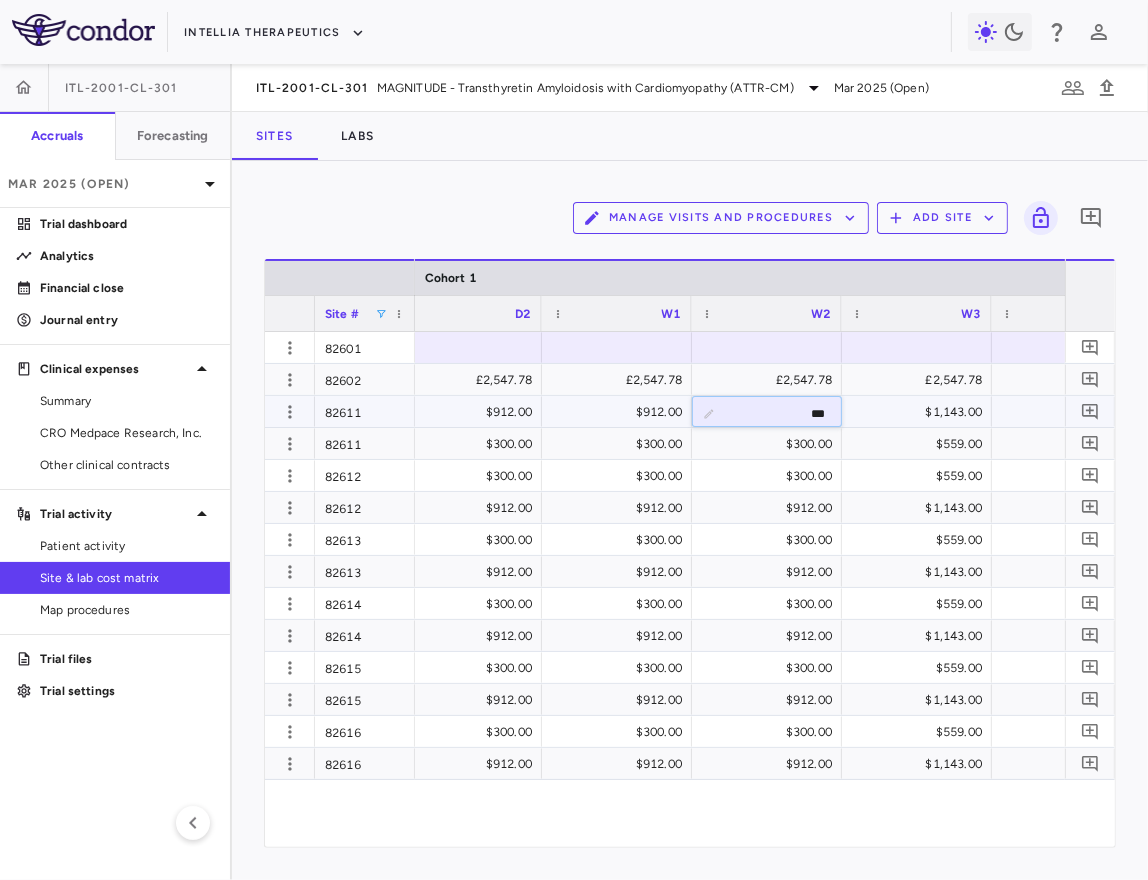 click on "***" at bounding box center [782, 413] 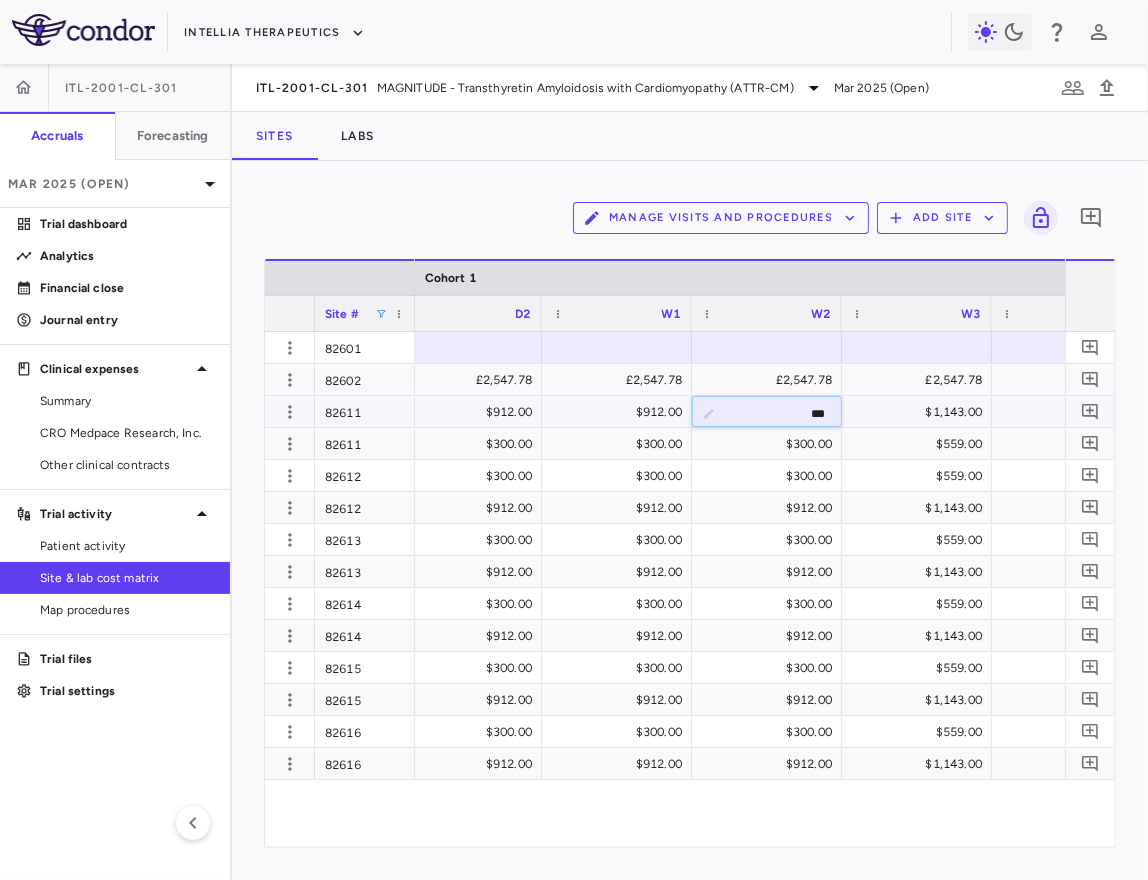 click on "***" at bounding box center (782, 413) 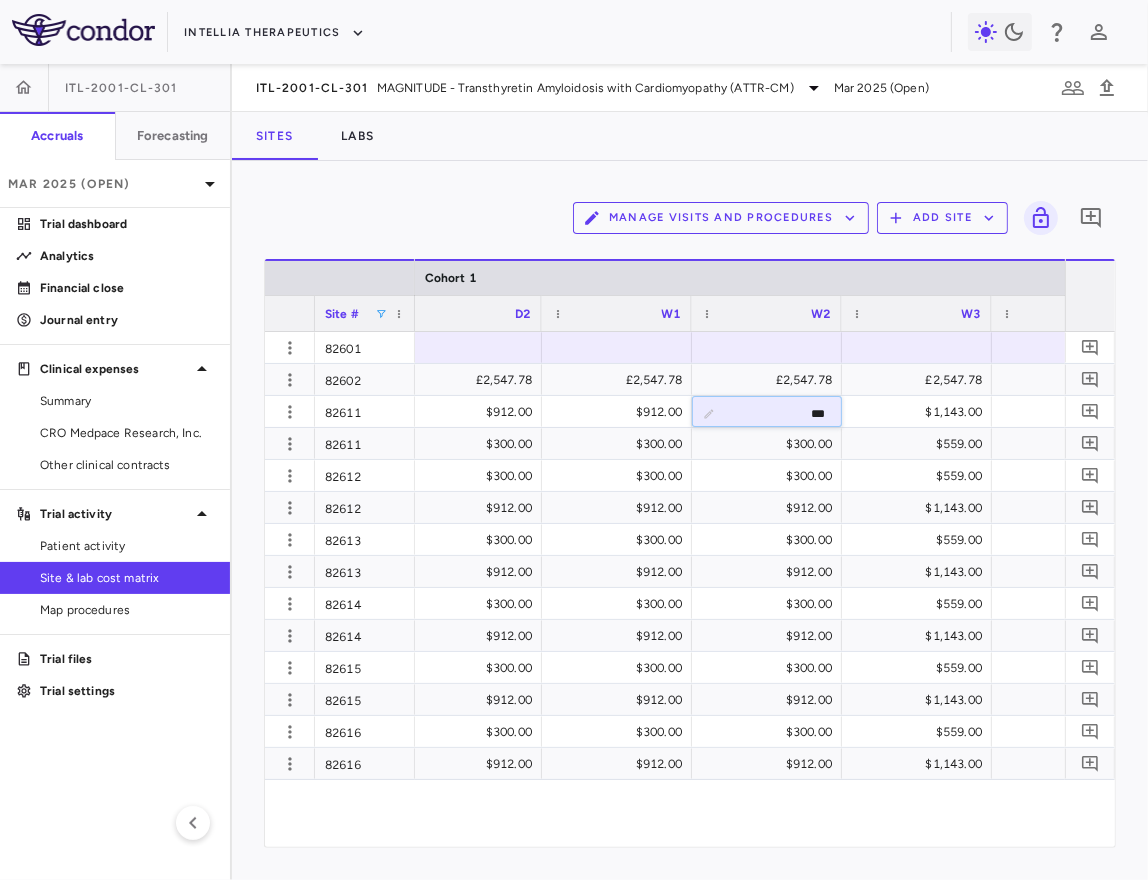 click on "£2,547.78 £2,547.78 £2,547.78 £2,547.78 £2,547.78 £2,547.78 £2,547.78 £2,547.78 $912.00 $912.00 $912.00 $912.00 ​ *** $1,143.00 $1,020.00 $559.00 $680.00 $300.00 $300.00 $300.00 $300.00 $559.00 $1,020.00 $559.00 $680.00 $300.00 $300.00 $300.00 $300.00 $559.00 $1,020.00 $559.00 $912.00 $912.00 $912.00 $912.00 $912.00 $1,143.00 $1,020.00 $559.00 $680.00 $300.00 $300.00 $300.00 $300.00 $559.00 $1,020.00 $559.00 $912.00 $912.00 $912.00 $912.00 $912.00 $1,143.00 $1,020.00 $559.00 $680.00 $300.00 $300.00 $300.00 $300.00 $559.00 $1,020.00 $559.00 $912.00 $912.00 $912.00 $912.00 $912.00 $1,143.00 $1,020.00 $559.00 $680.00 $300.00 $300.00 $300.00 $300.00 $559.00 $1,020.00 $559.00 $912.00 $912.00 $912.00 $912.00 $912.00 $1,143.00 $1,020.00 $559.00 $680.00 $300.00 $300.00 $300.00 $300.00 $559.00 $1,020.00 $559.00 $912.00 $912.00 $912.00 $912.00 $912.00 $1,143.00 $1,020.00 $559.00" at bounding box center [740, 589] 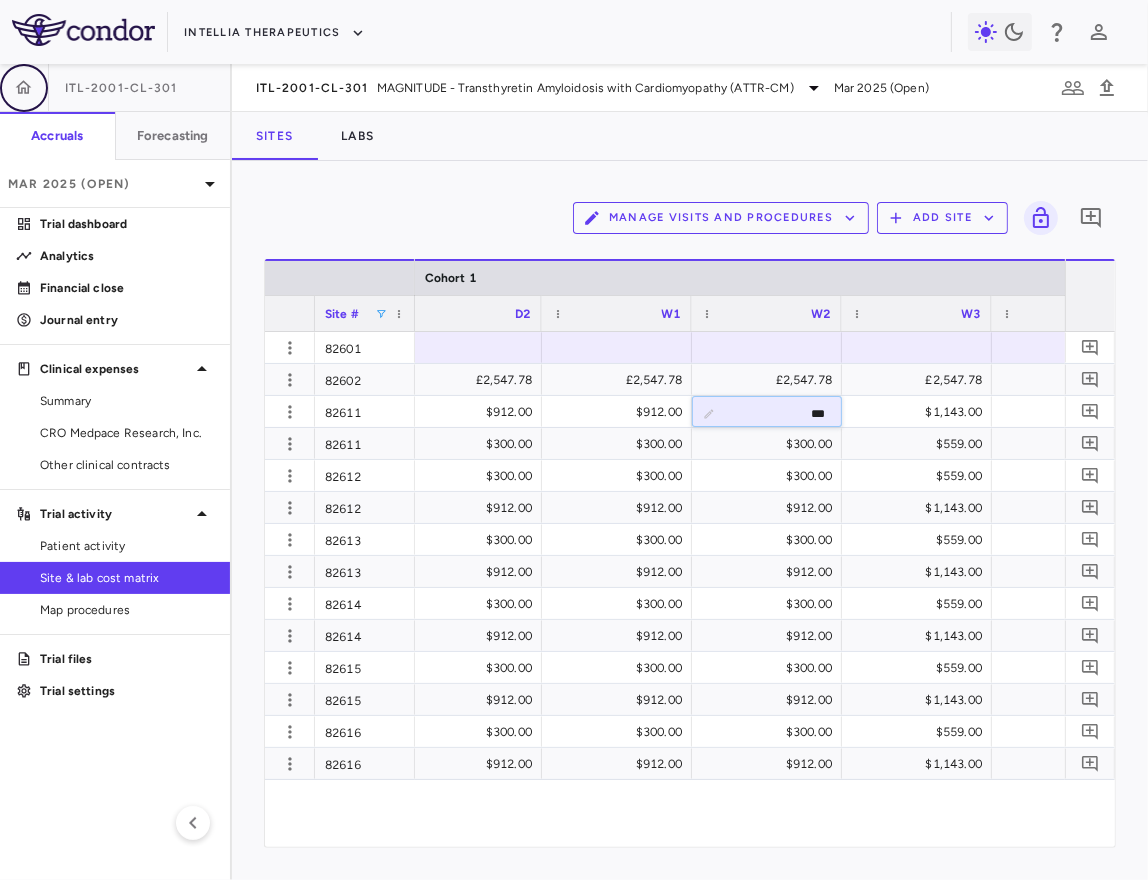 click 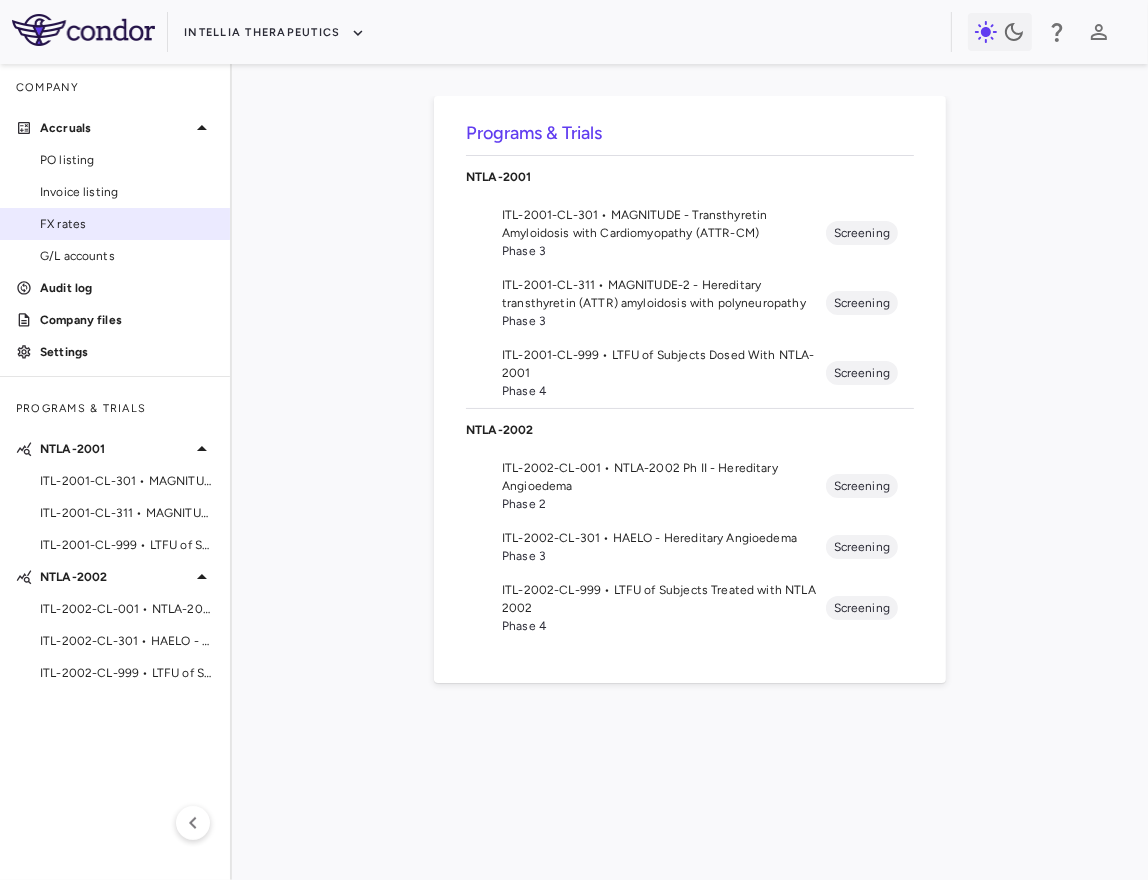 click on "FX rates" at bounding box center [127, 224] 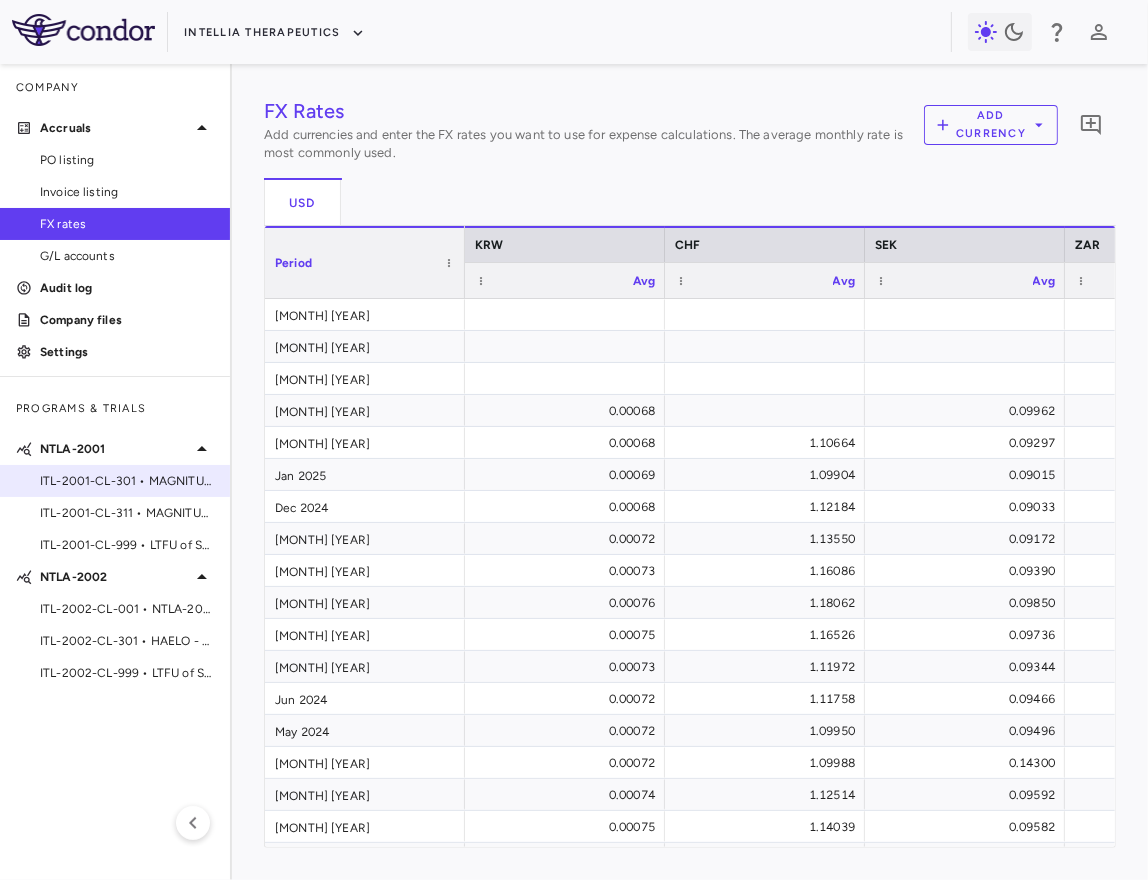 click on "ITL-2001-CL-301 • MAGNITUDE - Transthyretin Amyloidosis with Cardiomyopathy (ATTR-CM)" at bounding box center [127, 481] 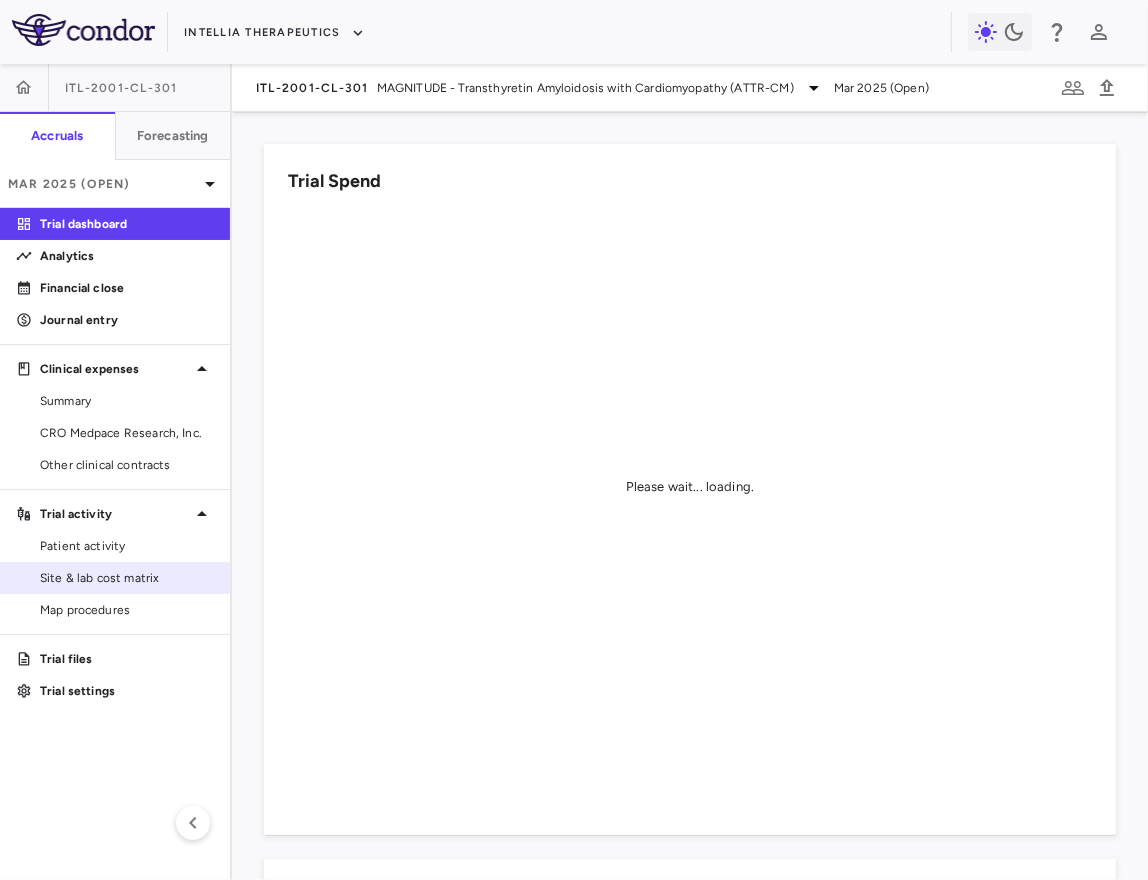 click on "Site & lab cost matrix" at bounding box center (127, 578) 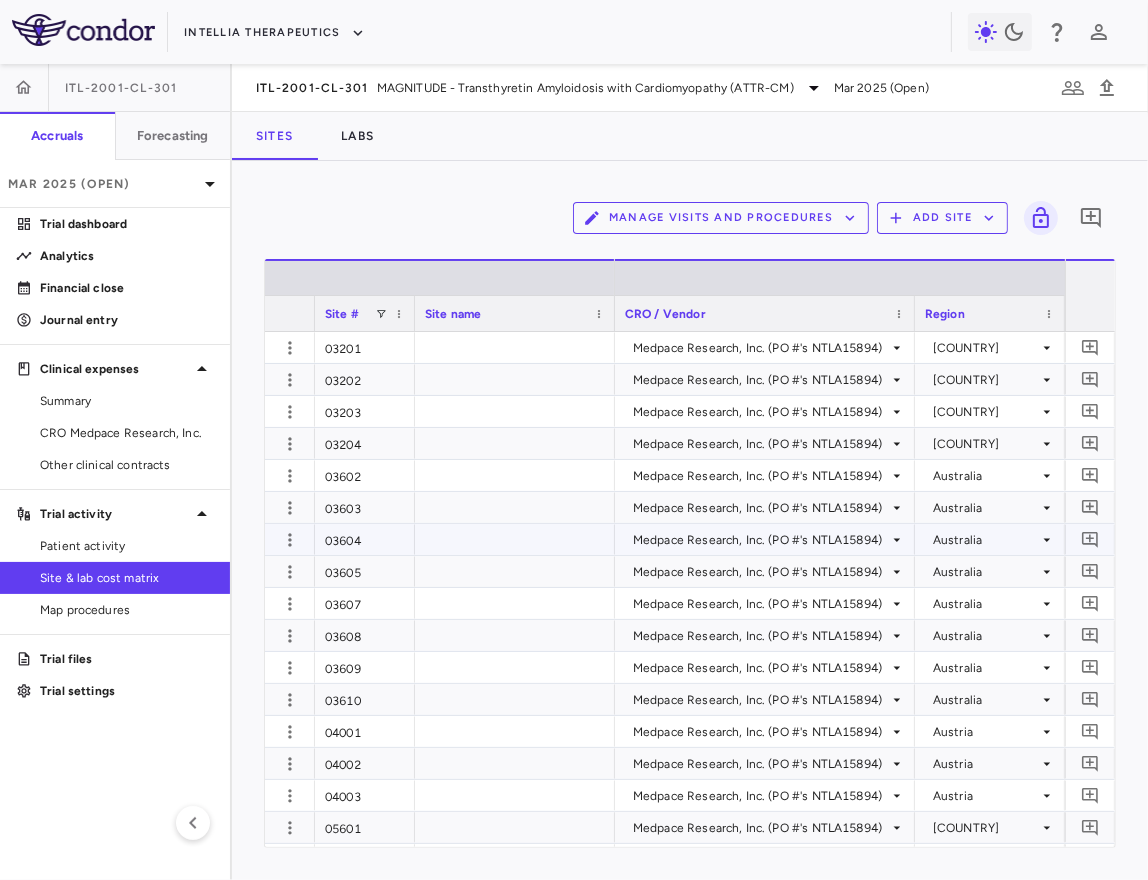 scroll, scrollTop: 0, scrollLeft: 340, axis: horizontal 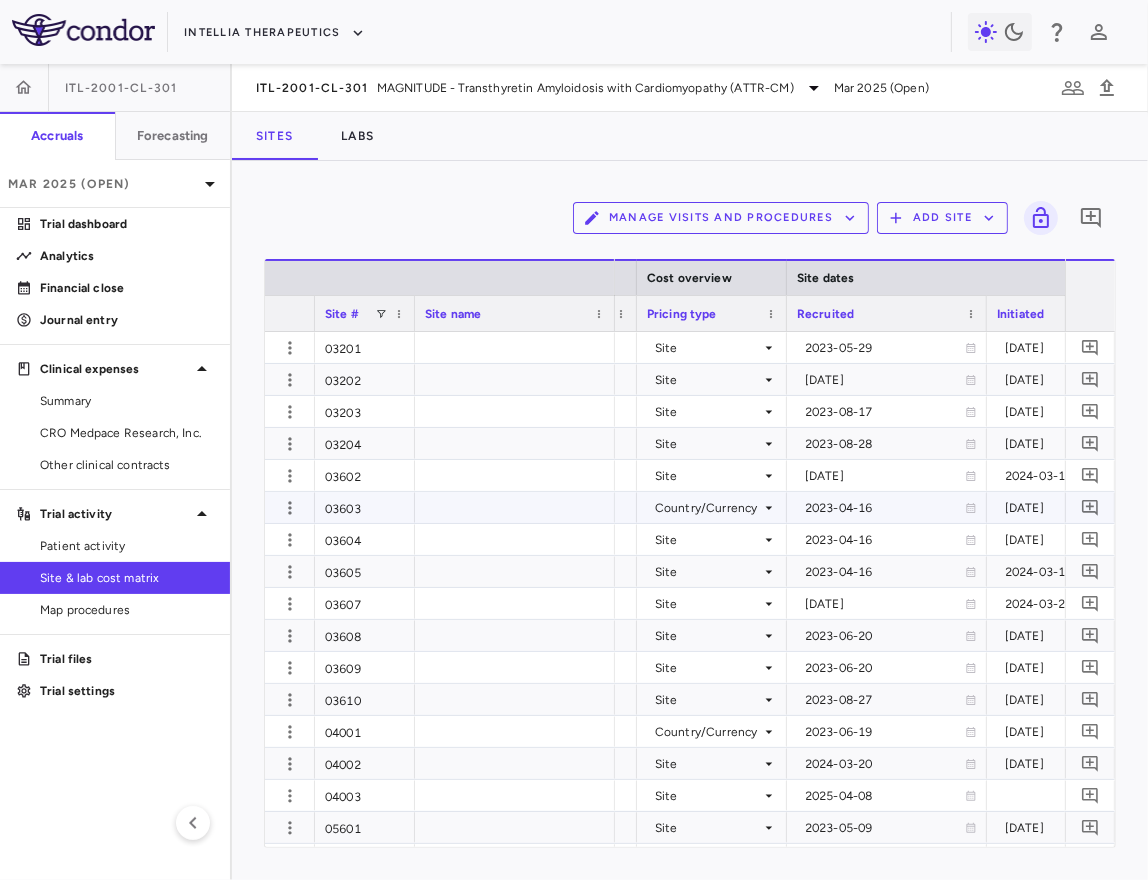 click on "Country/Currency" at bounding box center [708, 508] 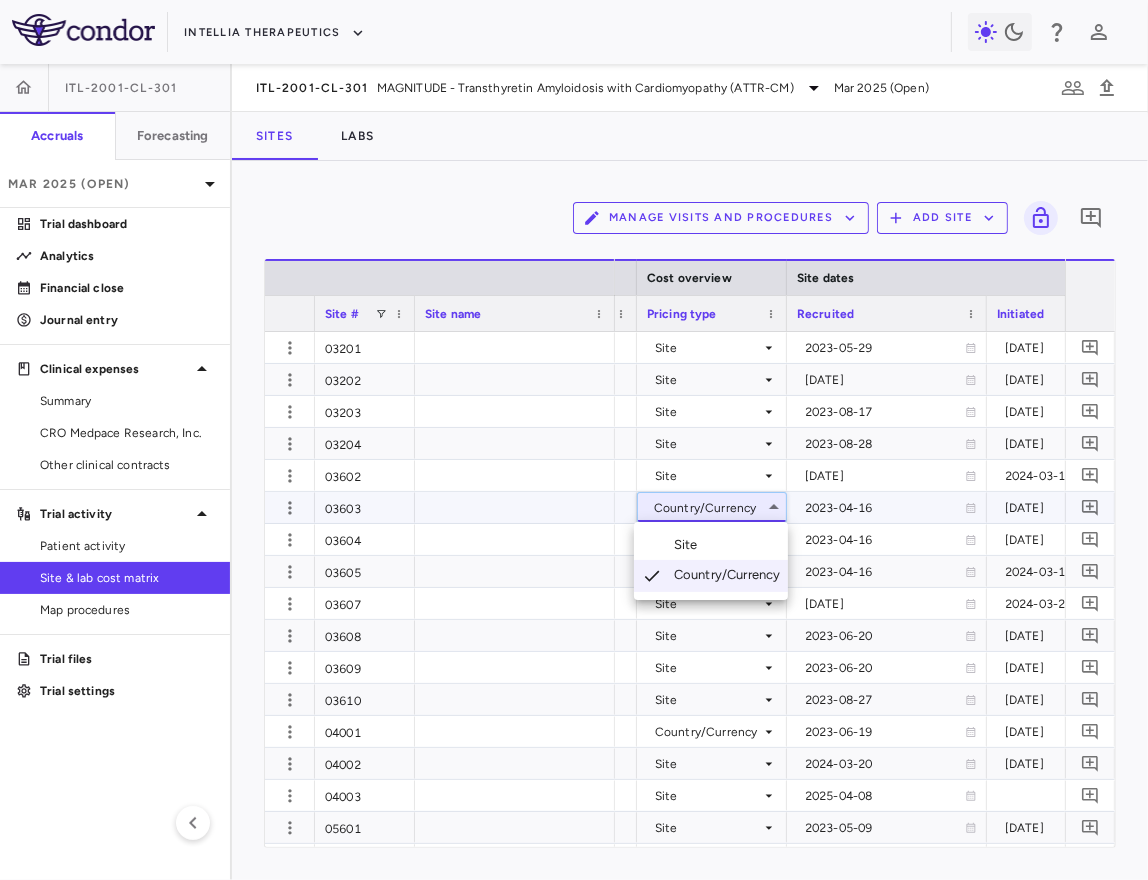 click on "Site" at bounding box center [690, 545] 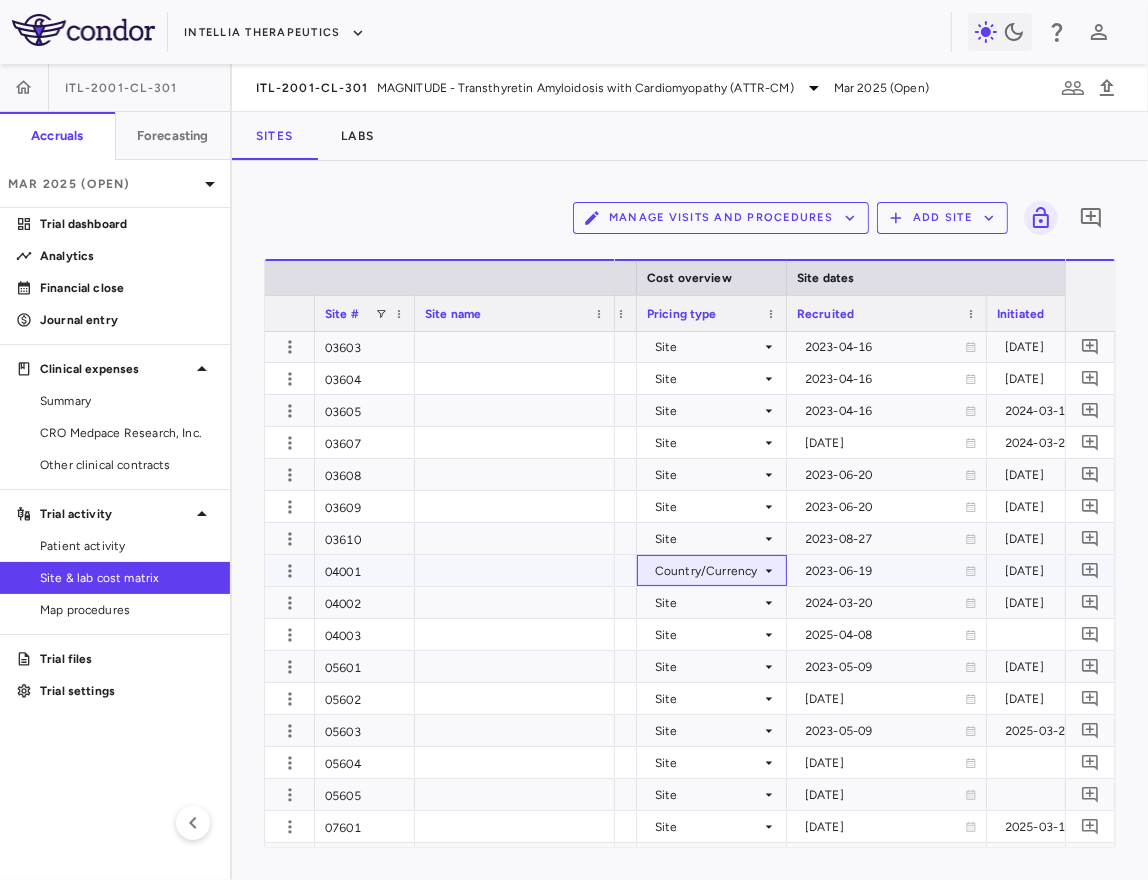click on "Country/Currency" at bounding box center [708, 571] 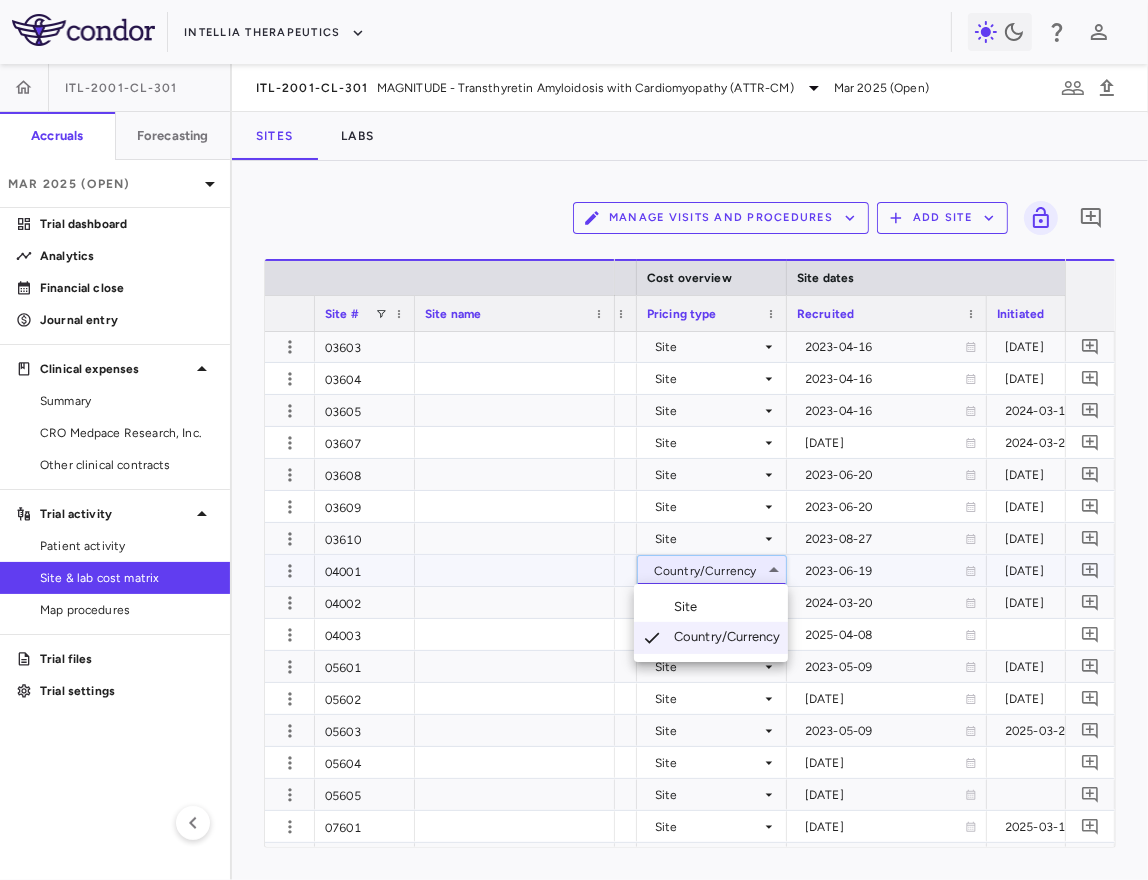 click on "Site" at bounding box center [711, 607] 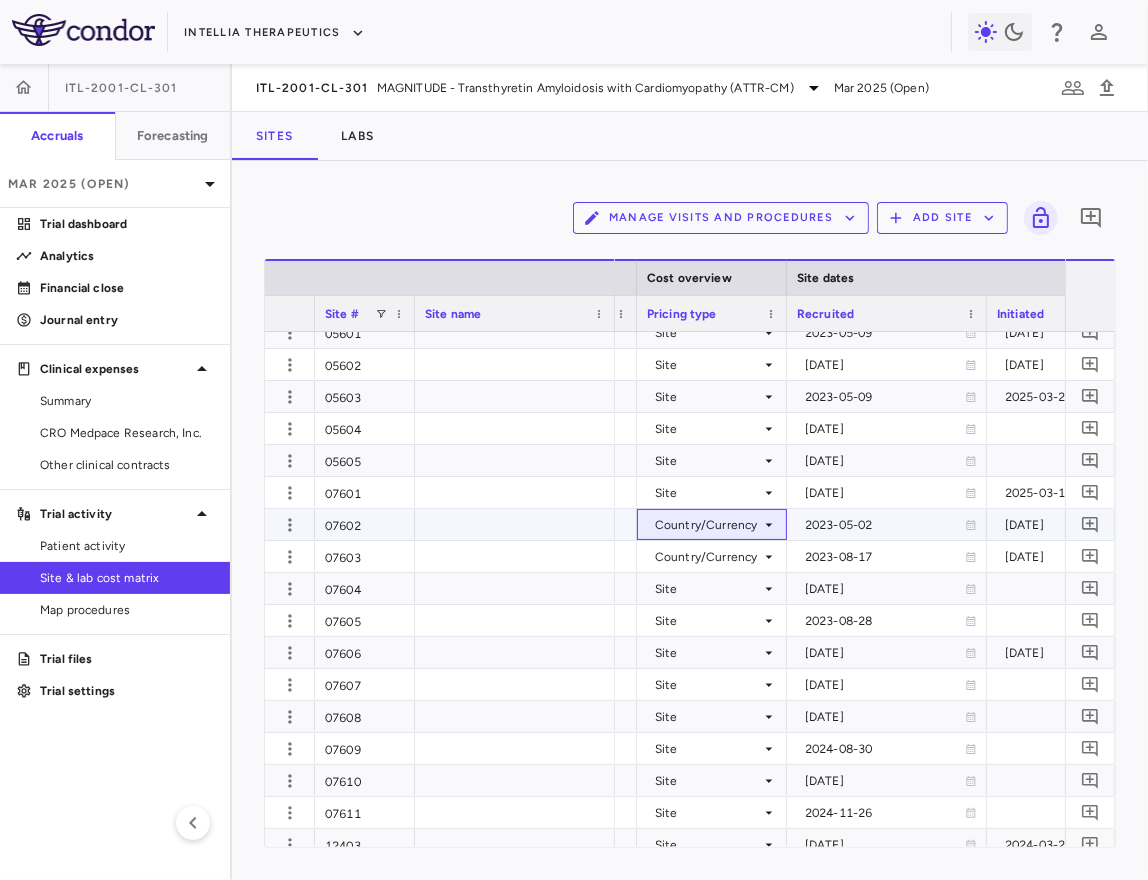 click on "Country/Currency" at bounding box center [708, 525] 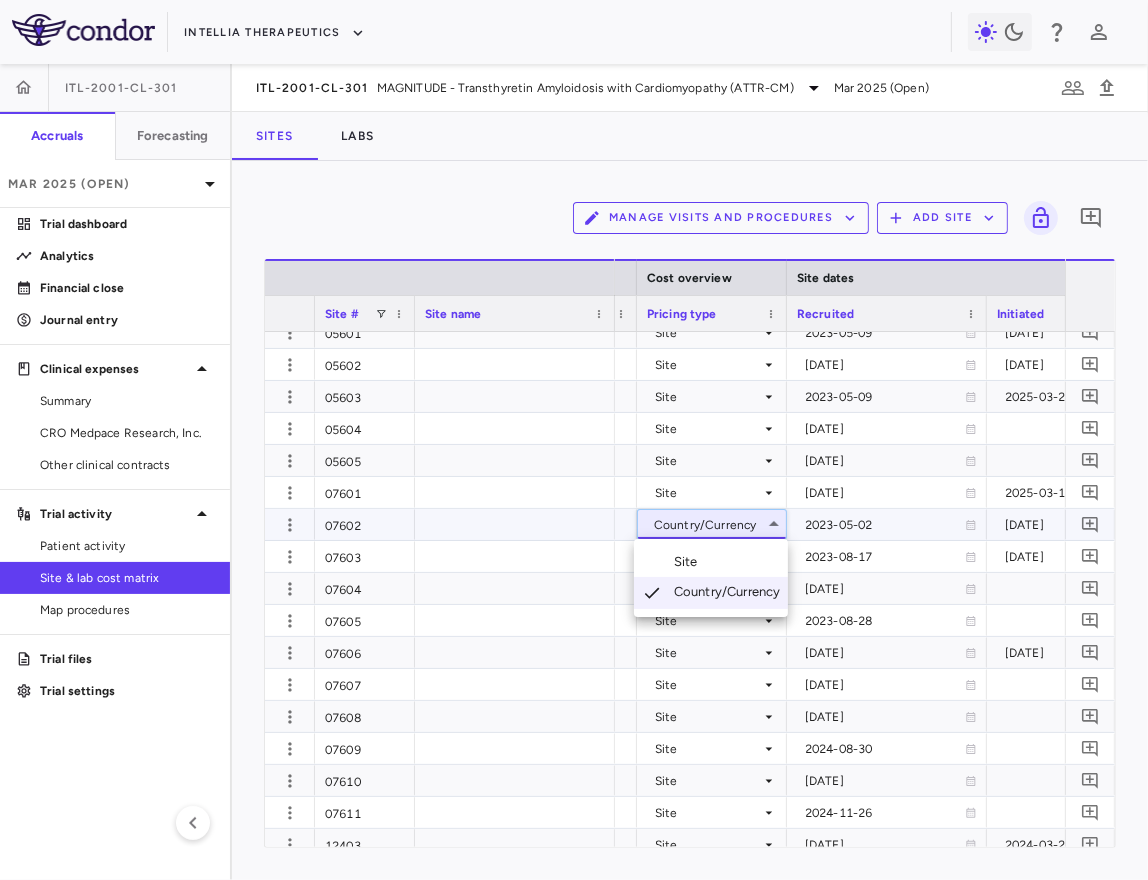 click on "Site" at bounding box center [711, 562] 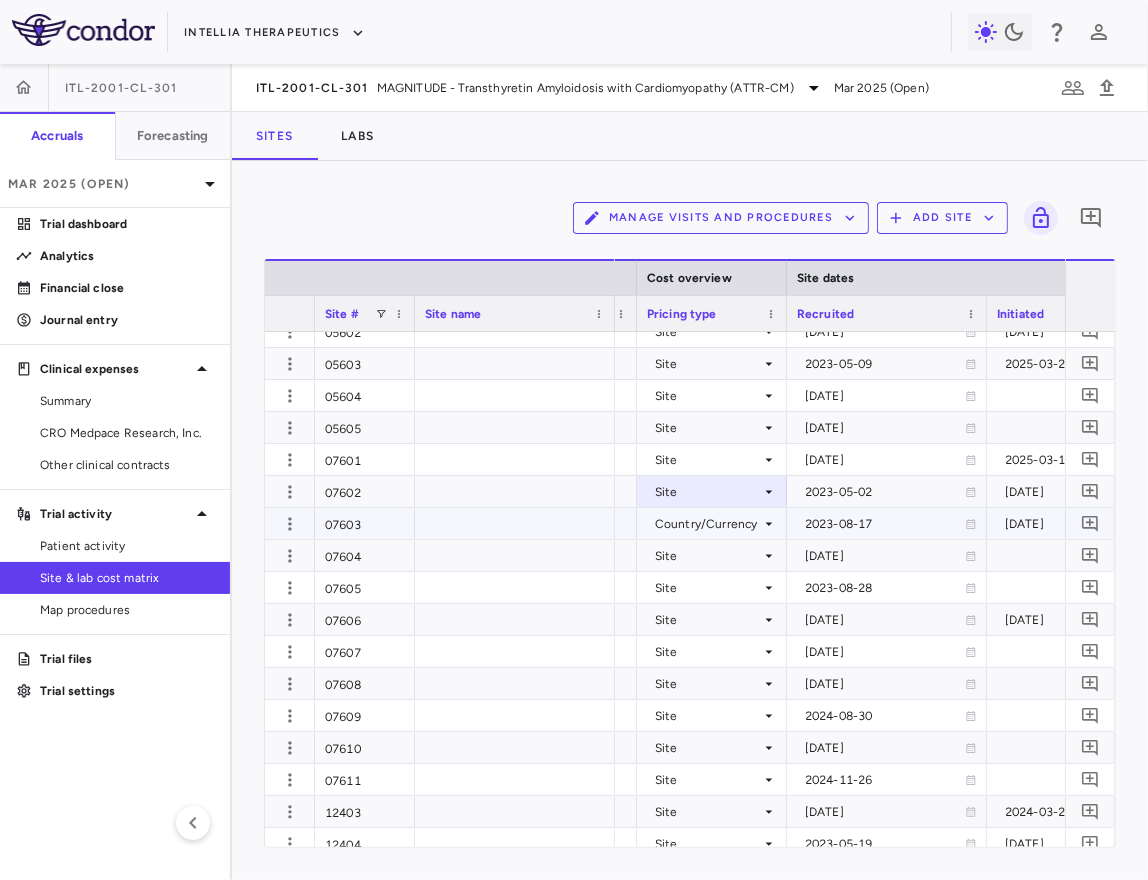 click on "Country/Currency" at bounding box center (708, 524) 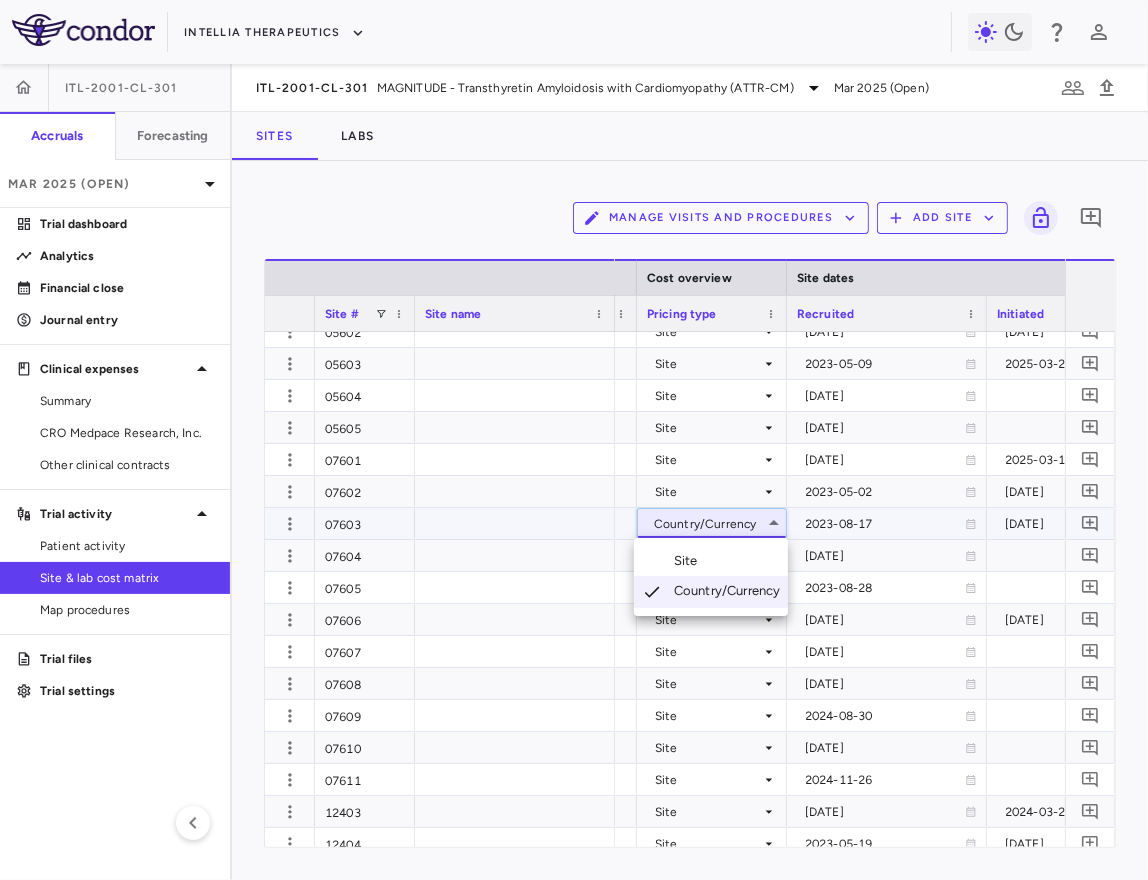 click on "Site" at bounding box center [711, 561] 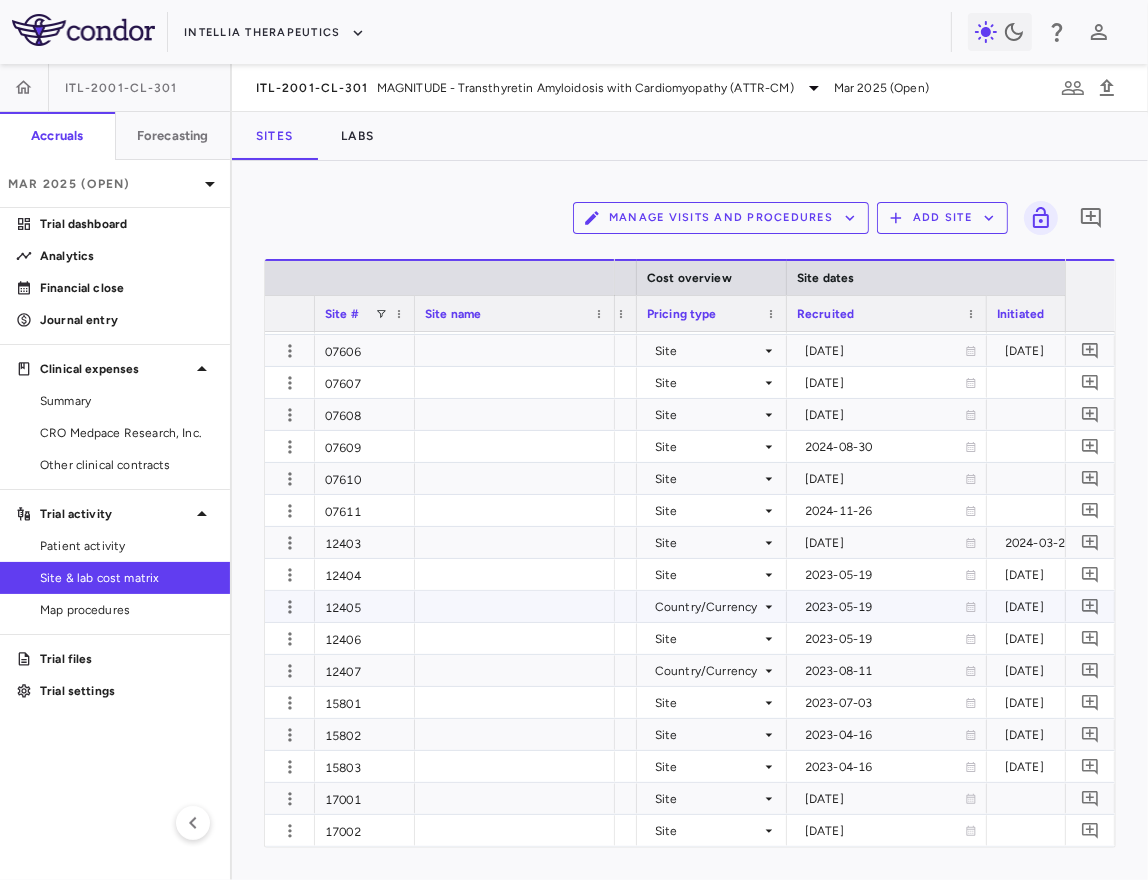 click on "Country/Currency" at bounding box center [708, 607] 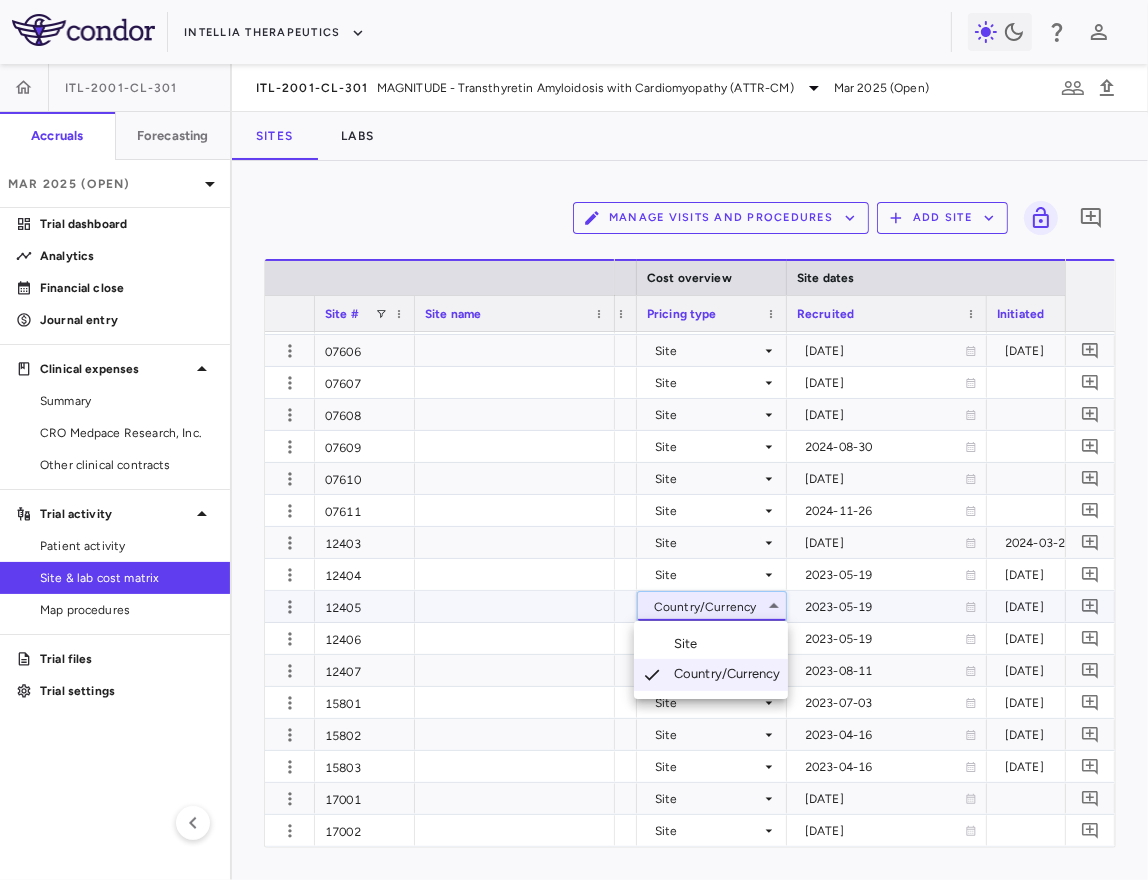 click on "Site" at bounding box center (711, 644) 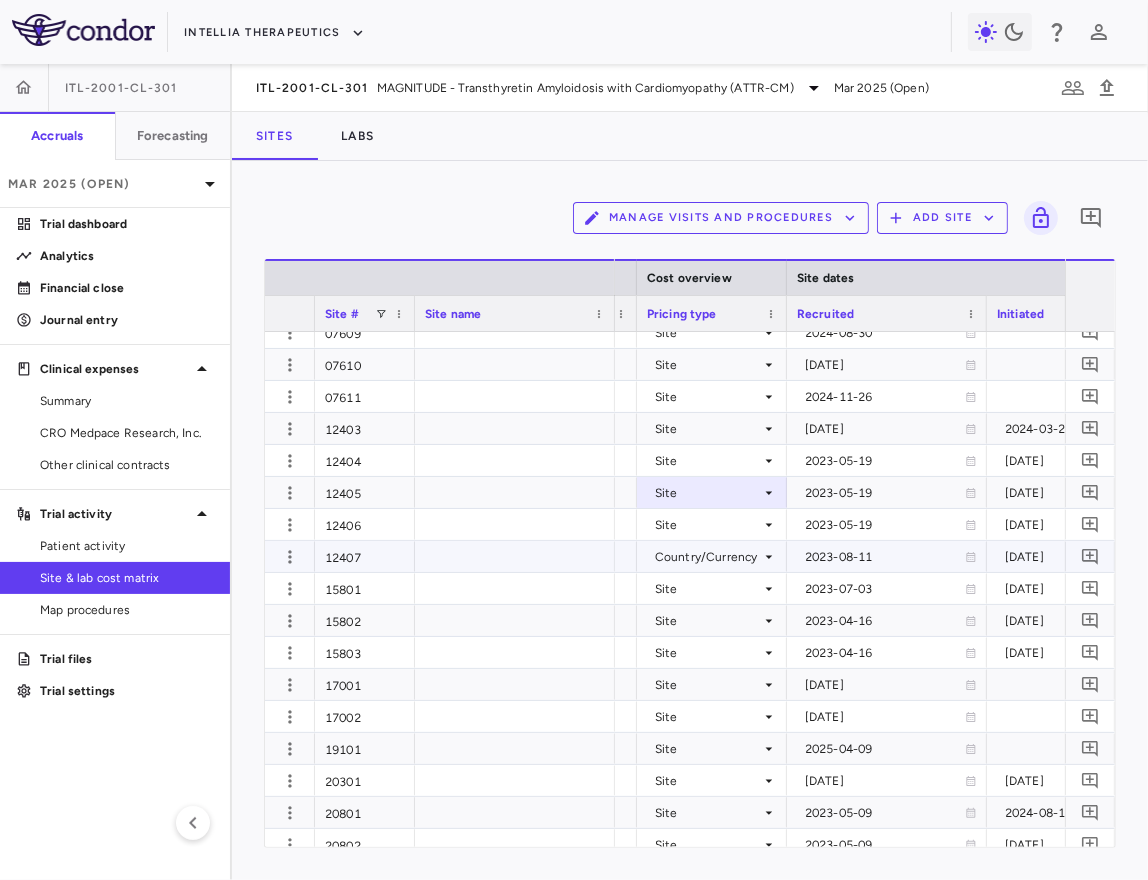 click on "Country/Currency" at bounding box center [708, 557] 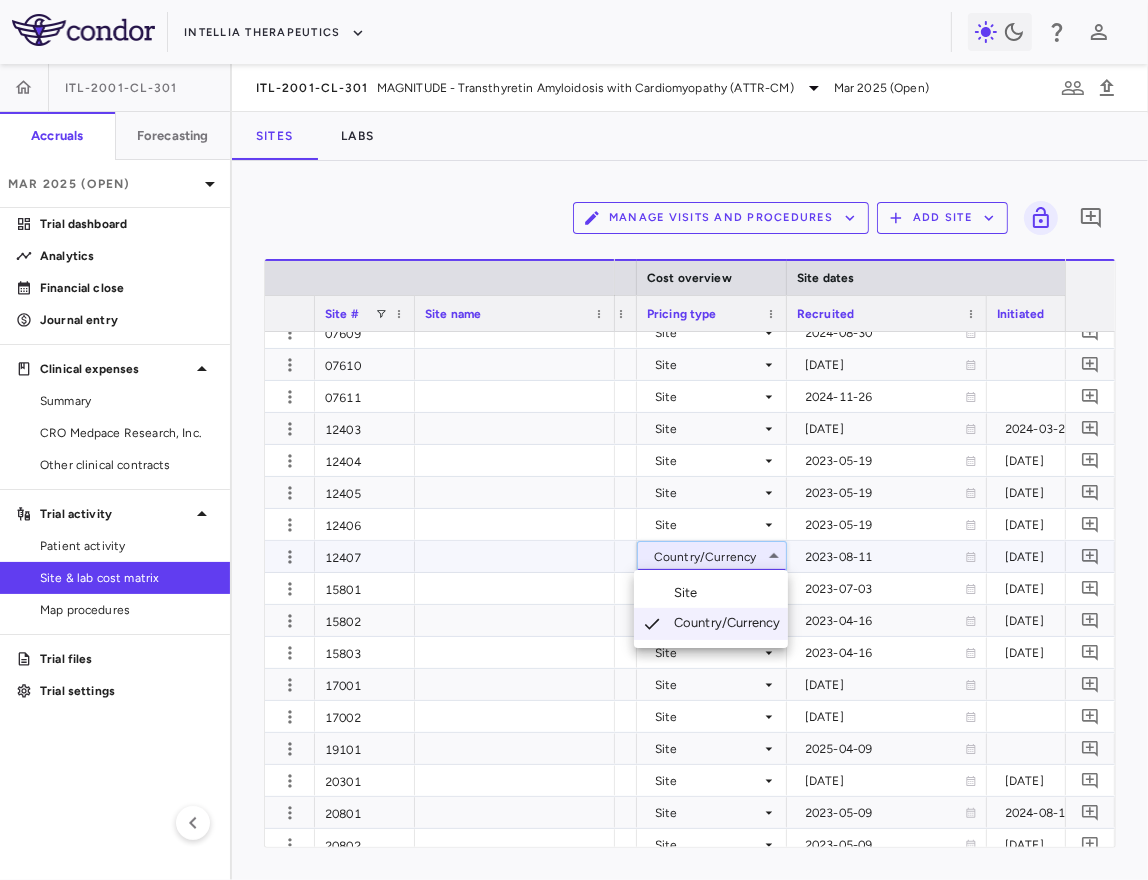 click on "Site" at bounding box center (711, 593) 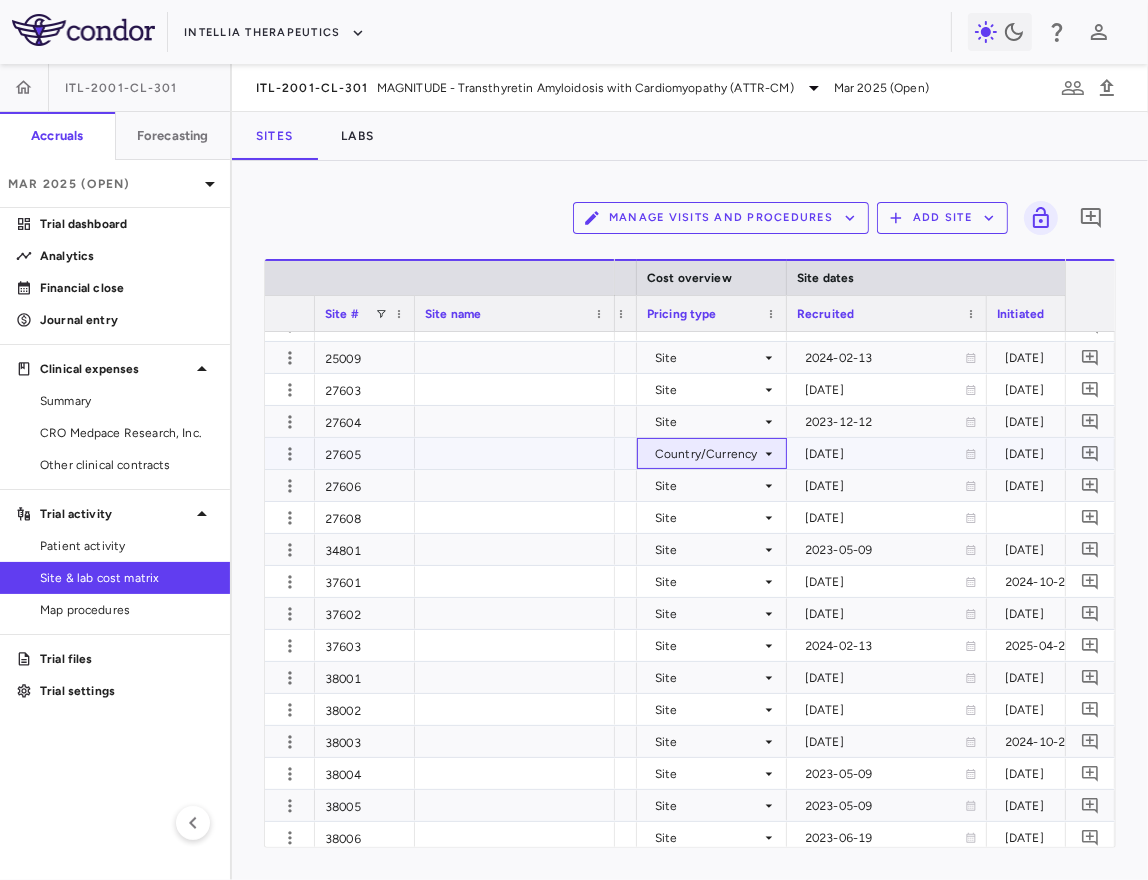 click on "Country/Currency" at bounding box center (708, 454) 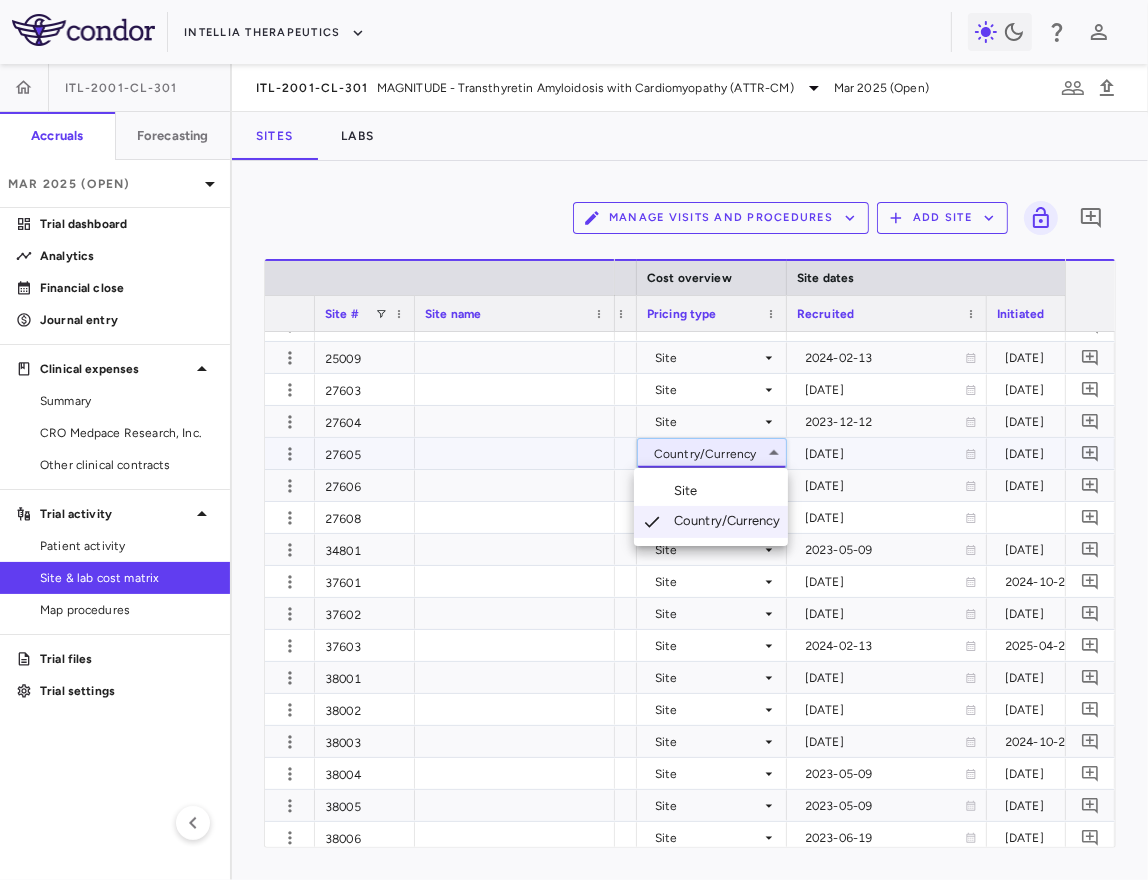 click on "Site" at bounding box center [711, 491] 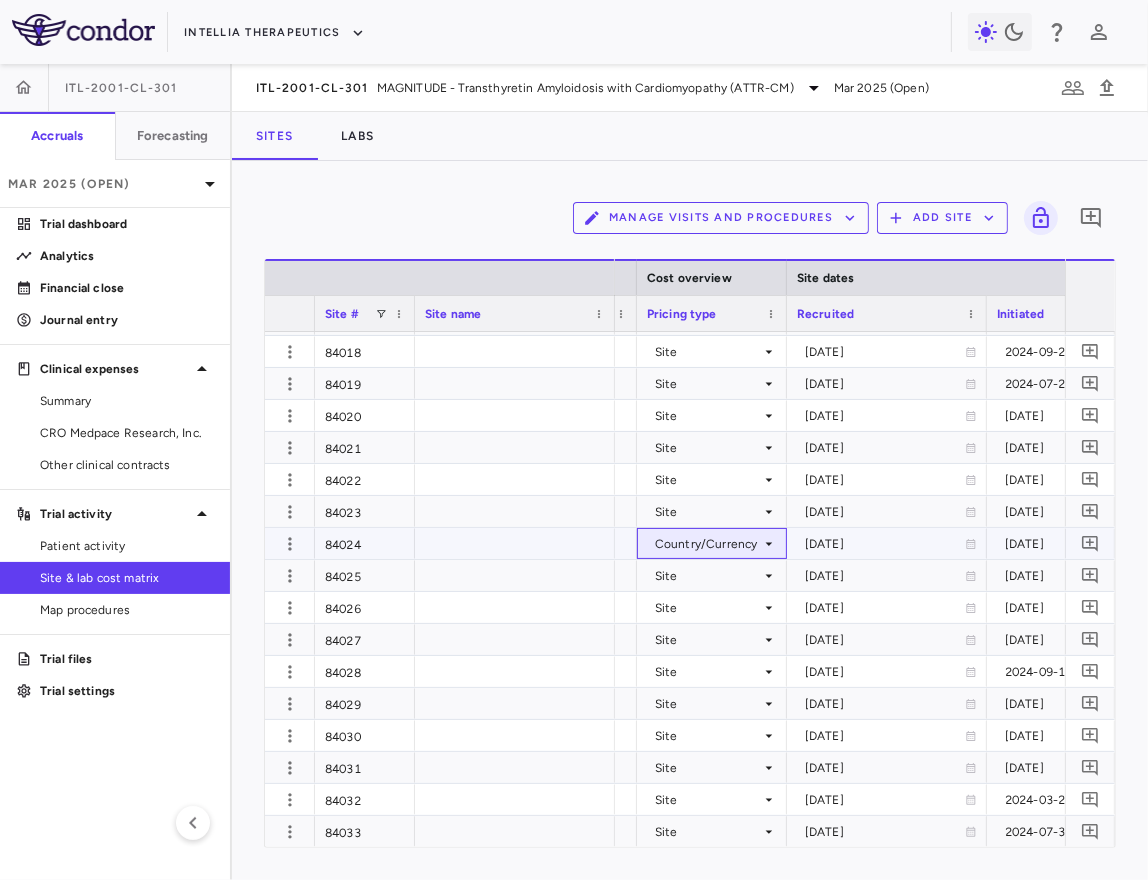 click on "Country/Currency" at bounding box center [708, 544] 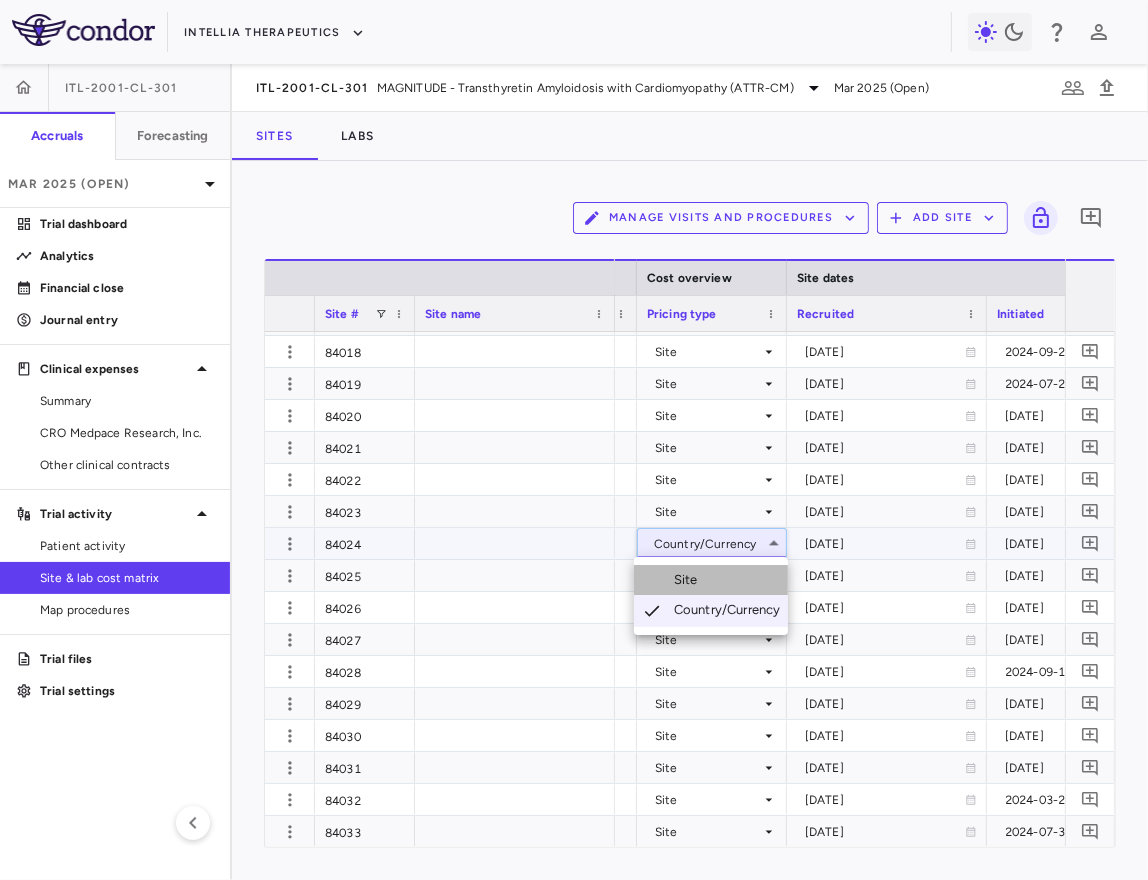 click on "Site" at bounding box center [711, 580] 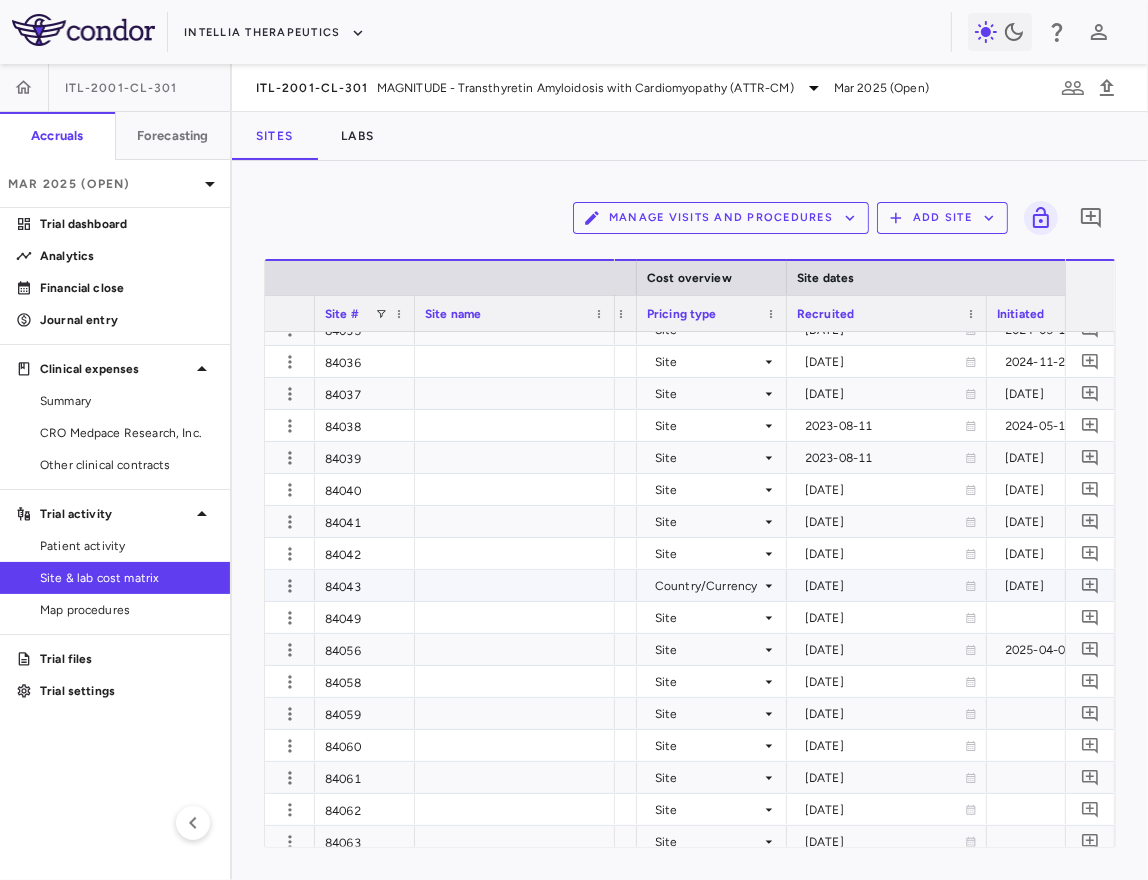 click on "Country/Currency" at bounding box center [708, 586] 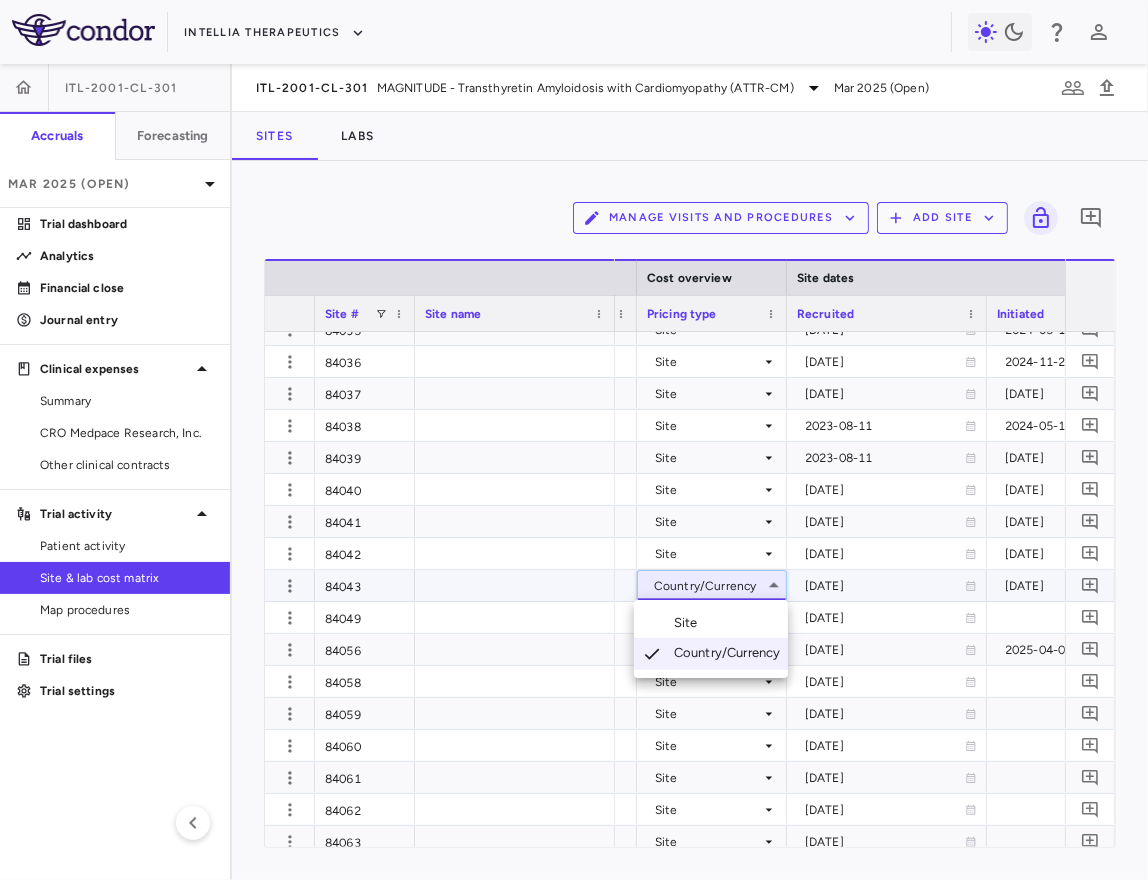 click on "Site" at bounding box center (711, 623) 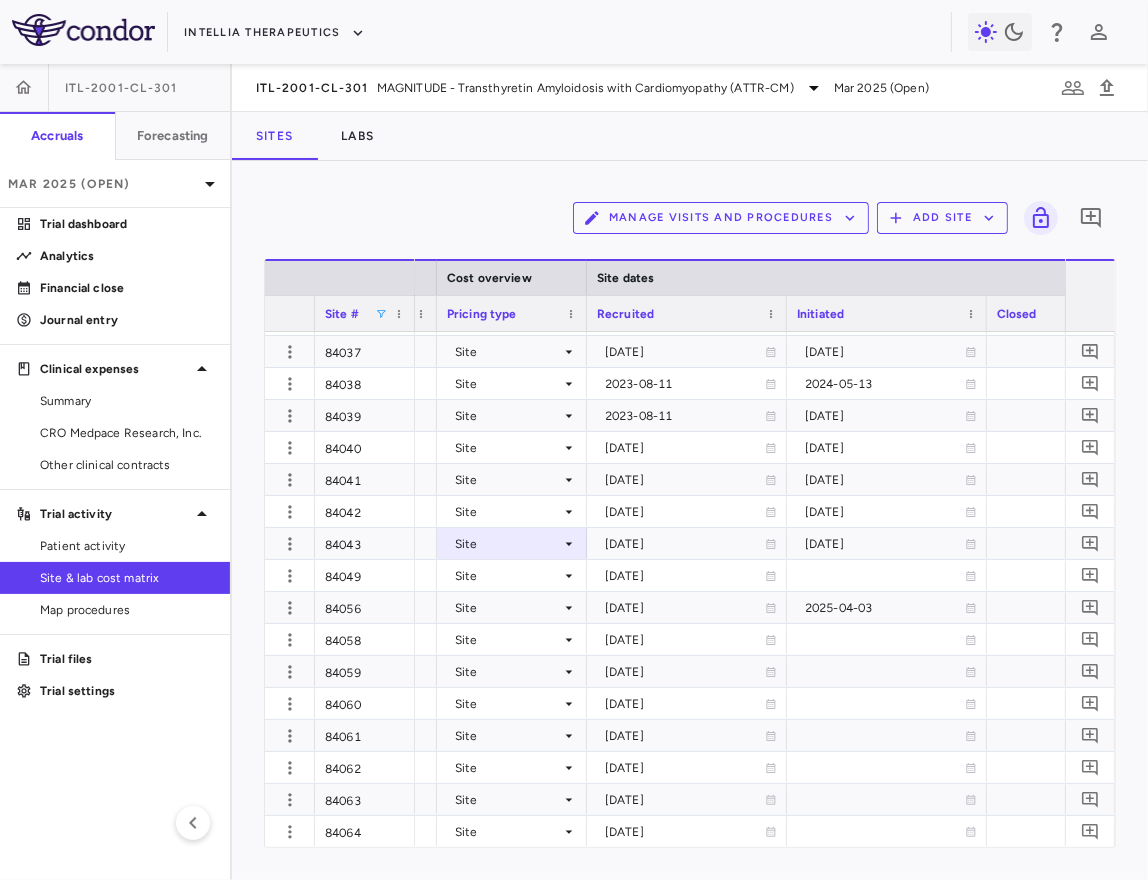click at bounding box center (381, 314) 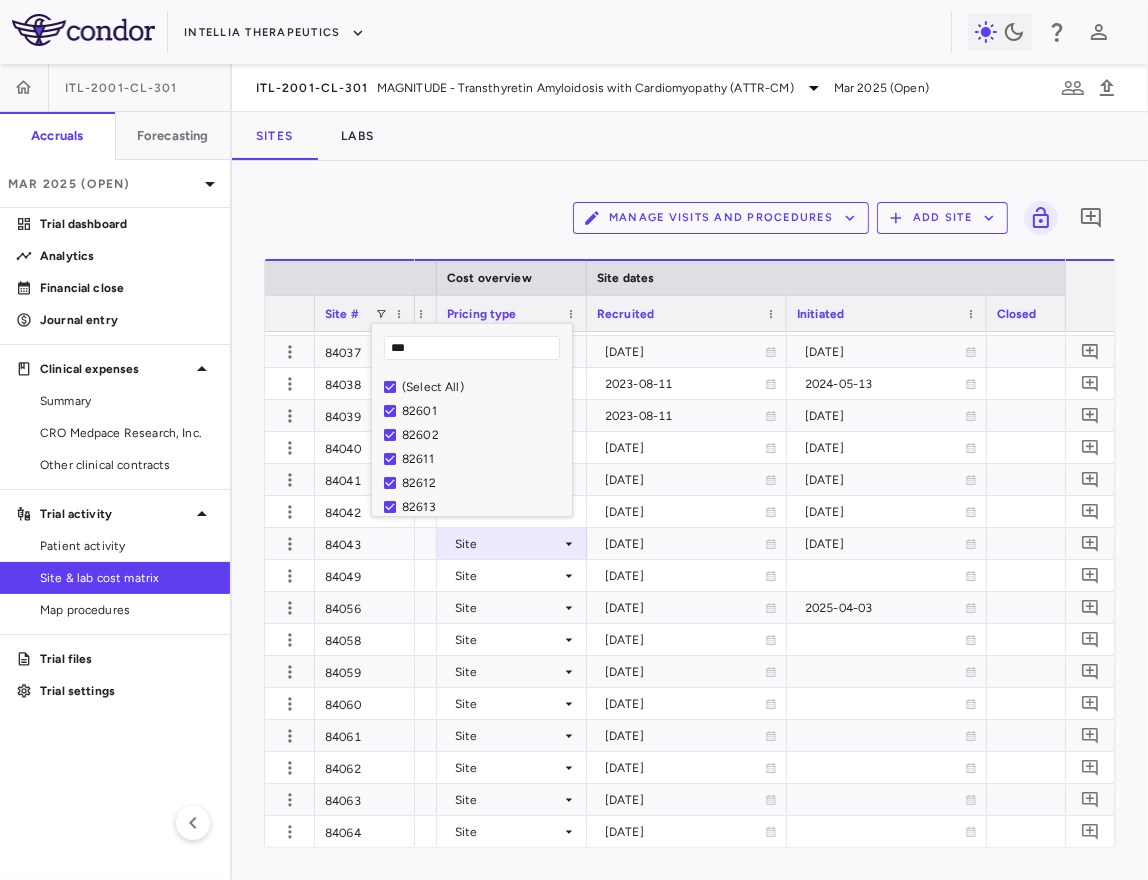 type on "***" 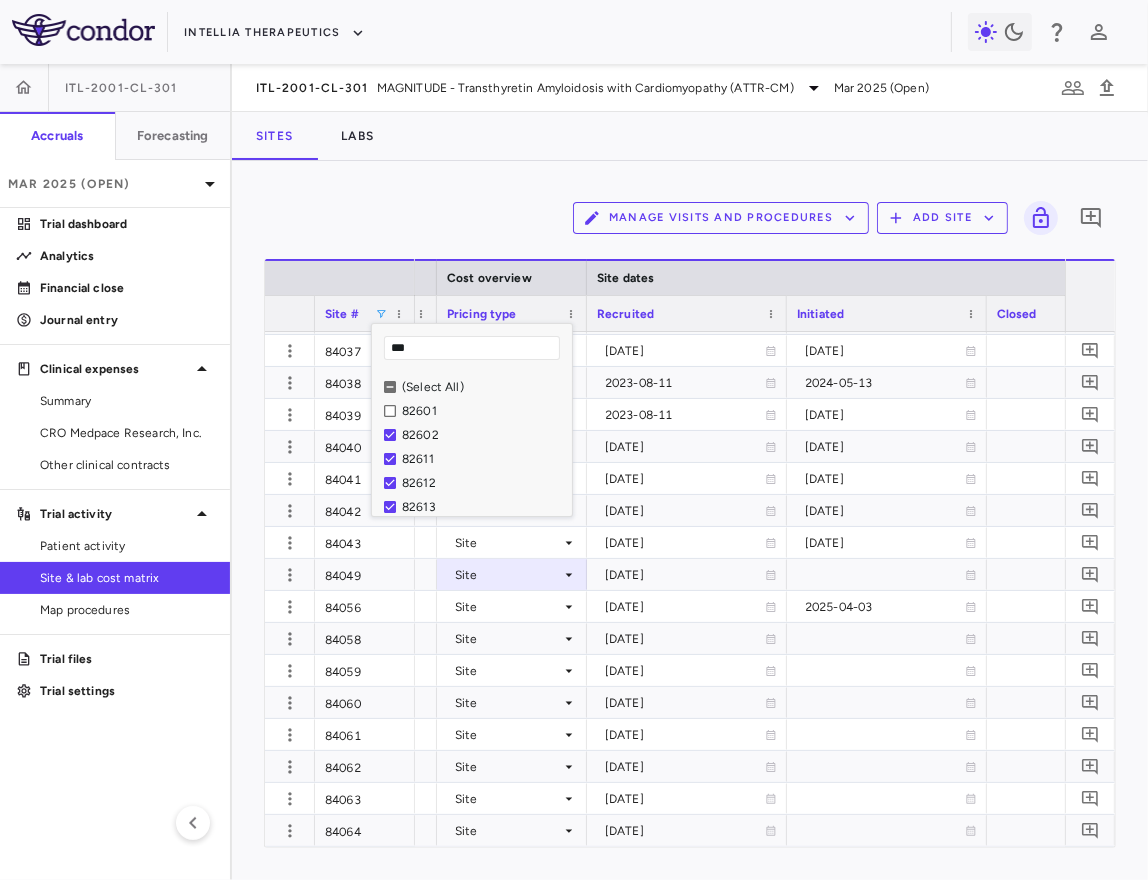 scroll, scrollTop: 4476, scrollLeft: 0, axis: vertical 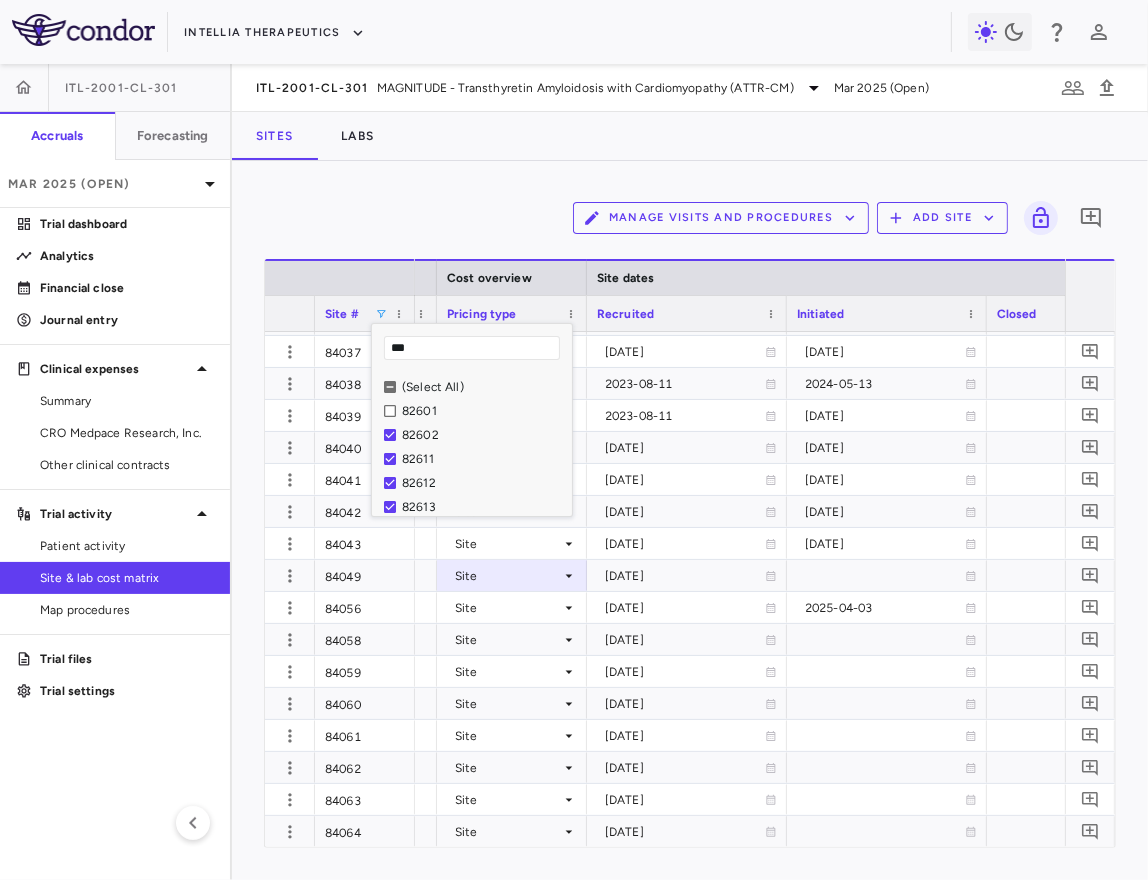 click on "82602" at bounding box center [484, 435] 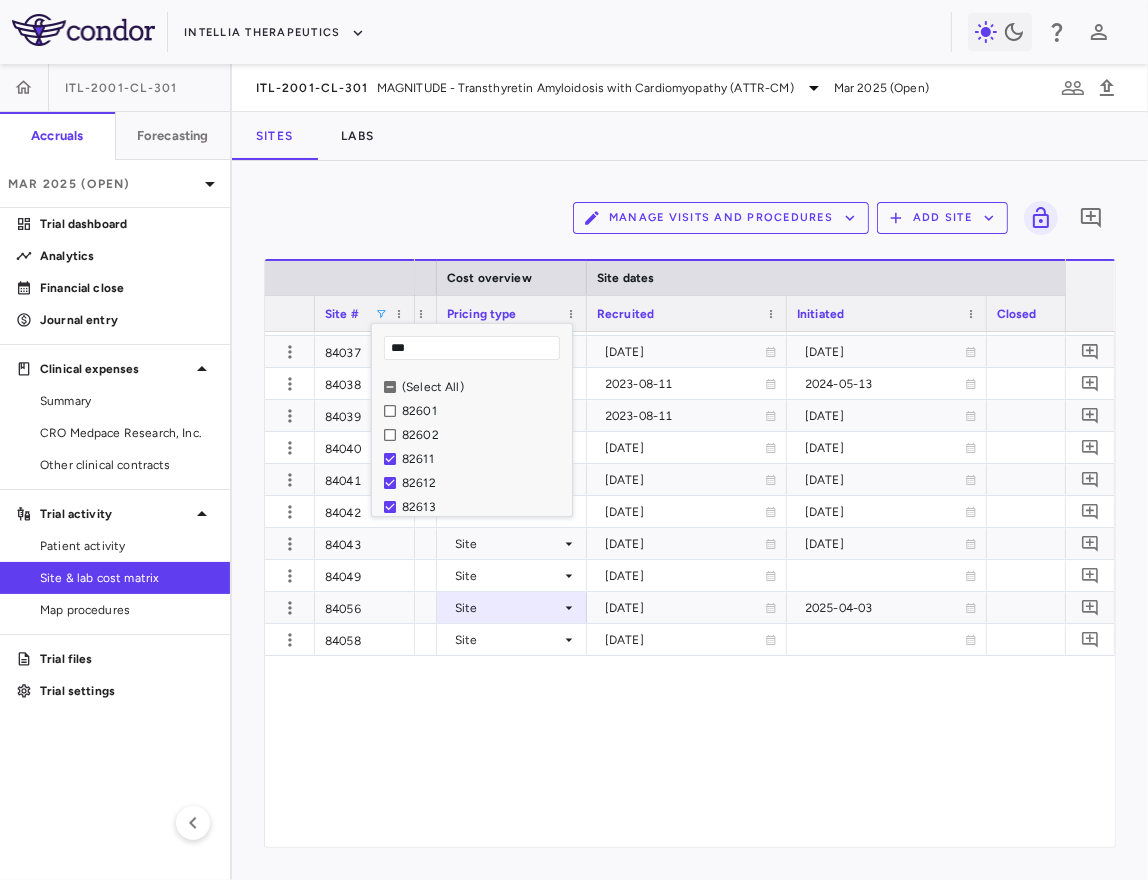 scroll, scrollTop: 3567, scrollLeft: 0, axis: vertical 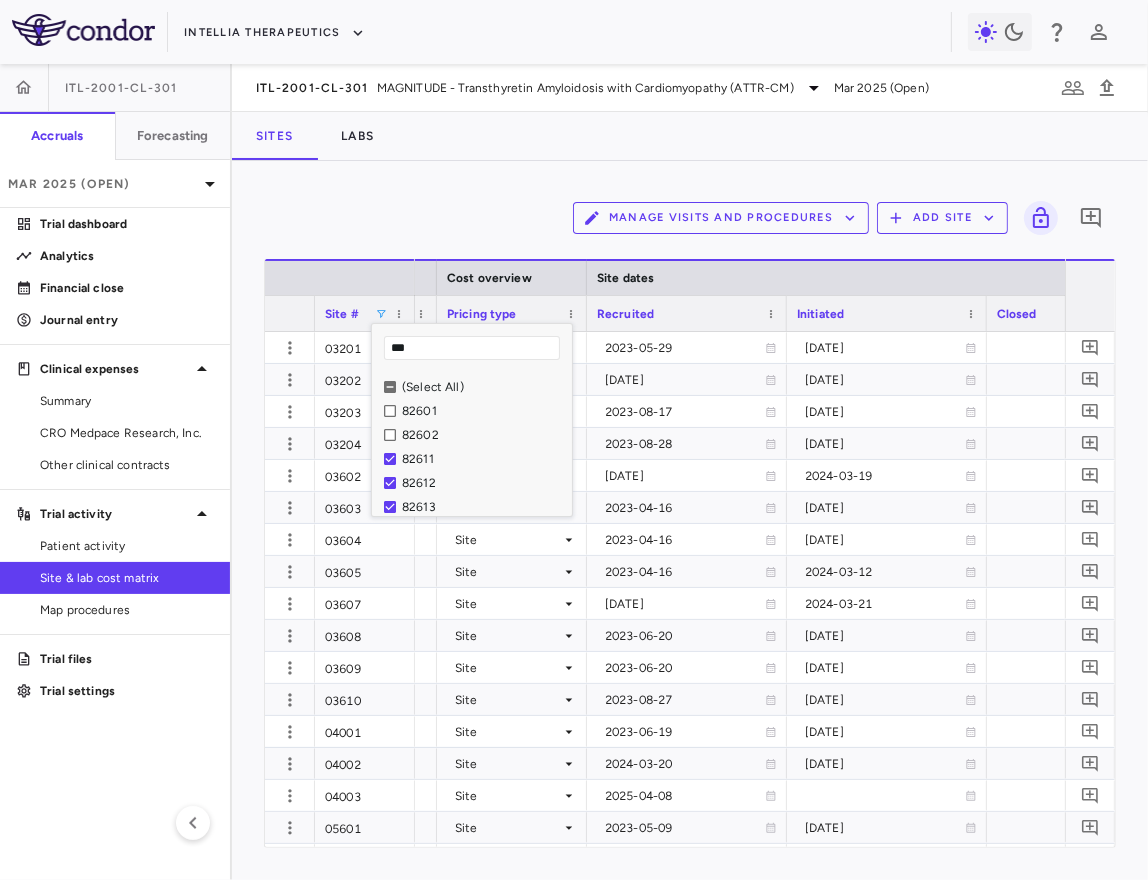 click on "Manage Visits and Procedures Add Site 0 Press ENTER to sort. Press ALT DOWN to open column menu. Press CTRL ENTER to open filter Drag here to set row groups Drag here to set column labels
Site #
Cost overview
Site dates
Contract dates
Lam" at bounding box center (690, 520) 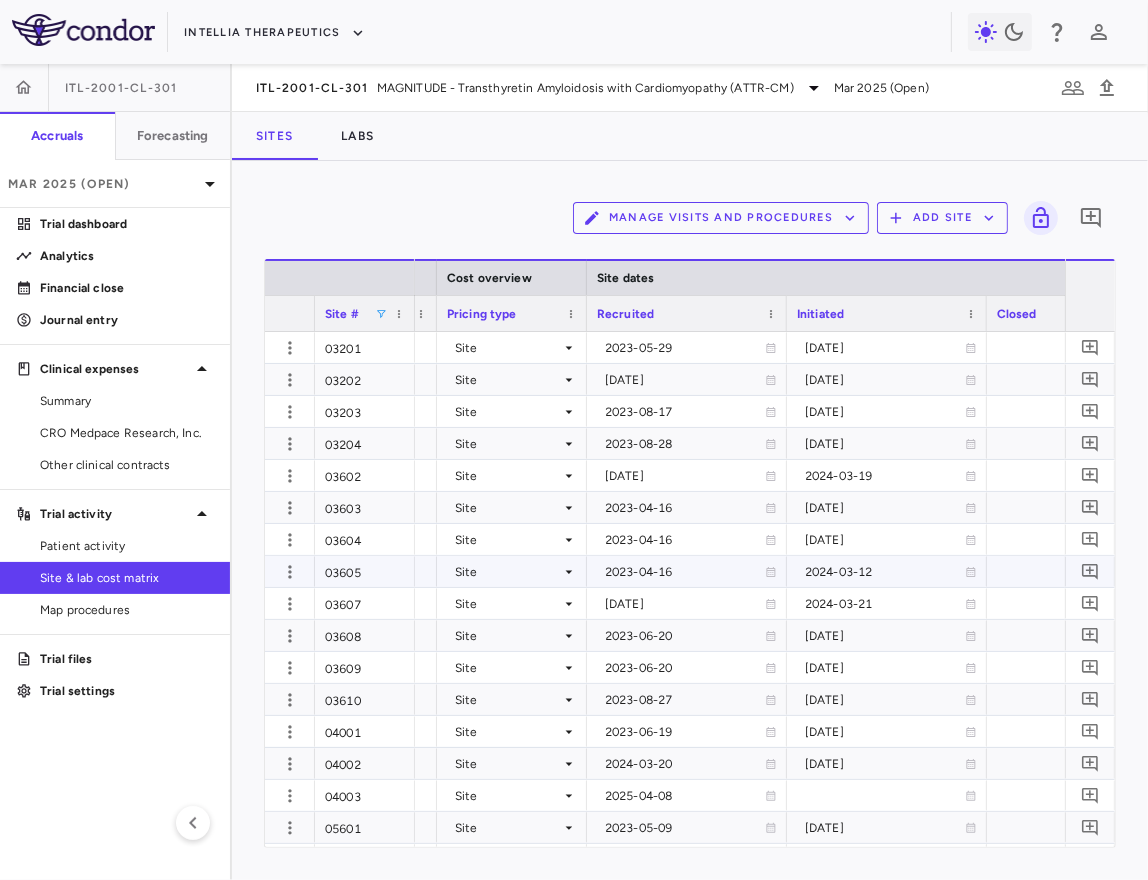 scroll, scrollTop: 0, scrollLeft: 1466, axis: horizontal 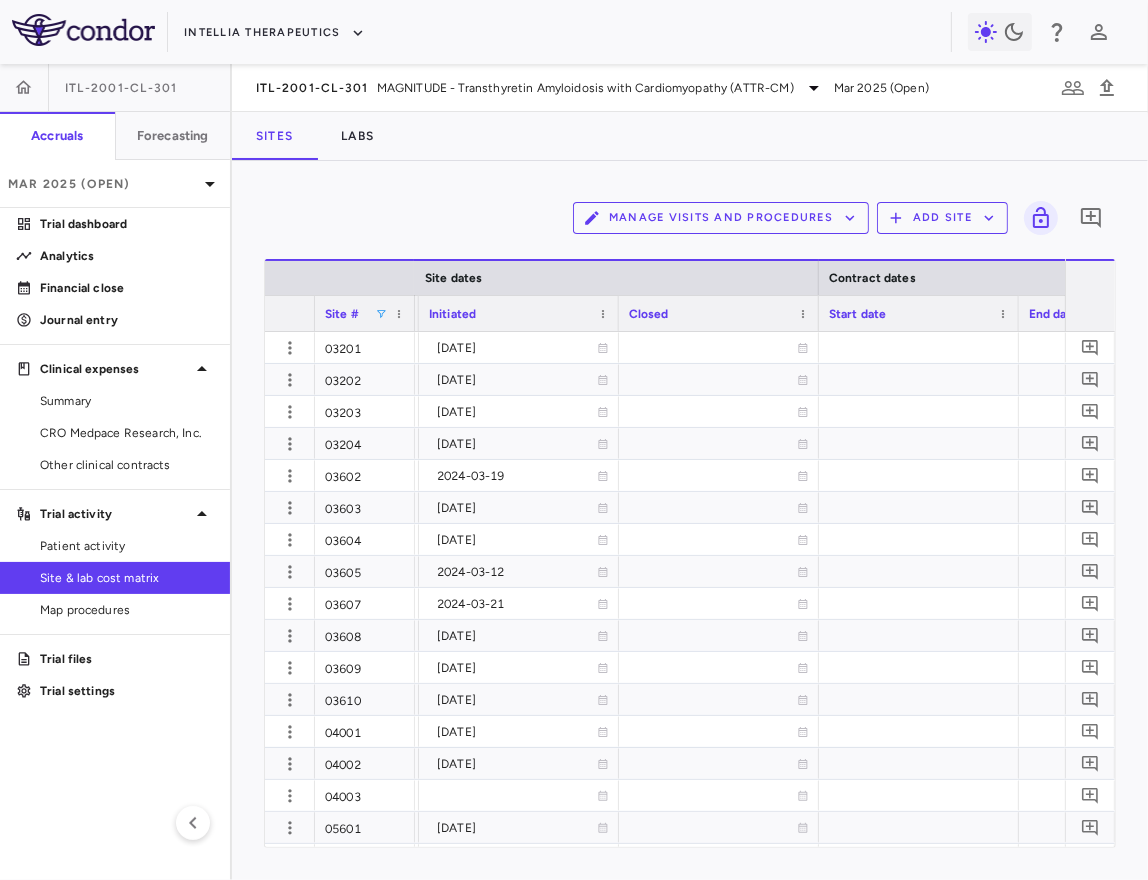 click at bounding box center (381, 314) 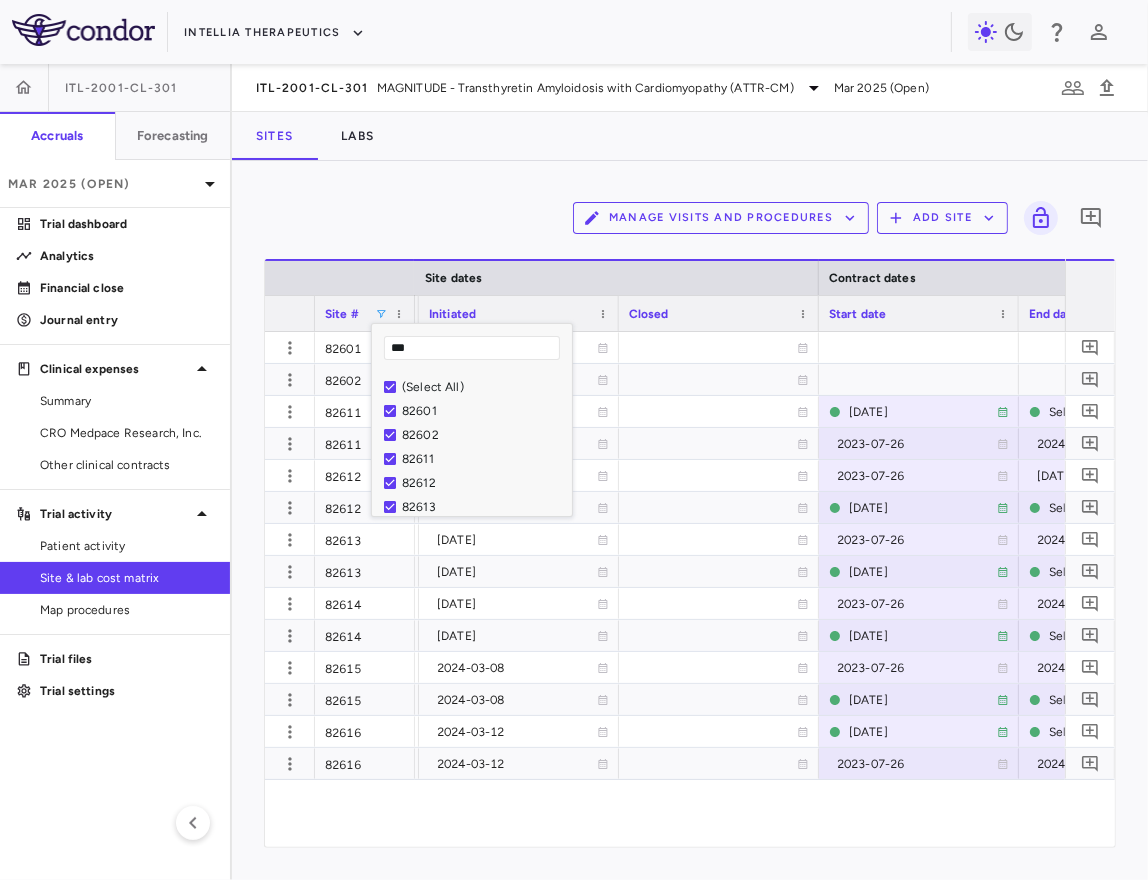 click on "Manage Visits and Procedures Add Site 0" at bounding box center [690, 218] 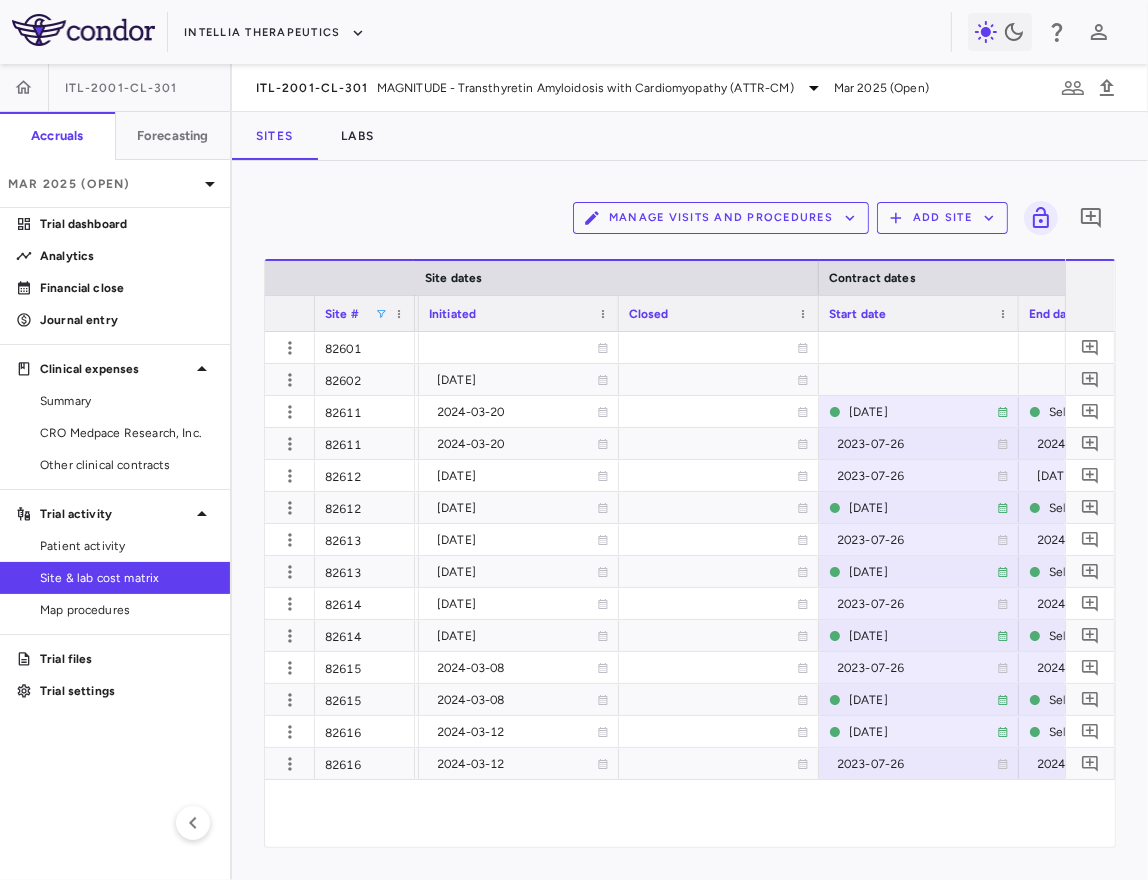 click at bounding box center [381, 314] 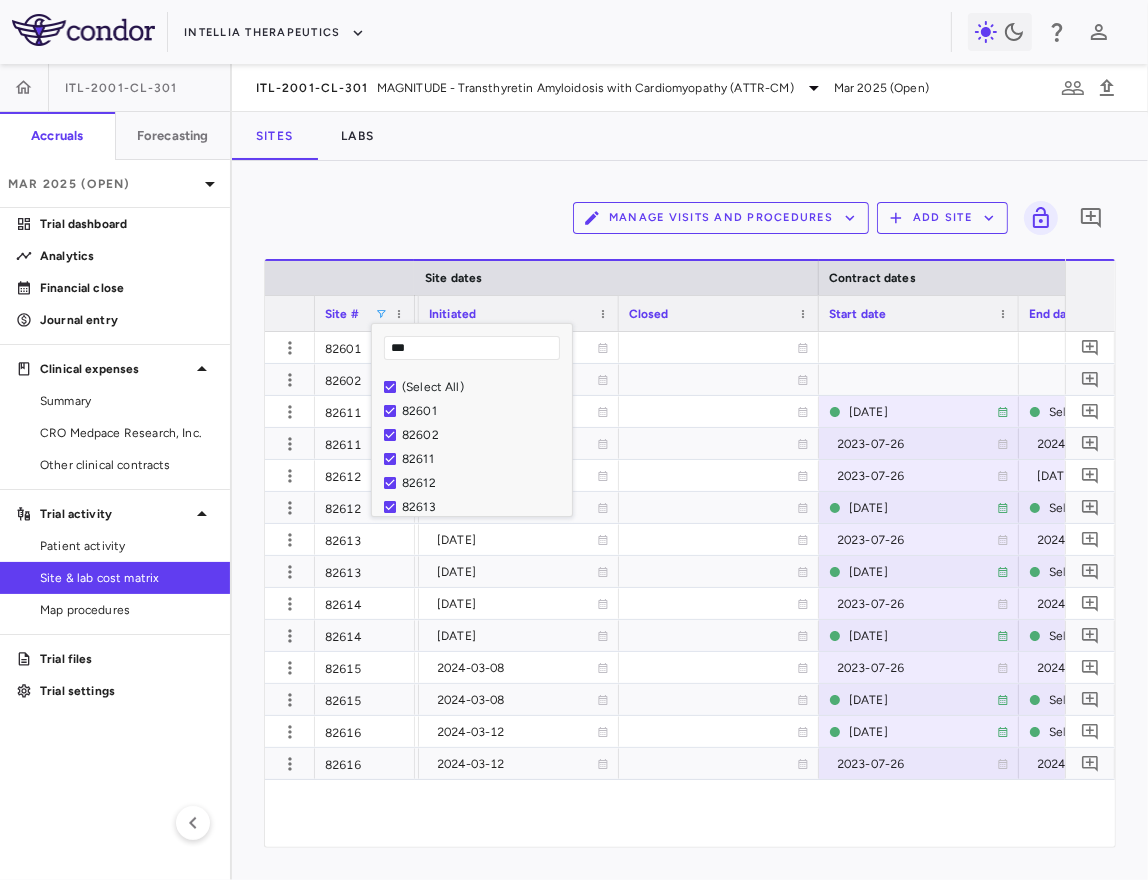 click on "82601" at bounding box center (484, 411) 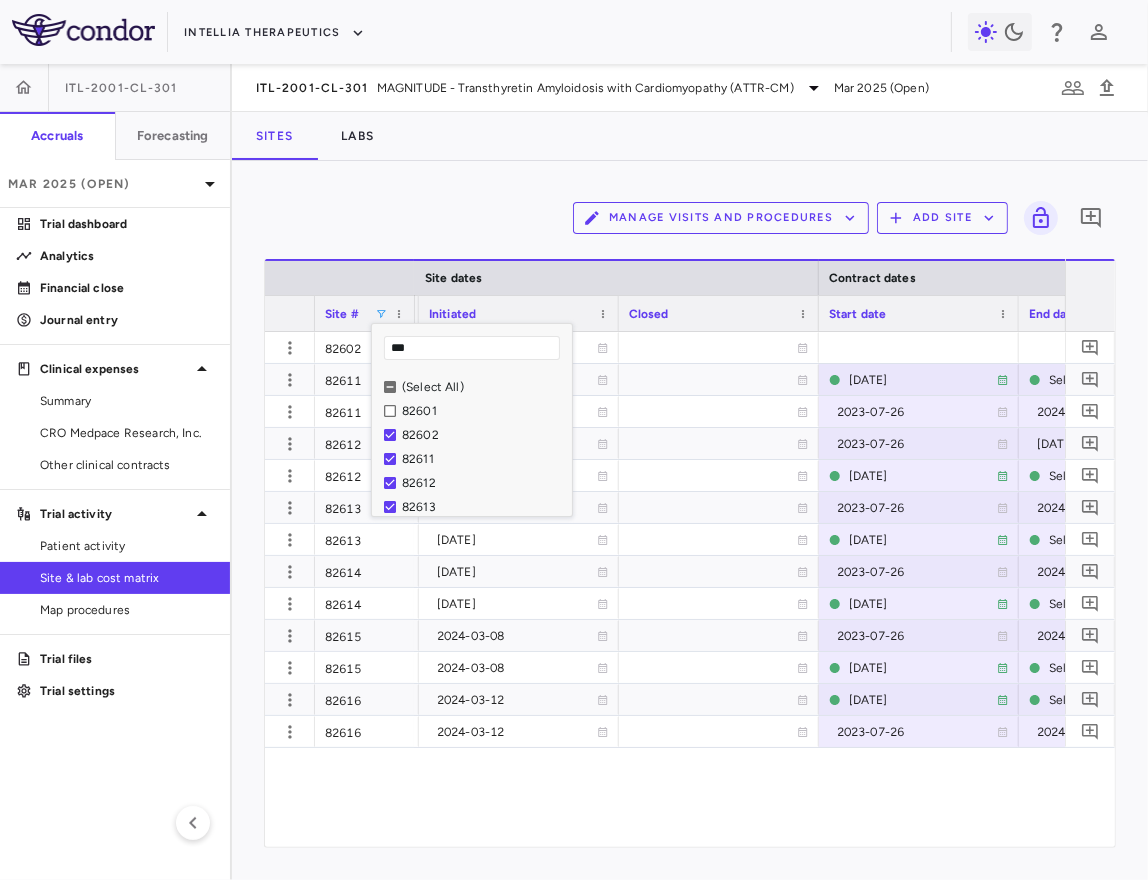 click on "82602" at bounding box center [484, 435] 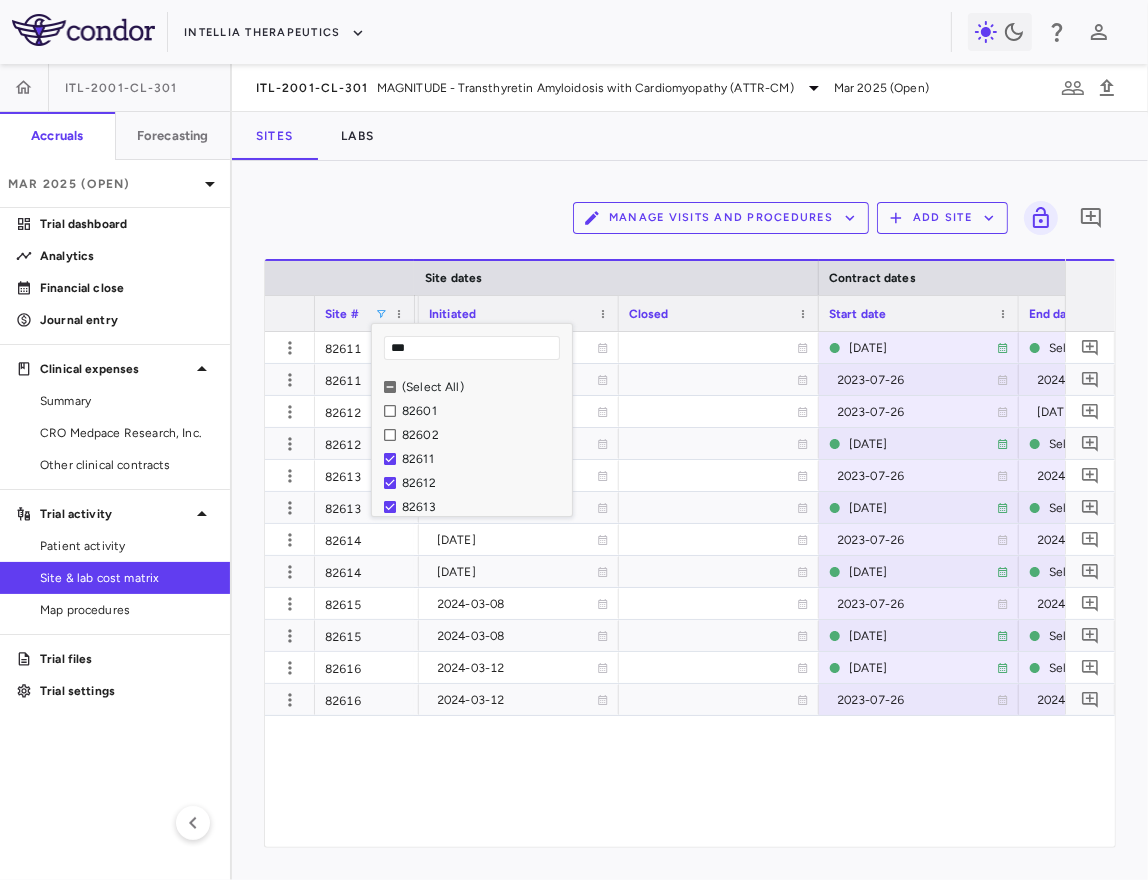click on "Manage Visits and Procedures Add Site 0" at bounding box center (690, 218) 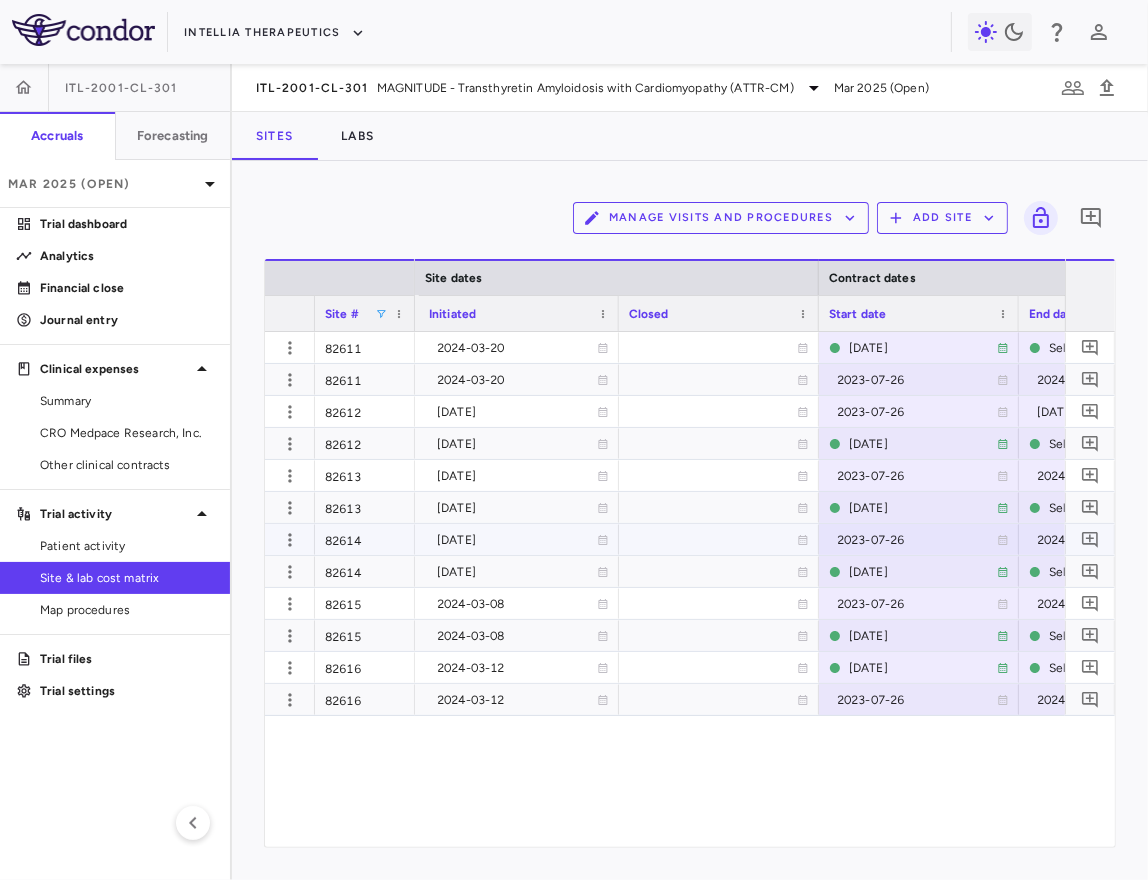 scroll, scrollTop: 0, scrollLeft: 2120, axis: horizontal 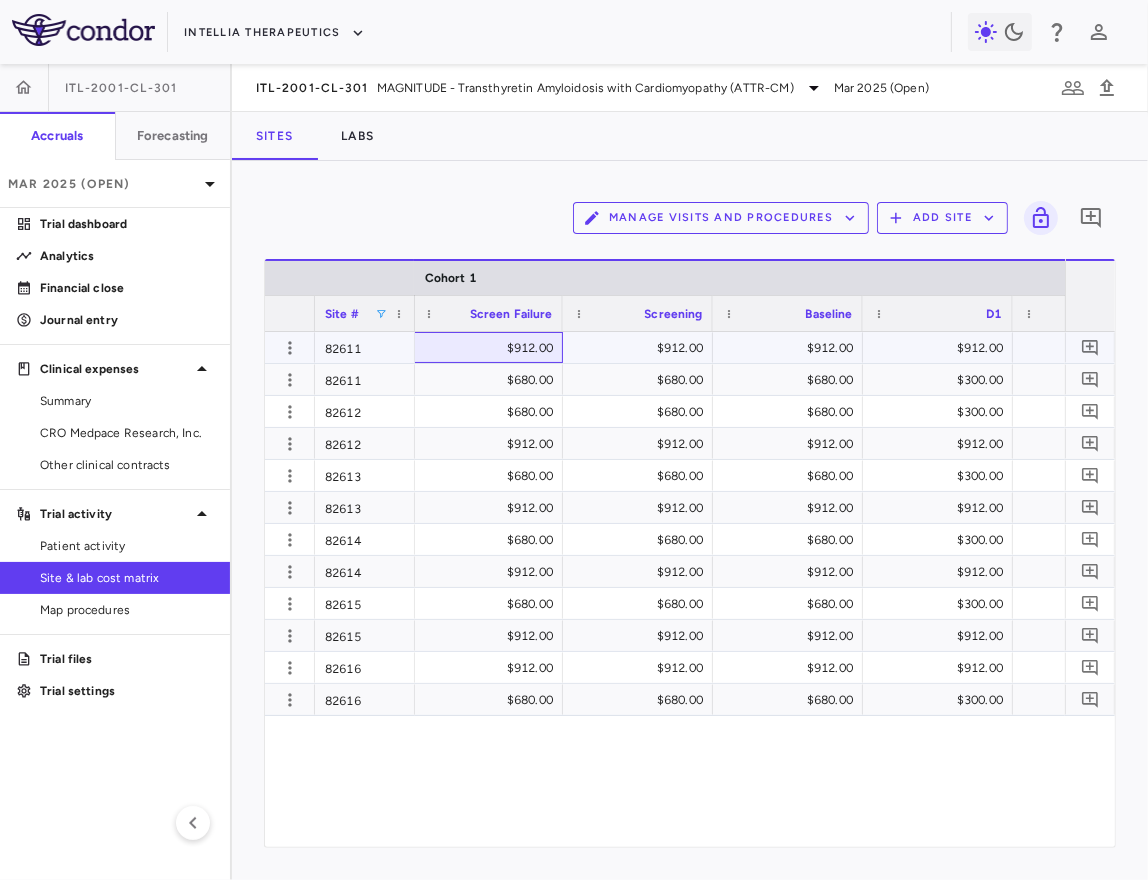 click on "$912.00" at bounding box center [492, 348] 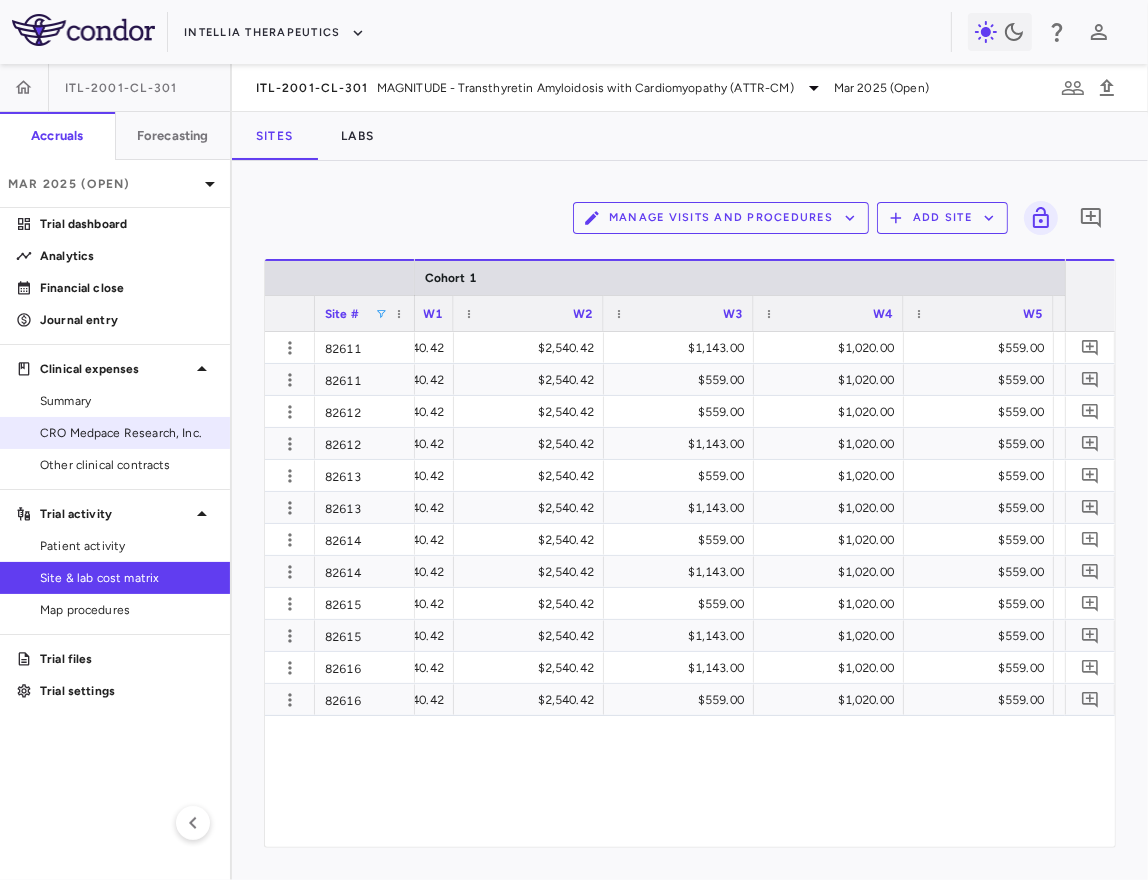 click on "CRO Medpace Research, Inc." at bounding box center [127, 433] 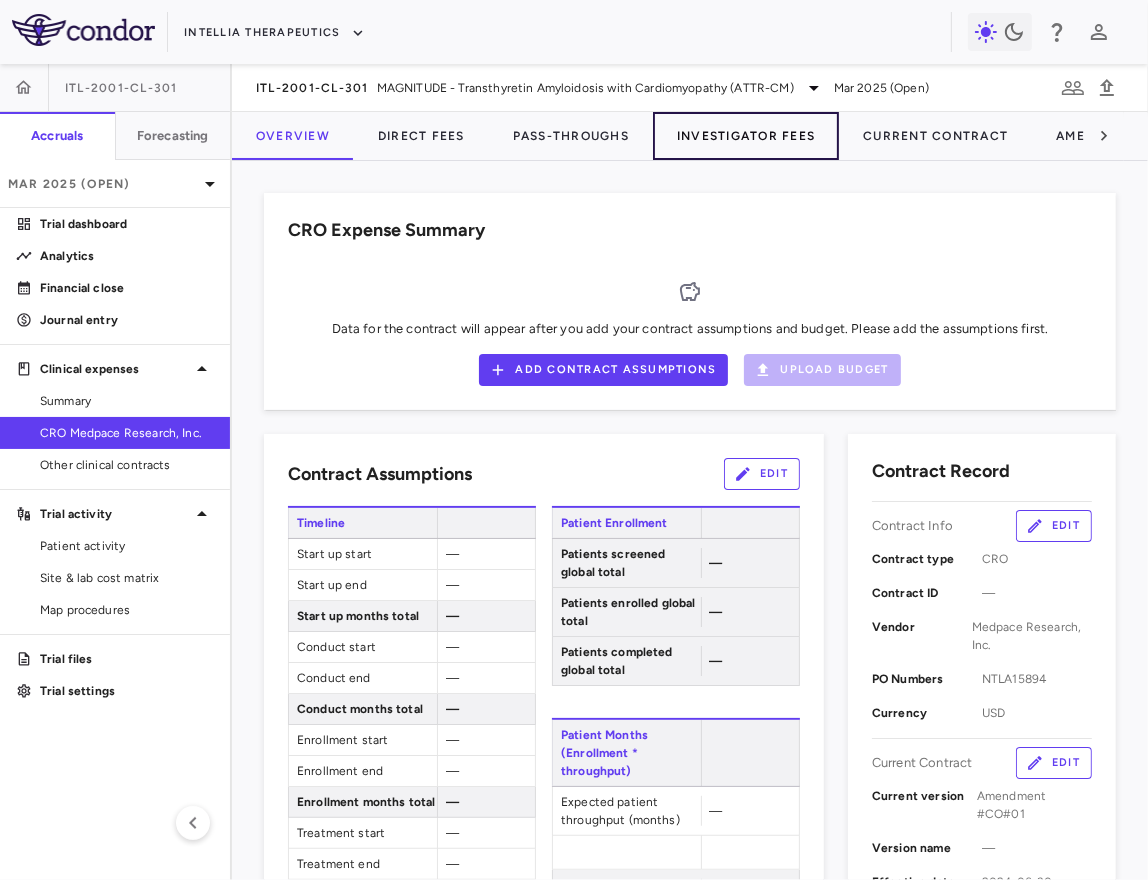 click on "Investigator Fees" at bounding box center (746, 136) 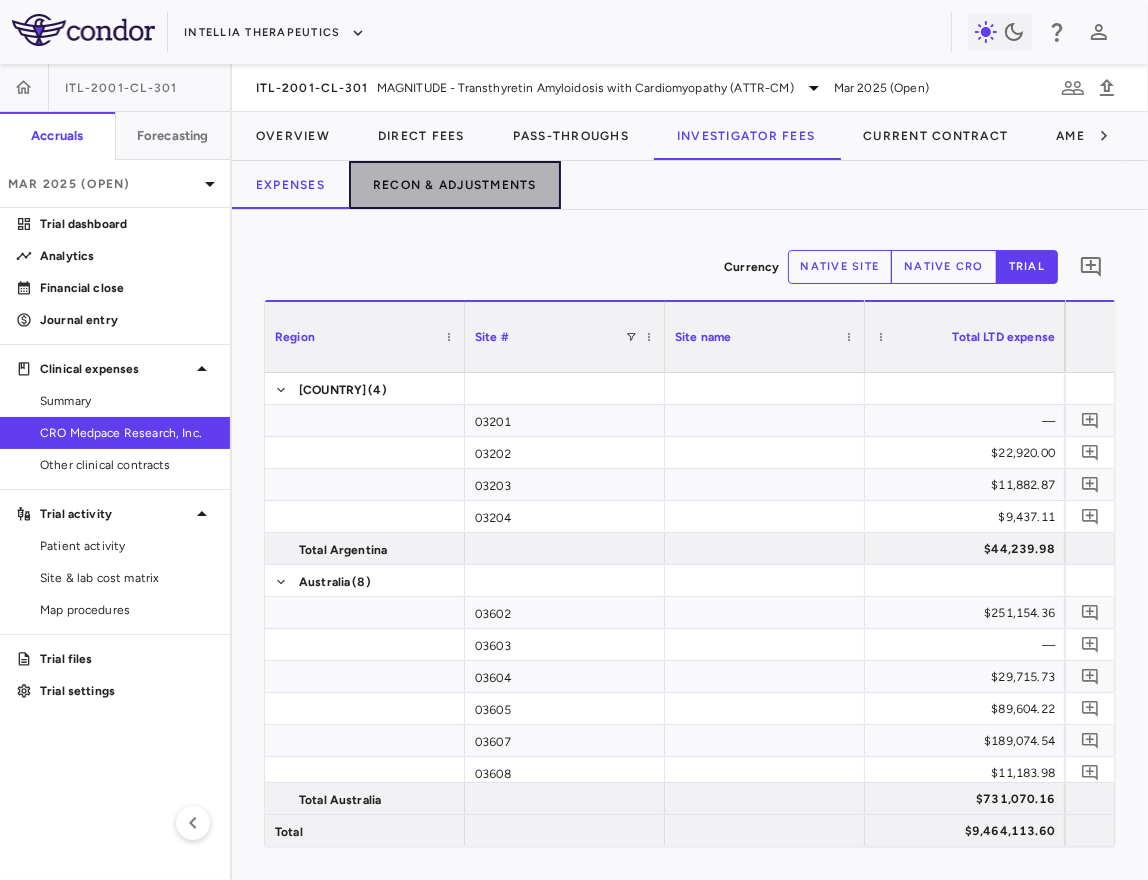 click on "Recon & Adjustments" at bounding box center [455, 185] 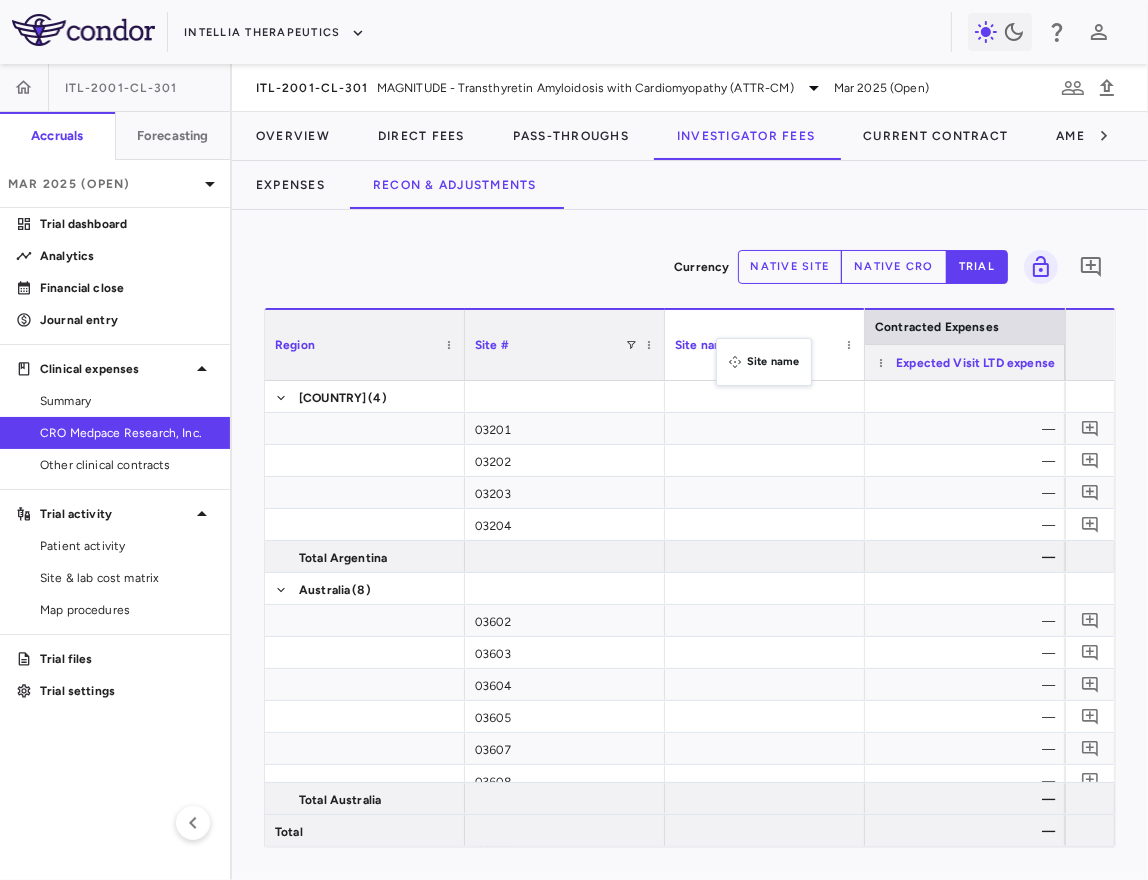 drag, startPoint x: 731, startPoint y: 354, endPoint x: 621, endPoint y: 253, distance: 149.33519 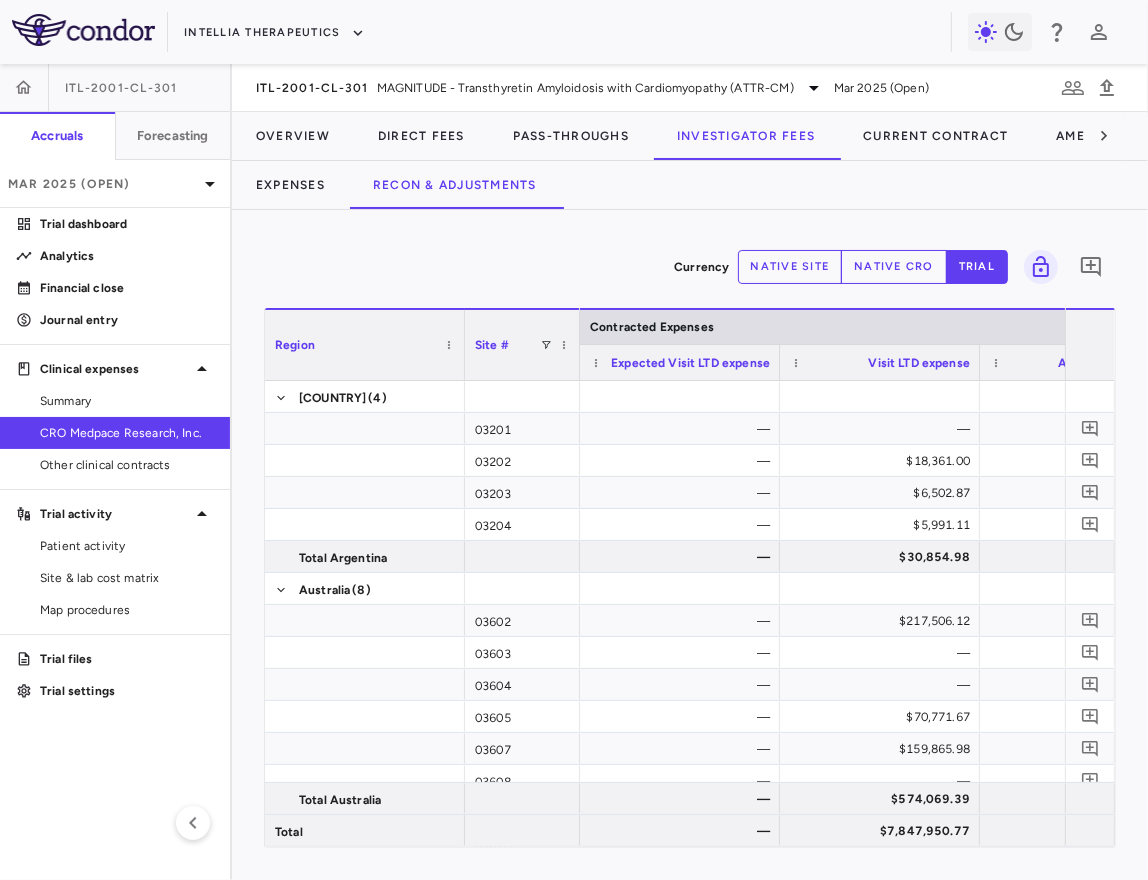 drag, startPoint x: 661, startPoint y: 361, endPoint x: 576, endPoint y: 371, distance: 85.58621 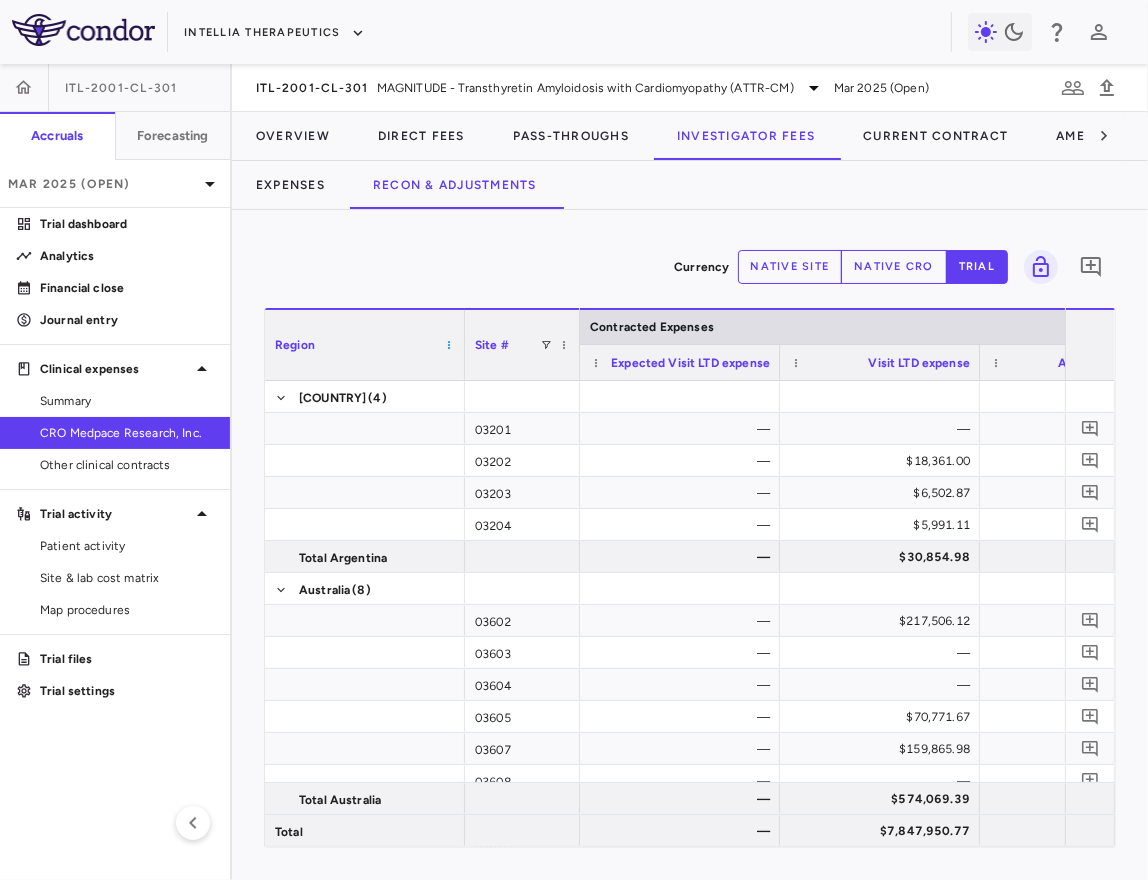 click at bounding box center (449, 345) 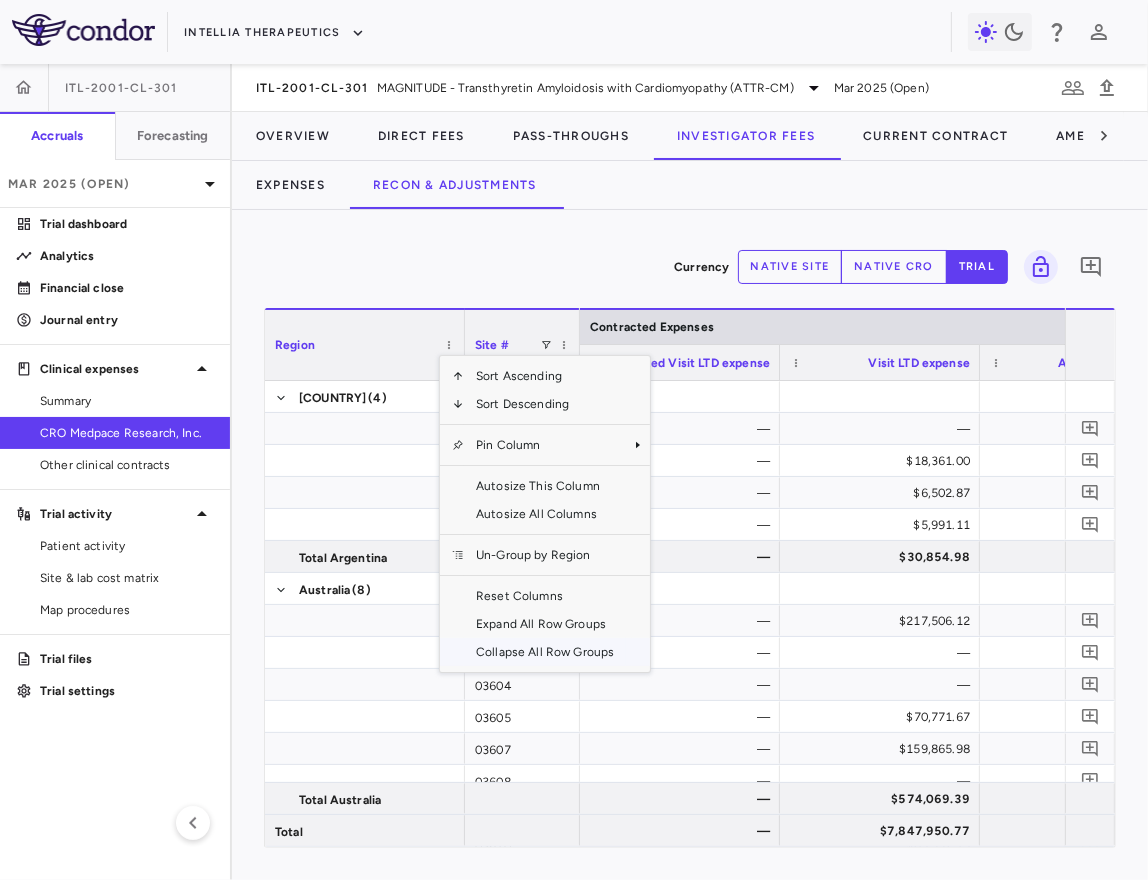 click on "Collapse All Row Groups" at bounding box center [545, 652] 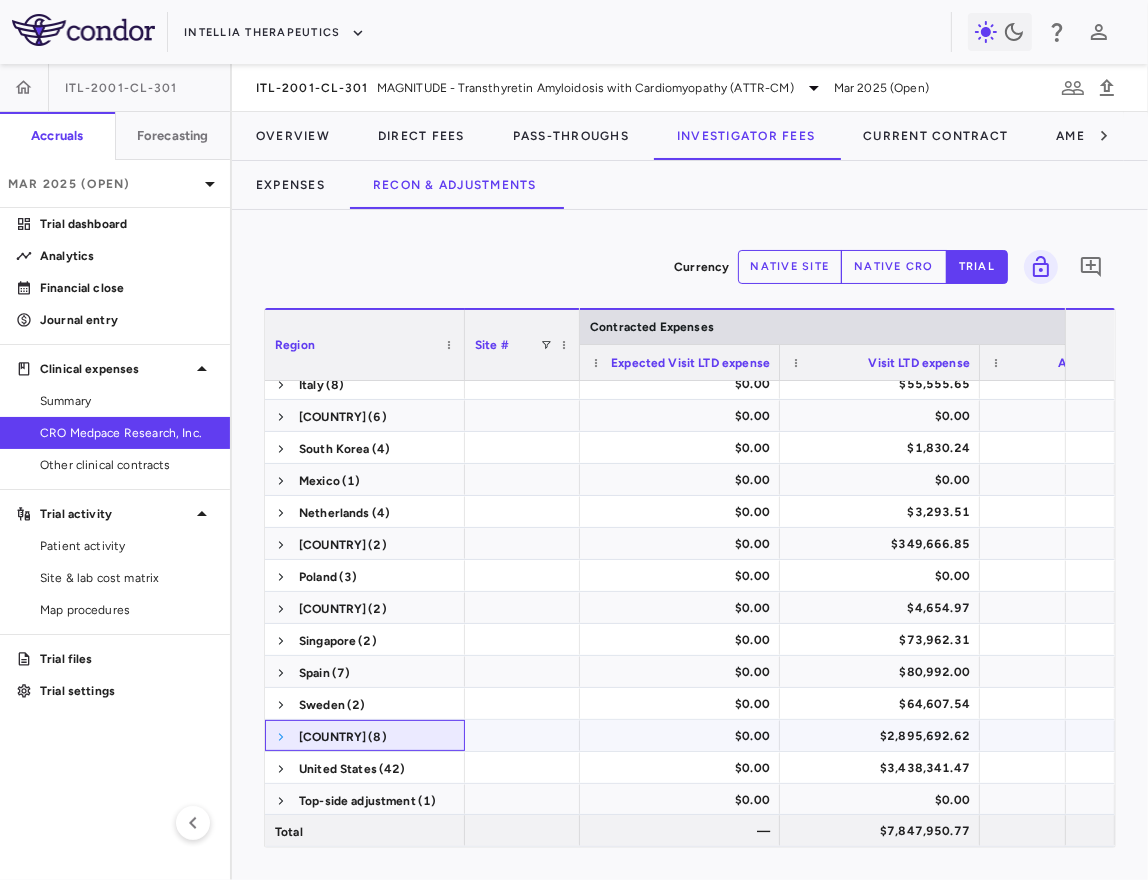 click at bounding box center [281, 737] 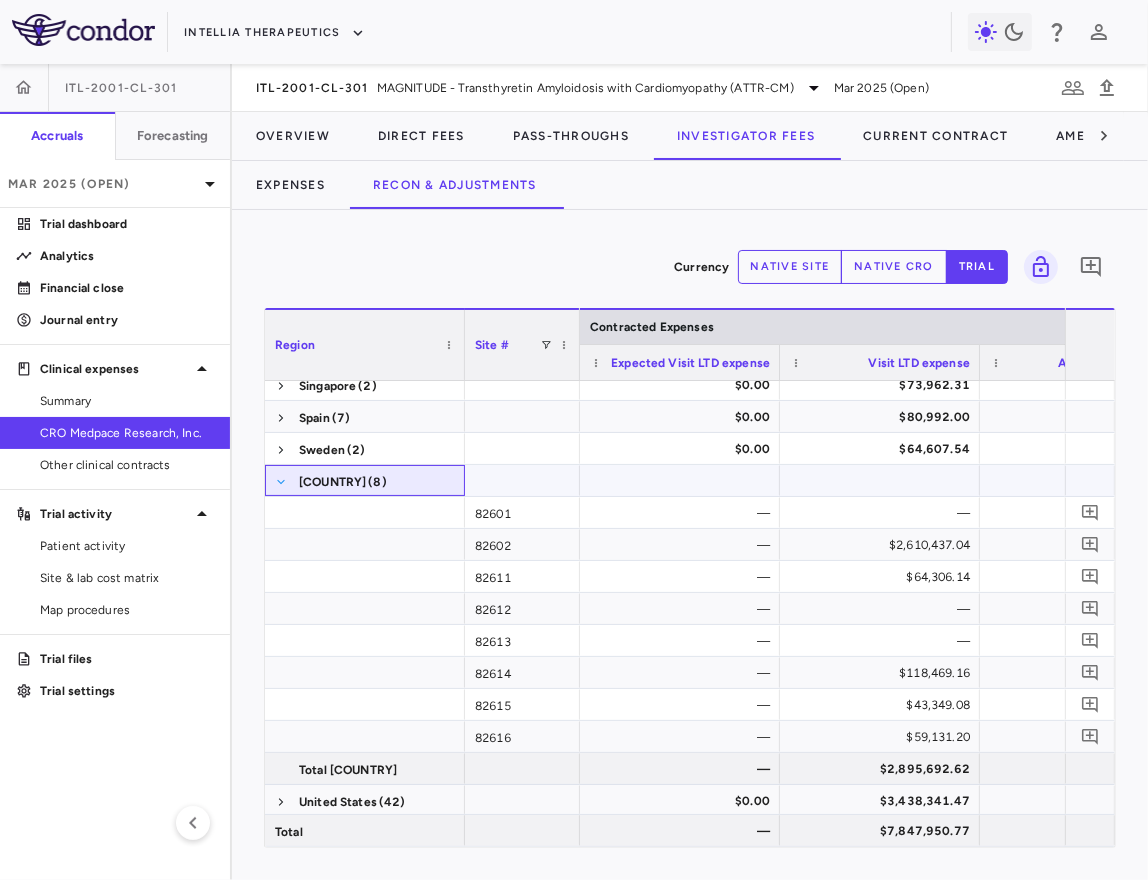 click at bounding box center [281, 482] 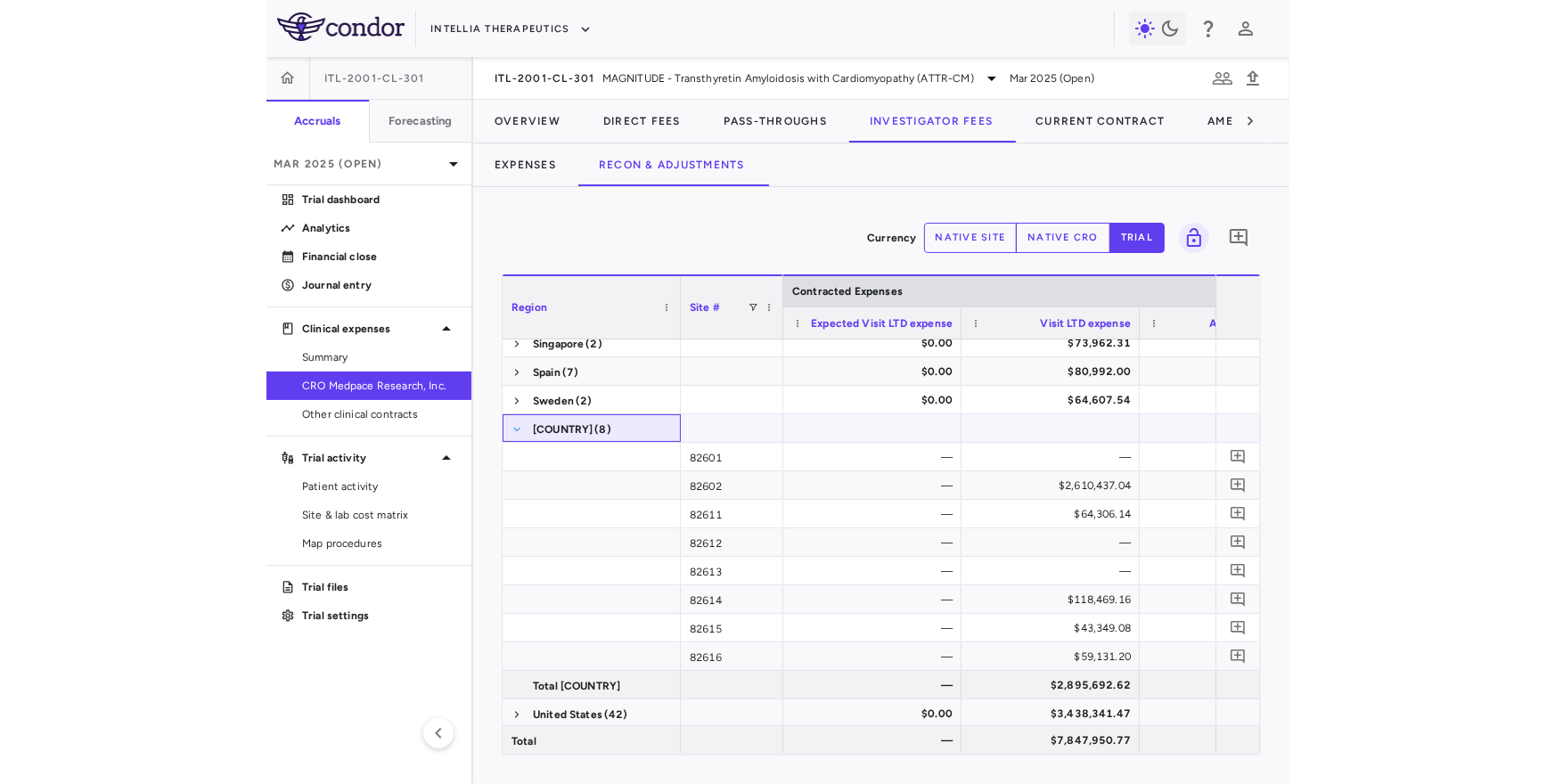 scroll, scrollTop: 411, scrollLeft: 0, axis: vertical 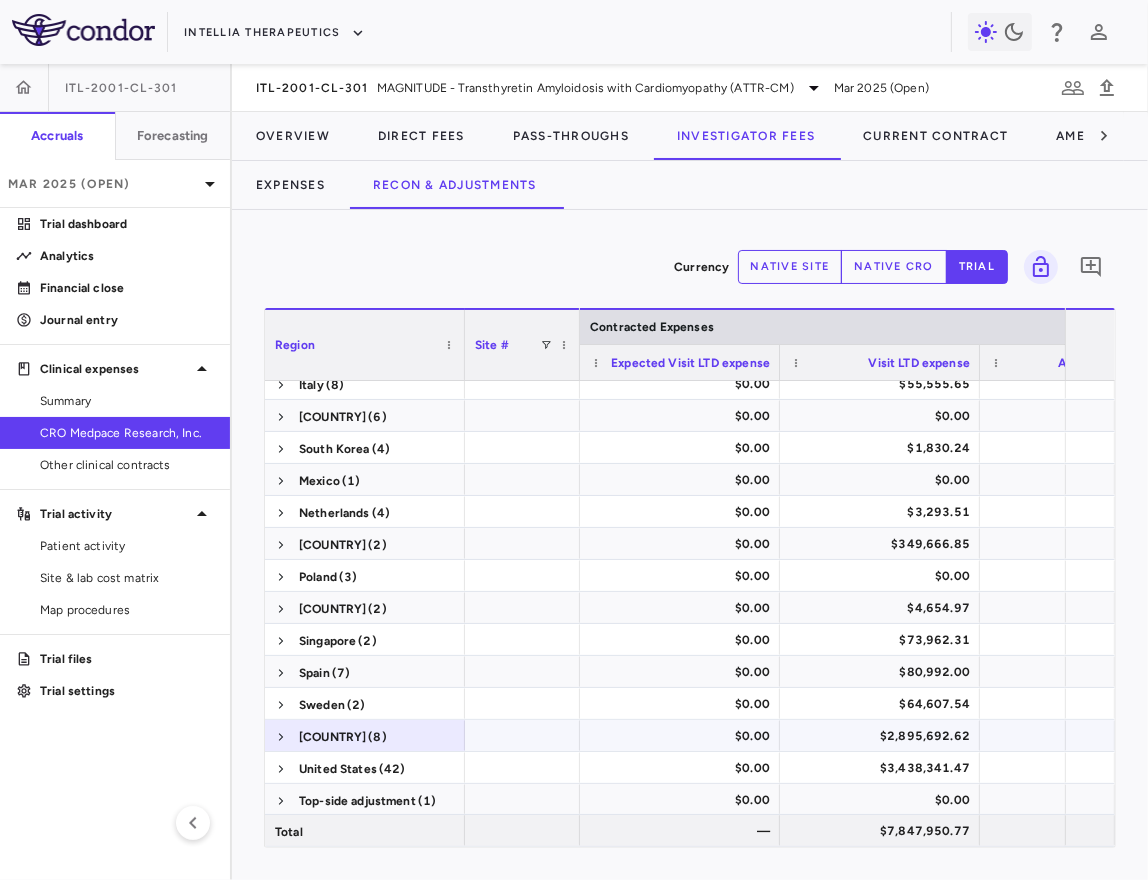 click on "$2,895,692.62" at bounding box center (884, 736) 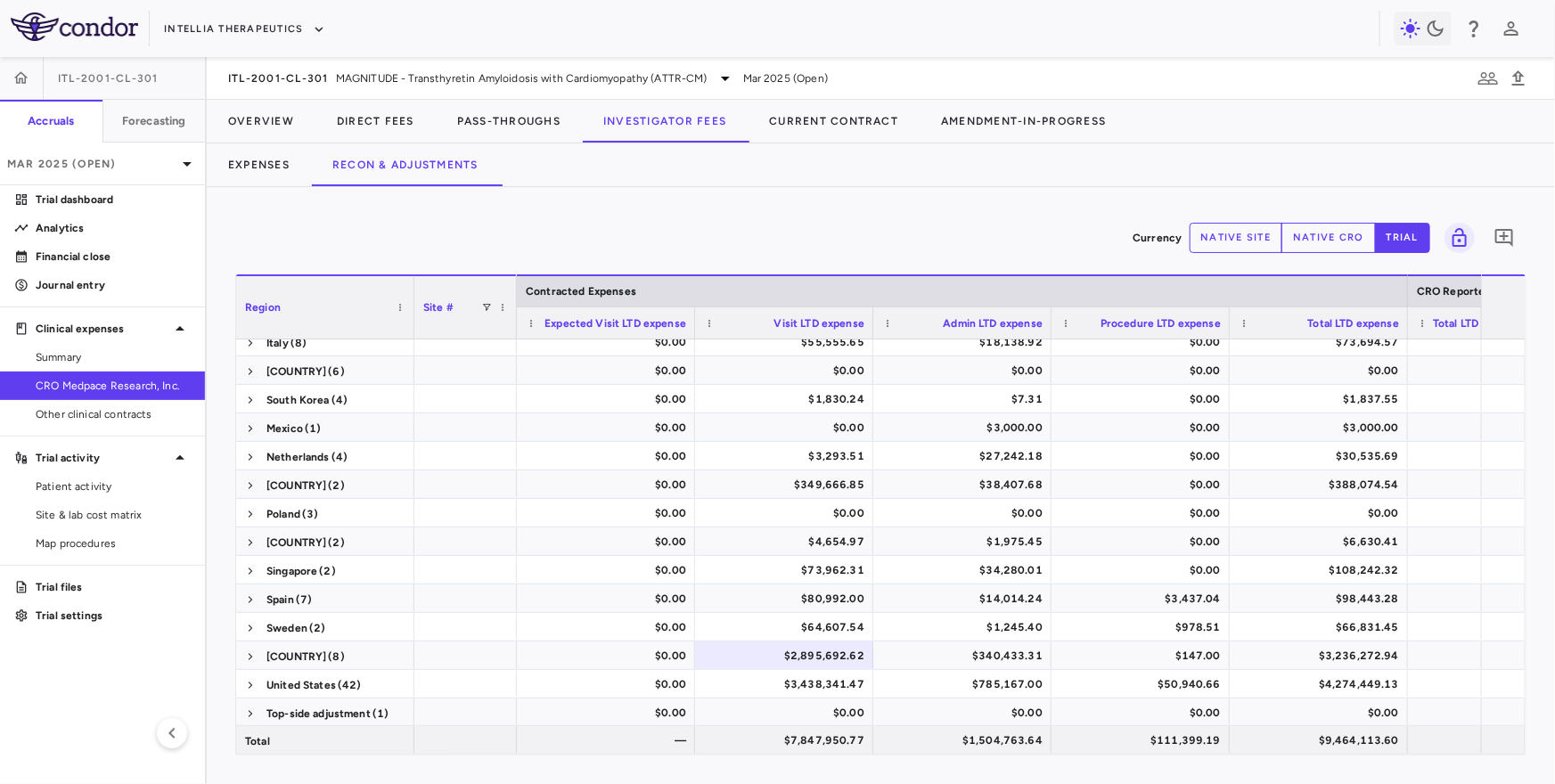 click on "native cro" at bounding box center [1329, 238] 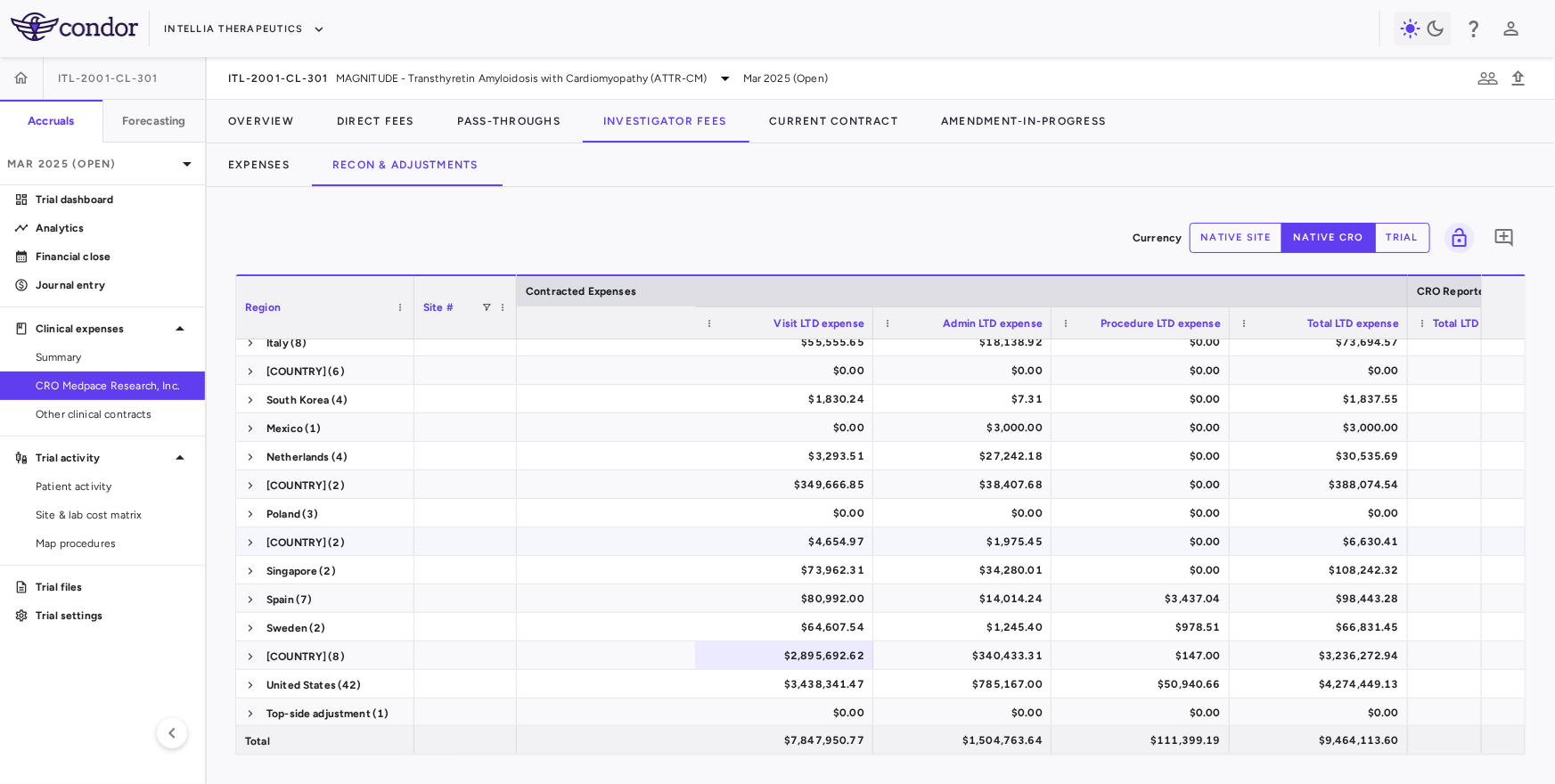 scroll, scrollTop: 0, scrollLeft: 817, axis: horizontal 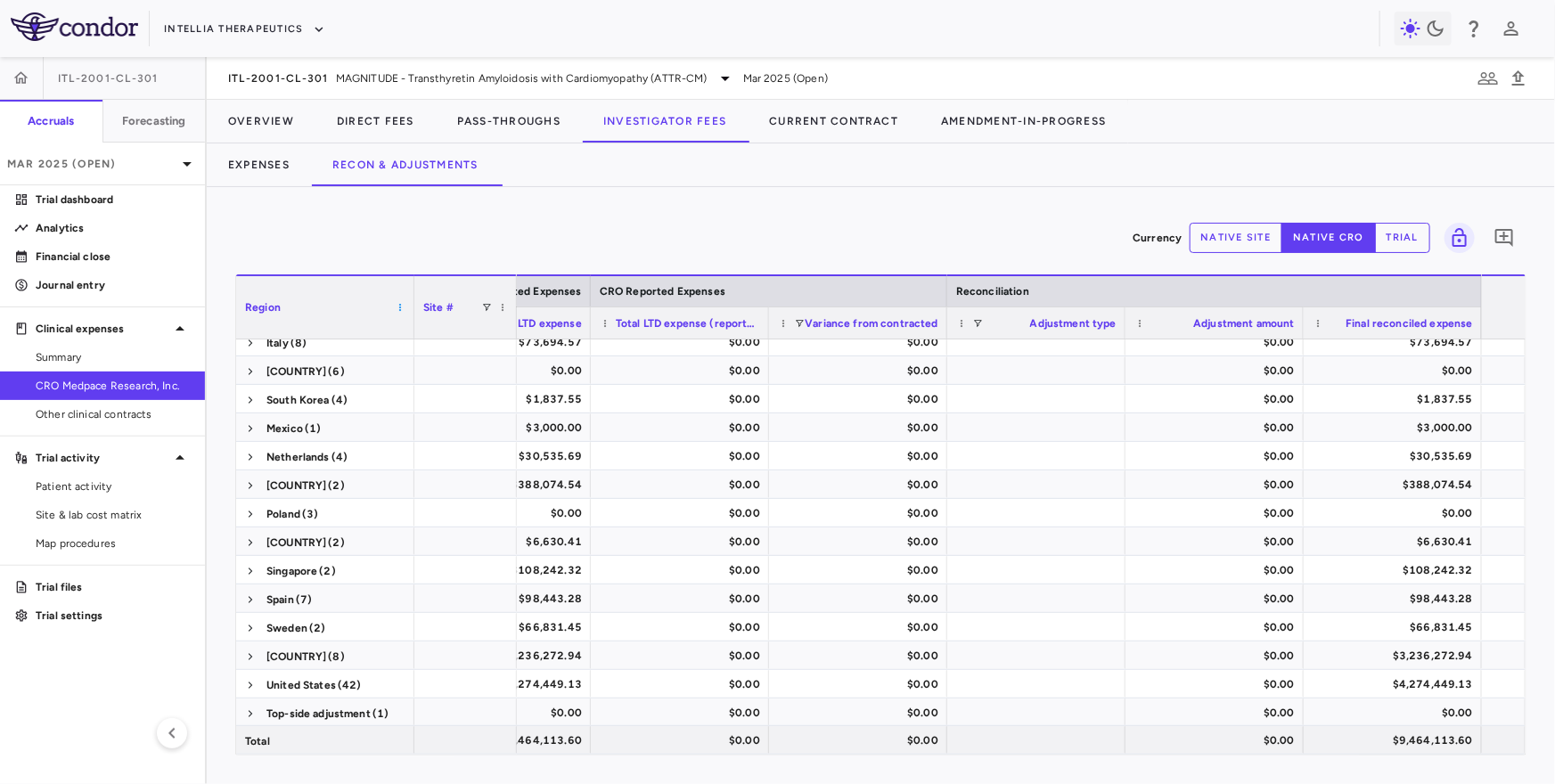 click at bounding box center (400, 307) 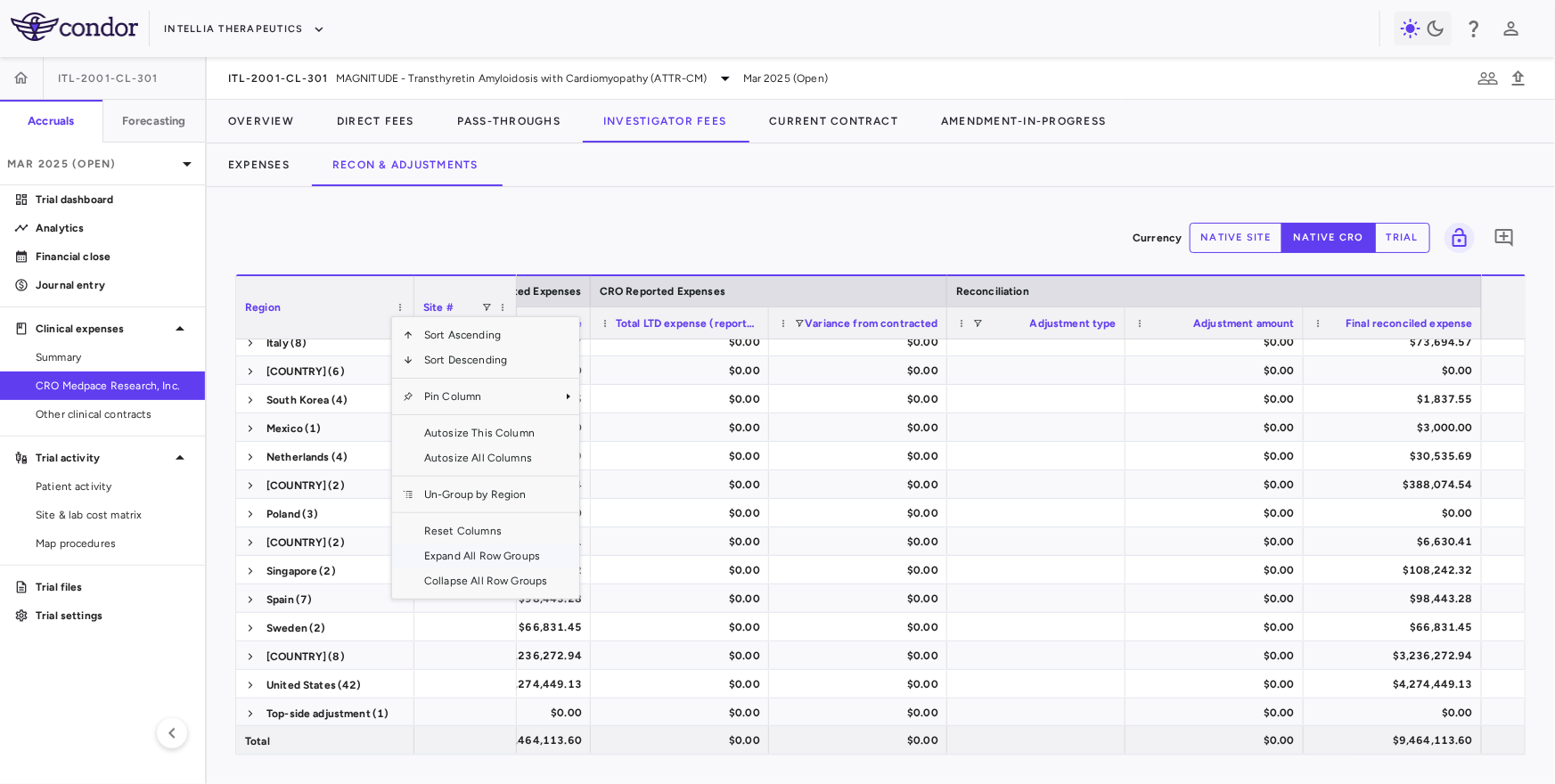 click on "Expand All Row Groups" at bounding box center [486, 556] 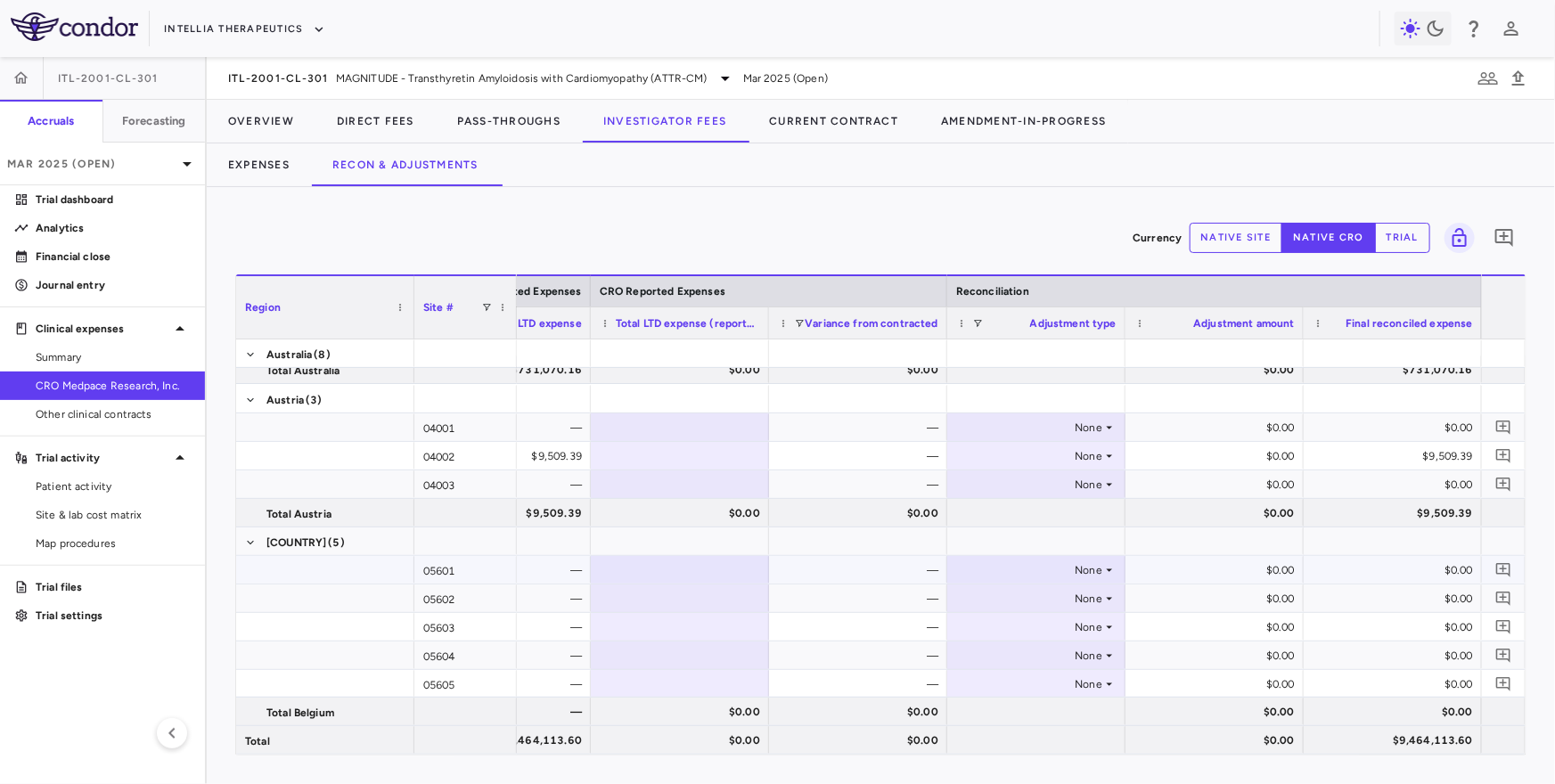 scroll, scrollTop: 3622, scrollLeft: 0, axis: vertical 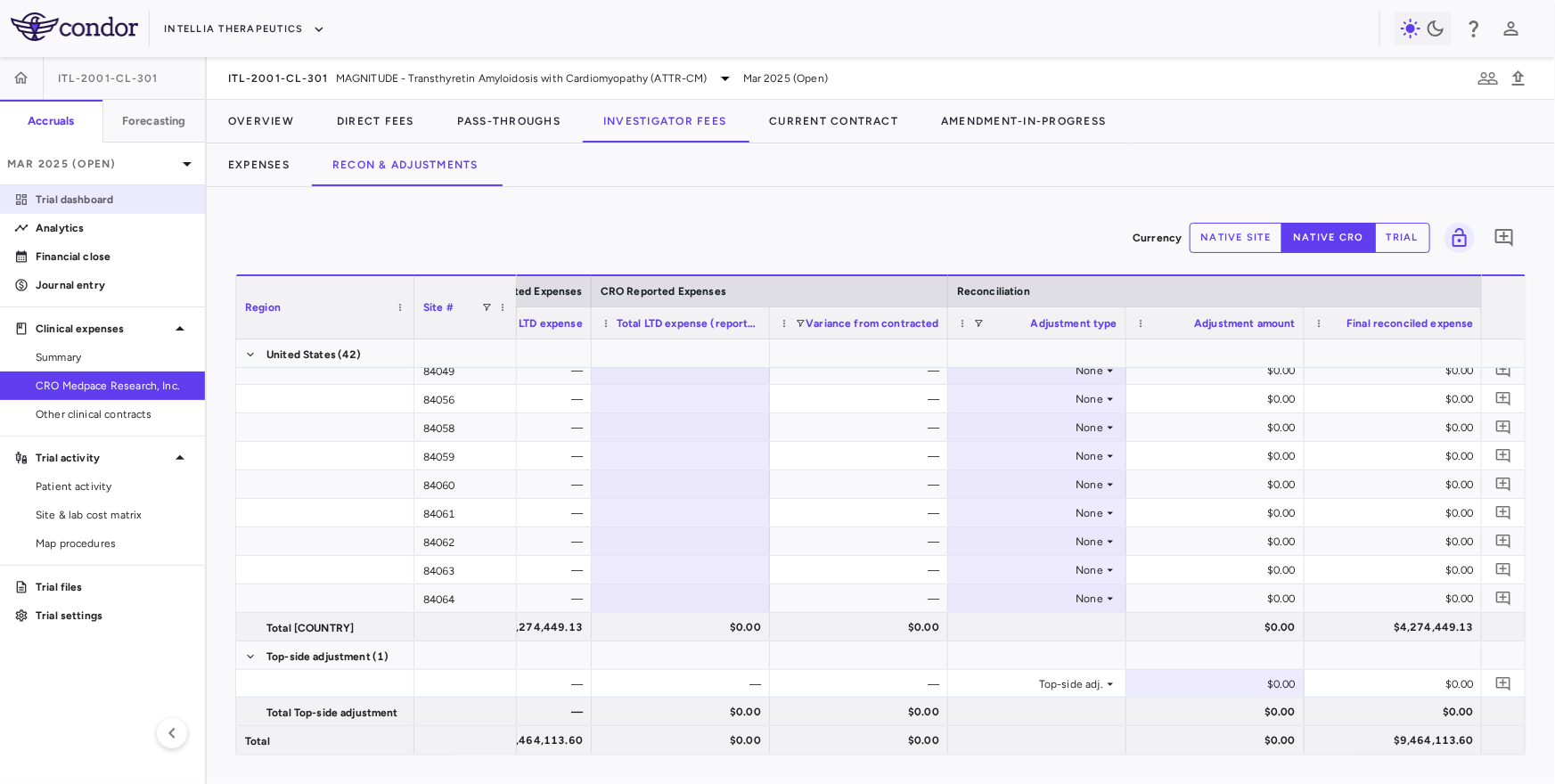 click on "Trial dashboard" at bounding box center (113, 200) 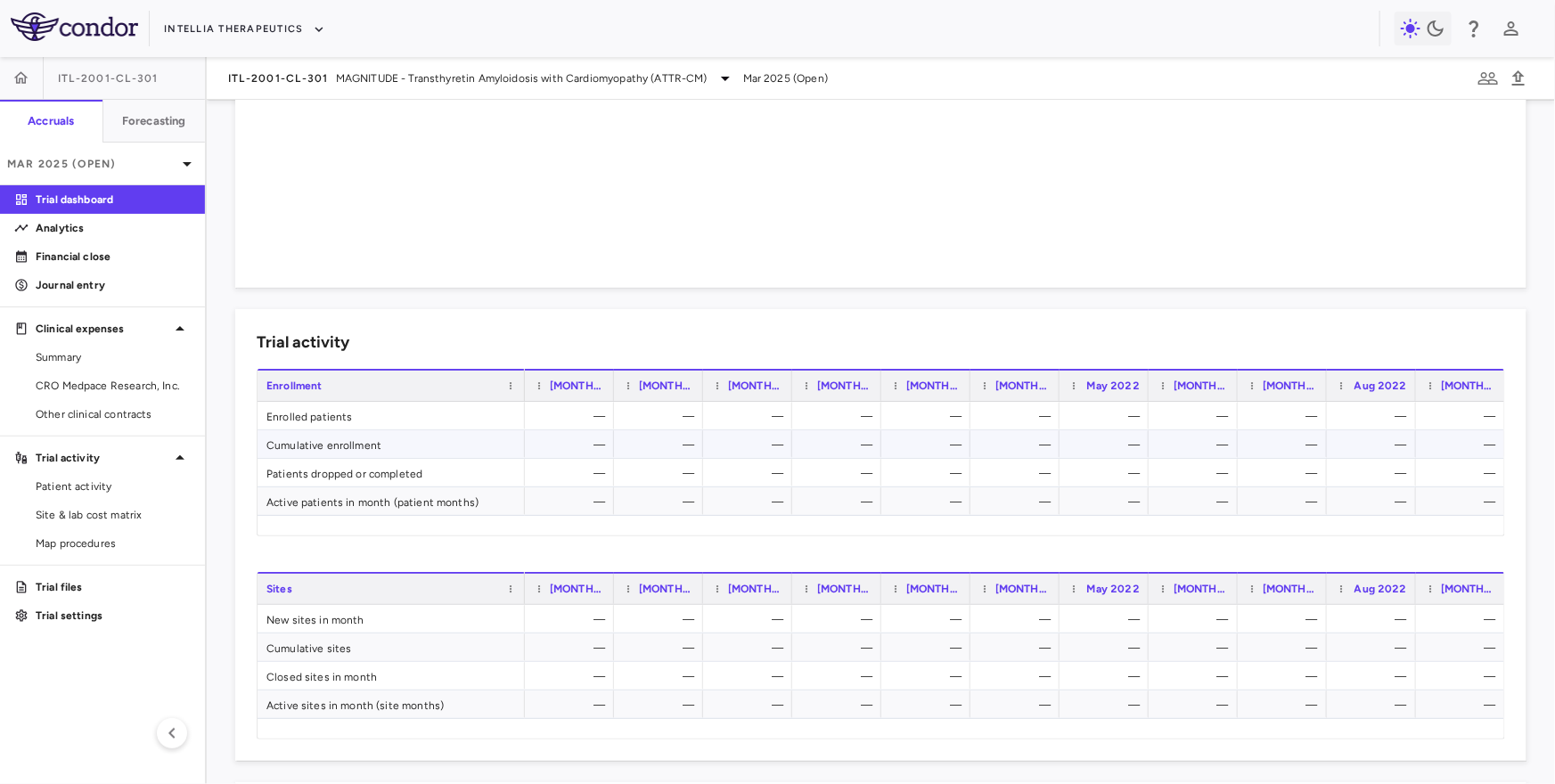 scroll, scrollTop: 457, scrollLeft: 0, axis: vertical 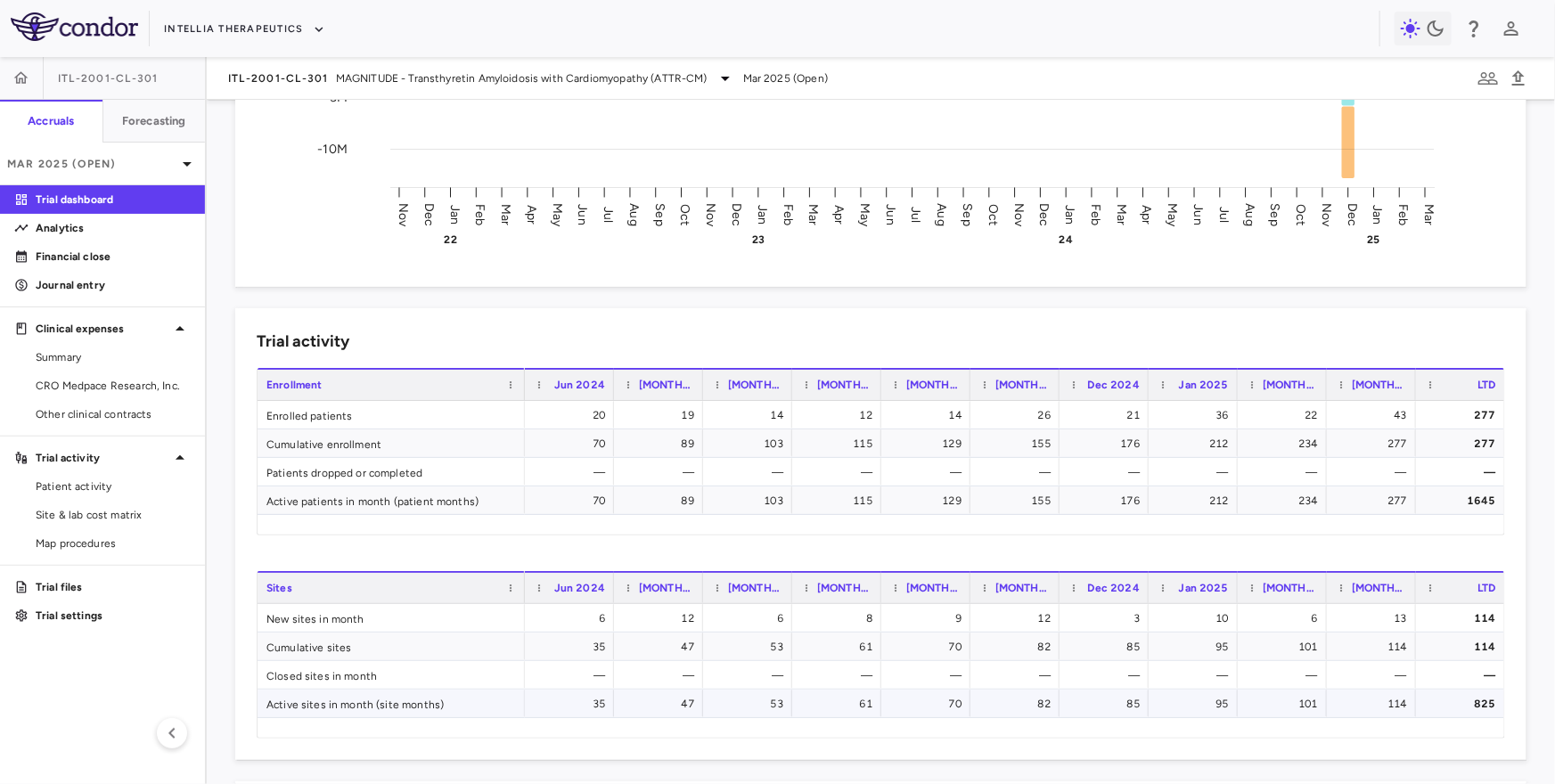 click on "825" at bounding box center [1464, 704] 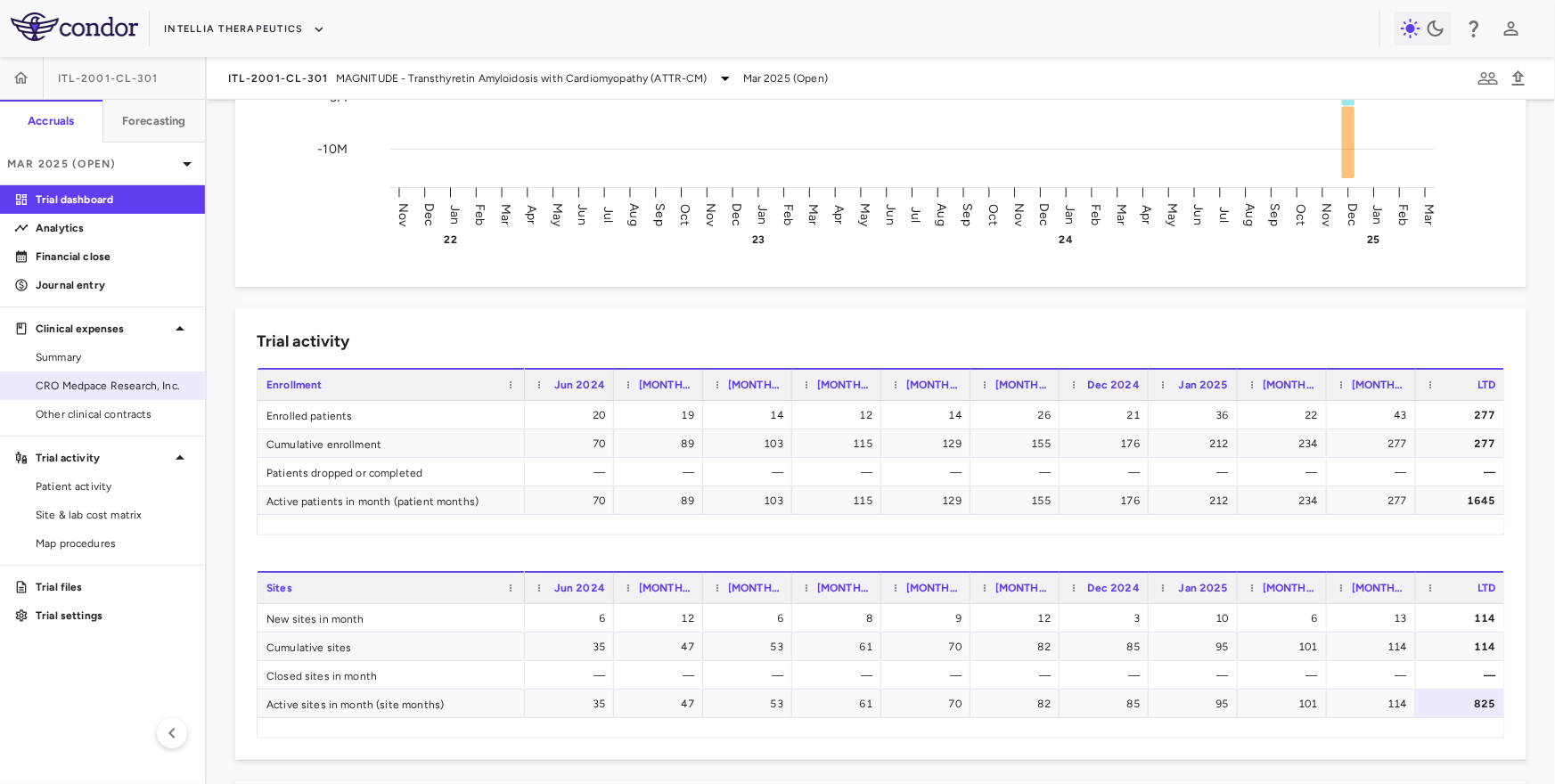 click on "CRO Medpace Research, Inc." at bounding box center (113, 386) 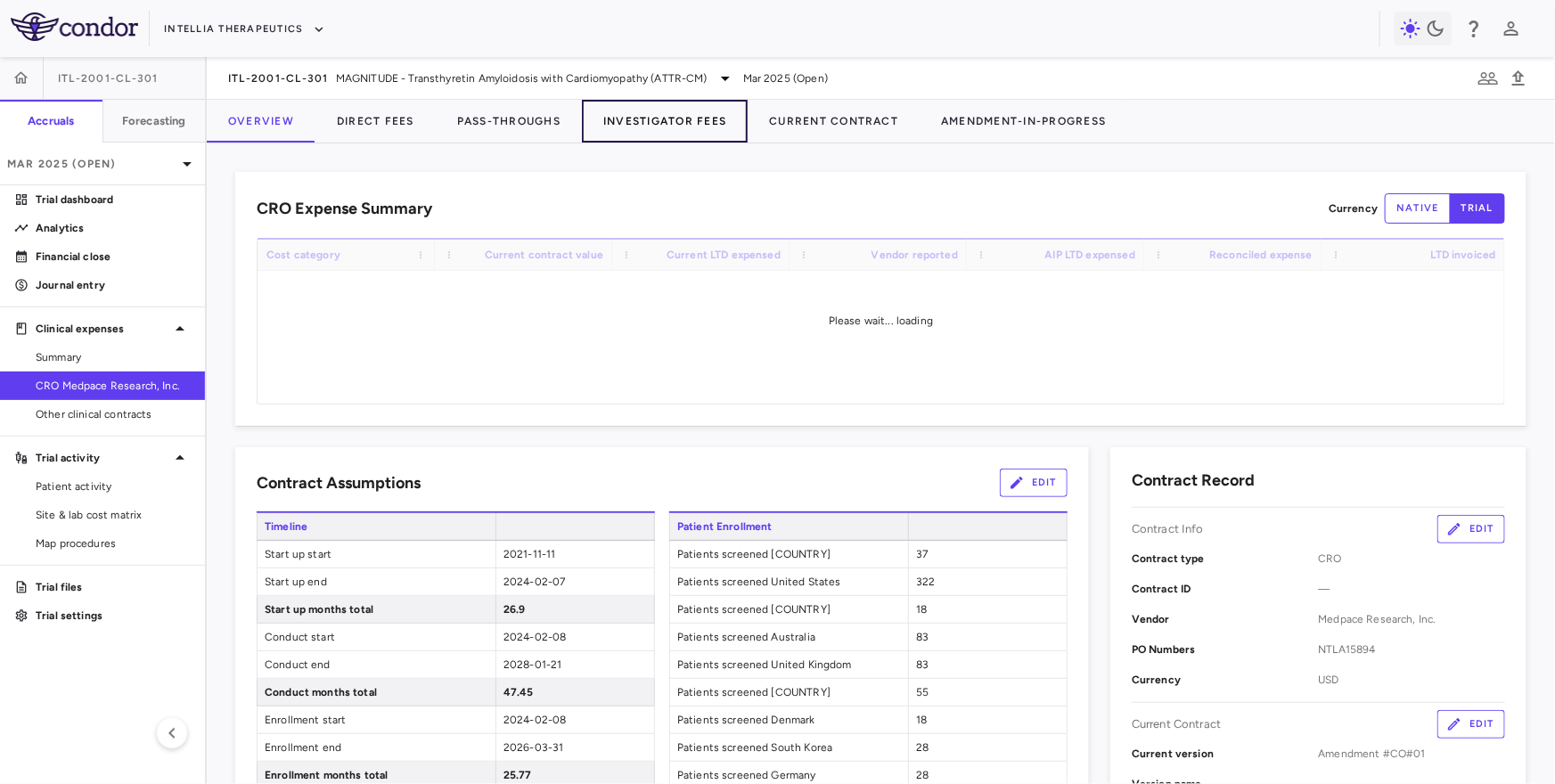 click on "Investigator Fees" at bounding box center [665, 121] 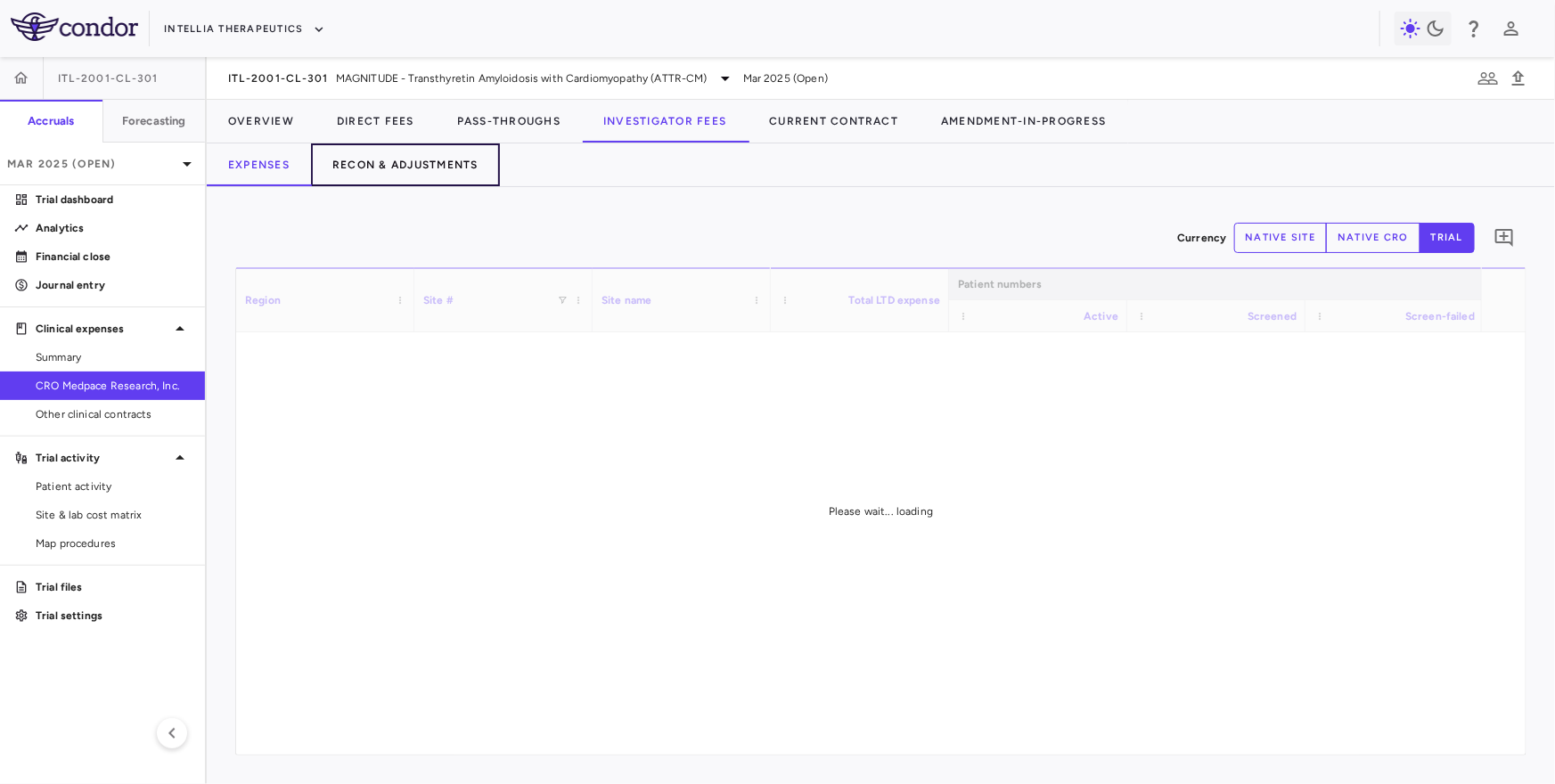 click on "Recon & Adjustments" at bounding box center [405, 165] 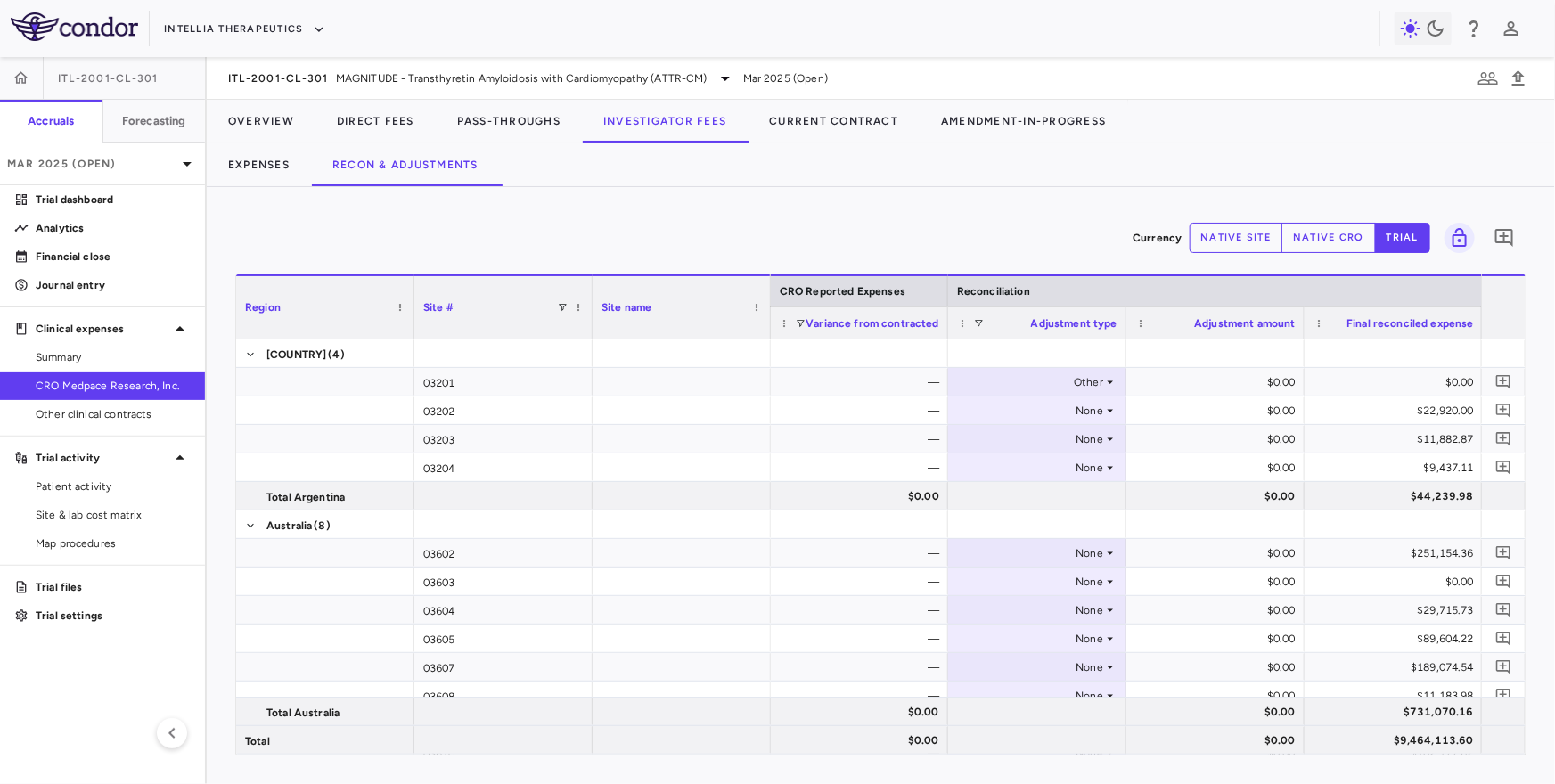 click on "native cro" at bounding box center [1329, 238] 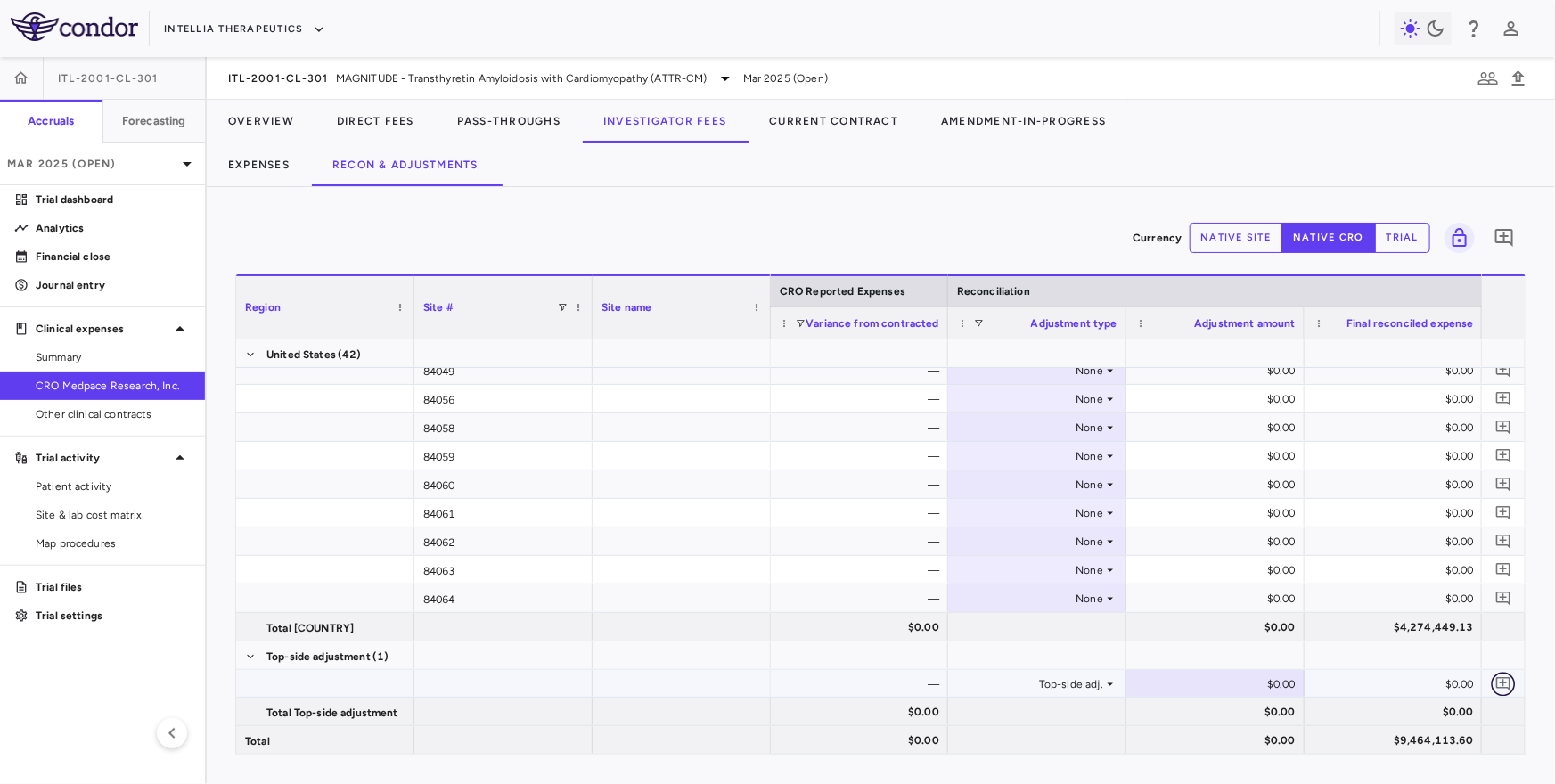 click 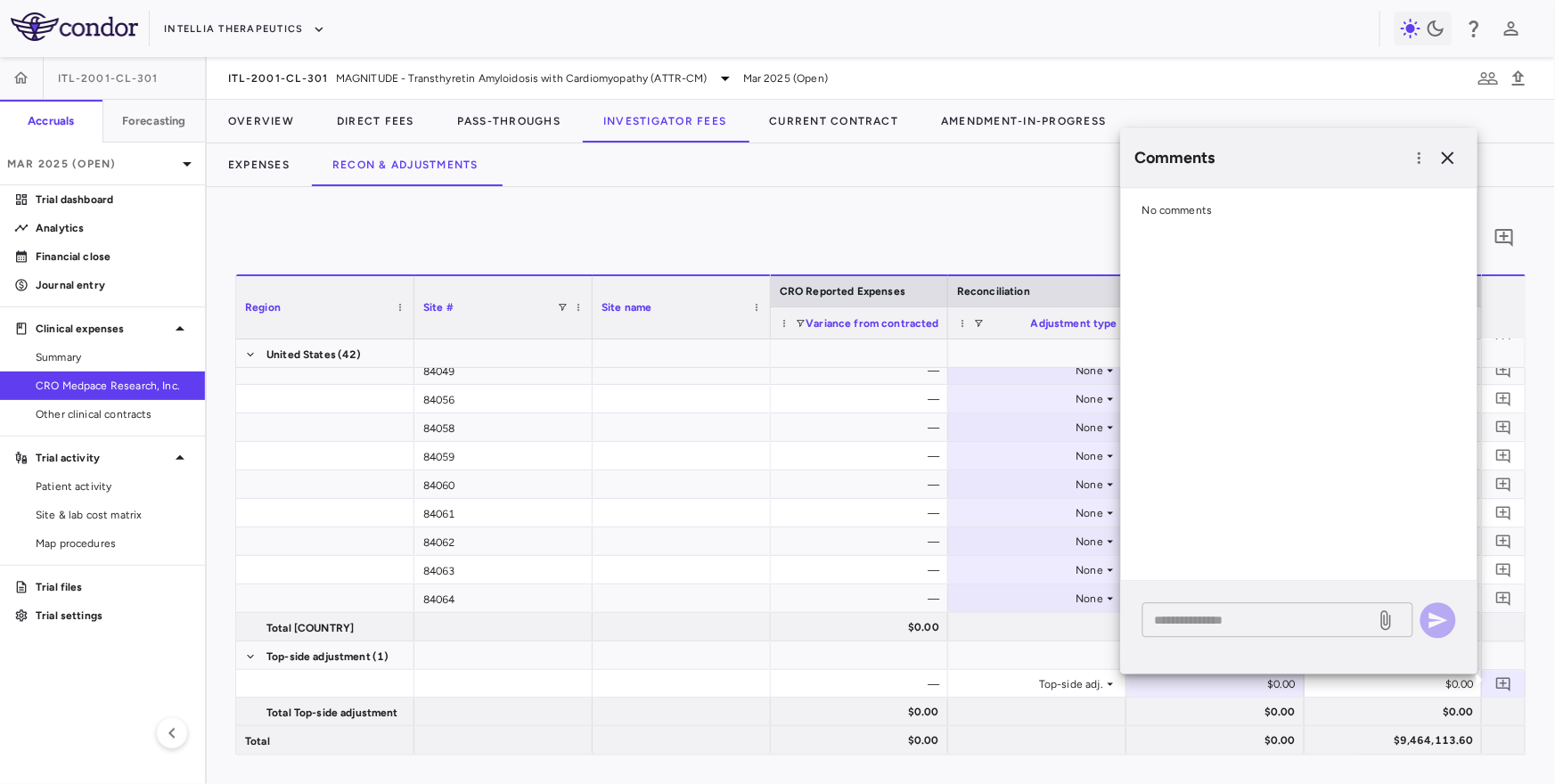 click at bounding box center [1259, 620] 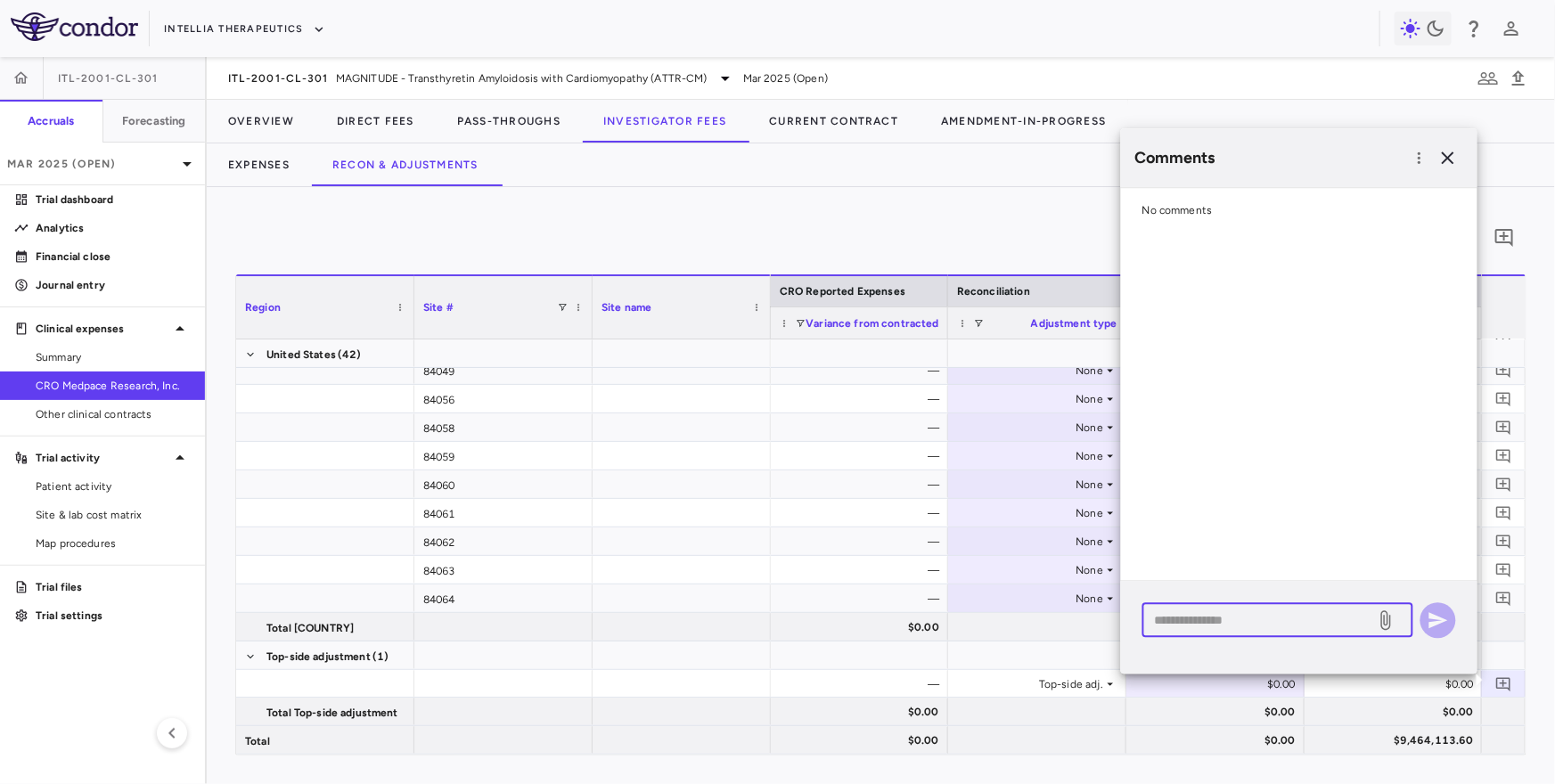 paste on "**********" 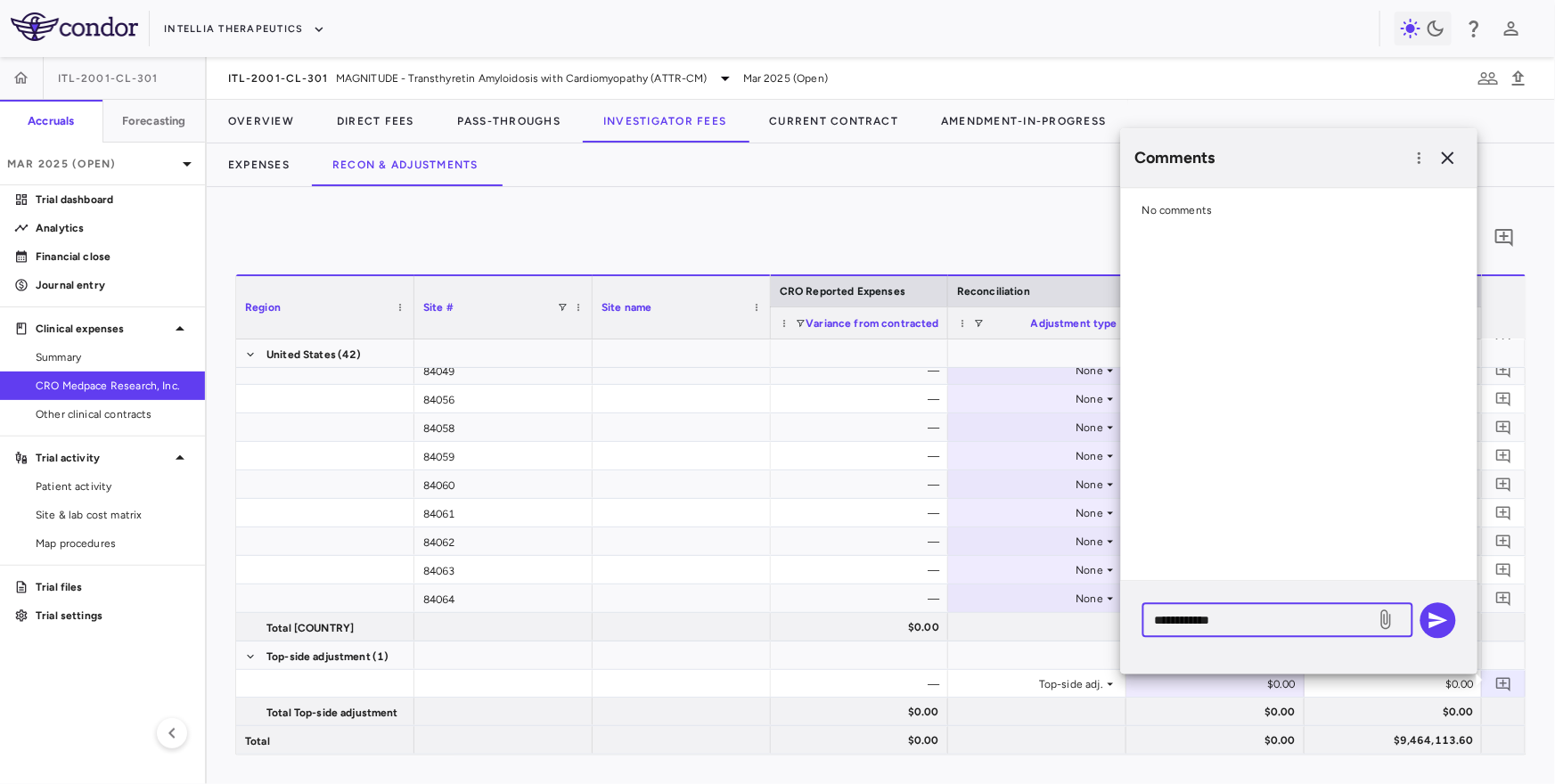 click on "**********" at bounding box center [1259, 620] 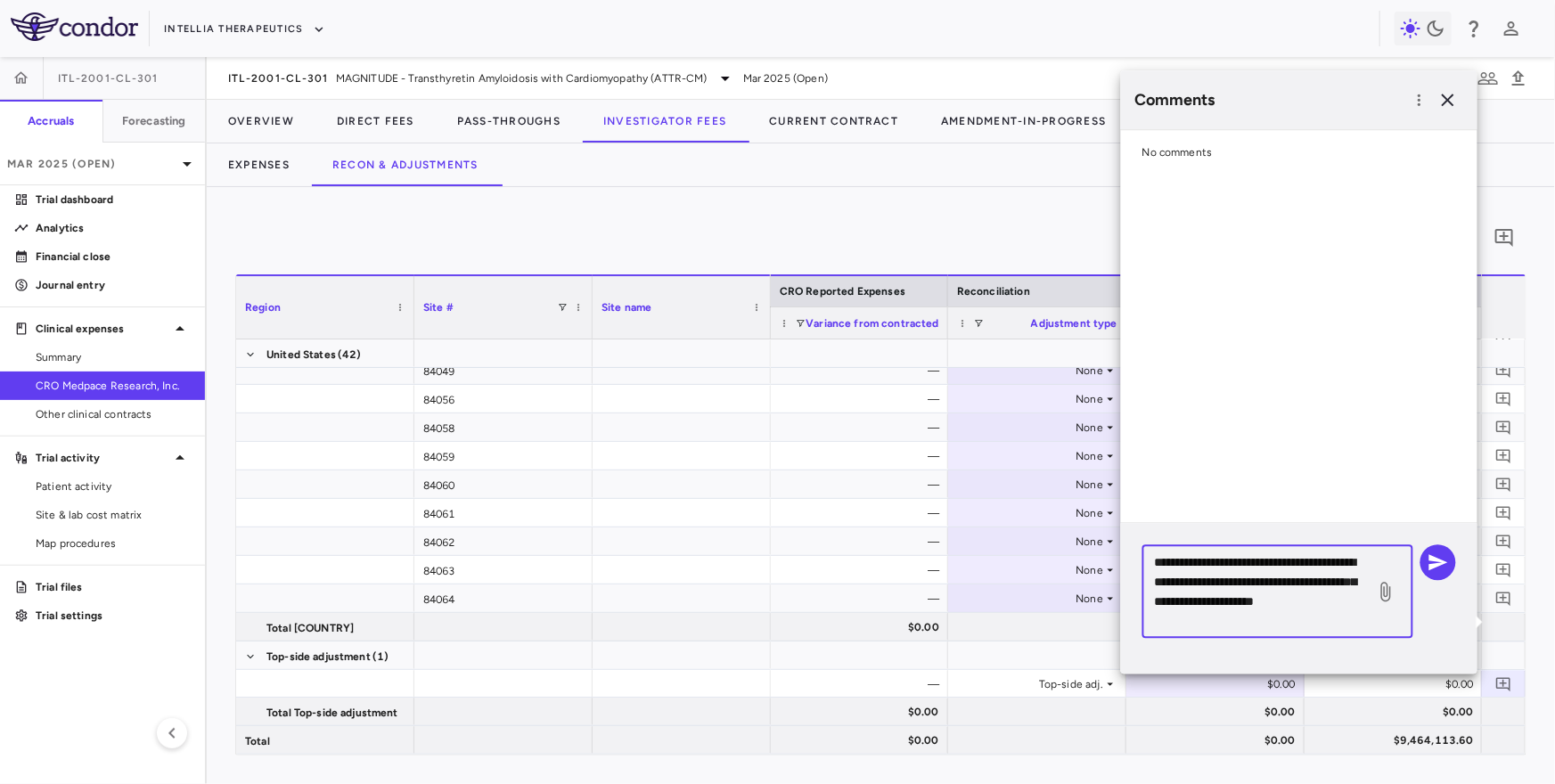 click on "**********" at bounding box center [1259, 592] 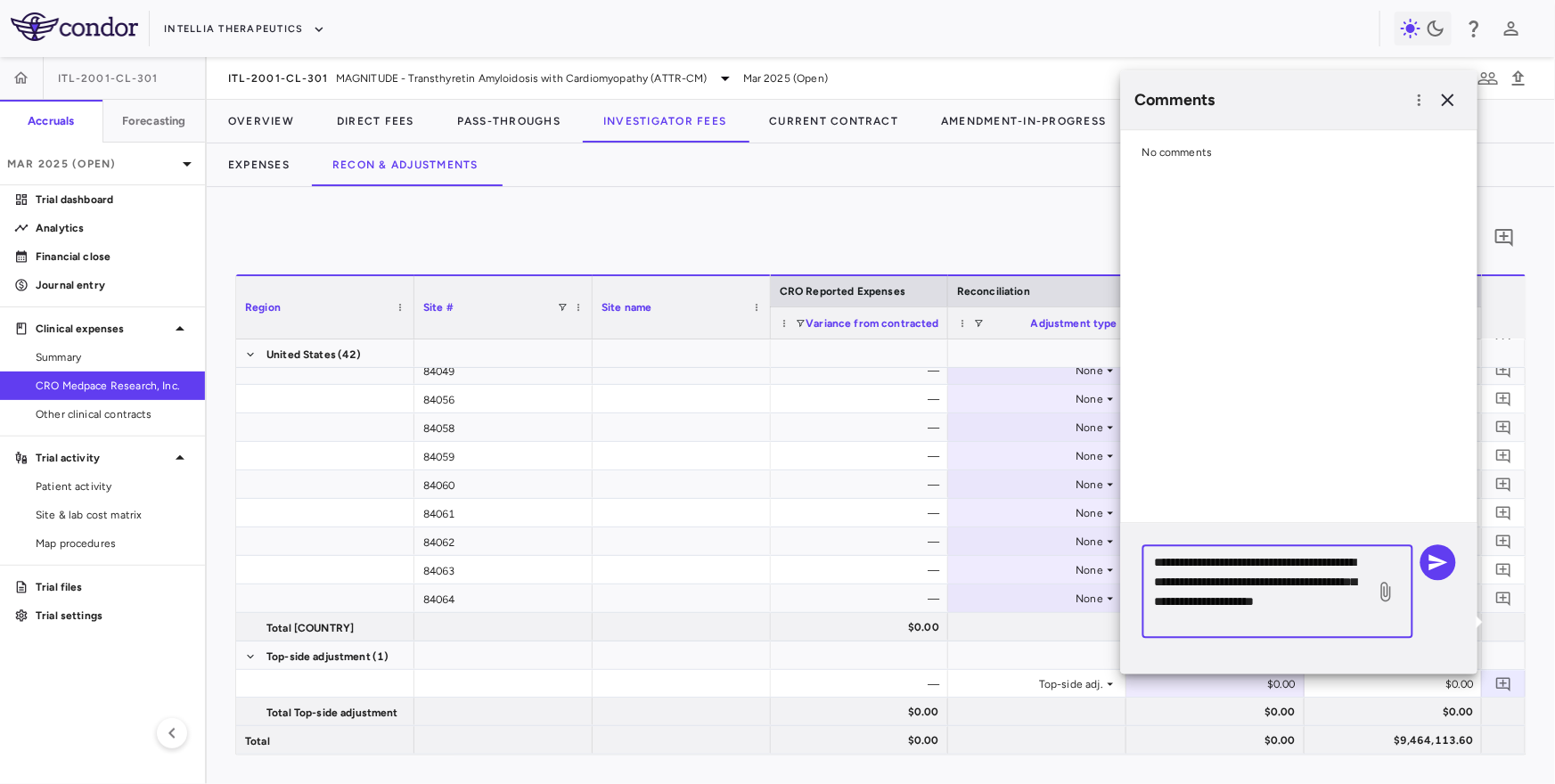 click on "**********" at bounding box center [1259, 592] 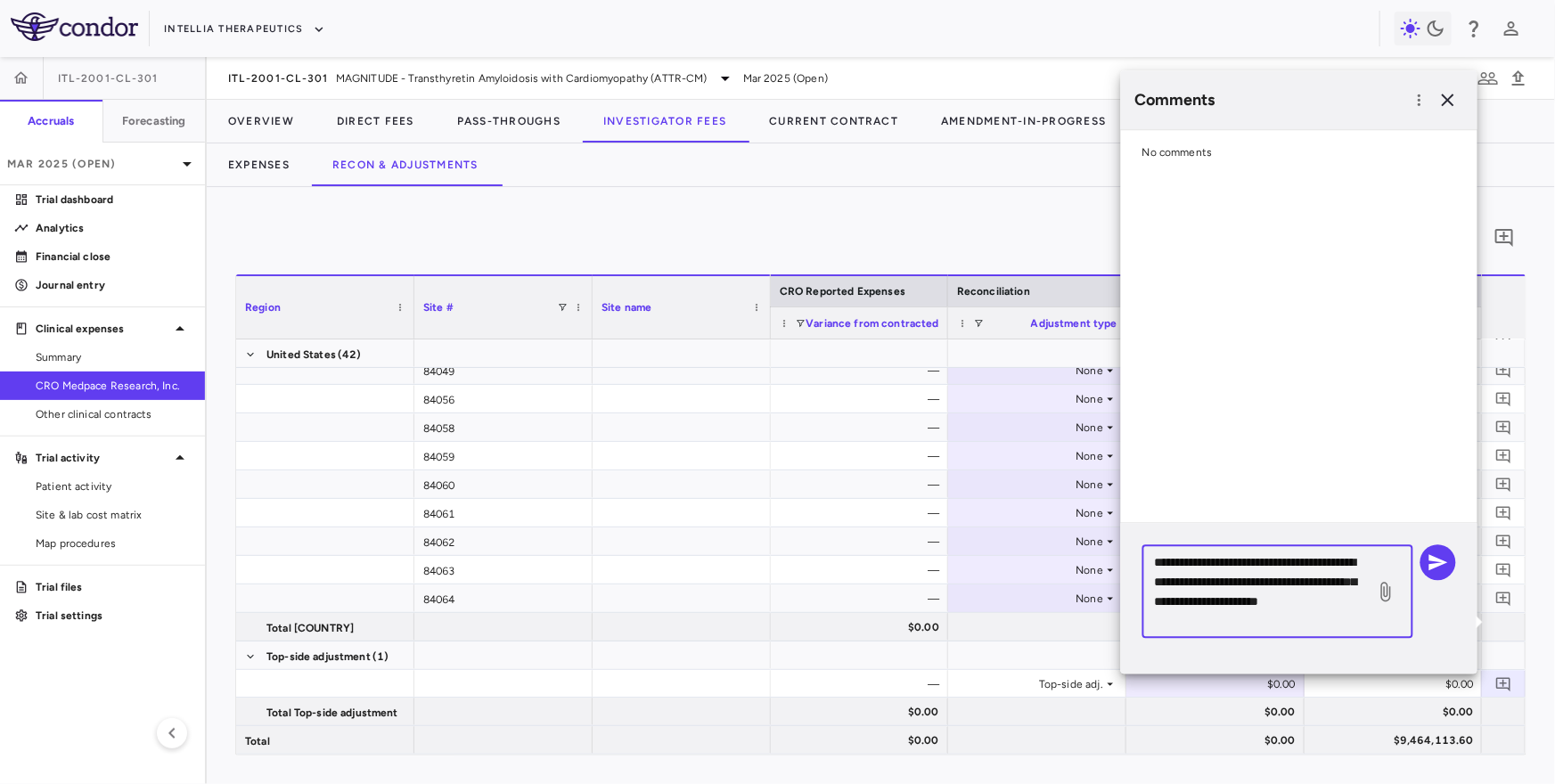 click on "**********" at bounding box center [1259, 592] 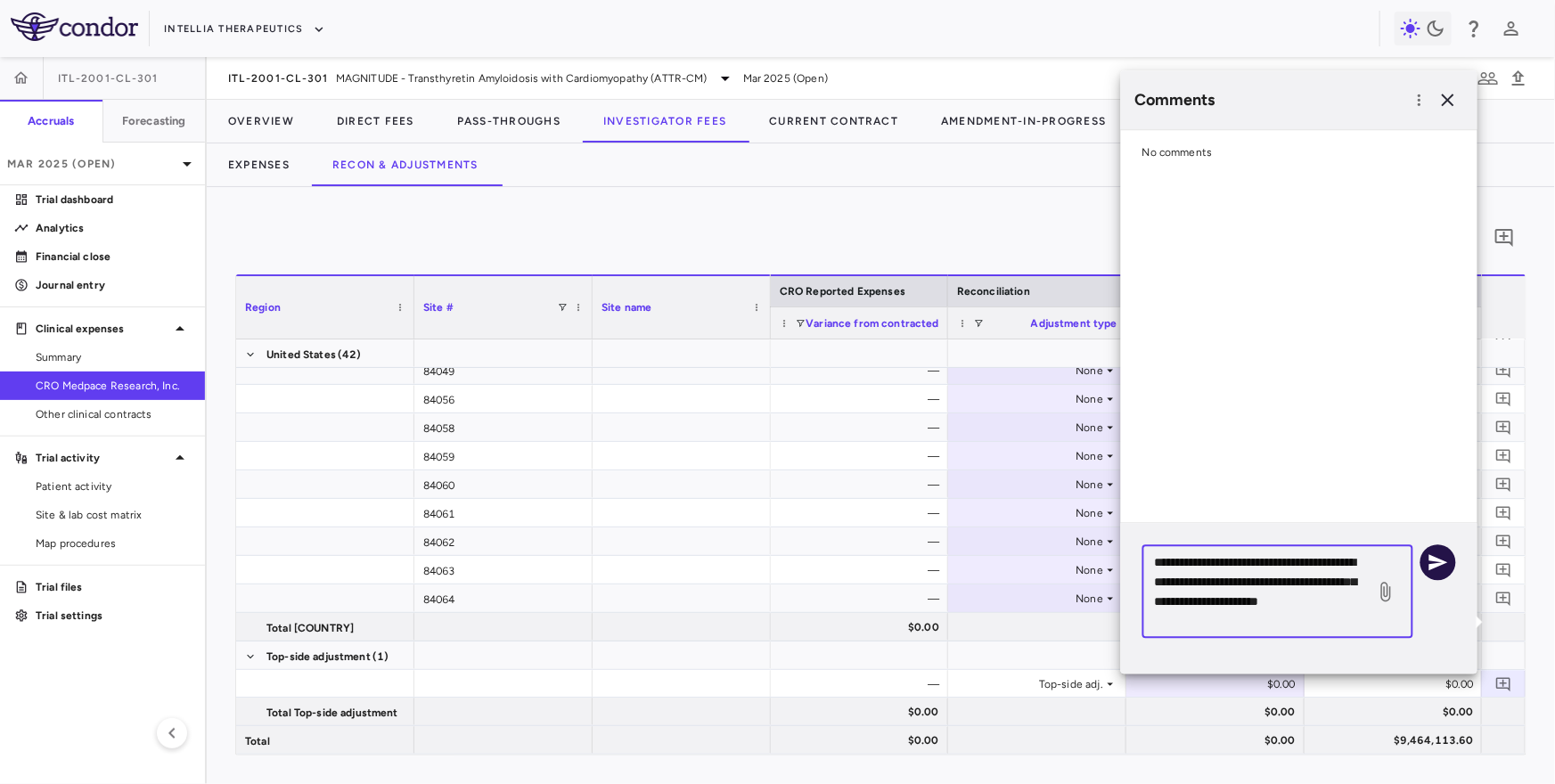 type on "**********" 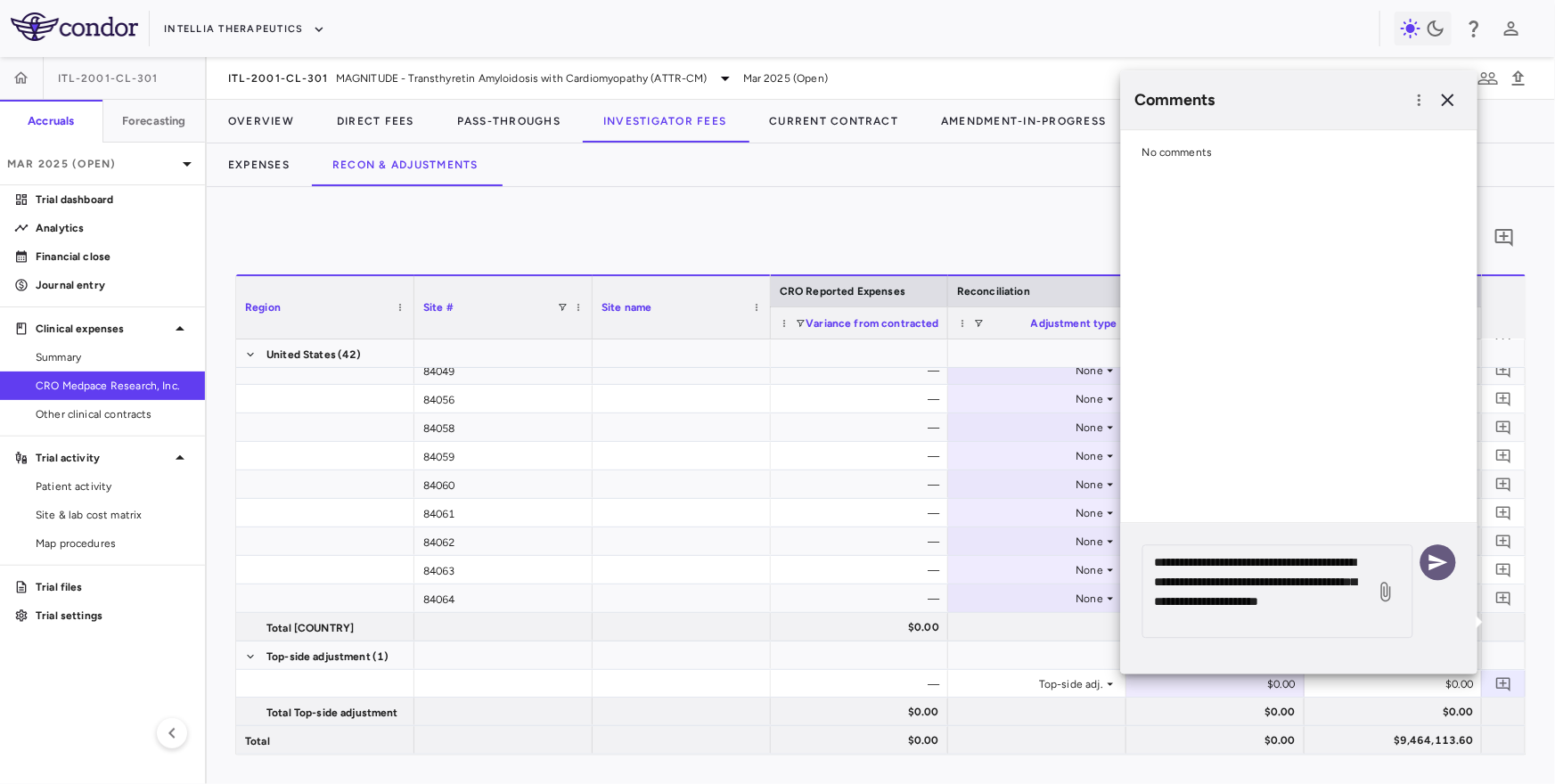 click 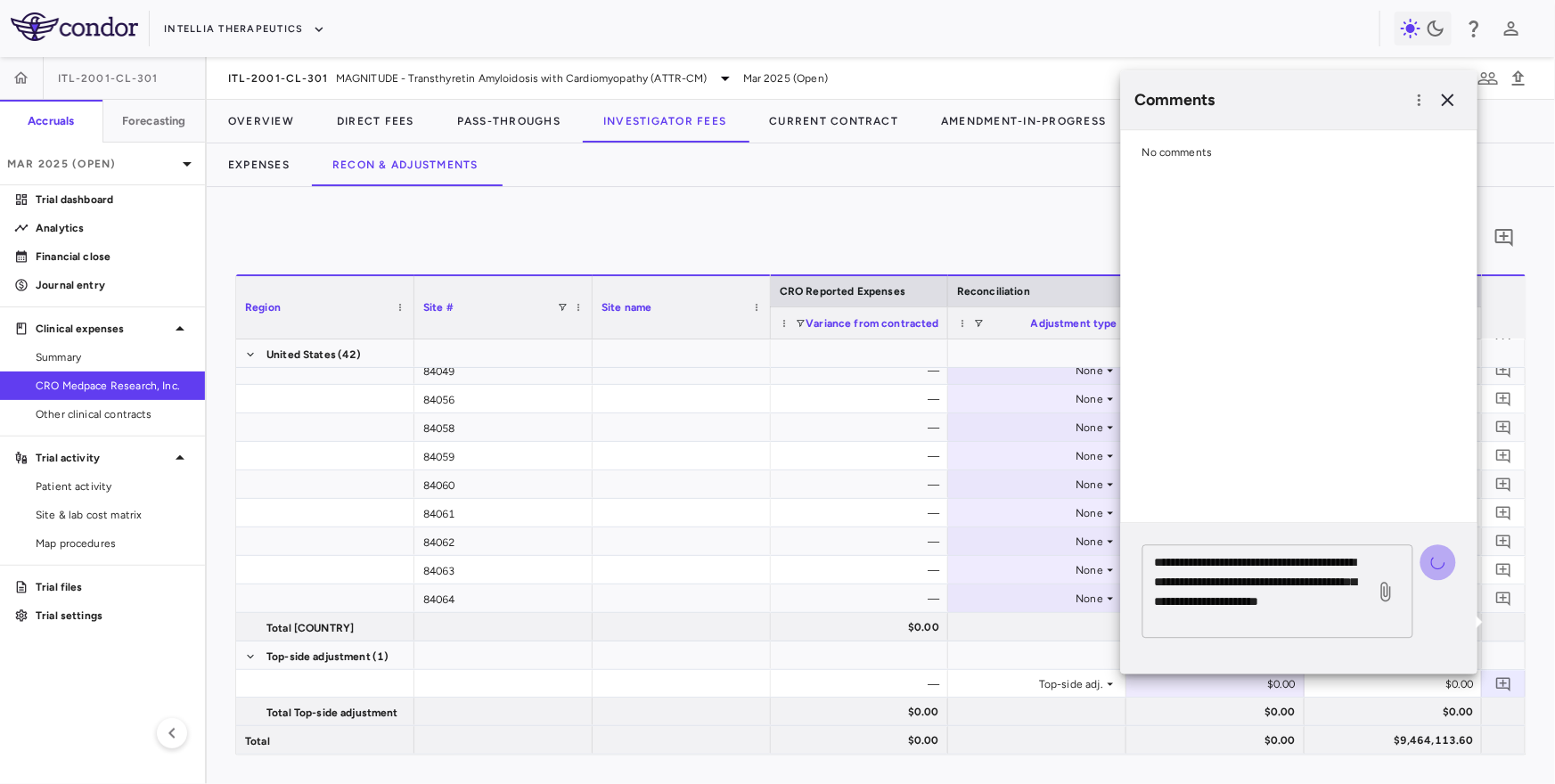 type 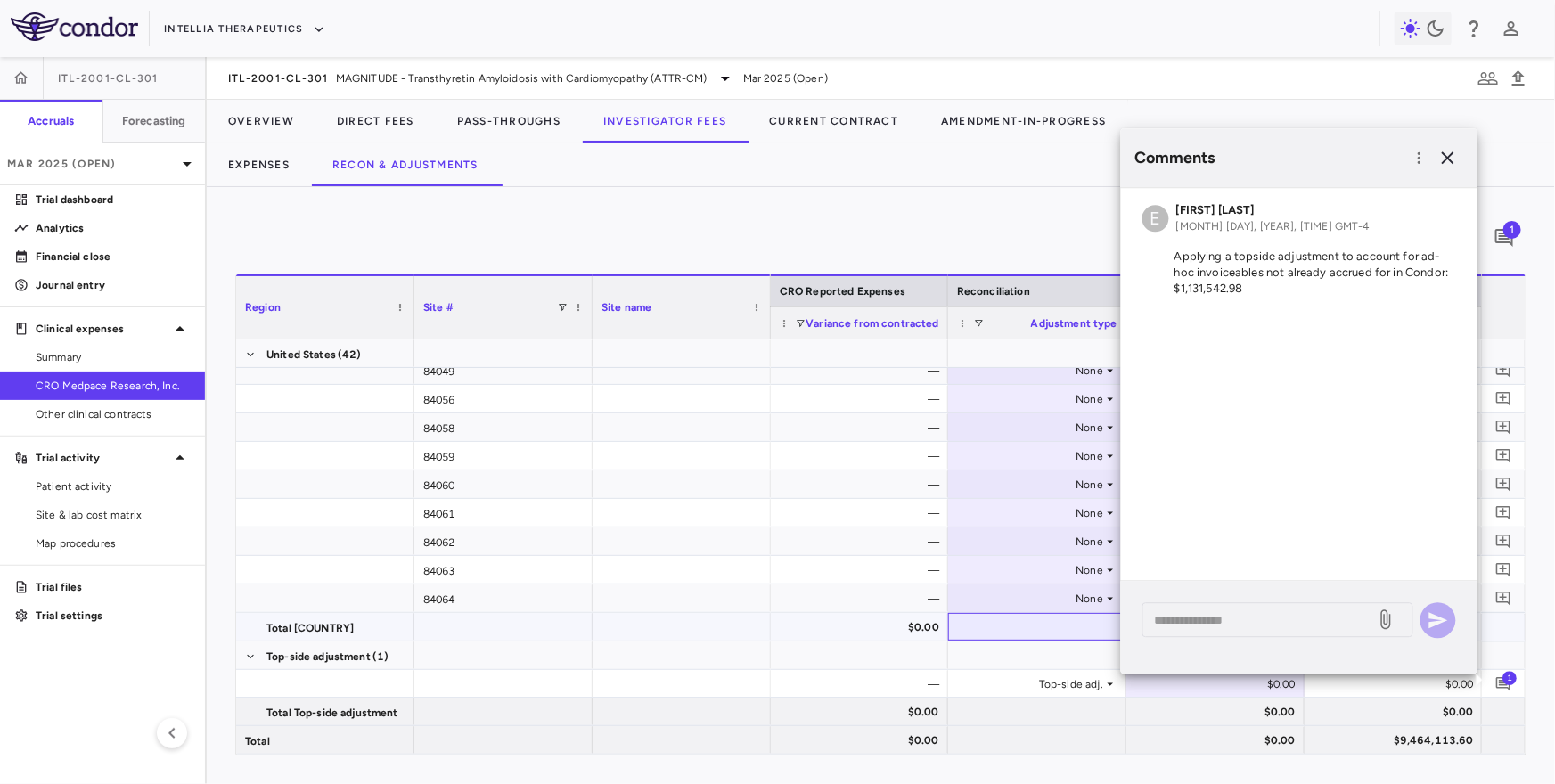 click at bounding box center [1037, 626] 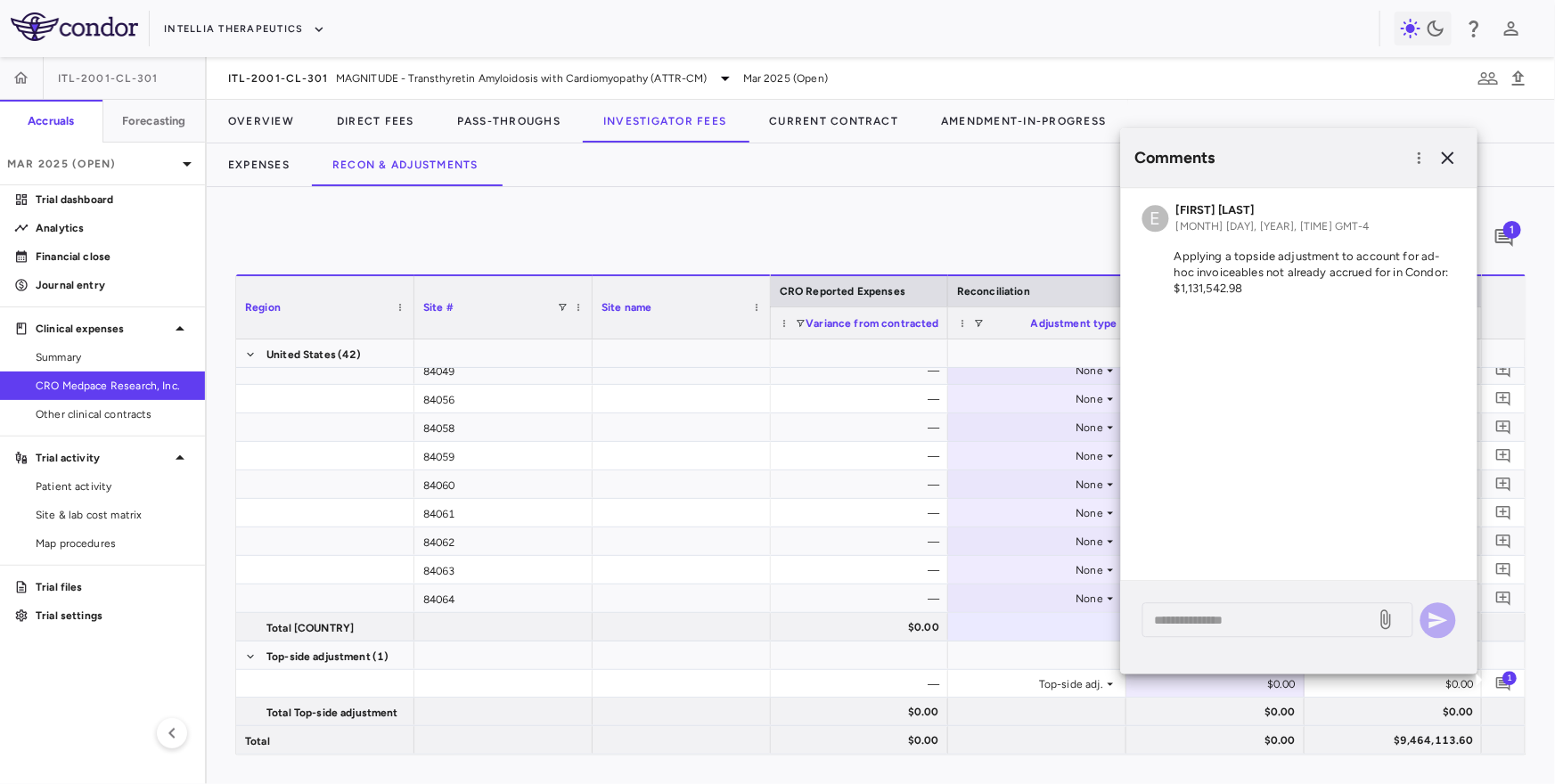 click on "Comments E Emily Goldman Aug 04, 2025, 11:00:49 AM GMT-4 Applying a topside adjustment to account for ad-hoc invoiceables not already accrued for in Condor: $1,131,542.98 * ​" at bounding box center [1299, 414] 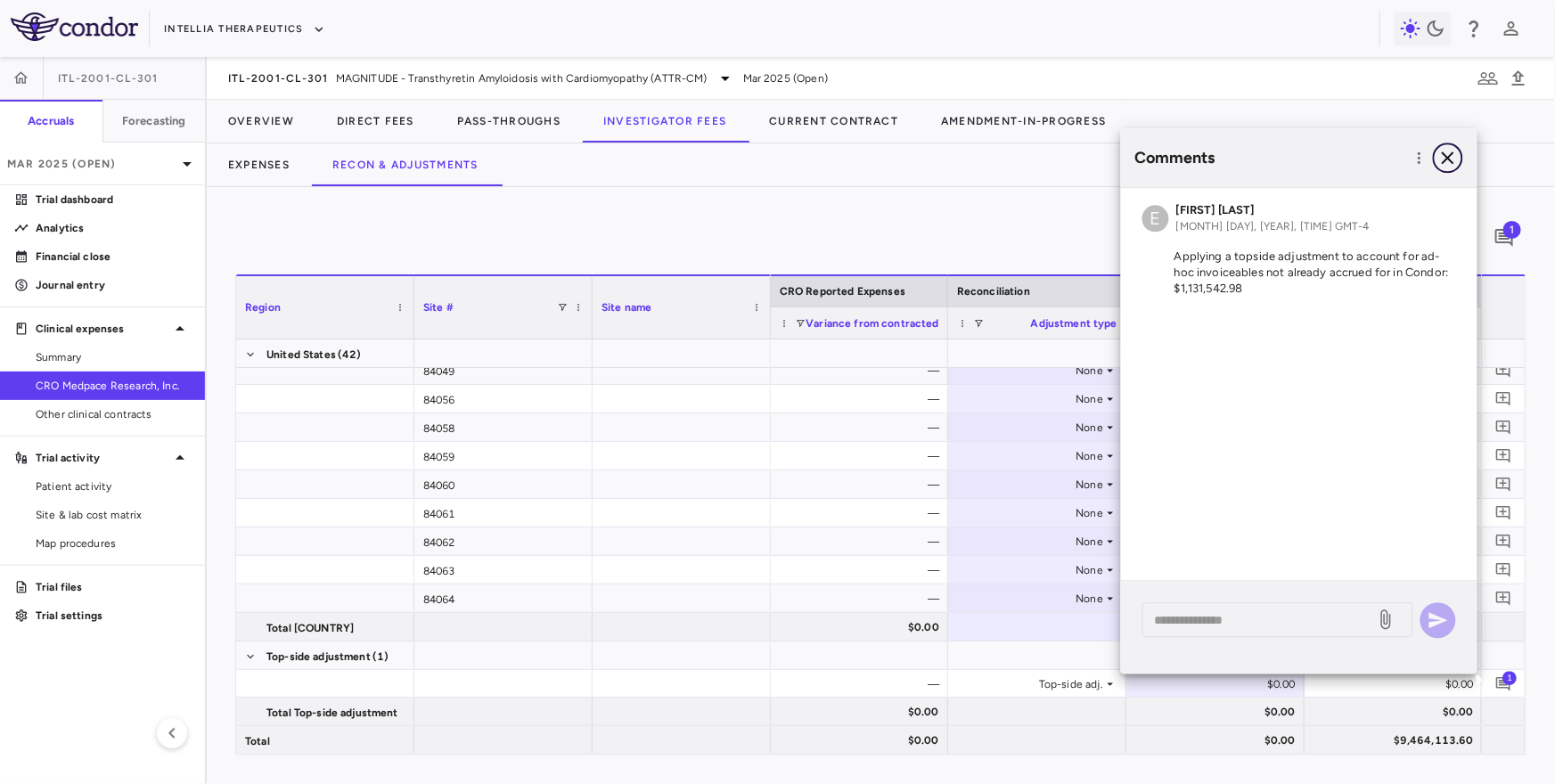 click 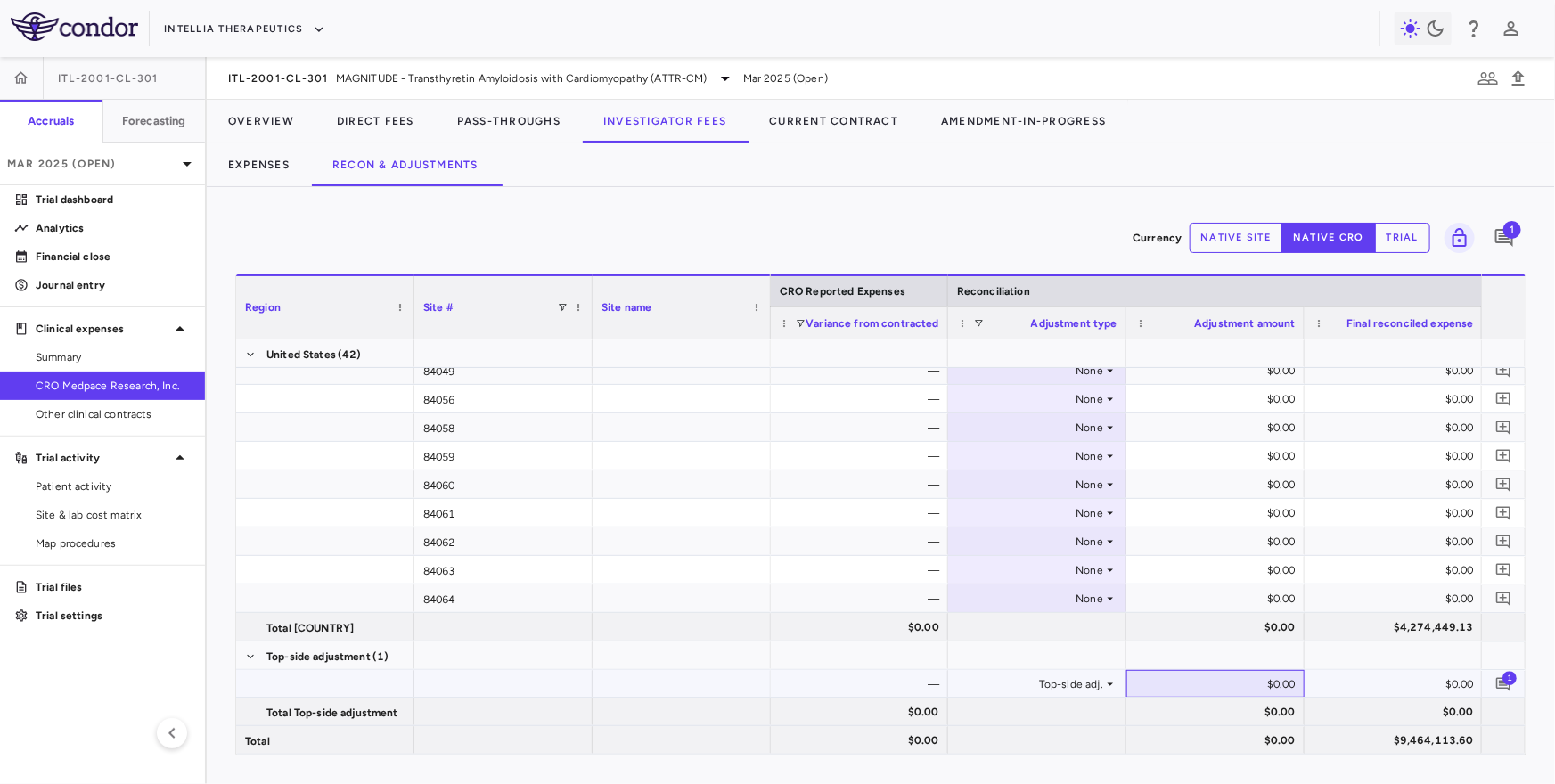 click on "$0.00" at bounding box center (1219, 684) 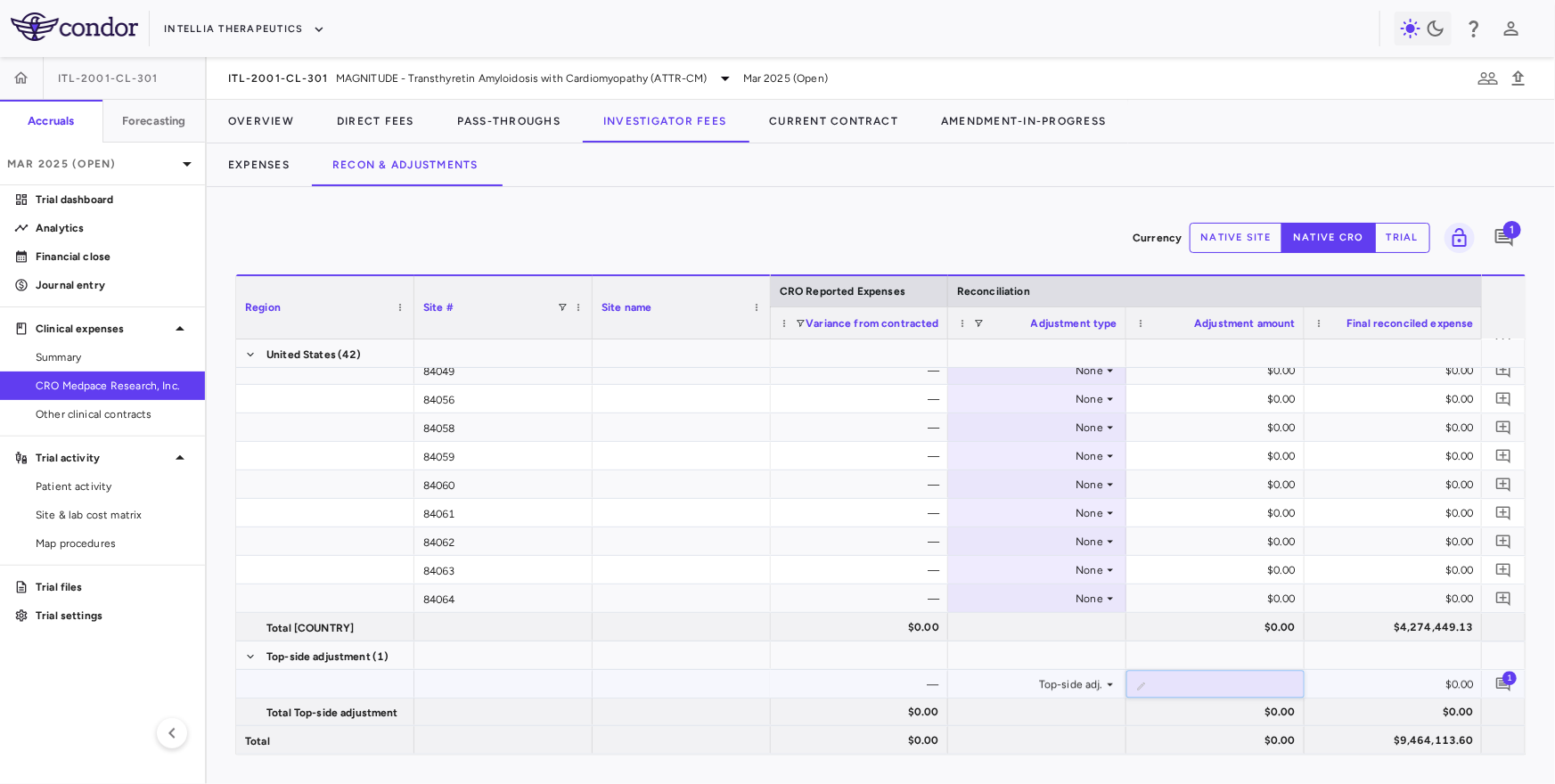 type on "**********" 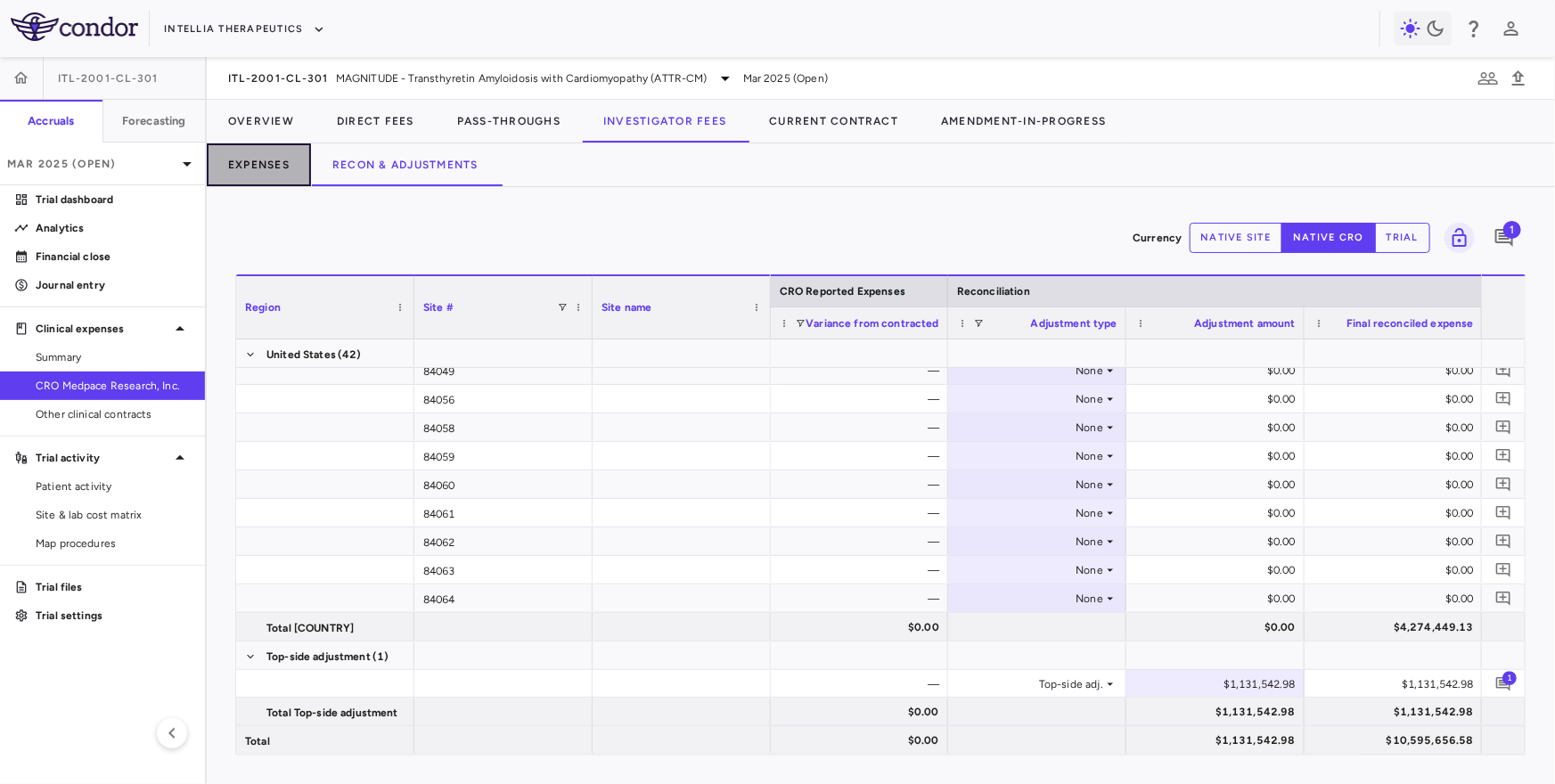 click on "Expenses" at bounding box center (258, 165) 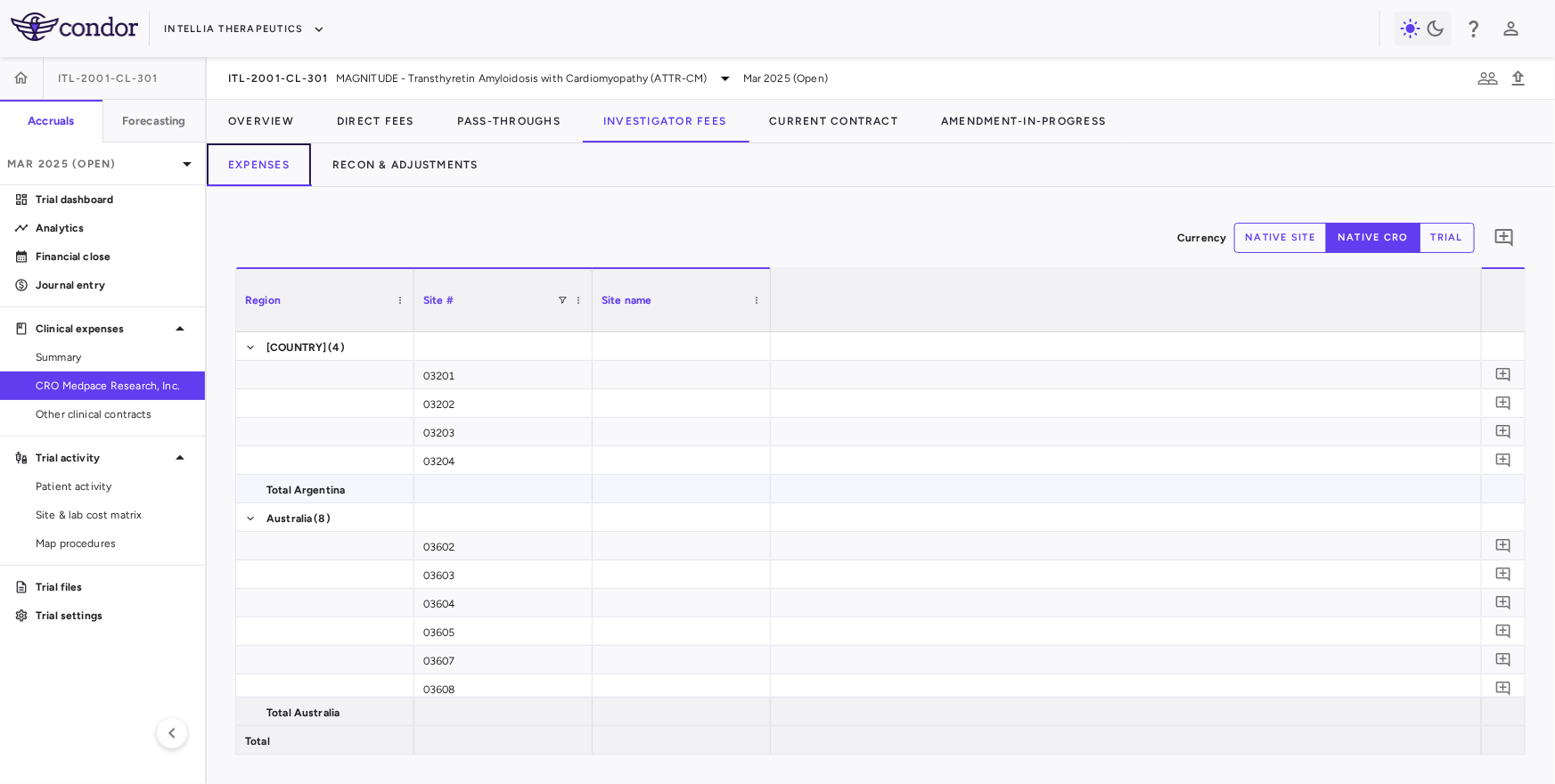 scroll, scrollTop: 0, scrollLeft: 2984, axis: horizontal 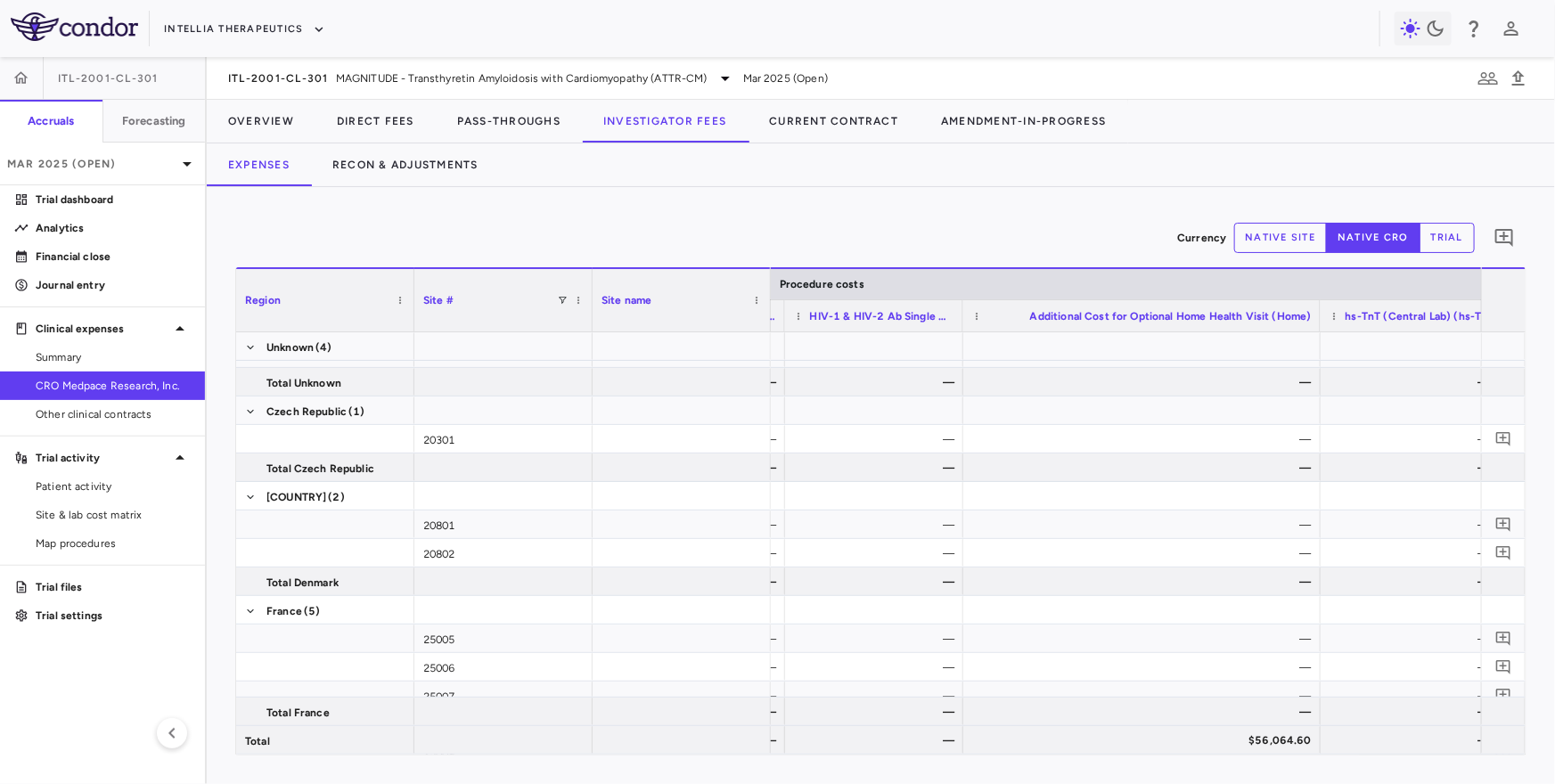 drag, startPoint x: 1137, startPoint y: 314, endPoint x: 1299, endPoint y: 336, distance: 163.487 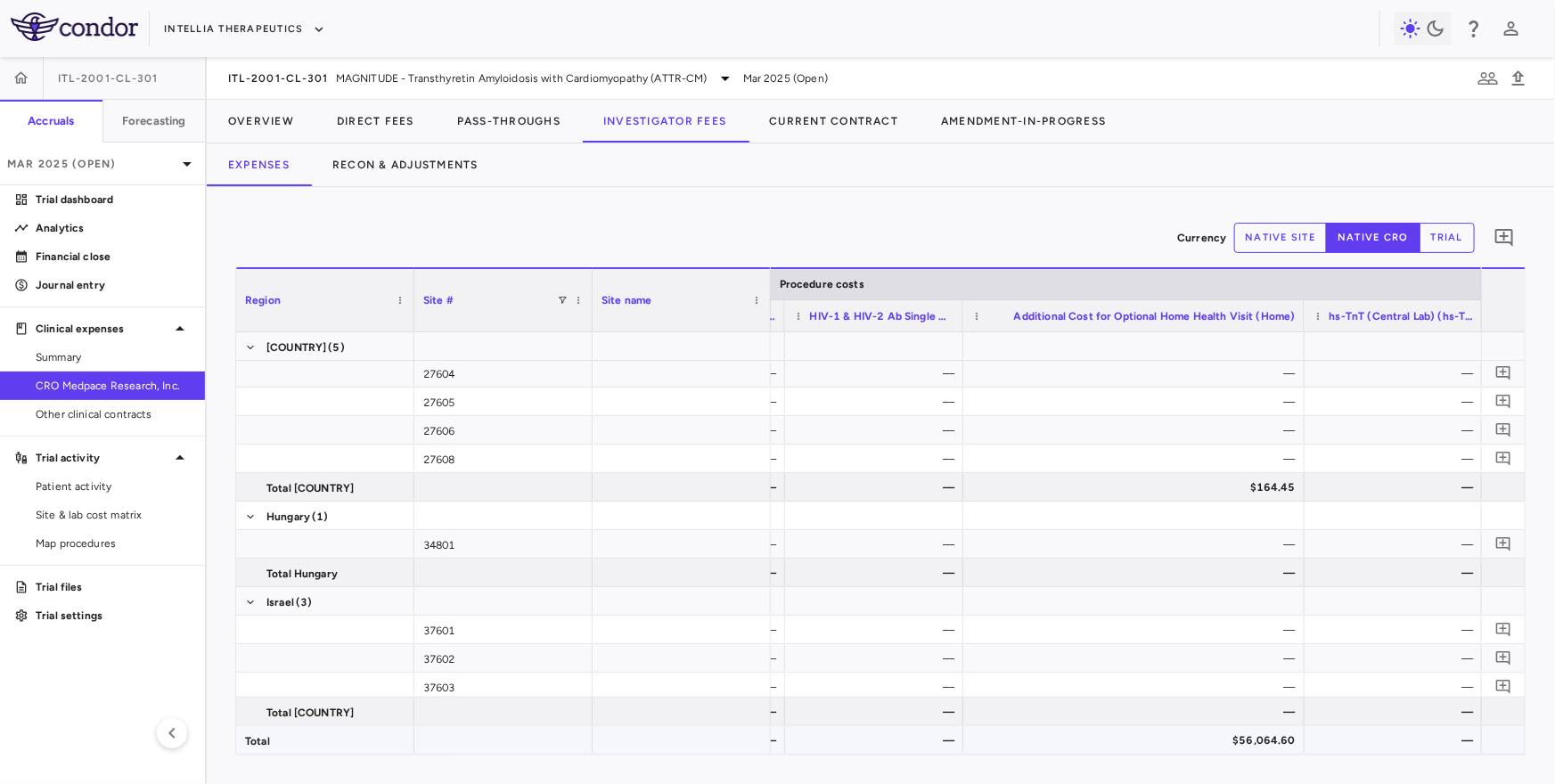 click on "$56,064.60" at bounding box center [1137, 740] 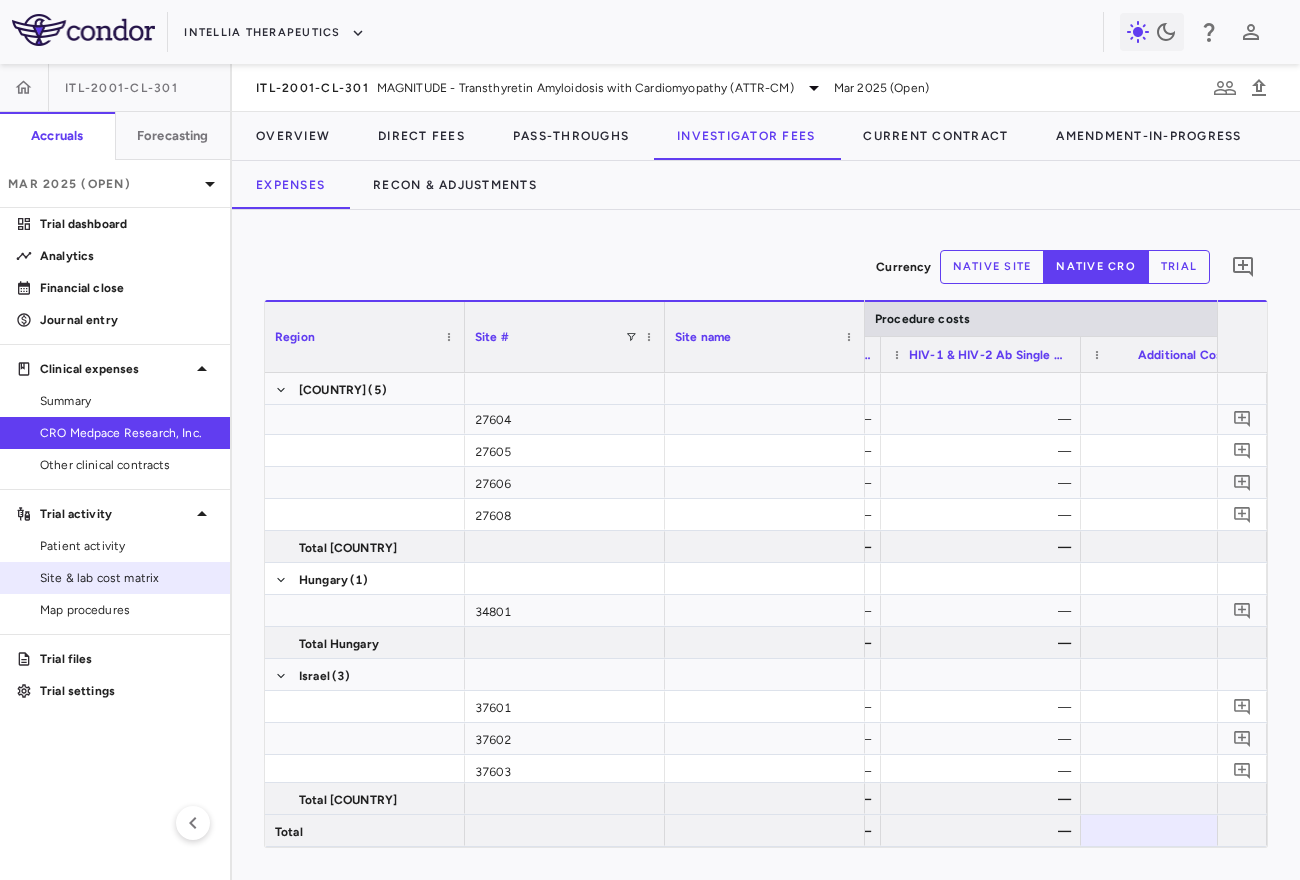 click on "Site & lab cost matrix" at bounding box center [115, 578] 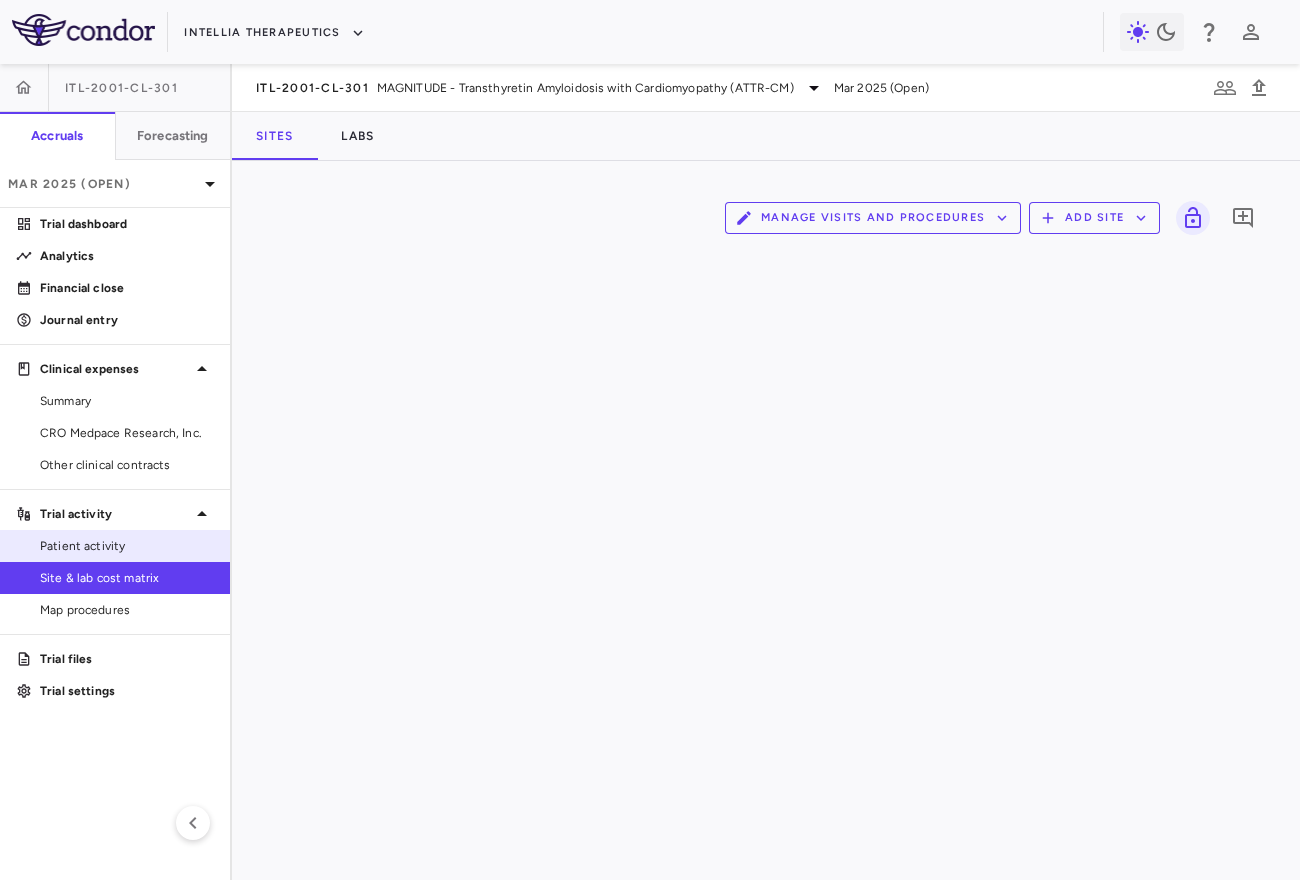 click on "Patient activity" at bounding box center (127, 546) 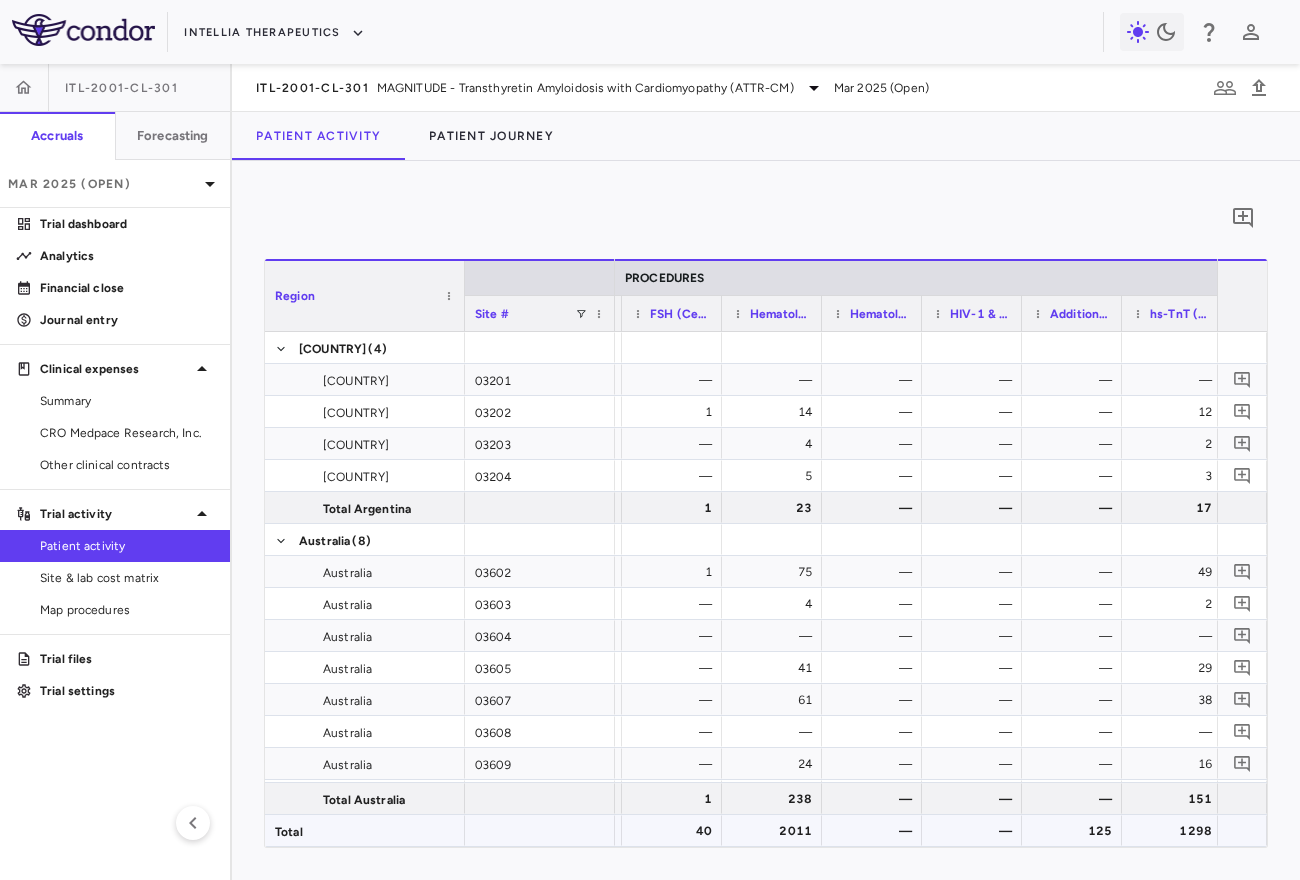 click on "125" at bounding box center [1076, 831] 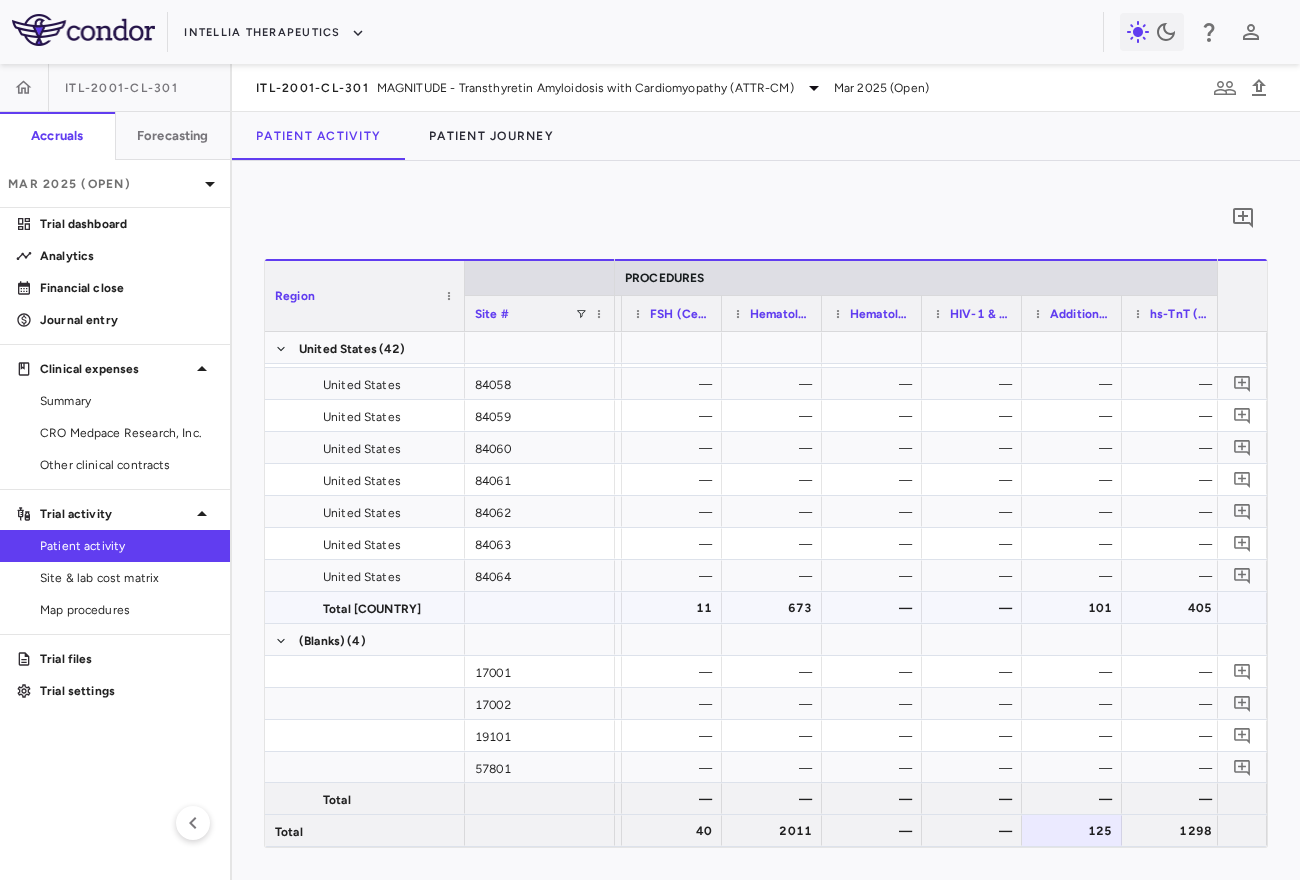 click on "101" at bounding box center [1076, 608] 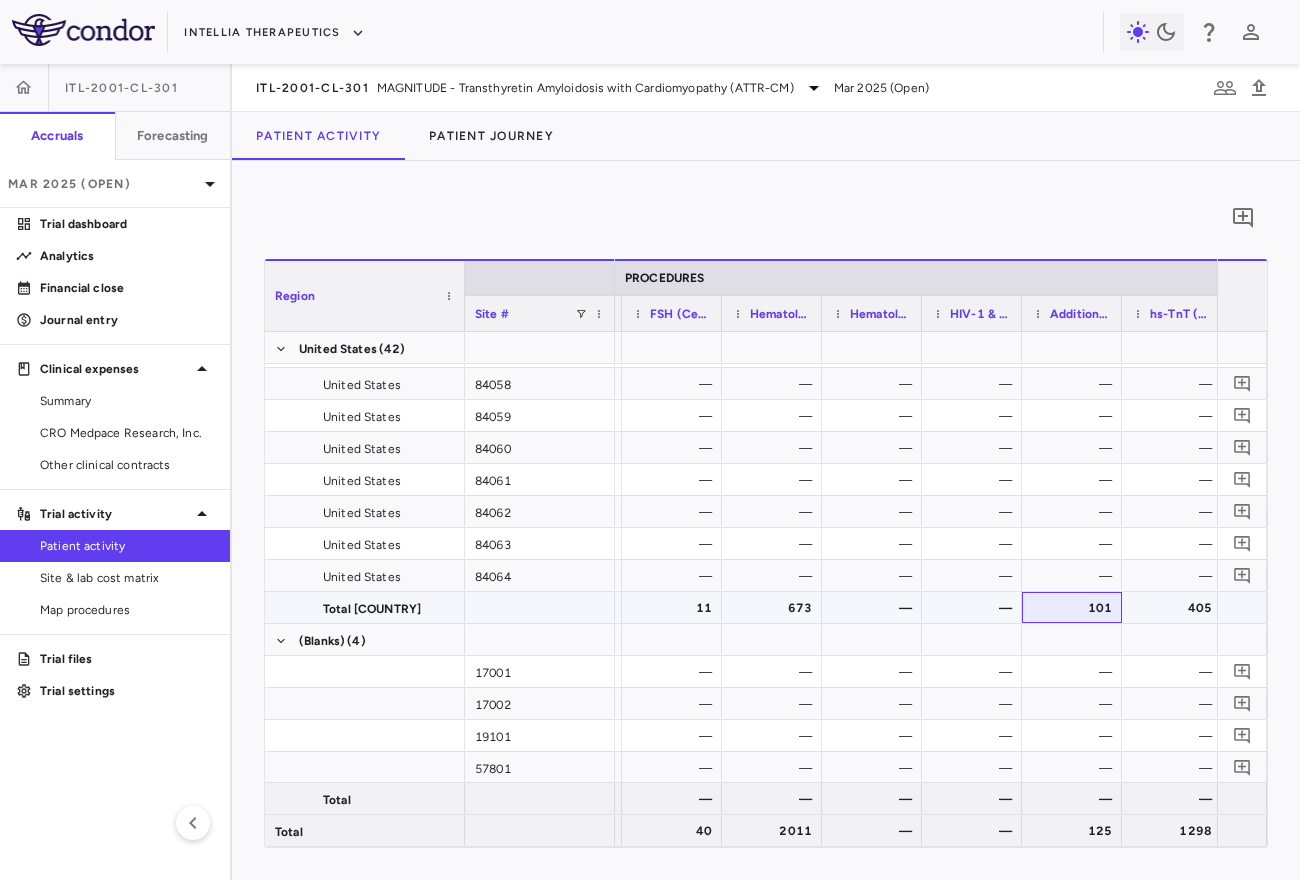 click on "101" at bounding box center [1076, 608] 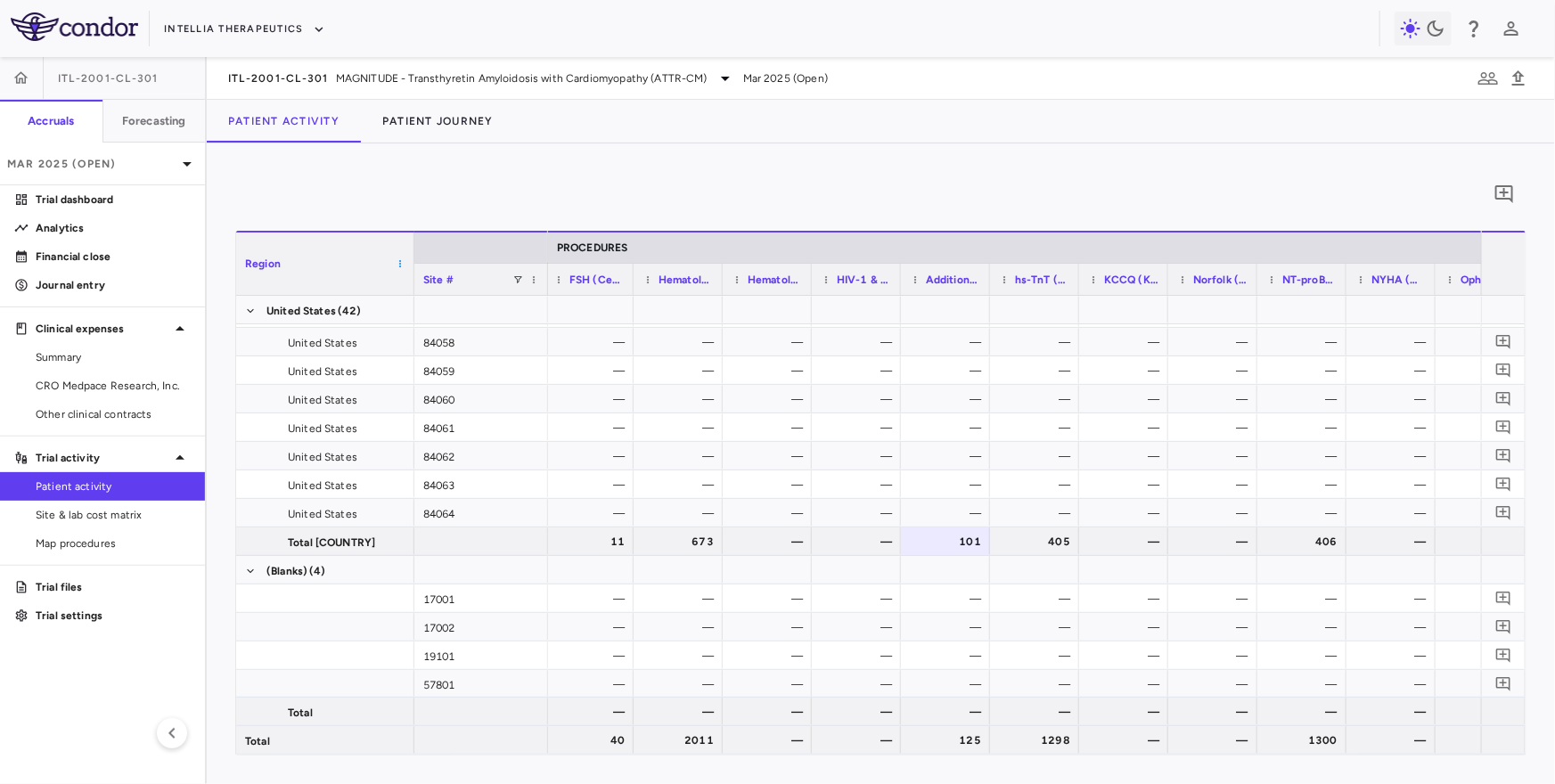 click at bounding box center [400, 264] 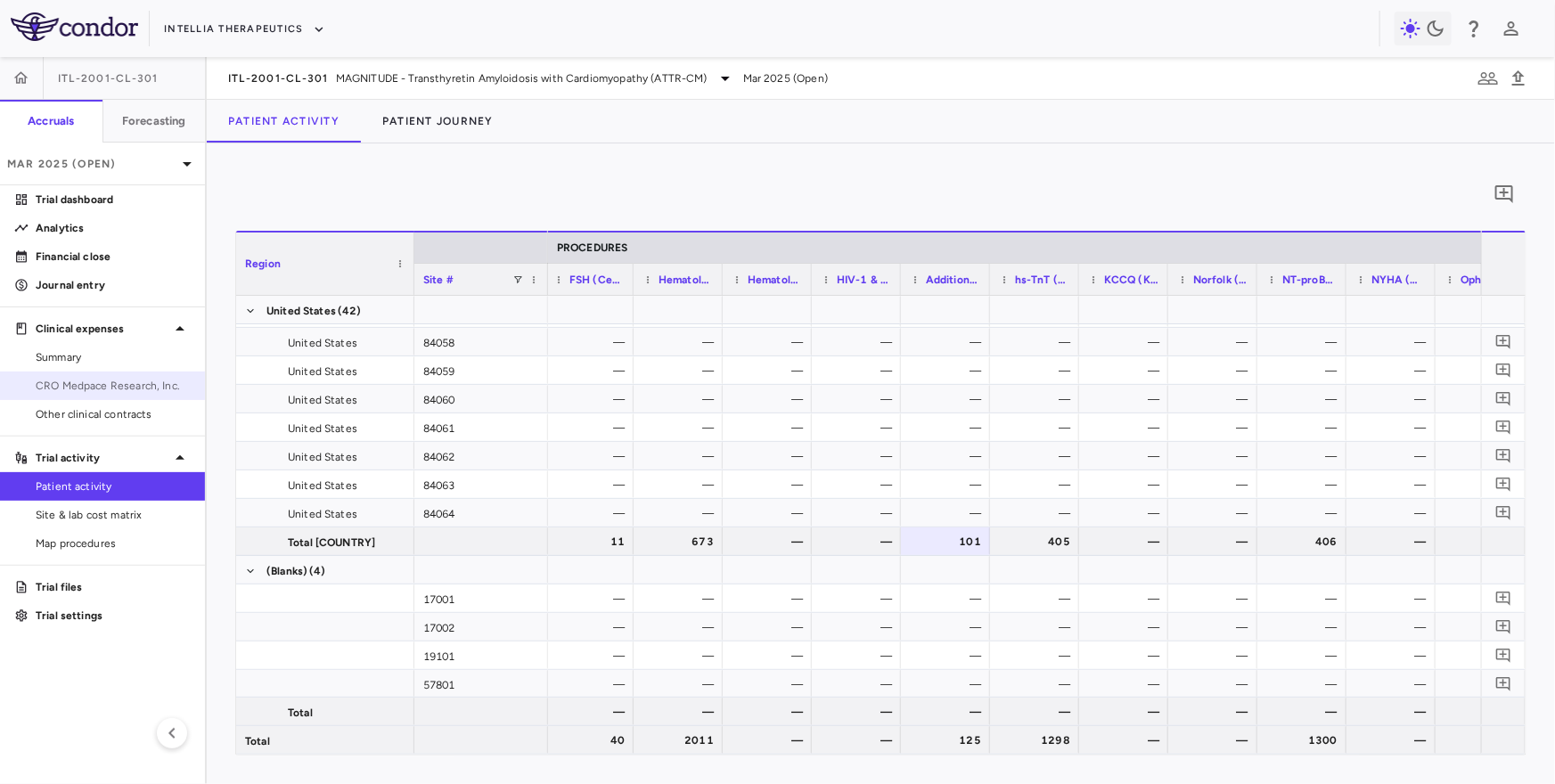 click on "CRO Medpace Research, Inc." at bounding box center (102, 386) 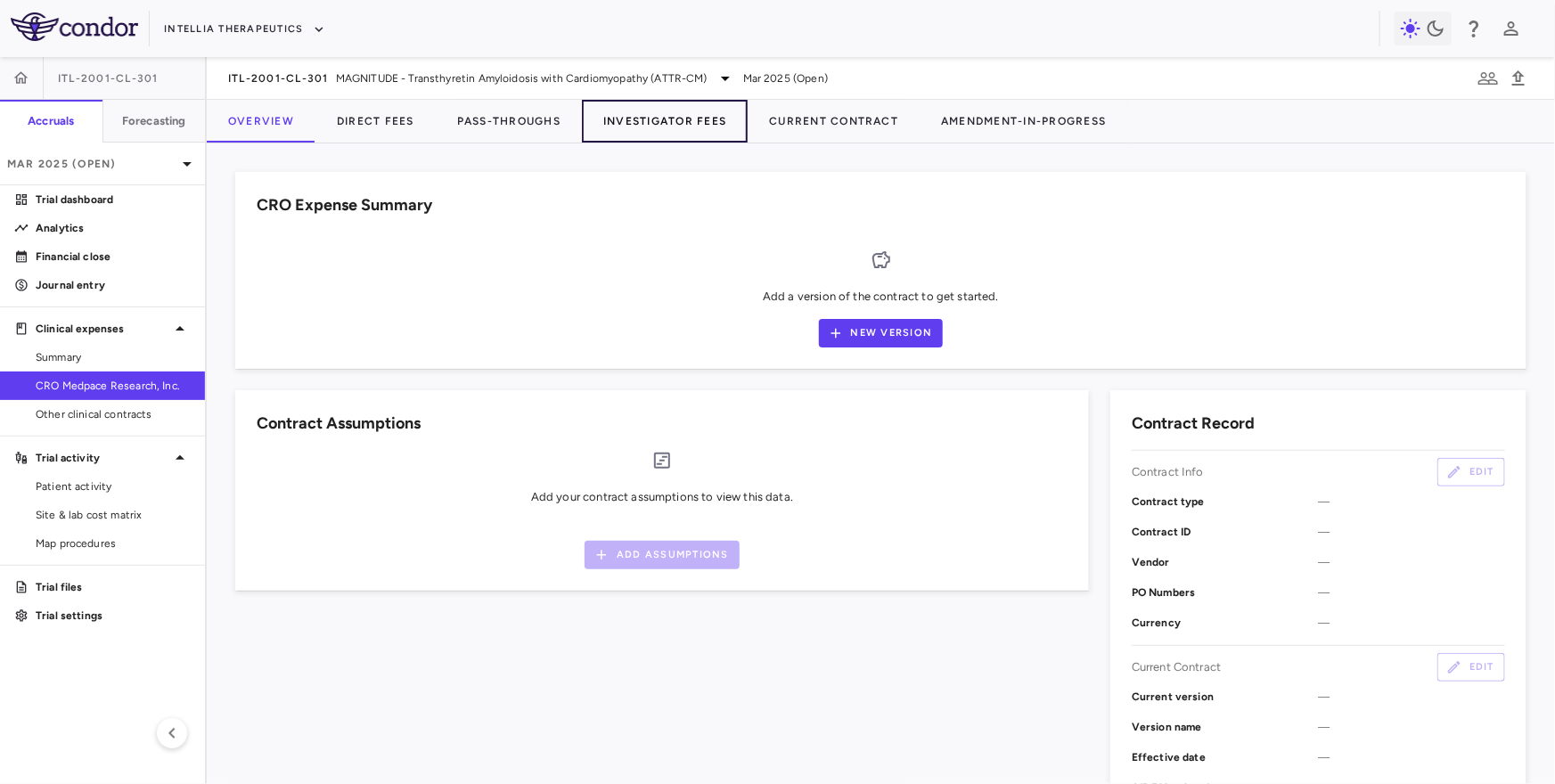 click on "Investigator Fees" at bounding box center [665, 121] 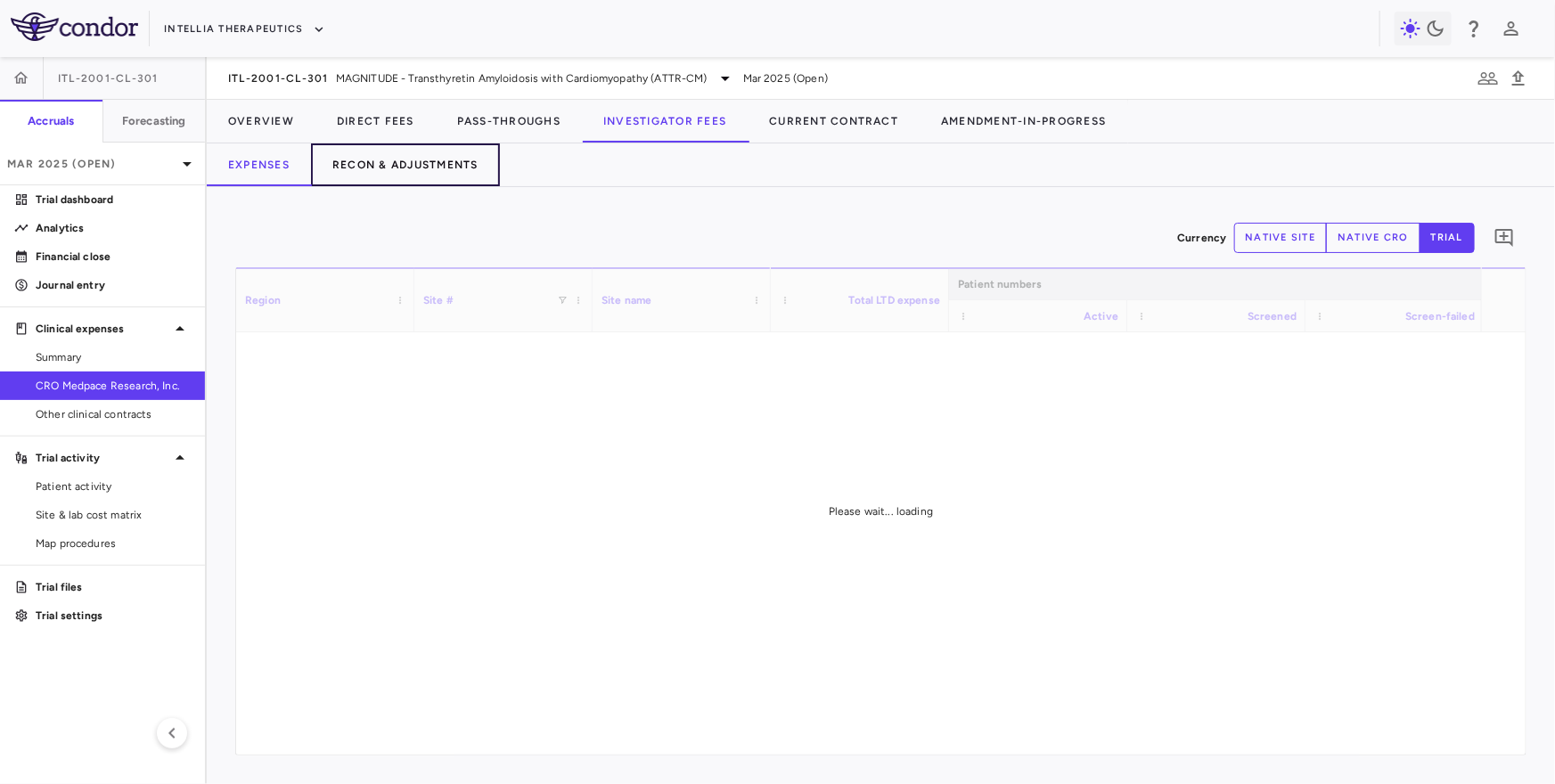 click on "Recon & Adjustments" at bounding box center (405, 165) 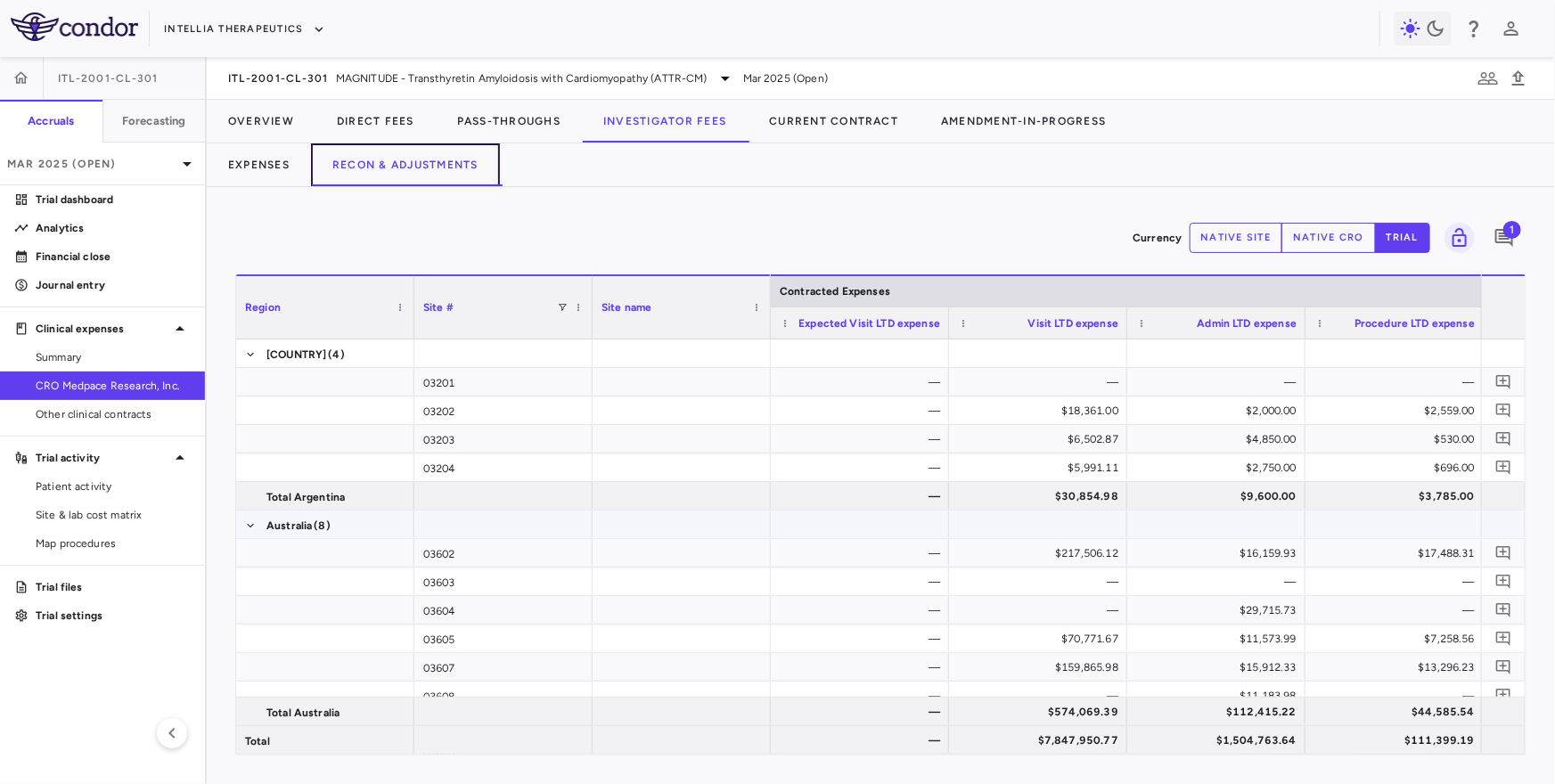 scroll, scrollTop: 0, scrollLeft: 9, axis: horizontal 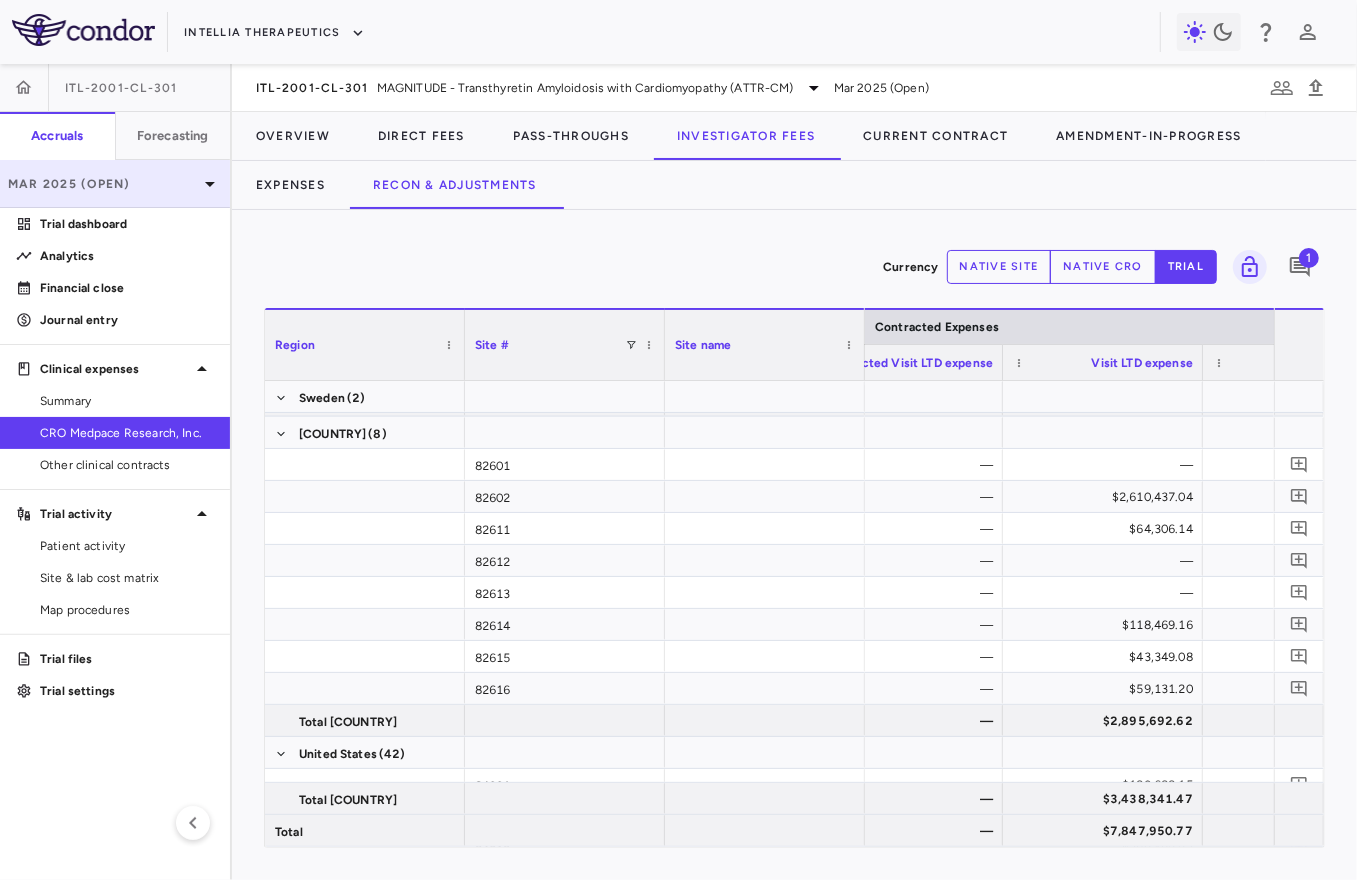 click on "Mar 2025 (Open)" at bounding box center (115, 184) 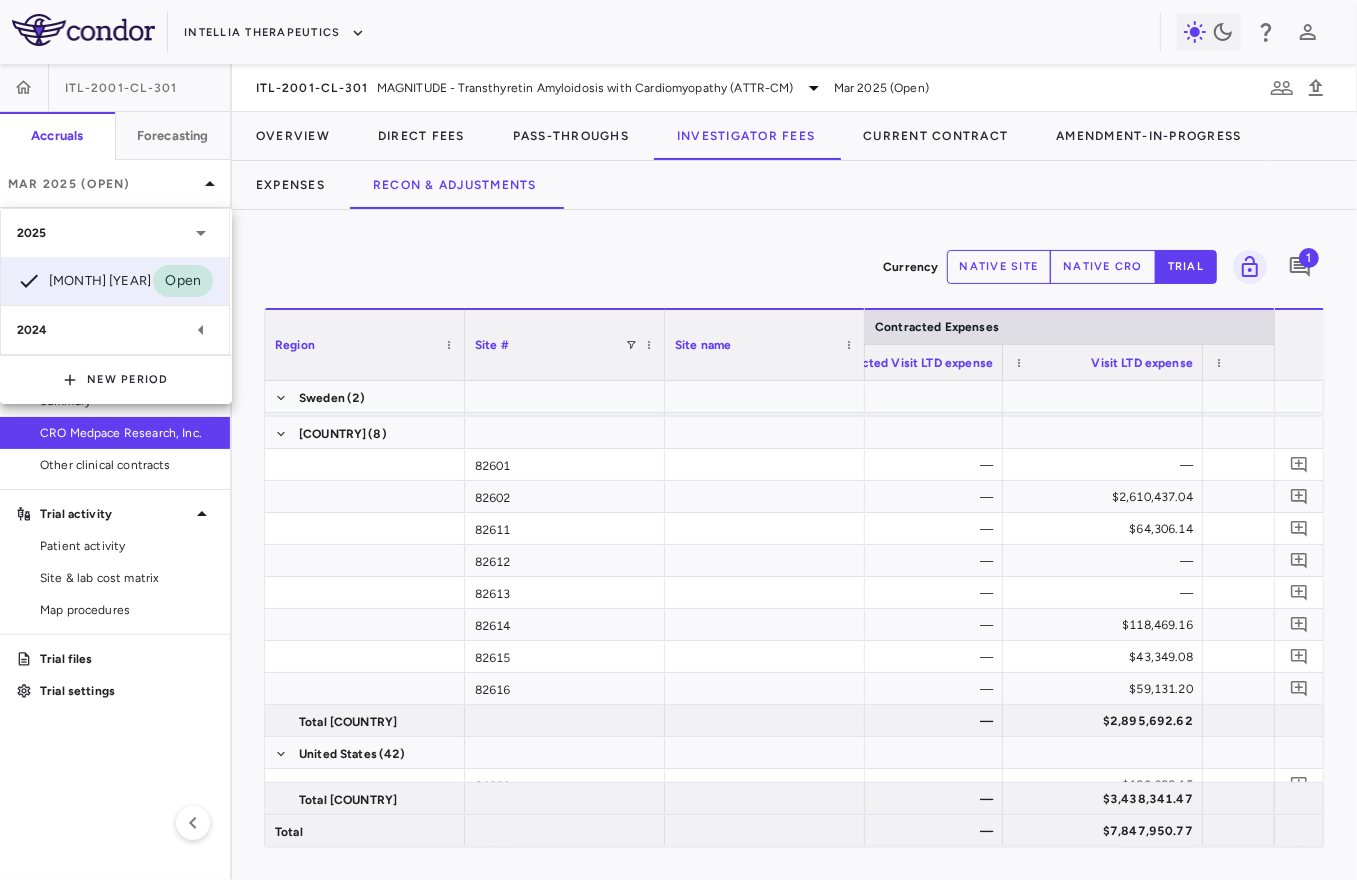 click at bounding box center (678, 440) 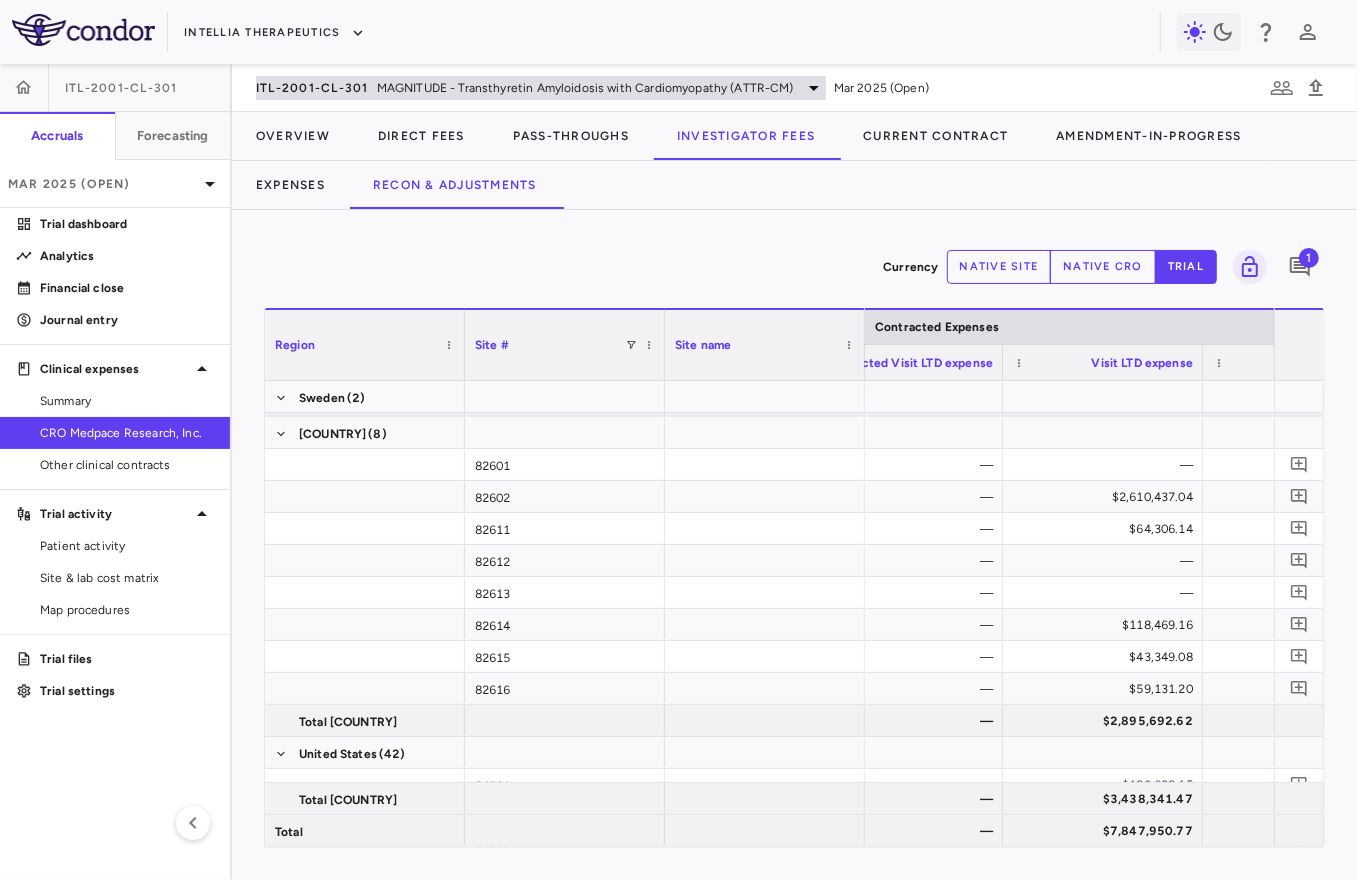 click on "ITL-2001-CL-301" at bounding box center [312, 88] 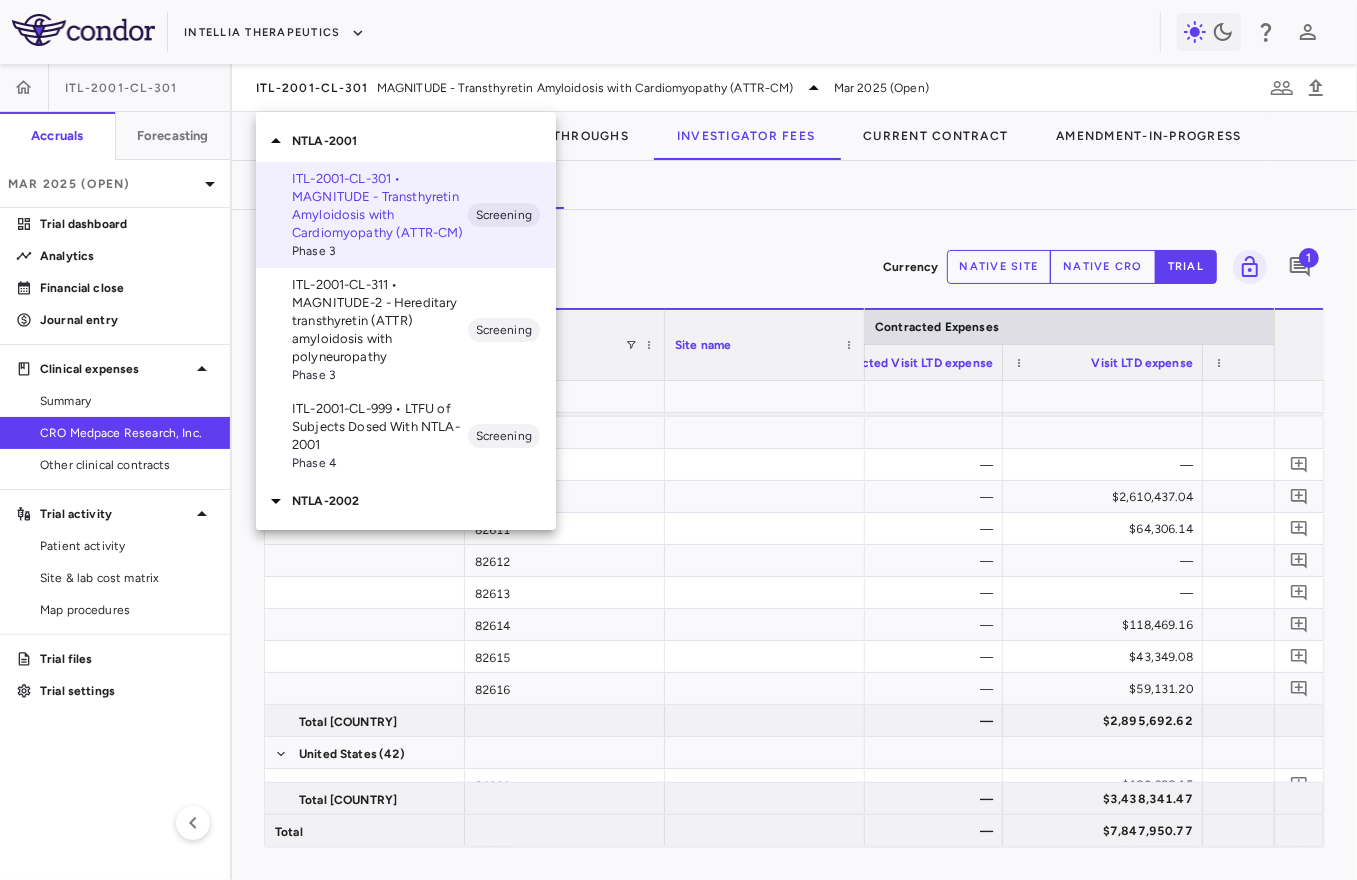 click on "NTLA-2002" at bounding box center [406, 501] 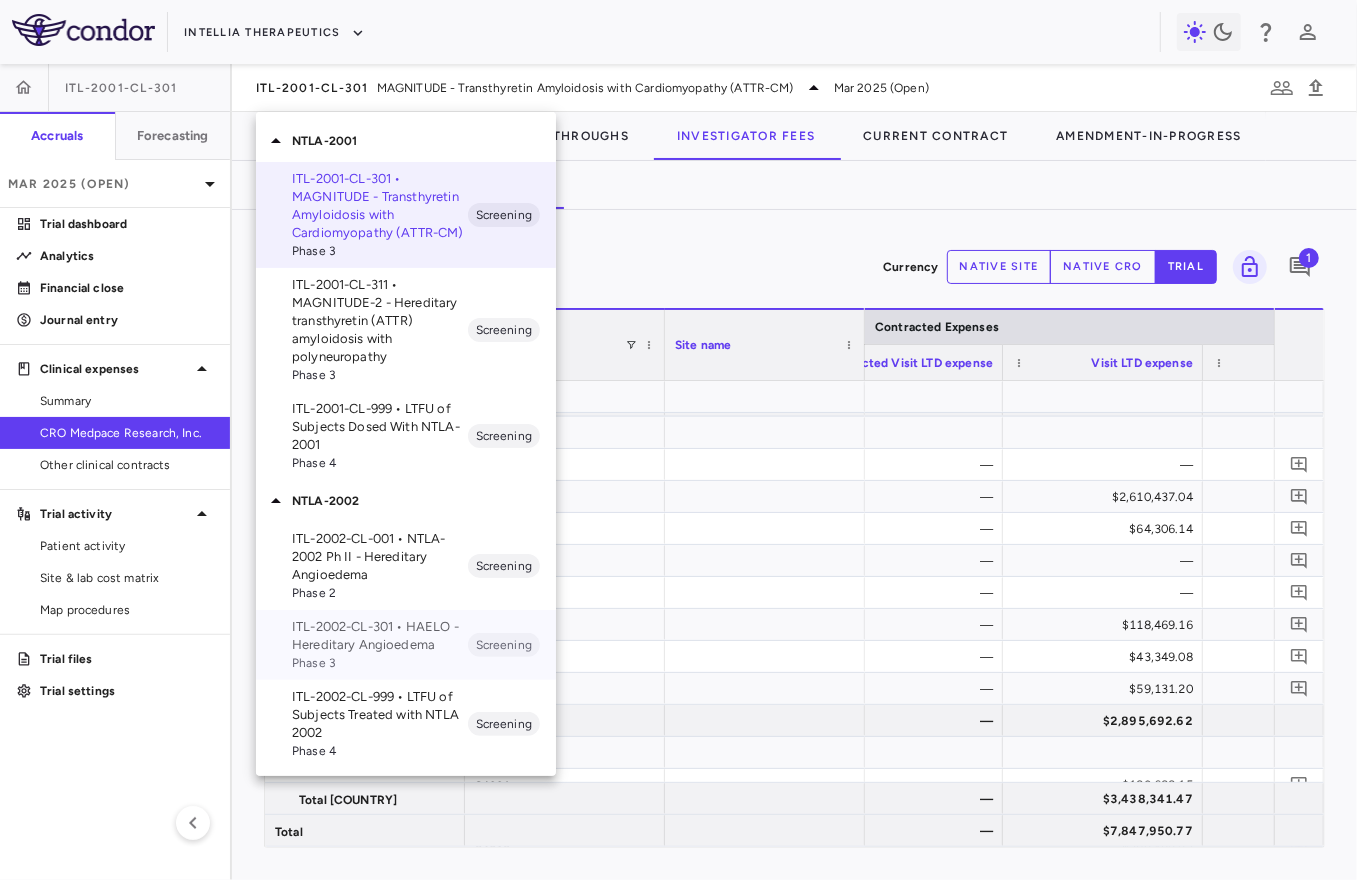 click on "ITL-2002-CL-301 • HAELO - Hereditary Angioedema" at bounding box center (380, 636) 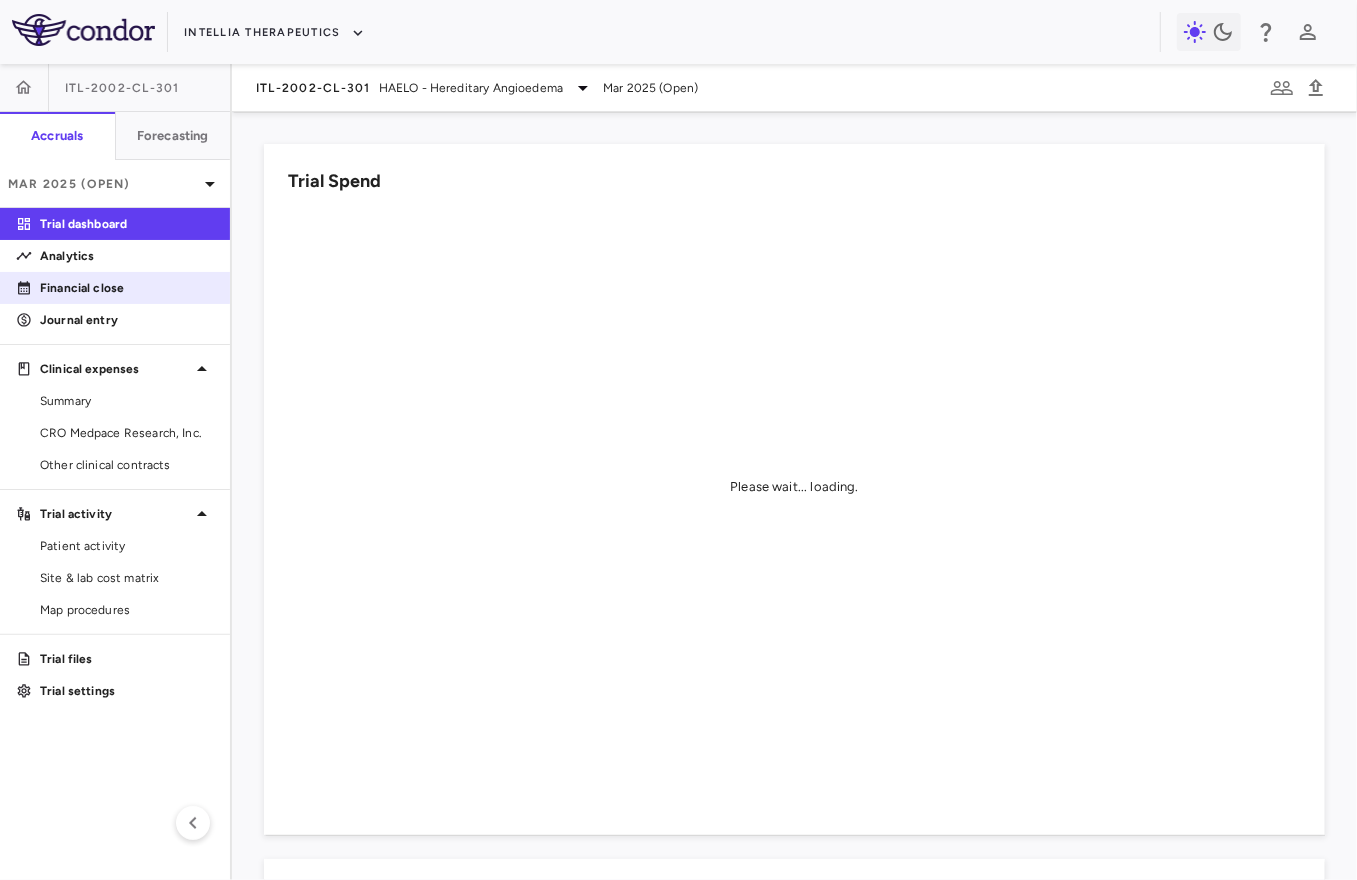 click on "Financial close" at bounding box center (127, 288) 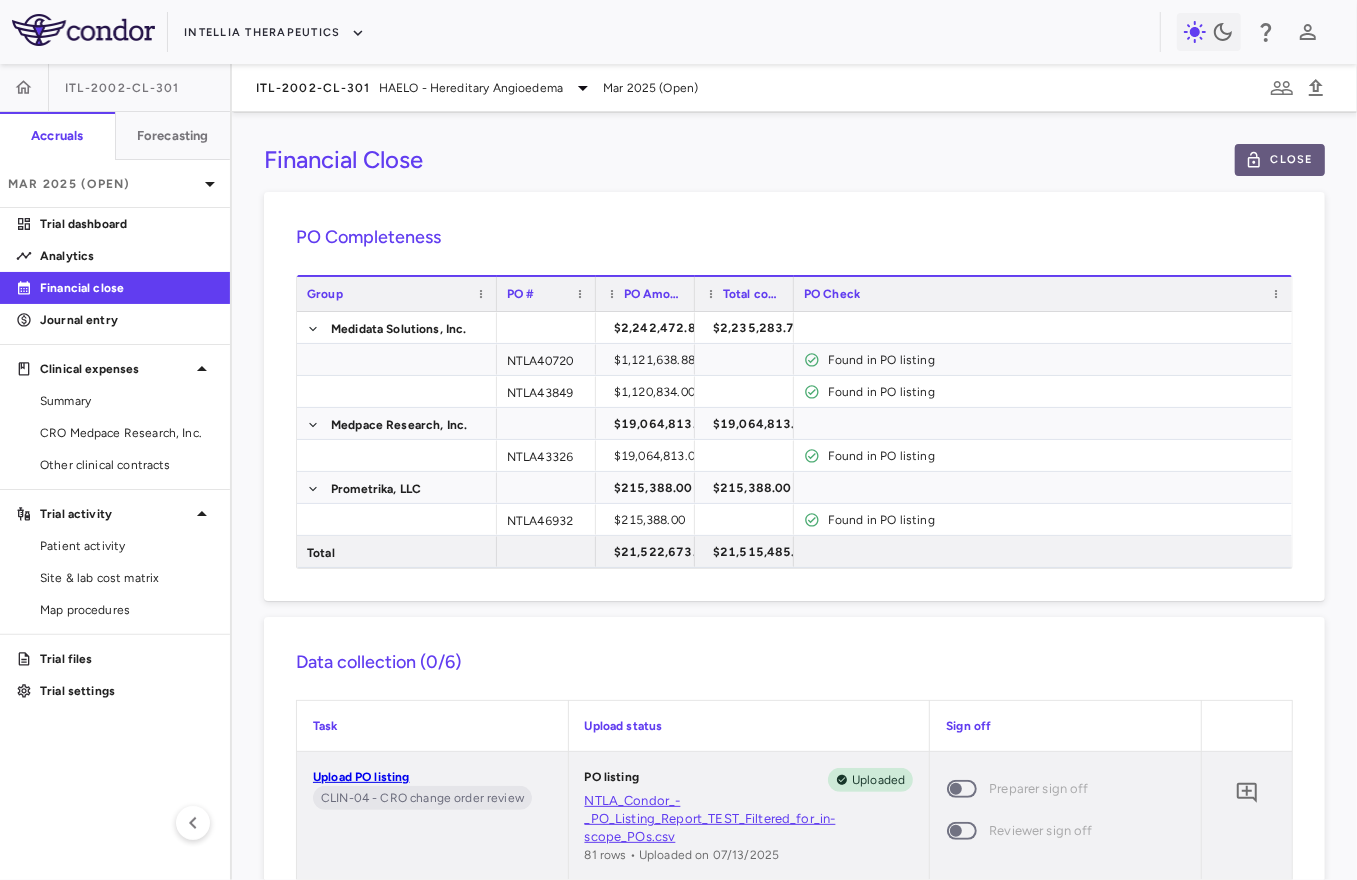 click on "Close" at bounding box center (1280, 160) 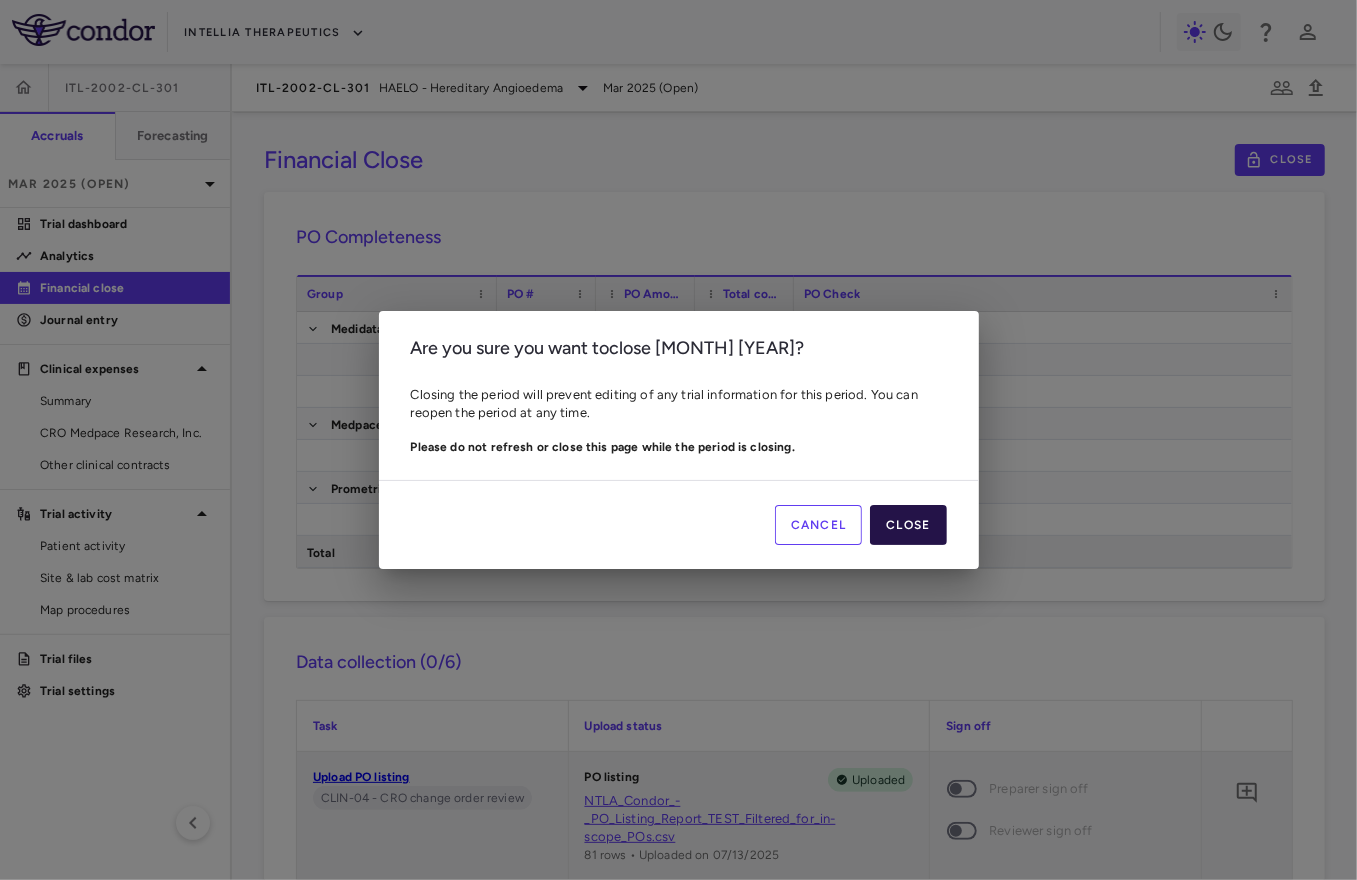 click on "Close" at bounding box center [908, 525] 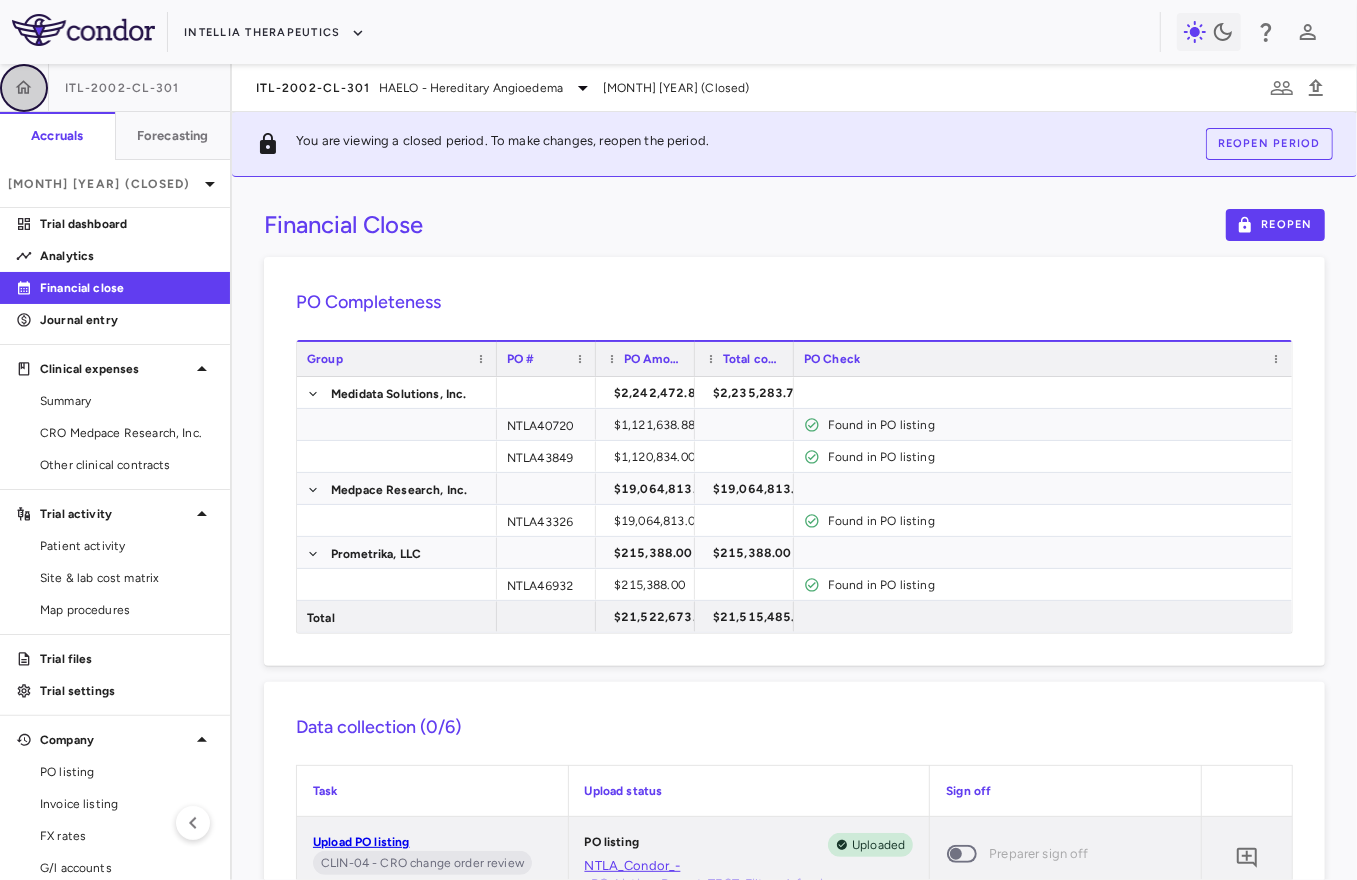 click 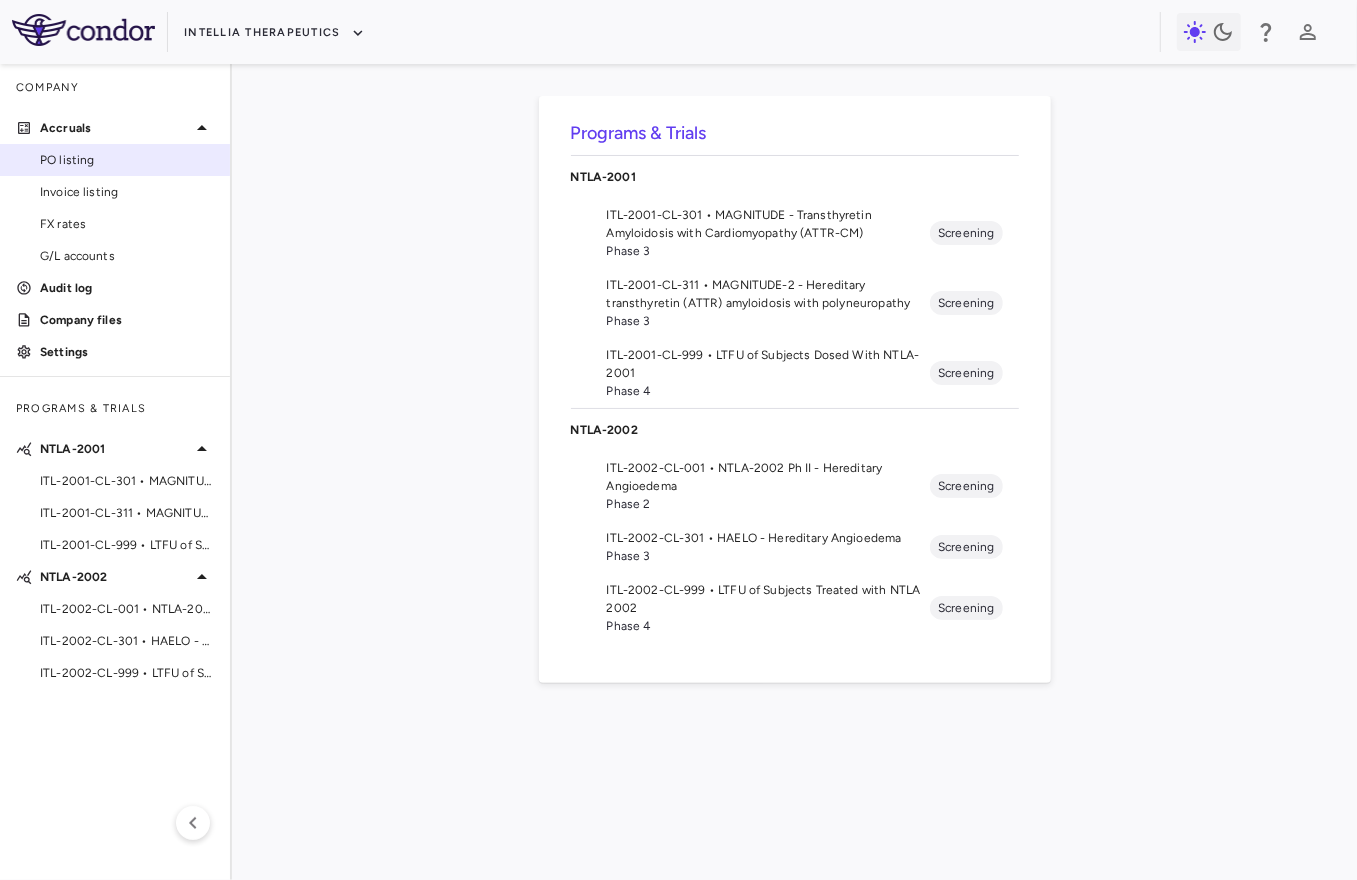drag, startPoint x: 143, startPoint y: 189, endPoint x: 196, endPoint y: 158, distance: 61.400326 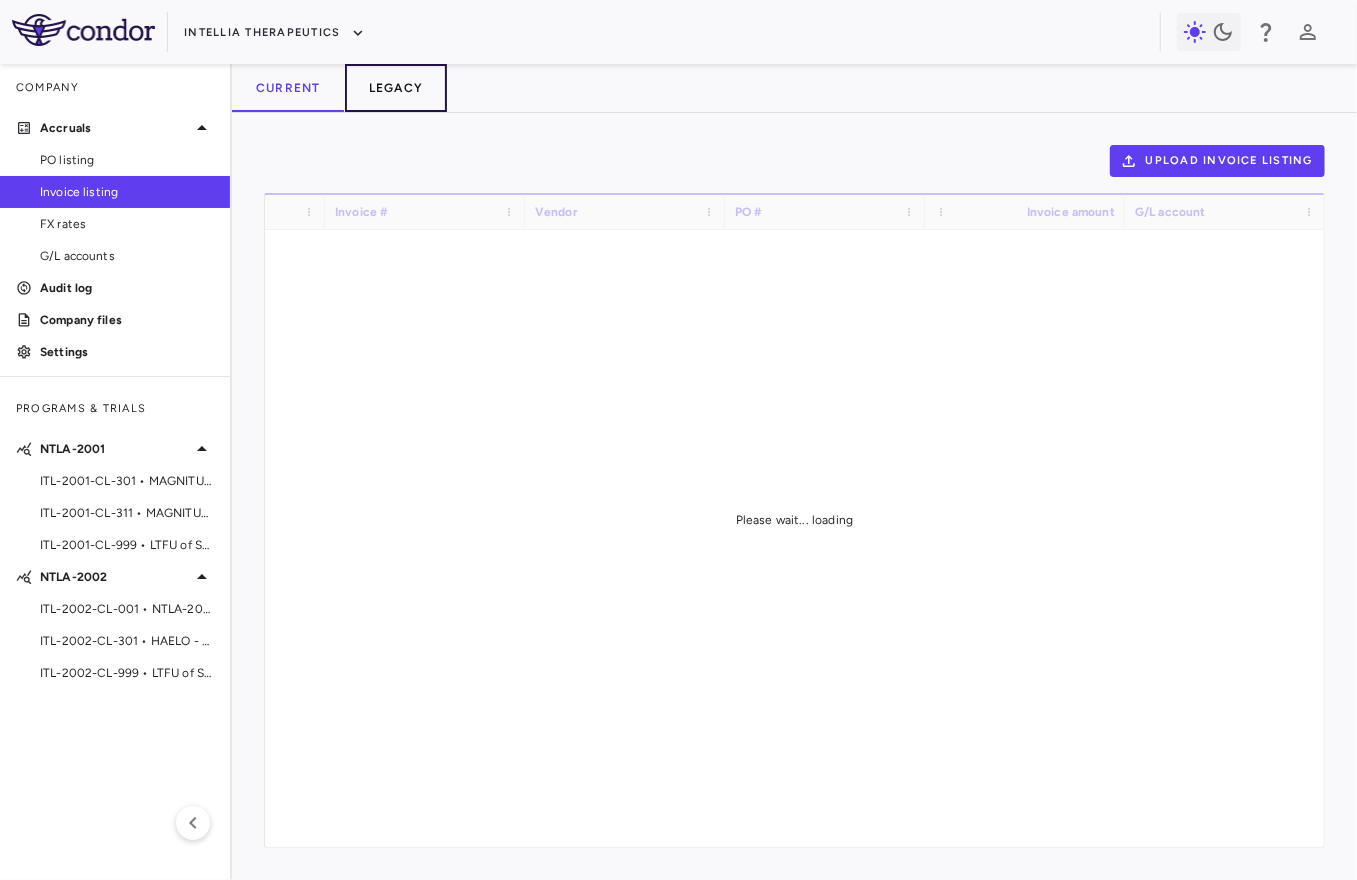 click on "Legacy" at bounding box center [396, 88] 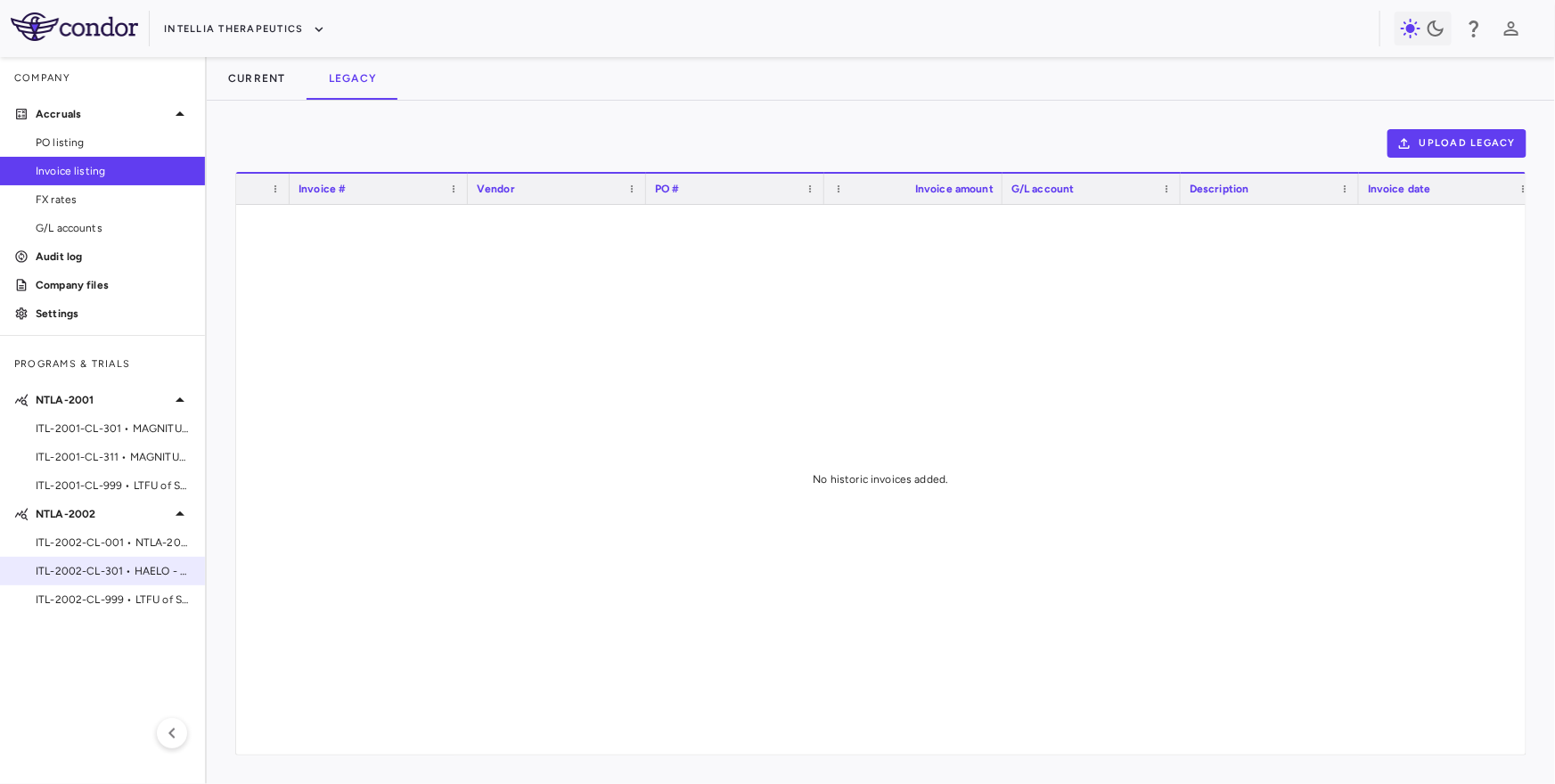click on "ITL-2002-CL-301 • HAELO - Hereditary Angioedema" at bounding box center (113, 571) 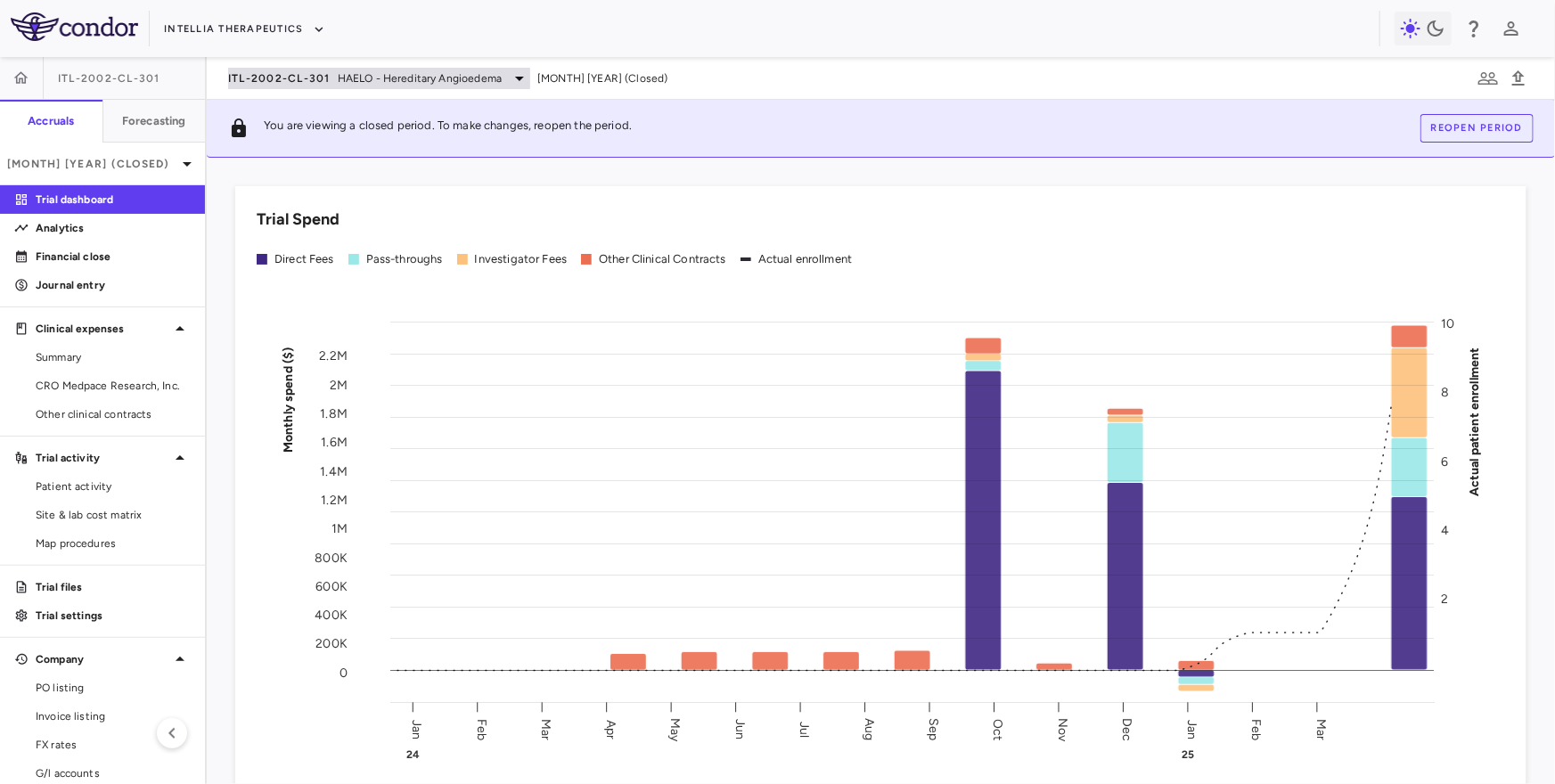 click on "ITL-2002-CL-301 HAELO - Hereditary Angioedema" at bounding box center [379, 78] 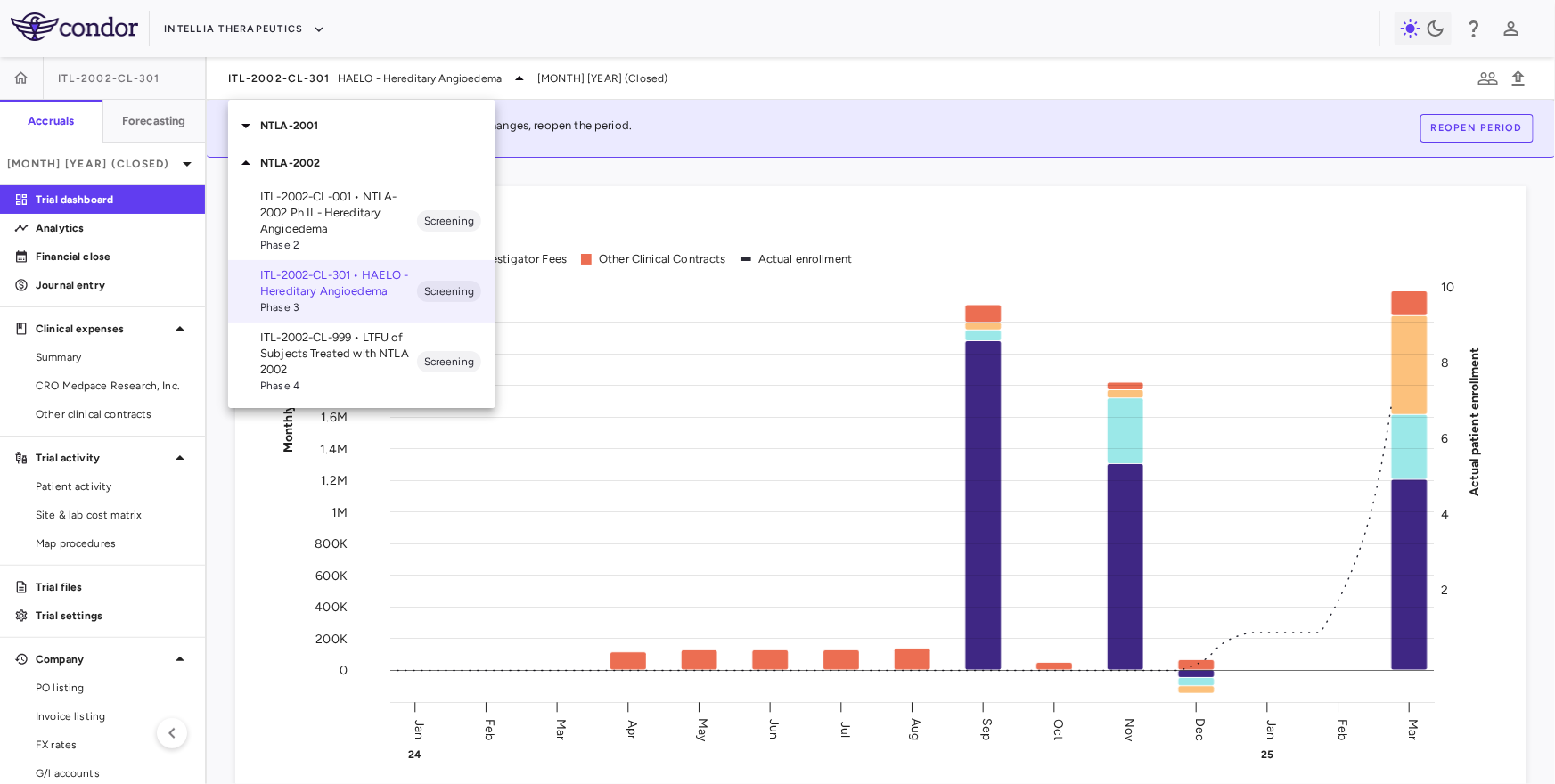 click on "NTLA-2001" at bounding box center [378, 126] 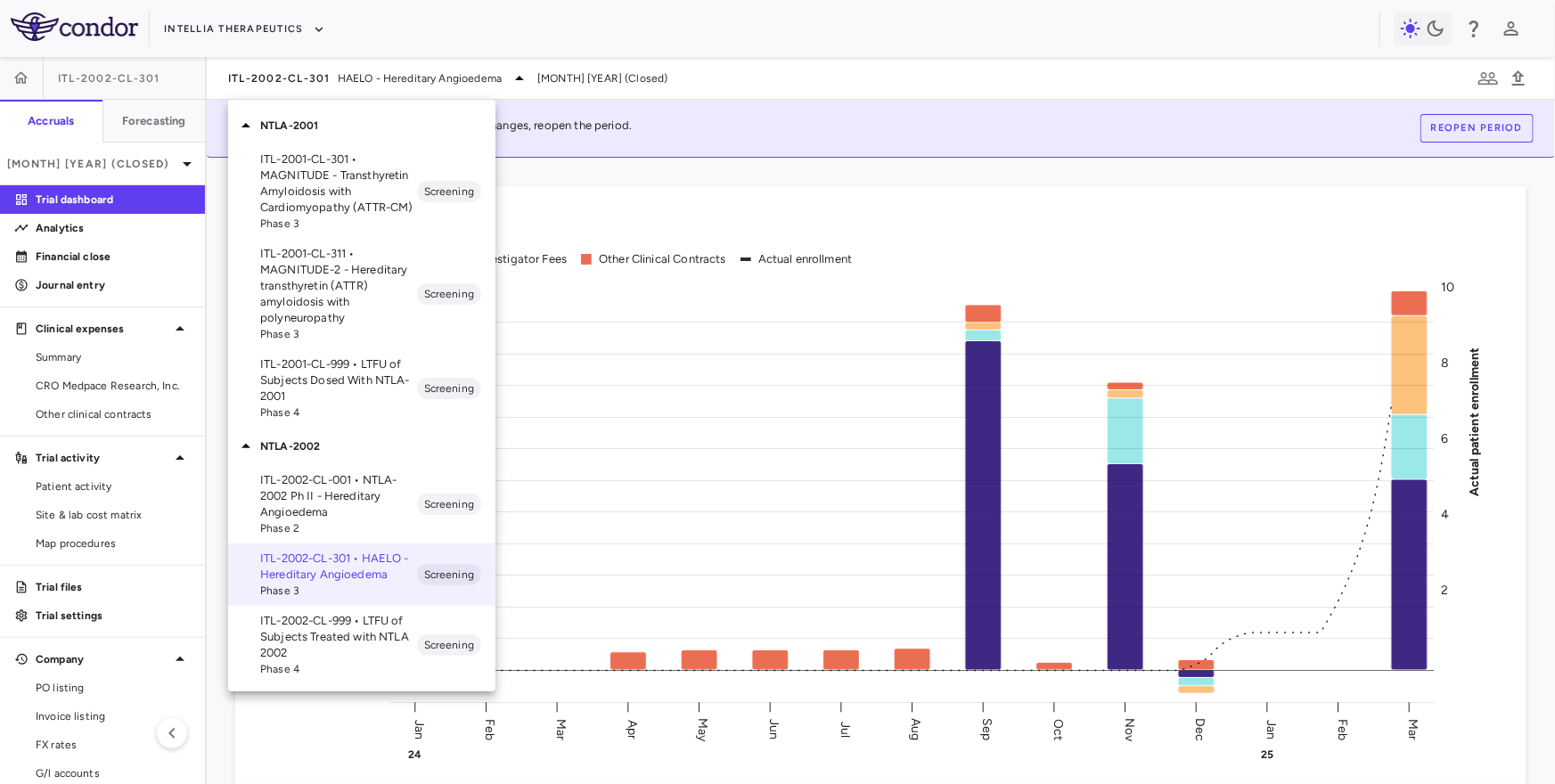 click on "ITL-2001-CL-311 • MAGNITUDE-2 - Hereditary transthyretin (ATTR) amyloidosis with polyneuropathy" at bounding box center [339, 286] 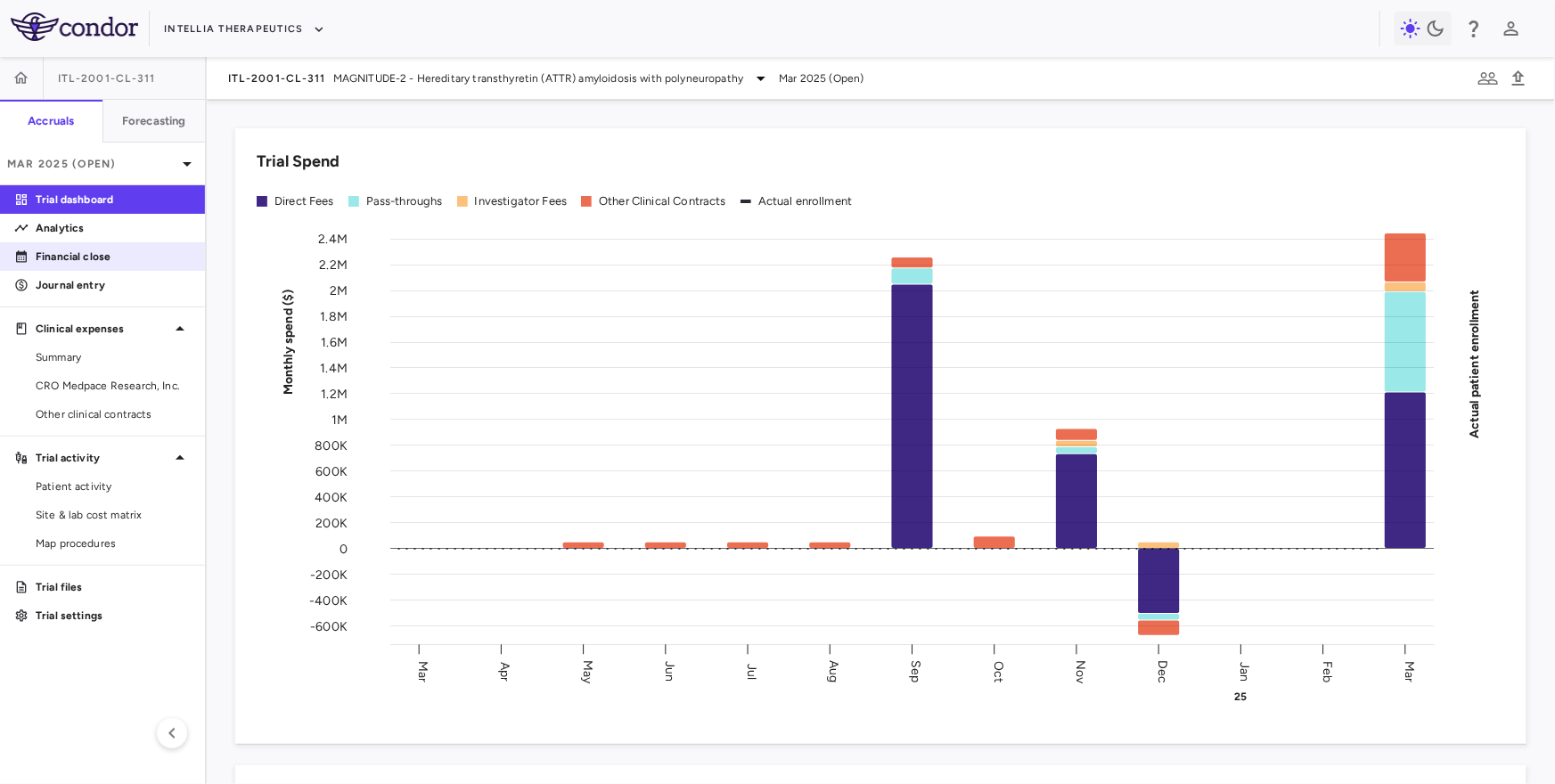 click on "Financial close" at bounding box center [113, 257] 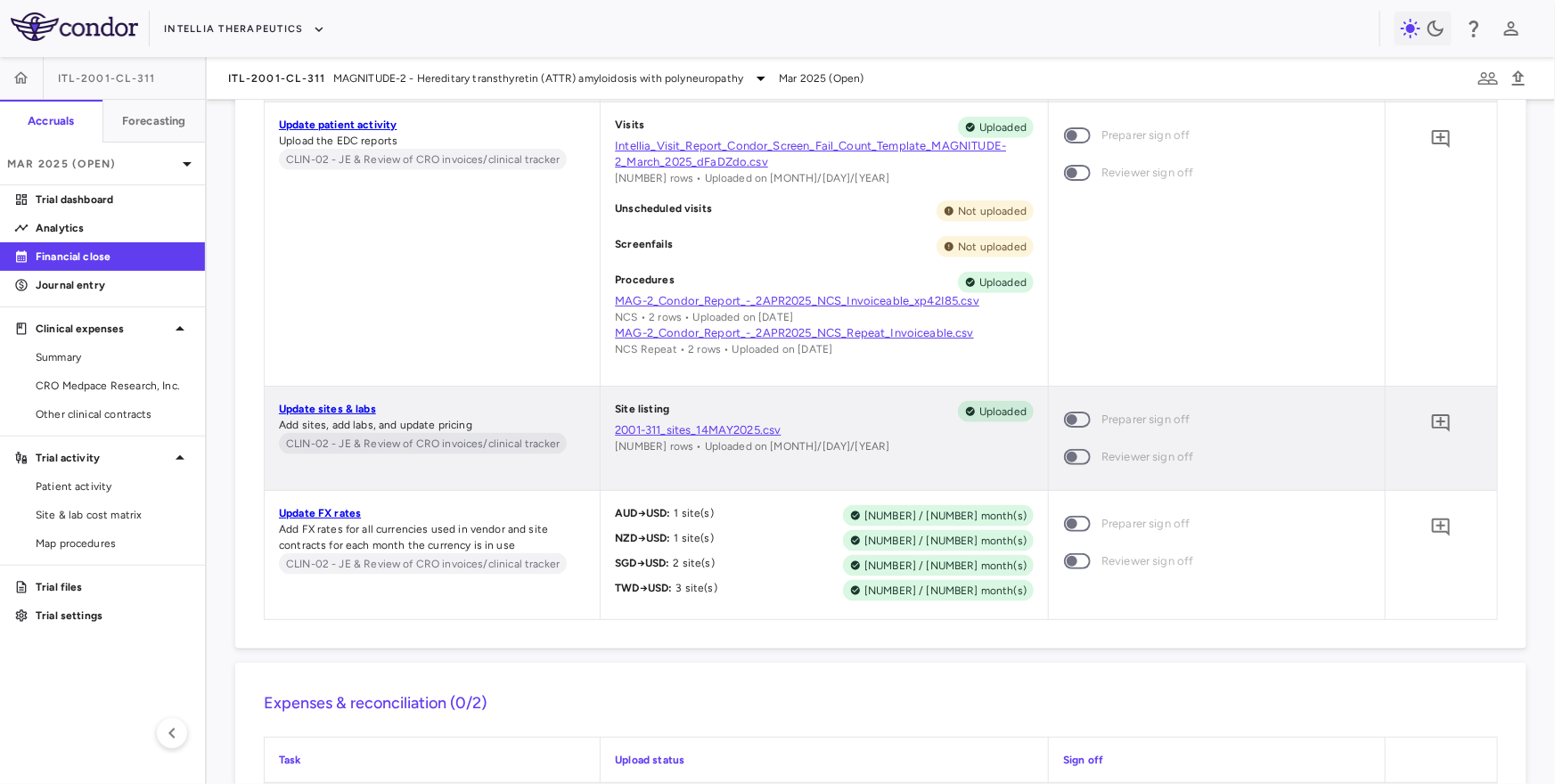 scroll, scrollTop: 971, scrollLeft: 0, axis: vertical 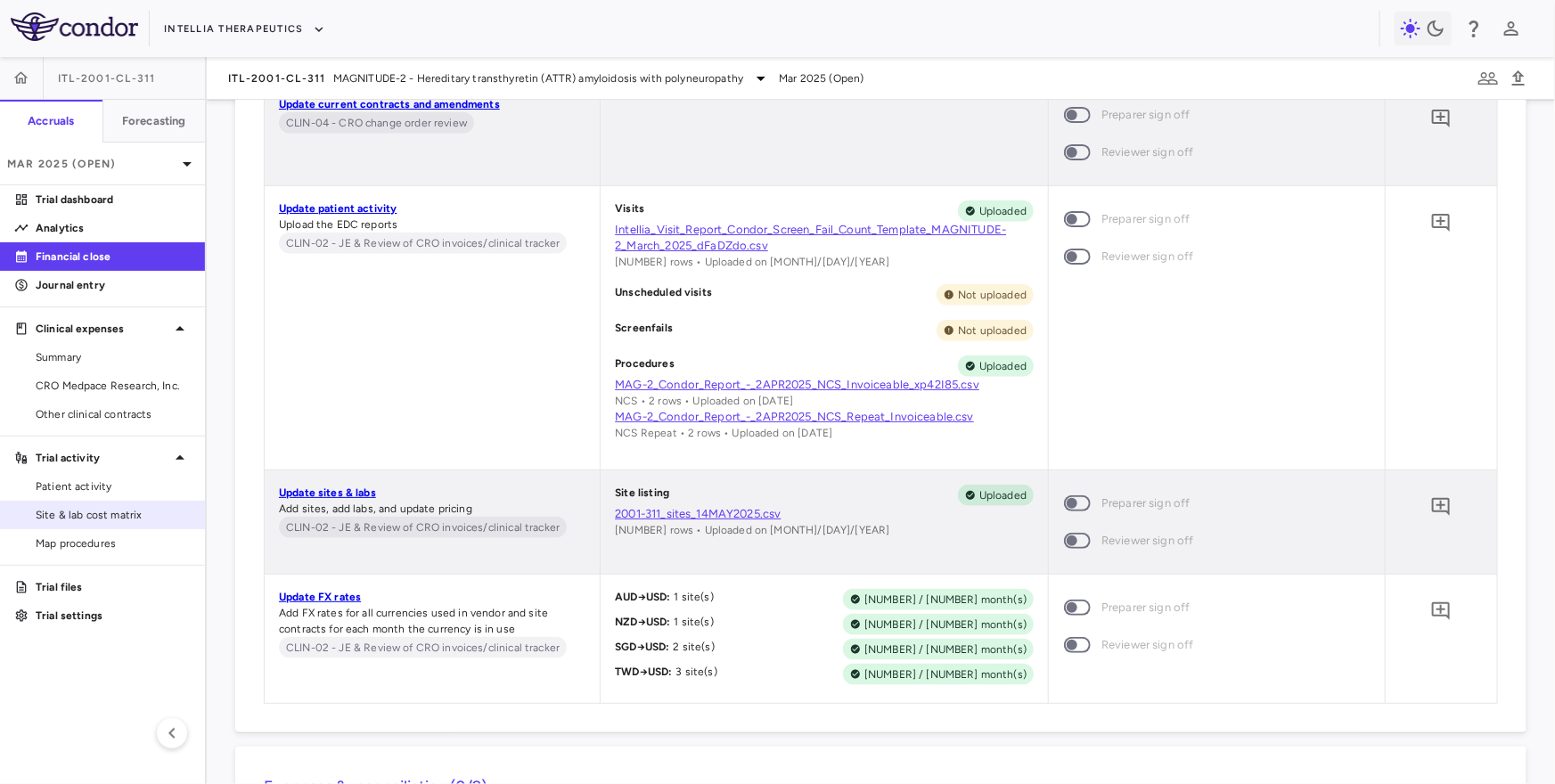 click on "Site & lab cost matrix" at bounding box center [113, 515] 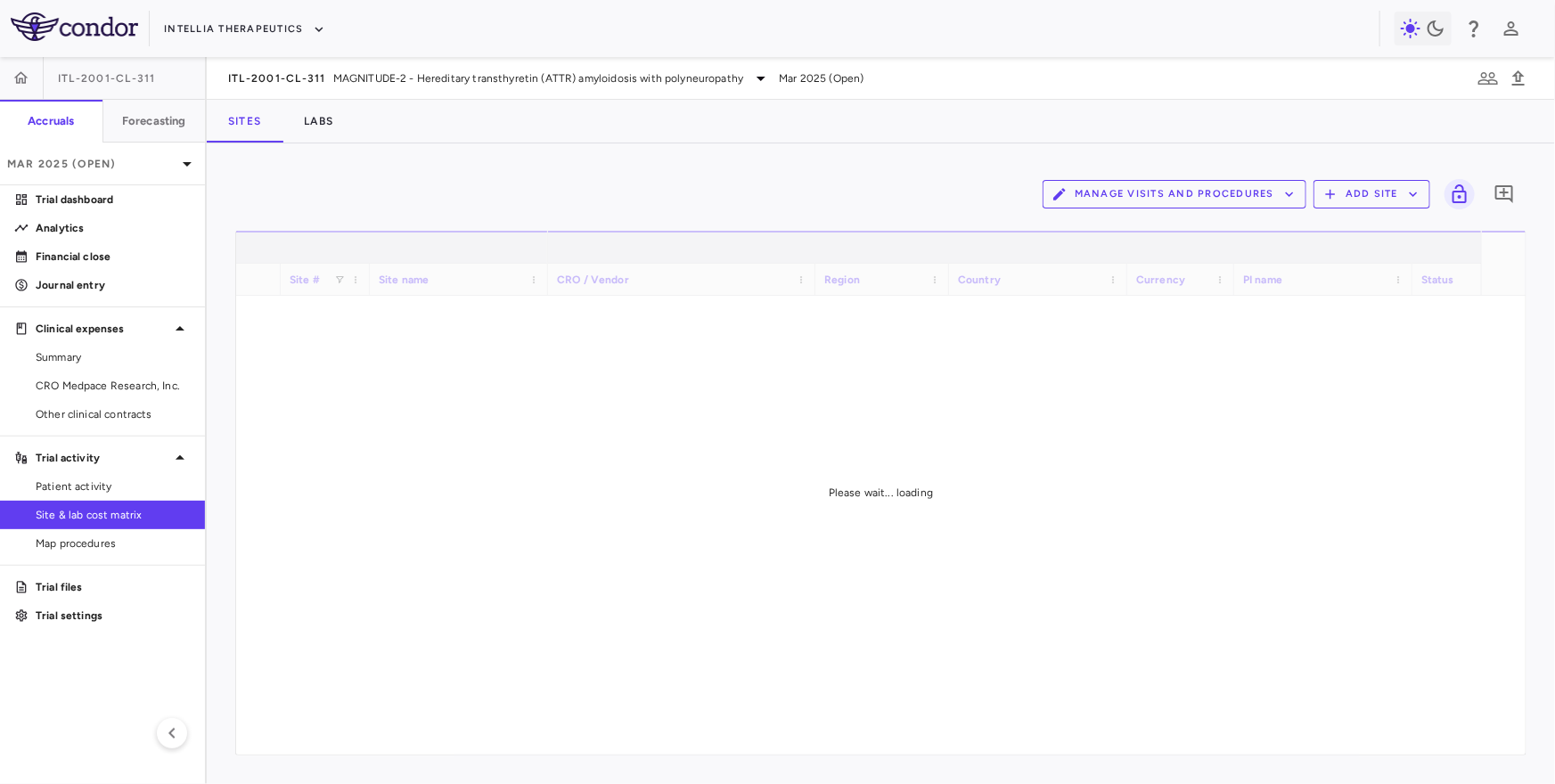 click on "Manage Visits and Procedures" at bounding box center (1174, 194) 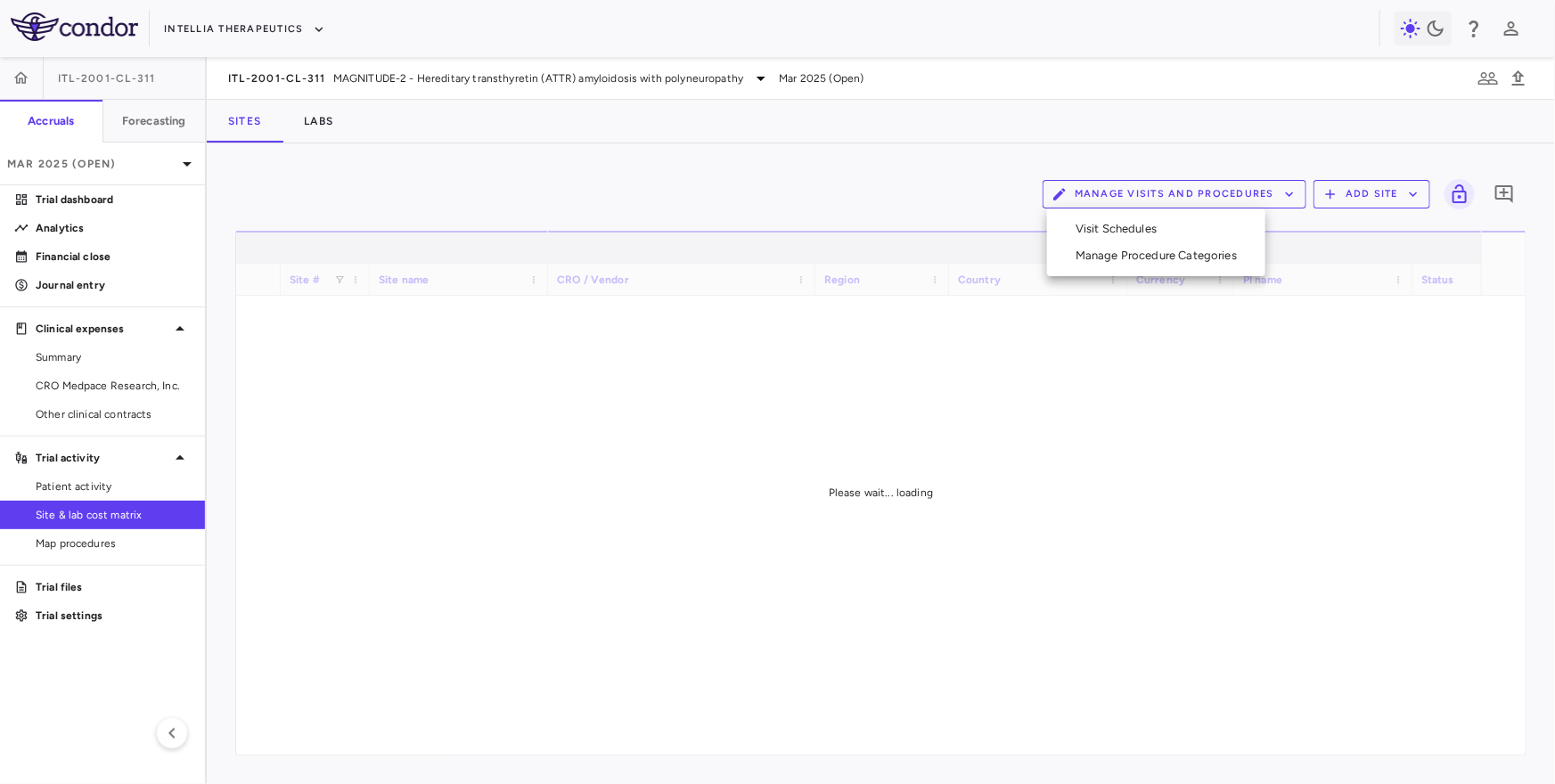 click on "Manage Procedure Categories" at bounding box center [1156, 256] 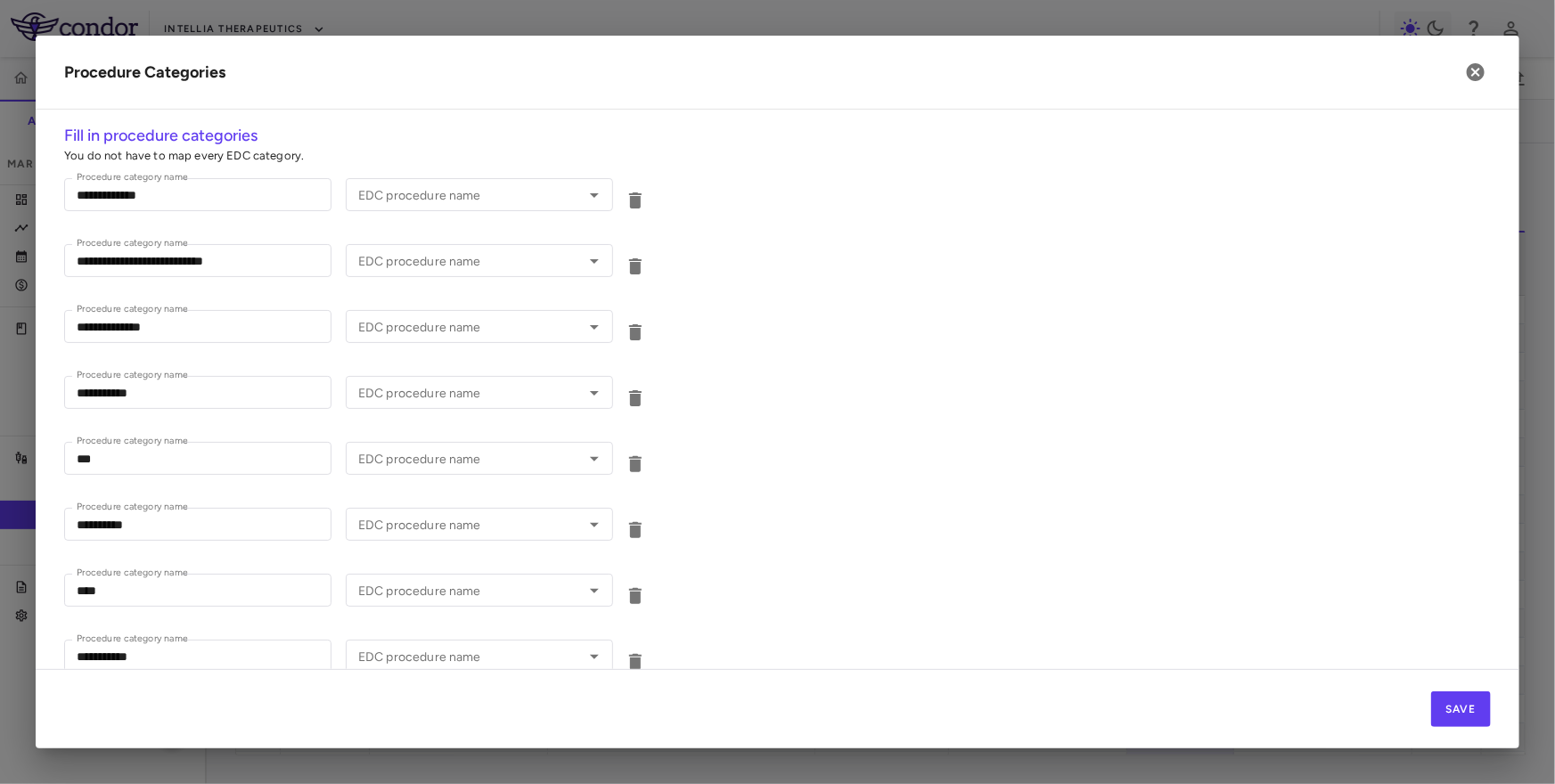 type on "***" 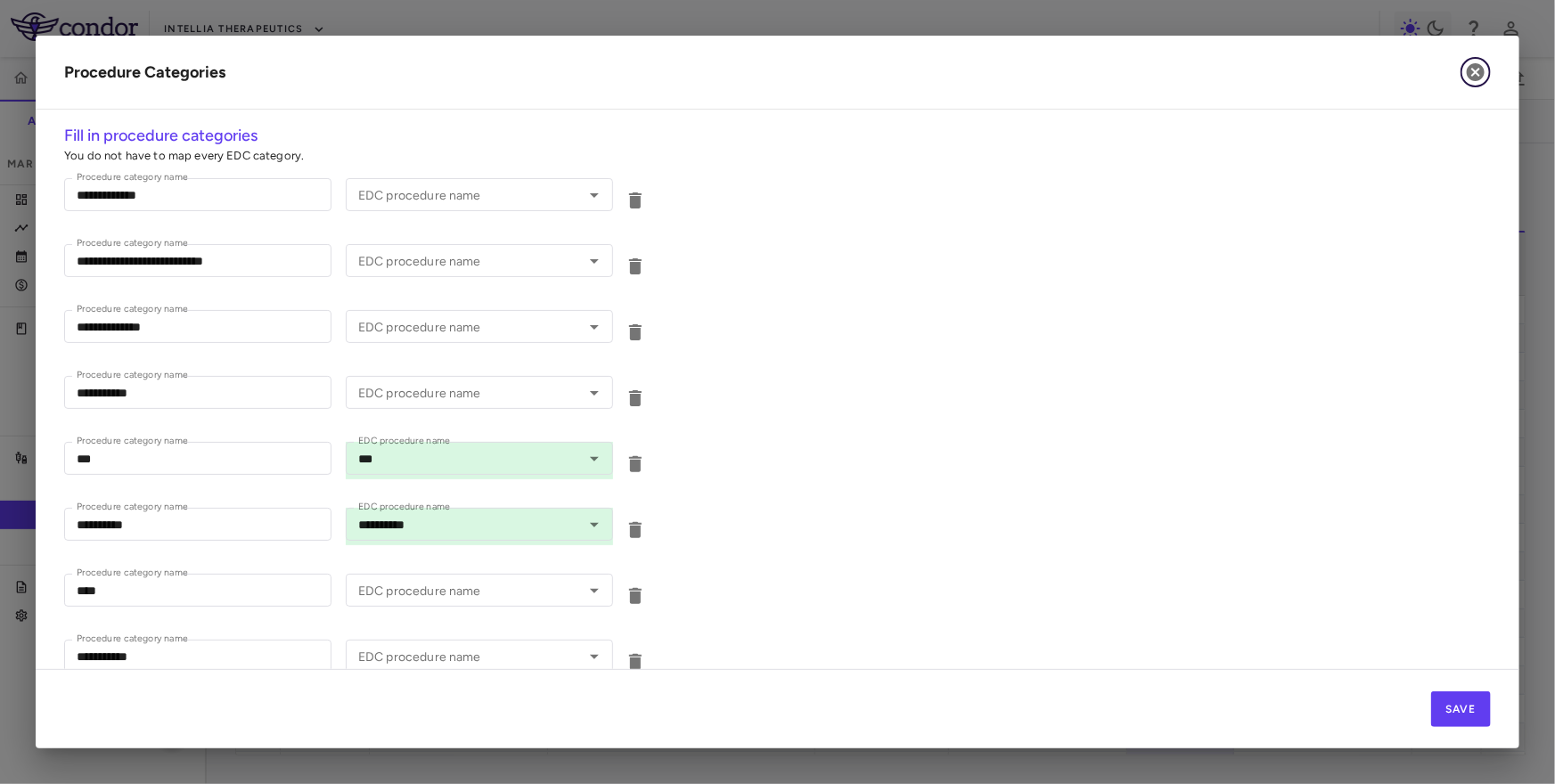 click at bounding box center [1476, 72] 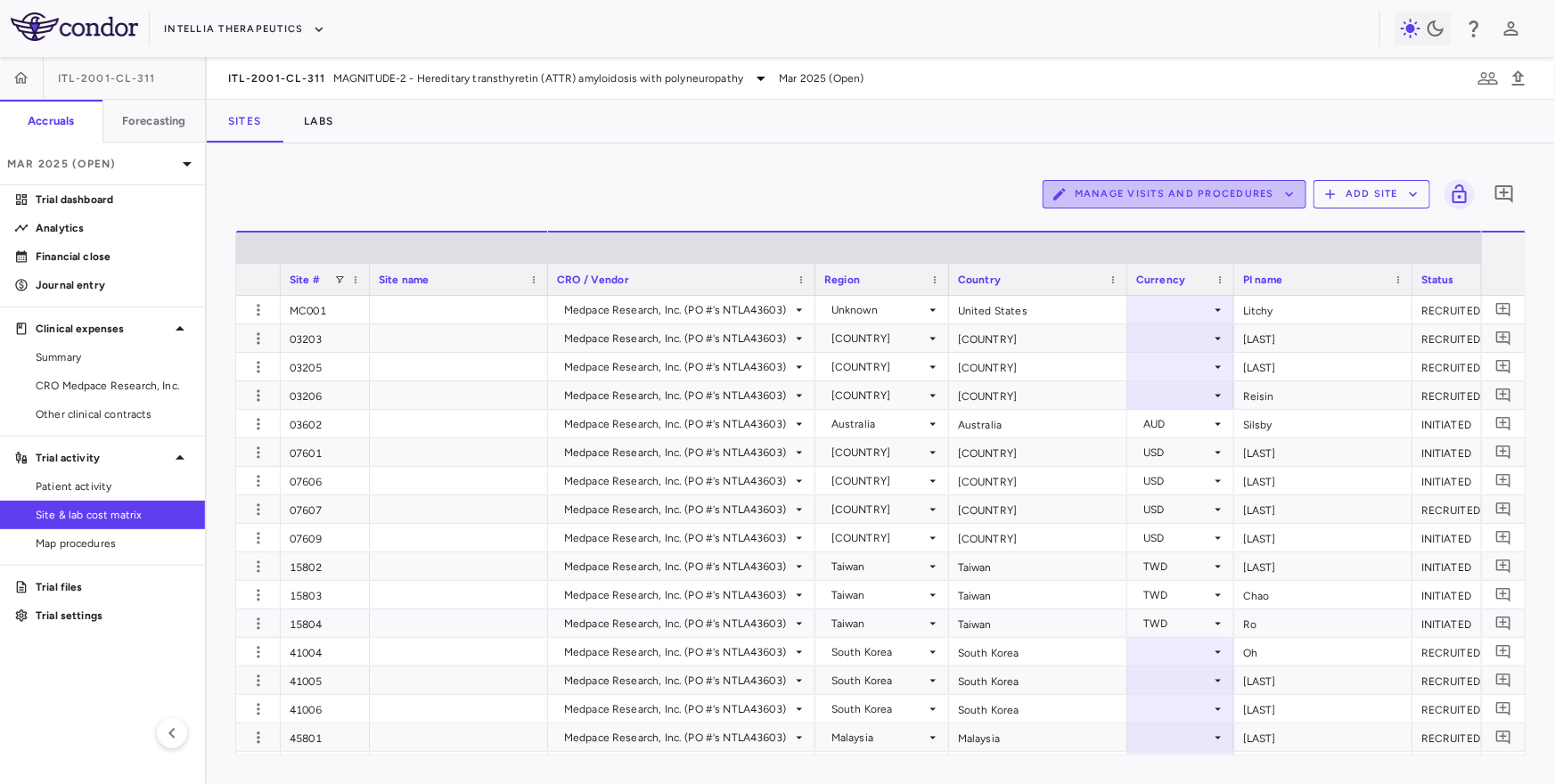 click on "Manage Visits and Procedures" at bounding box center (1174, 194) 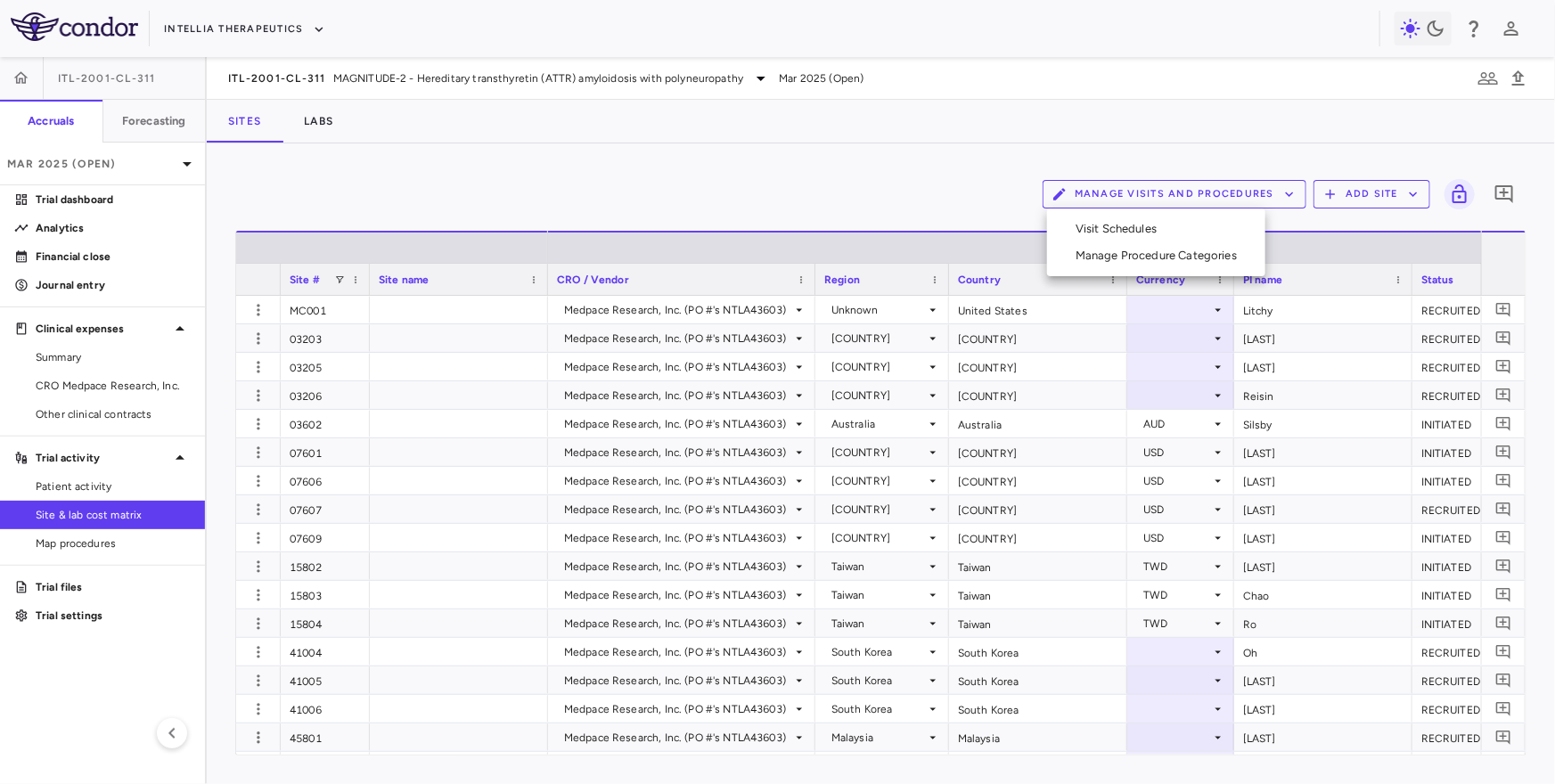 click on "Visit Schedules" at bounding box center [1156, 229] 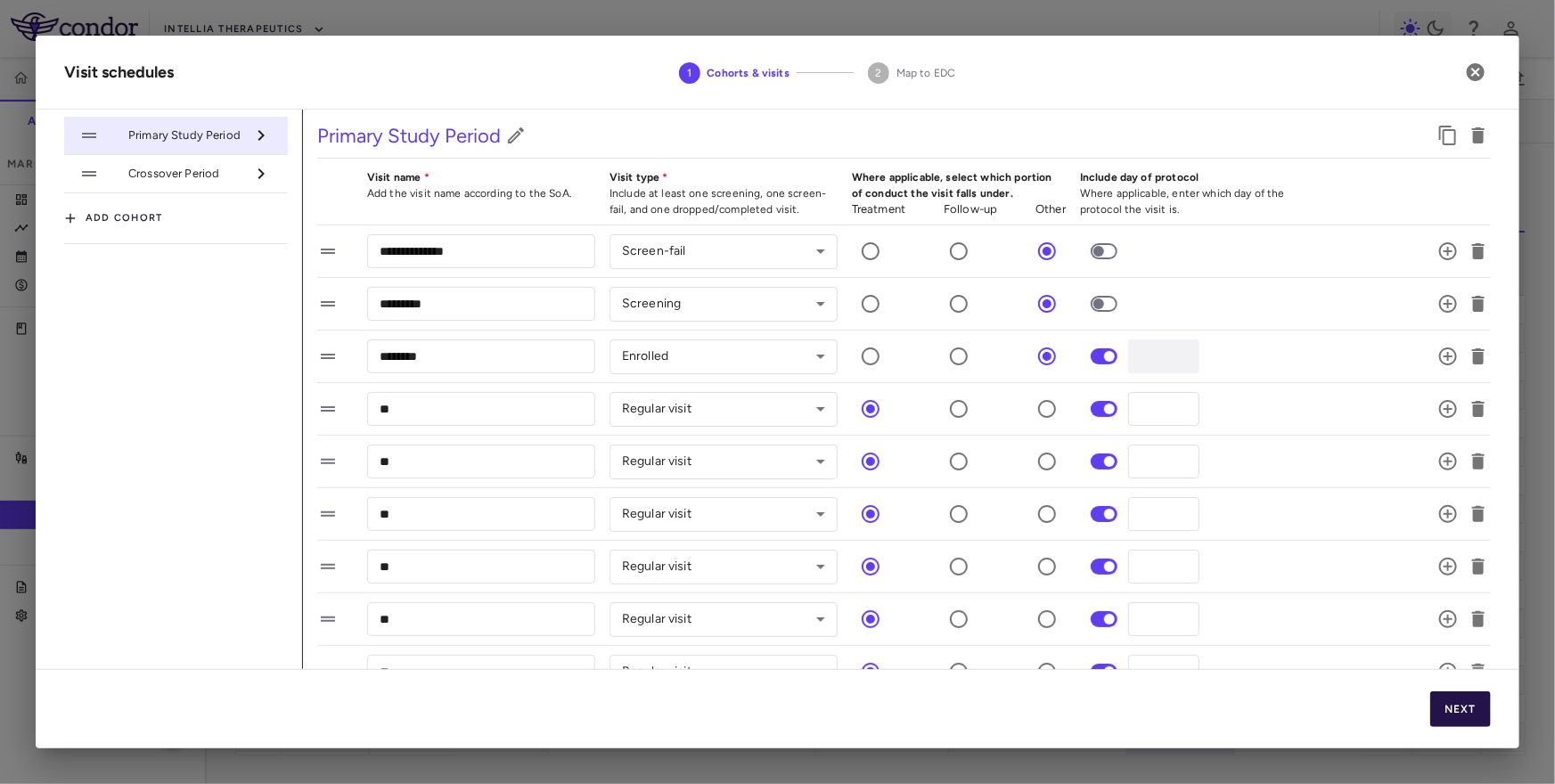 click on "Next" at bounding box center [1461, 709] 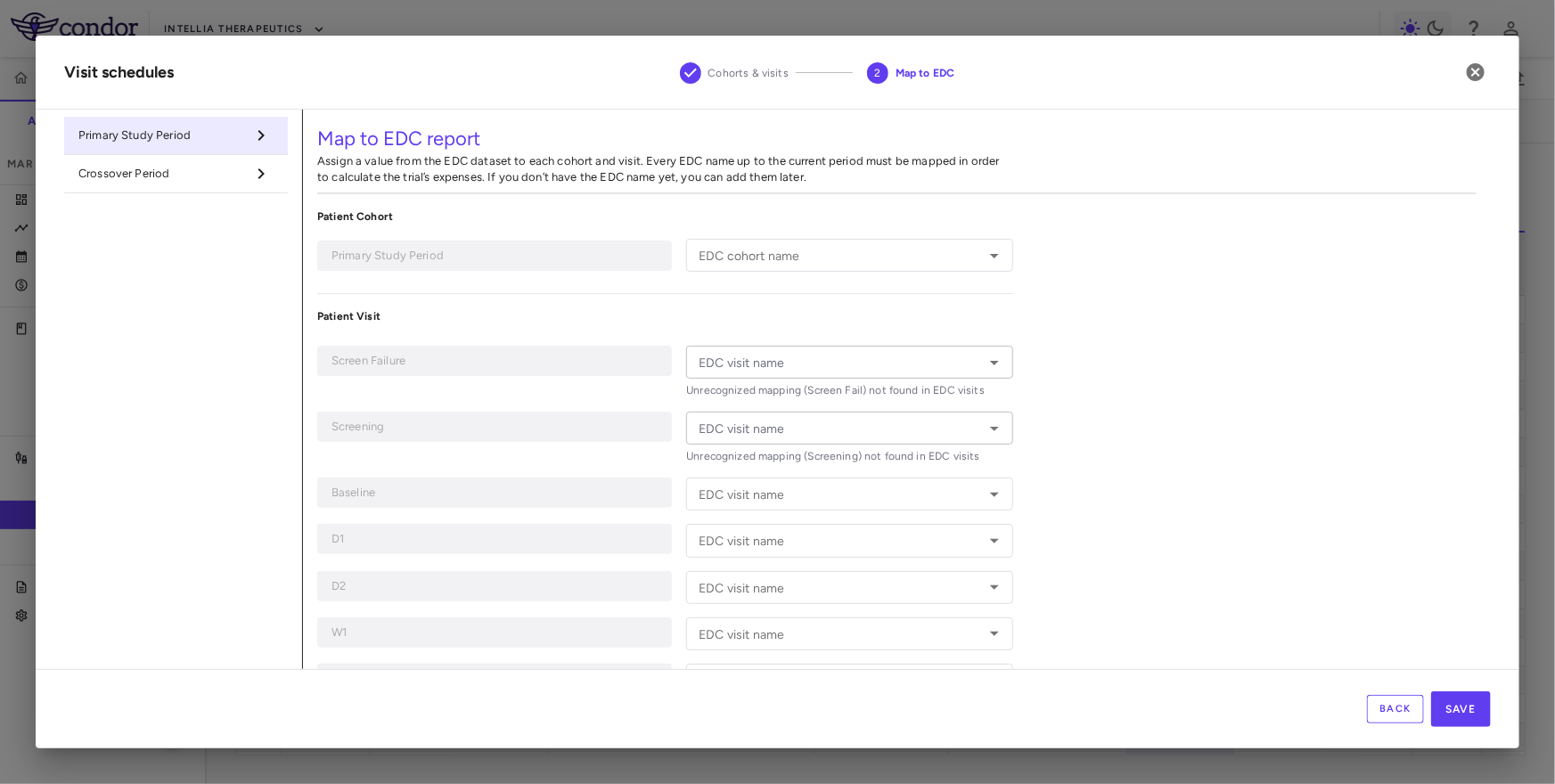 type on "**********" 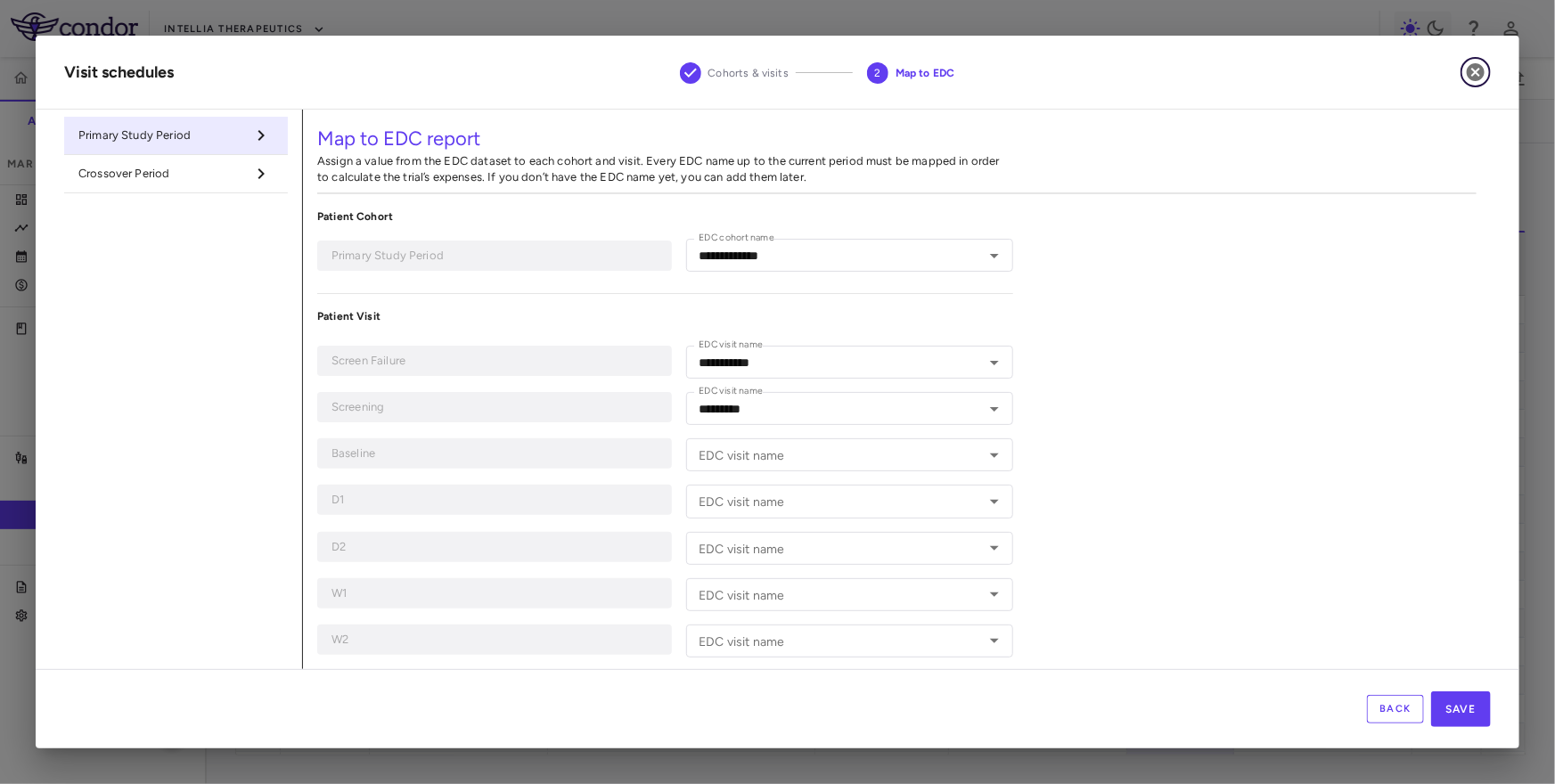 click 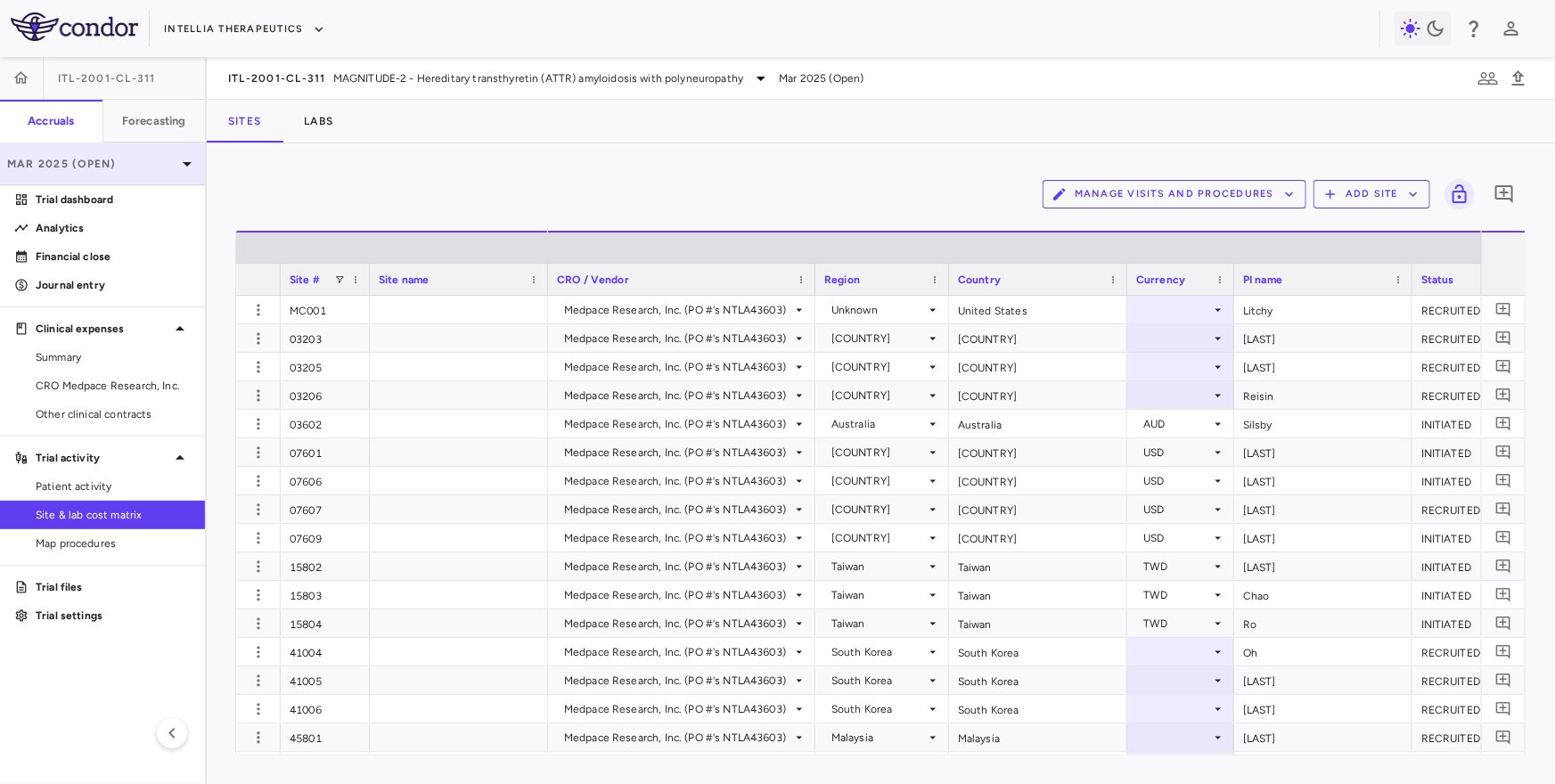 click on "Mar 2025 (Open)" at bounding box center [102, 164] 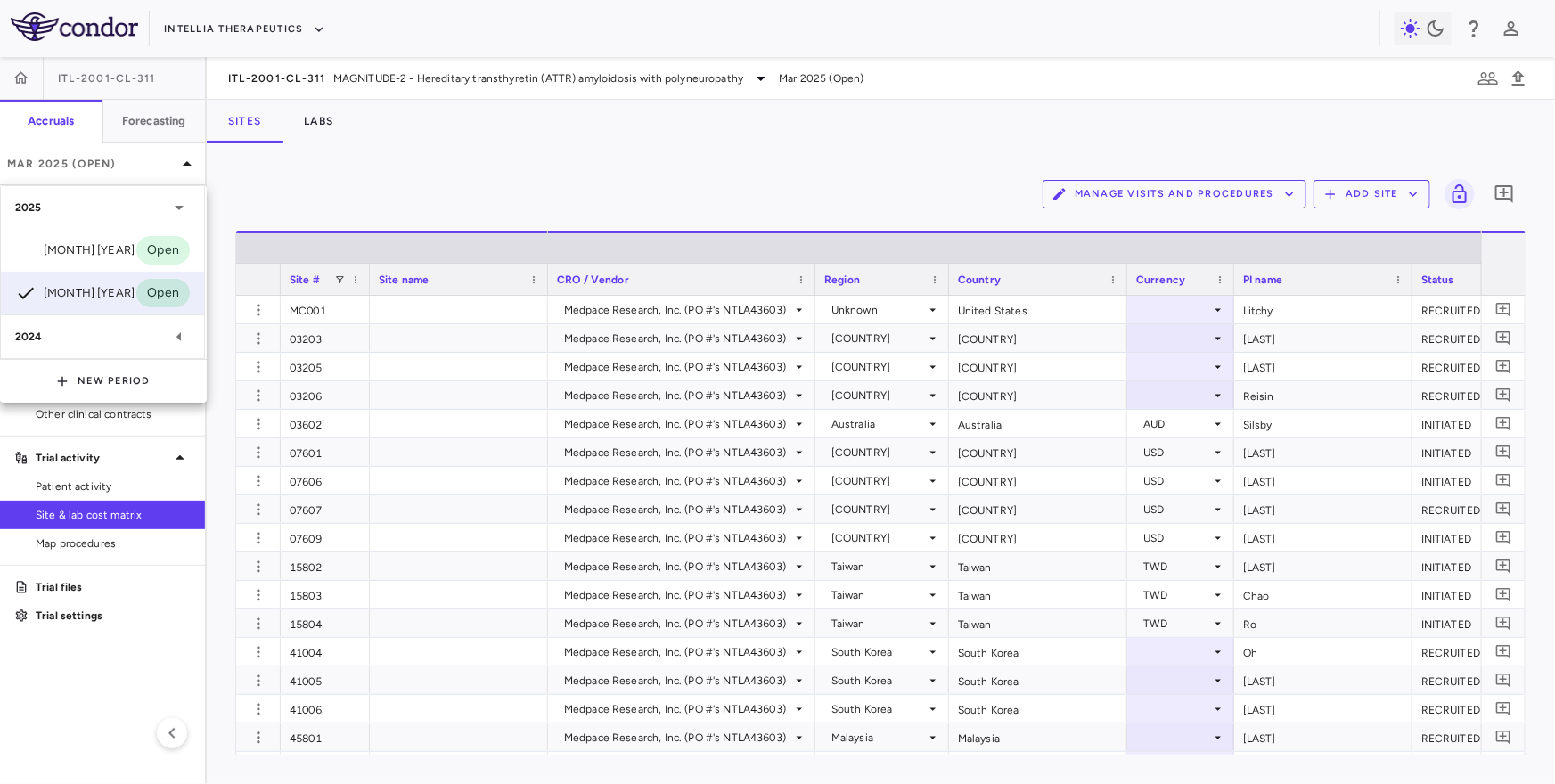 click at bounding box center (777, 392) 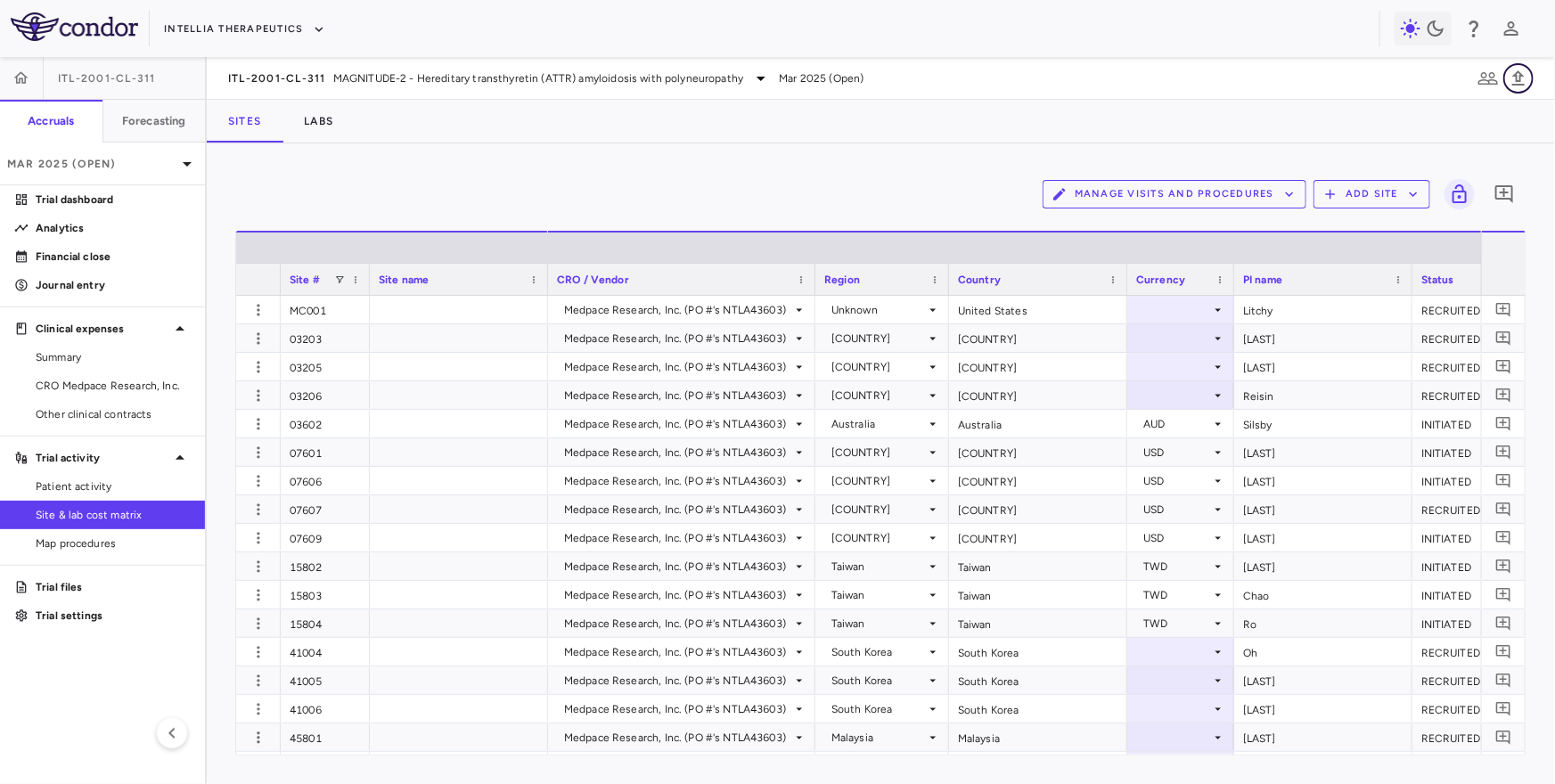 click 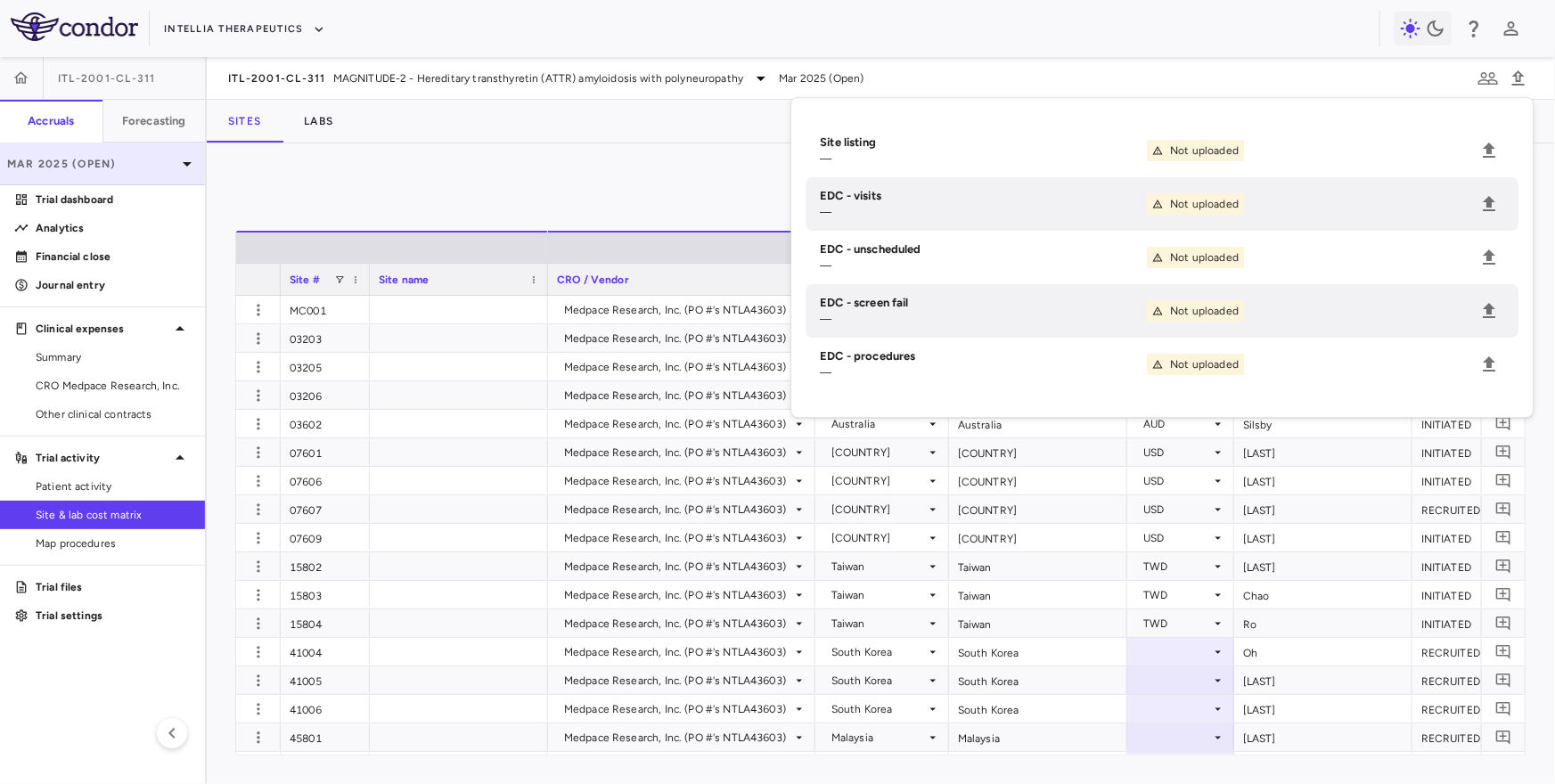 click on "Mar 2025 (Open)" at bounding box center [92, 164] 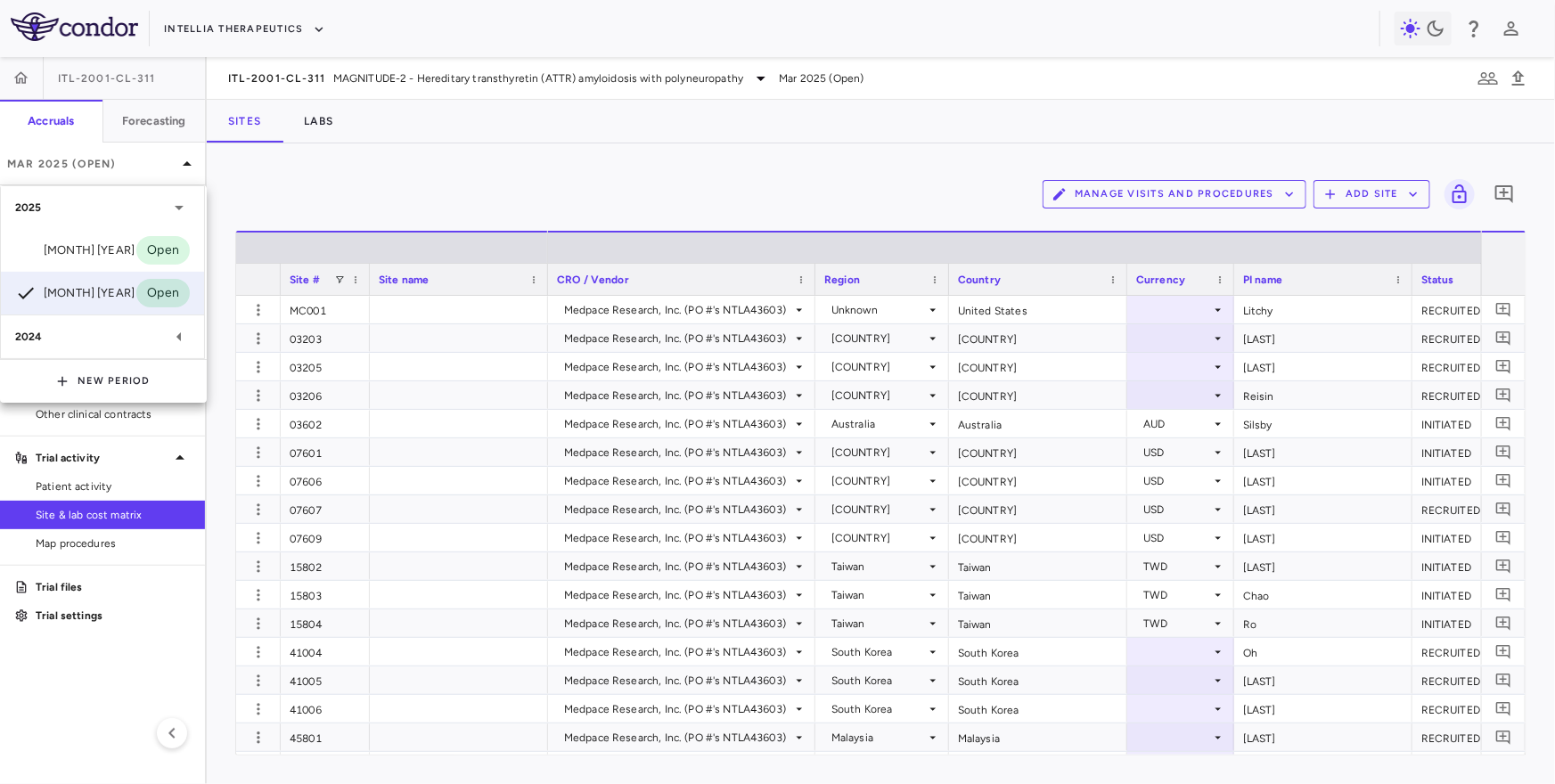 click at bounding box center (777, 392) 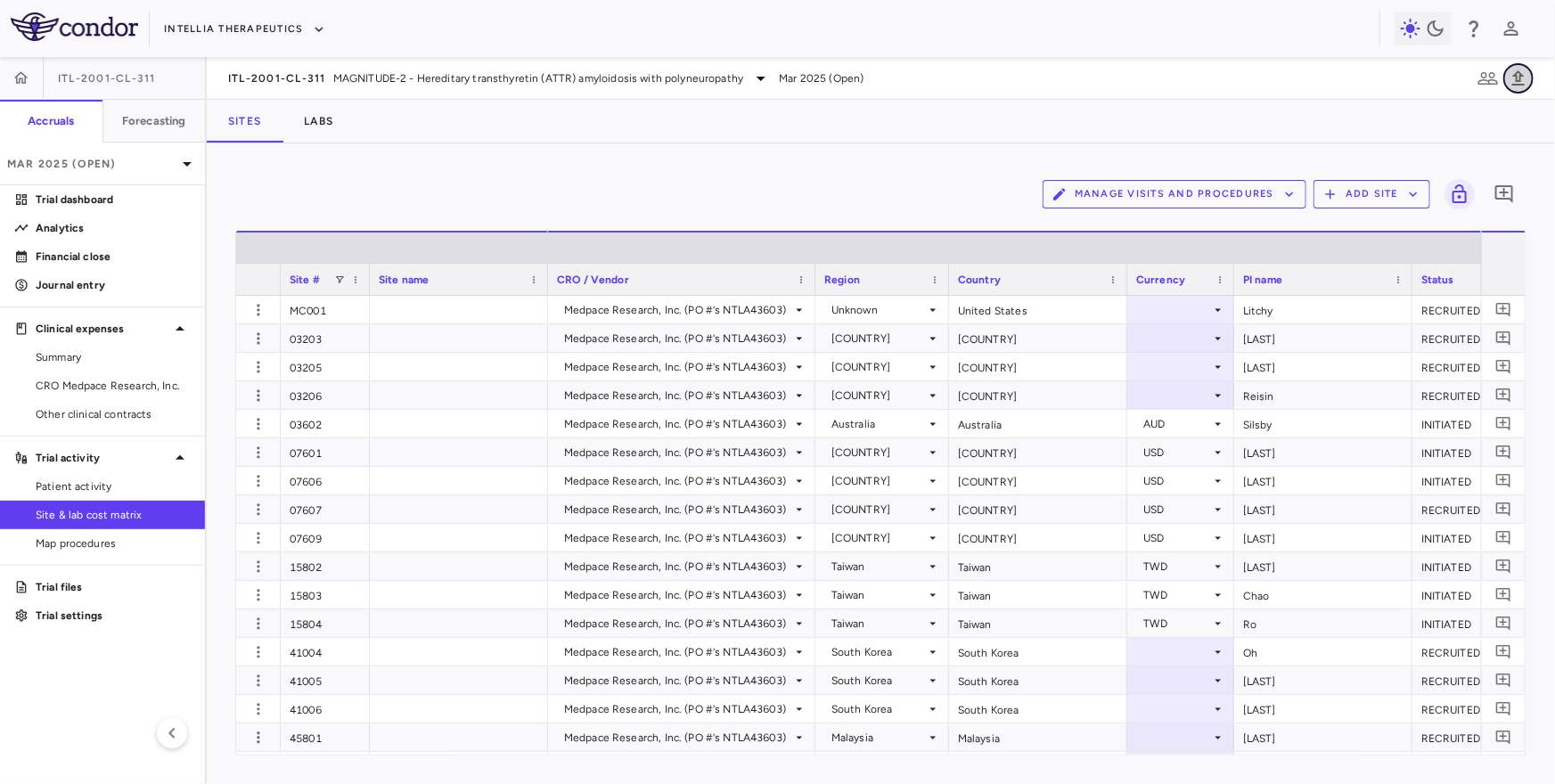 click 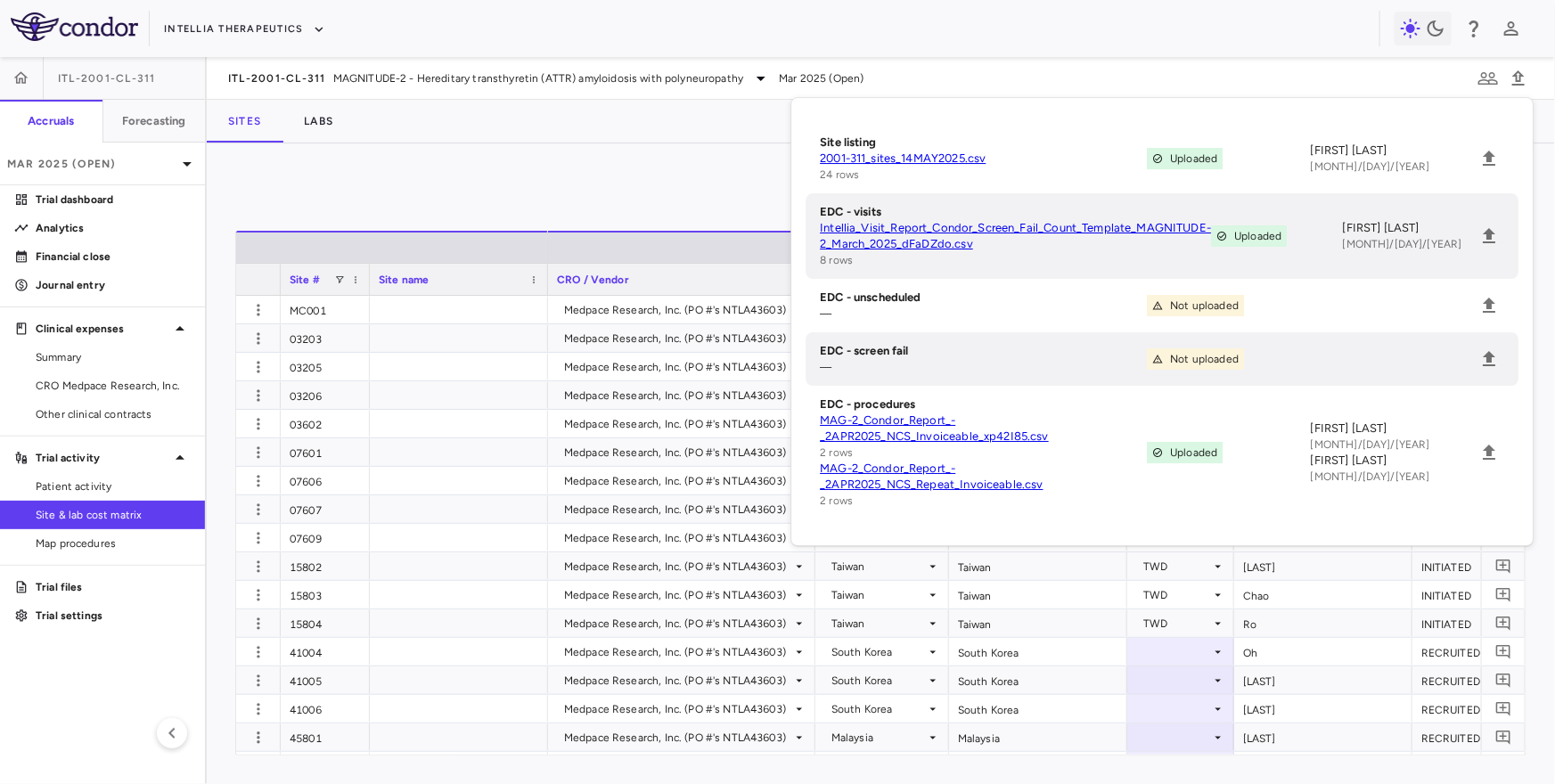 click on "Manage Visits and Procedures Add Site 0" at bounding box center (880, 194) 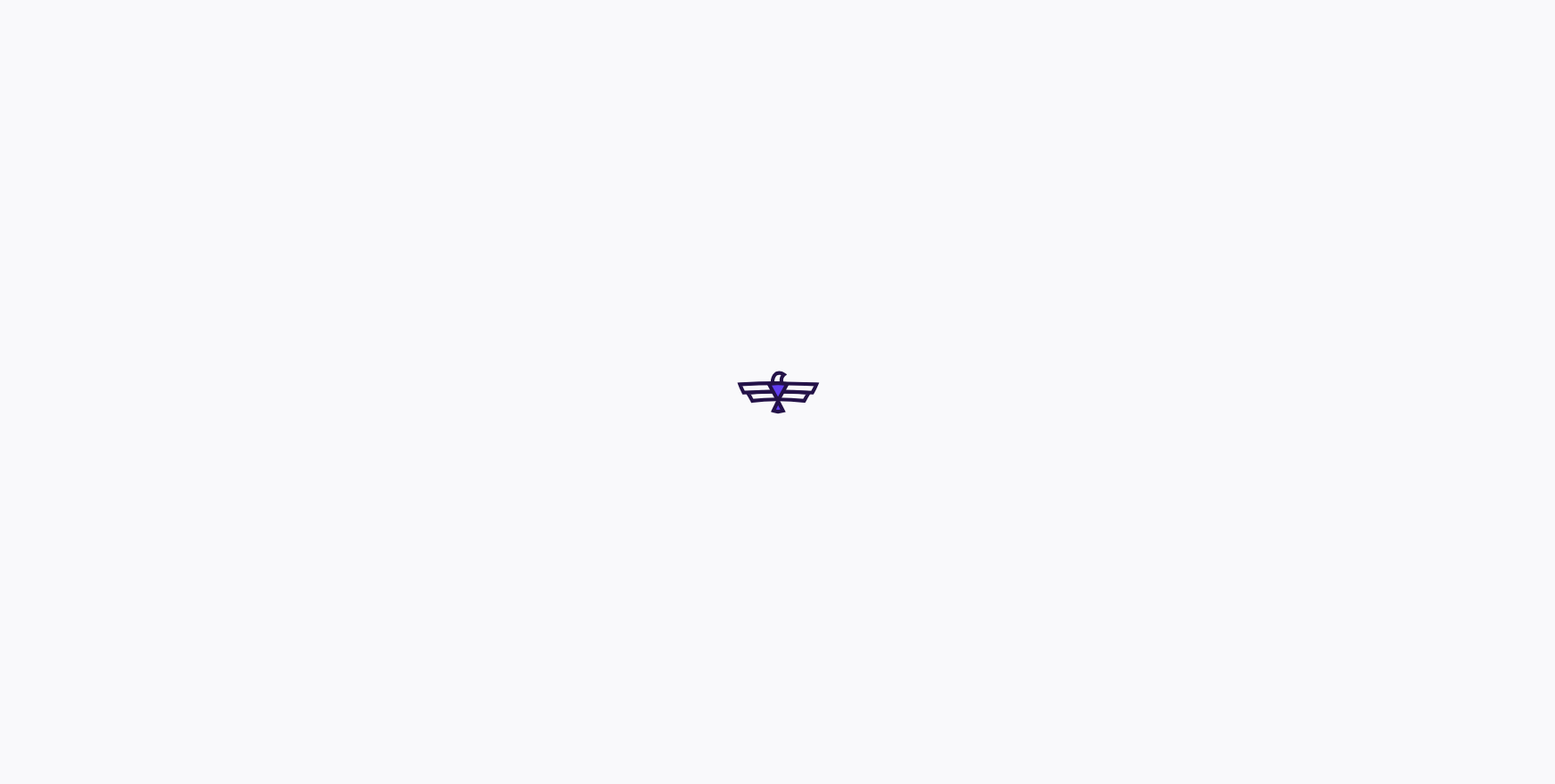scroll, scrollTop: 0, scrollLeft: 0, axis: both 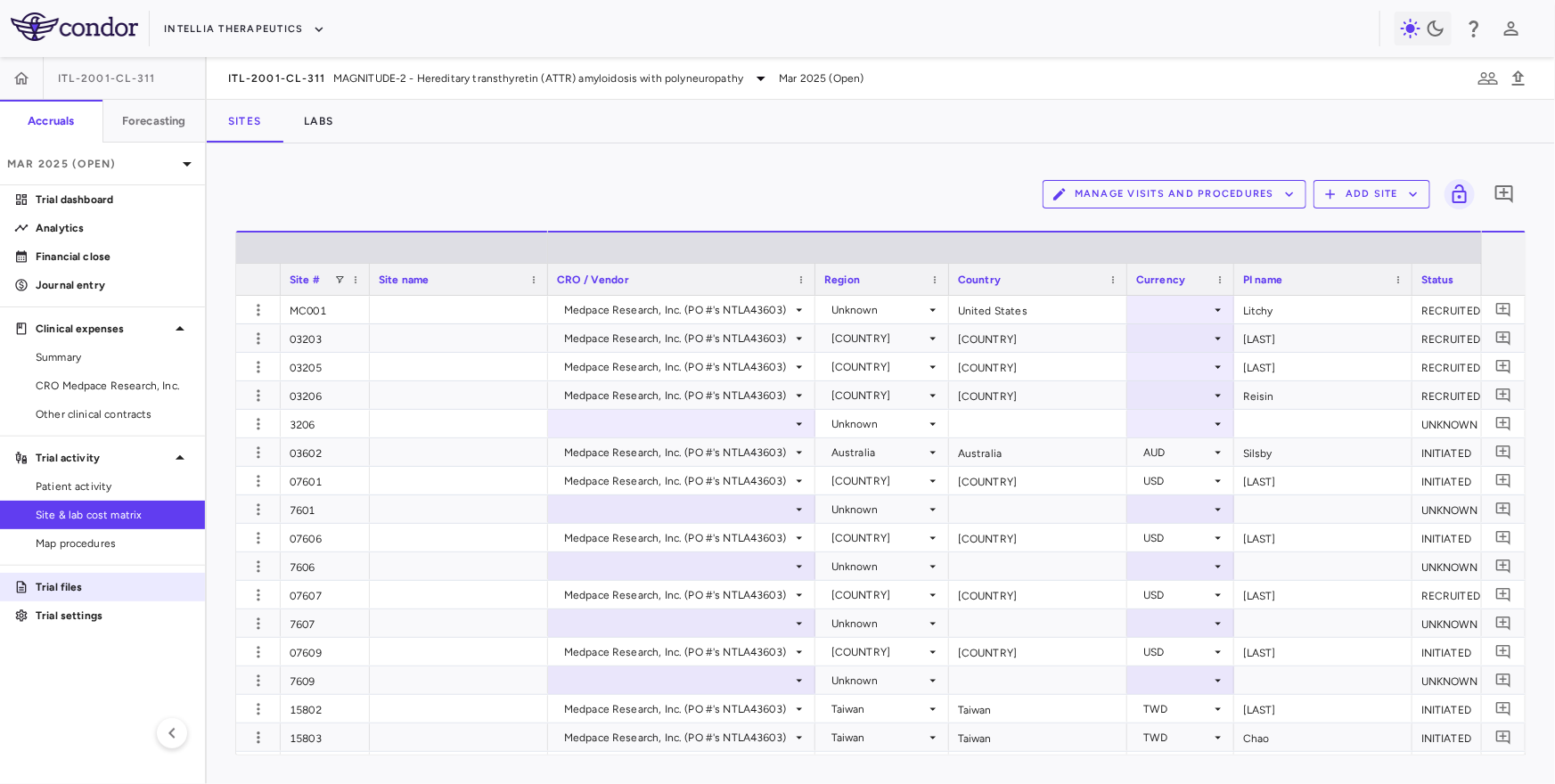 click on "Trial files" at bounding box center (113, 587) 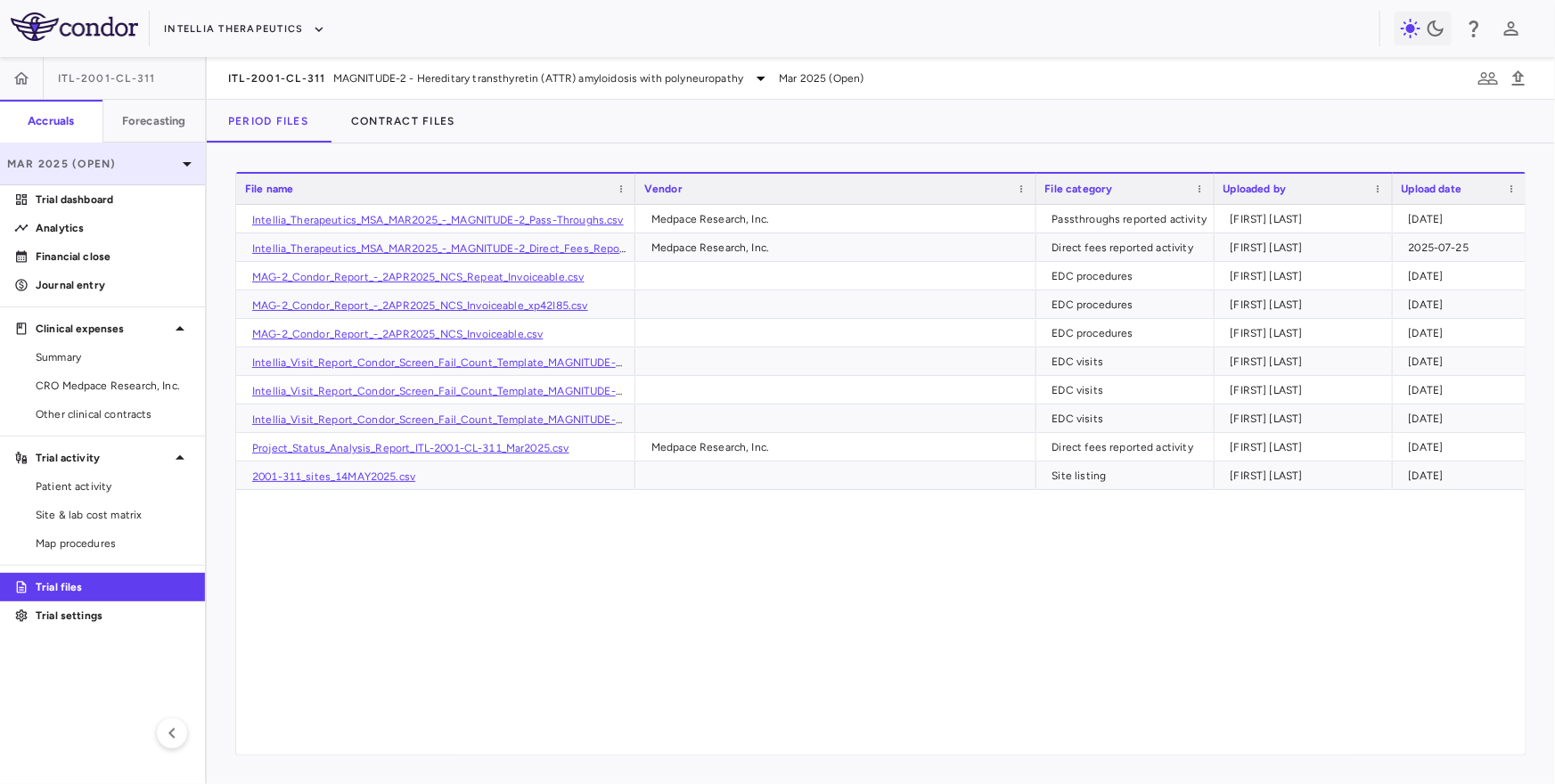 click on "Mar 2025 (Open)" at bounding box center [102, 164] 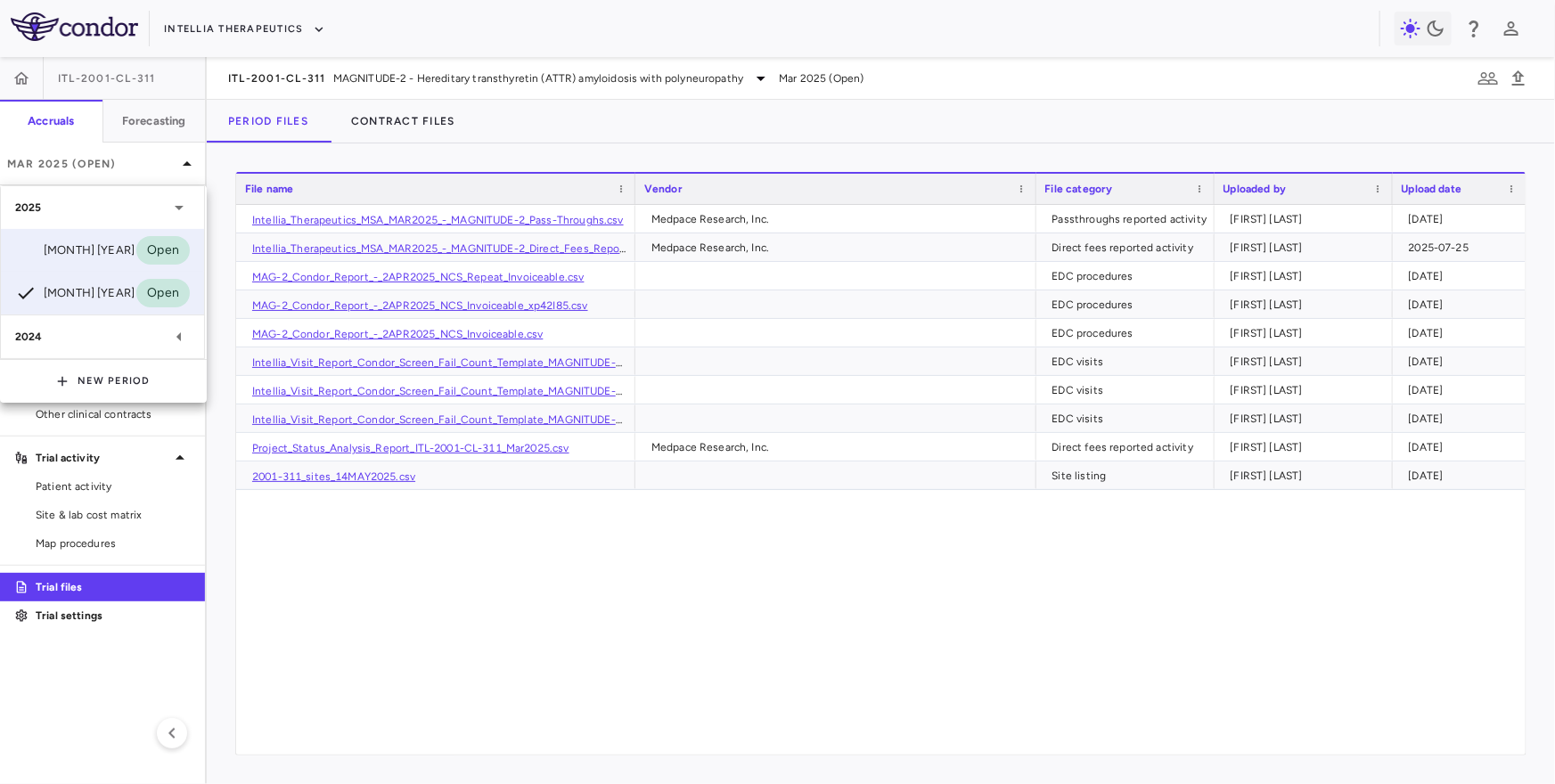 click on "Jun 2025 Open" at bounding box center [102, 250] 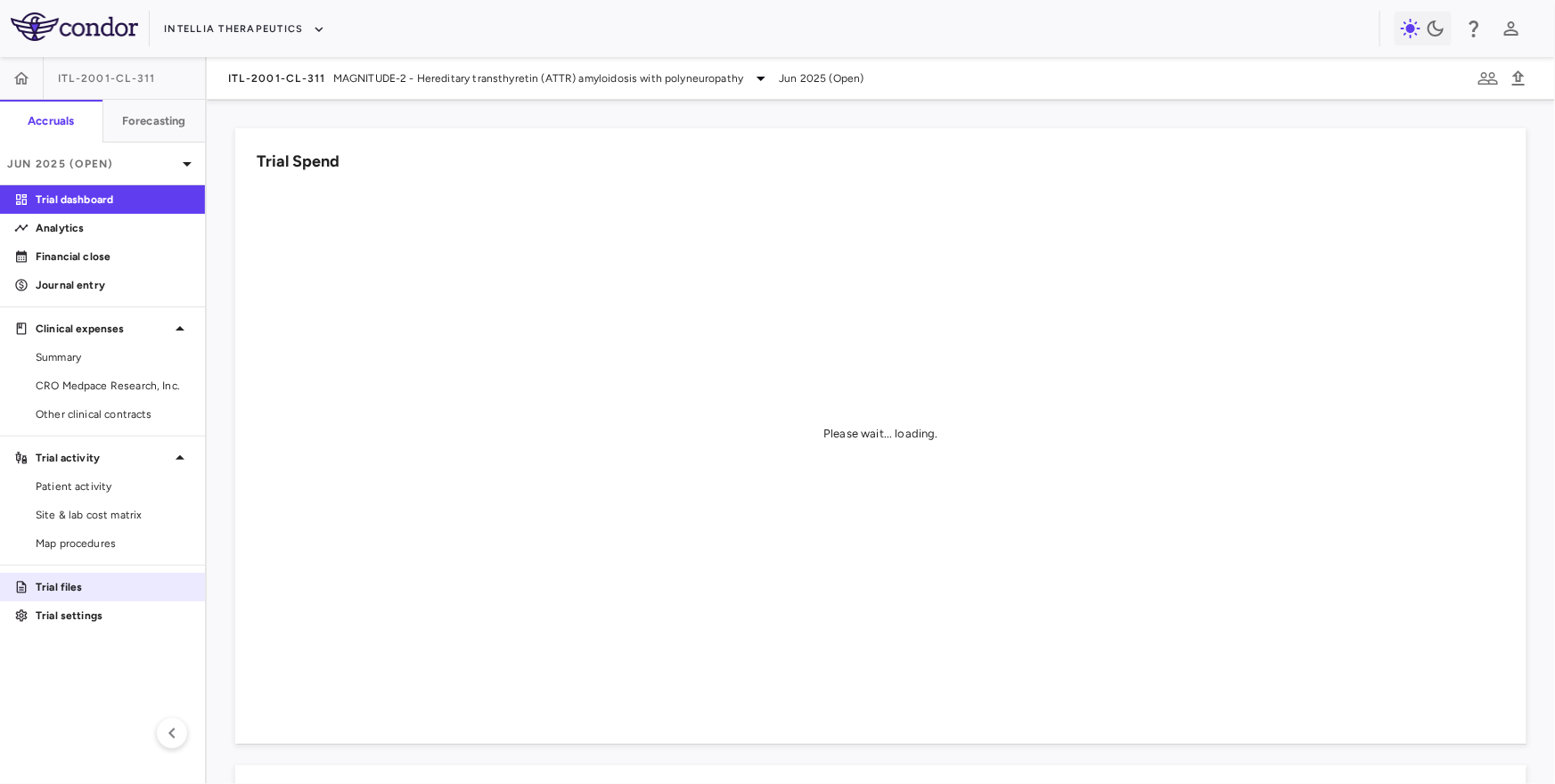 click on "Trial files" at bounding box center [102, 587] 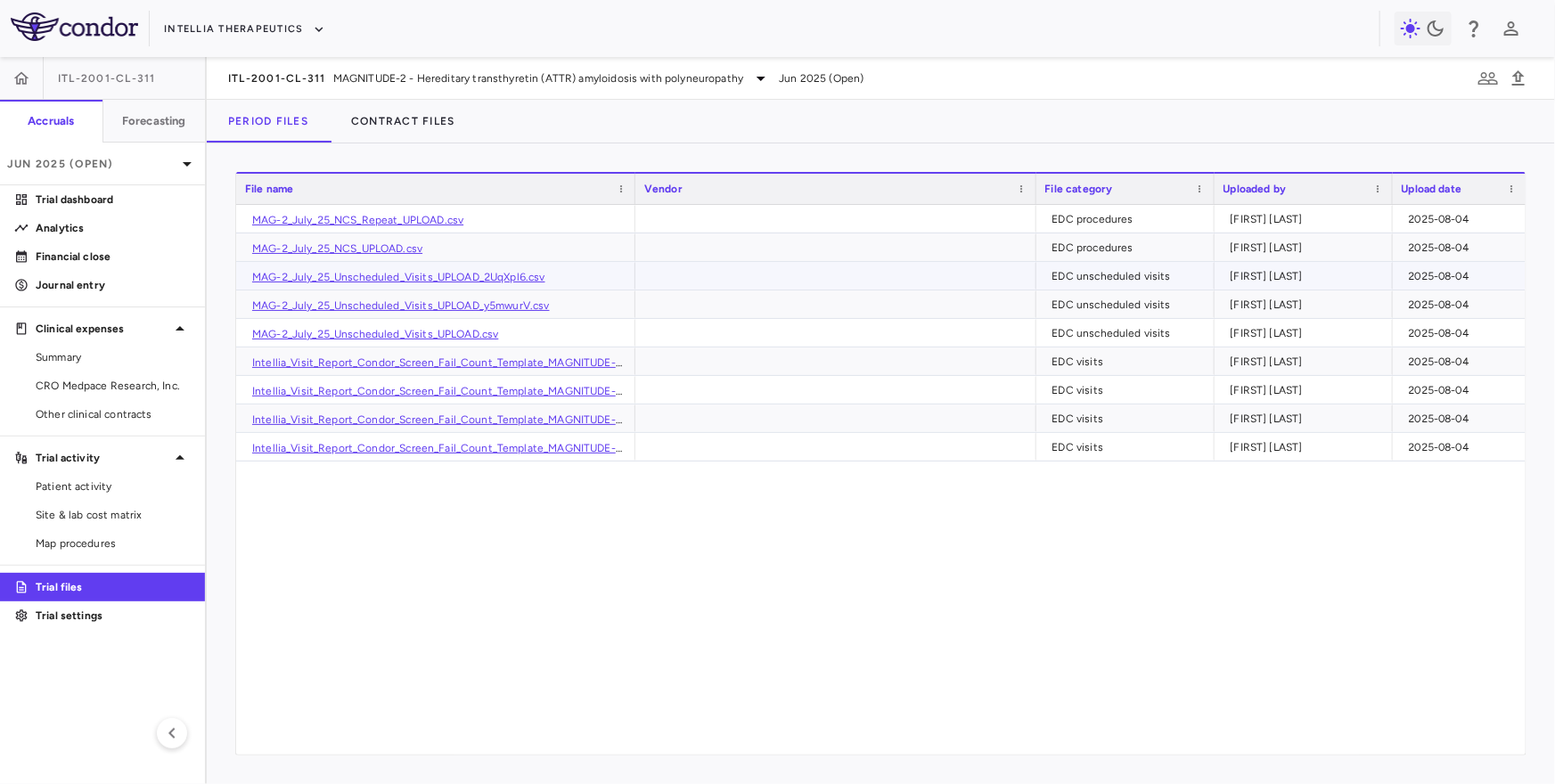 click on "MAG-2_July_25_Unscheduled_Visits_UPLOAD_2UqXpl6.csv" at bounding box center (398, 277) 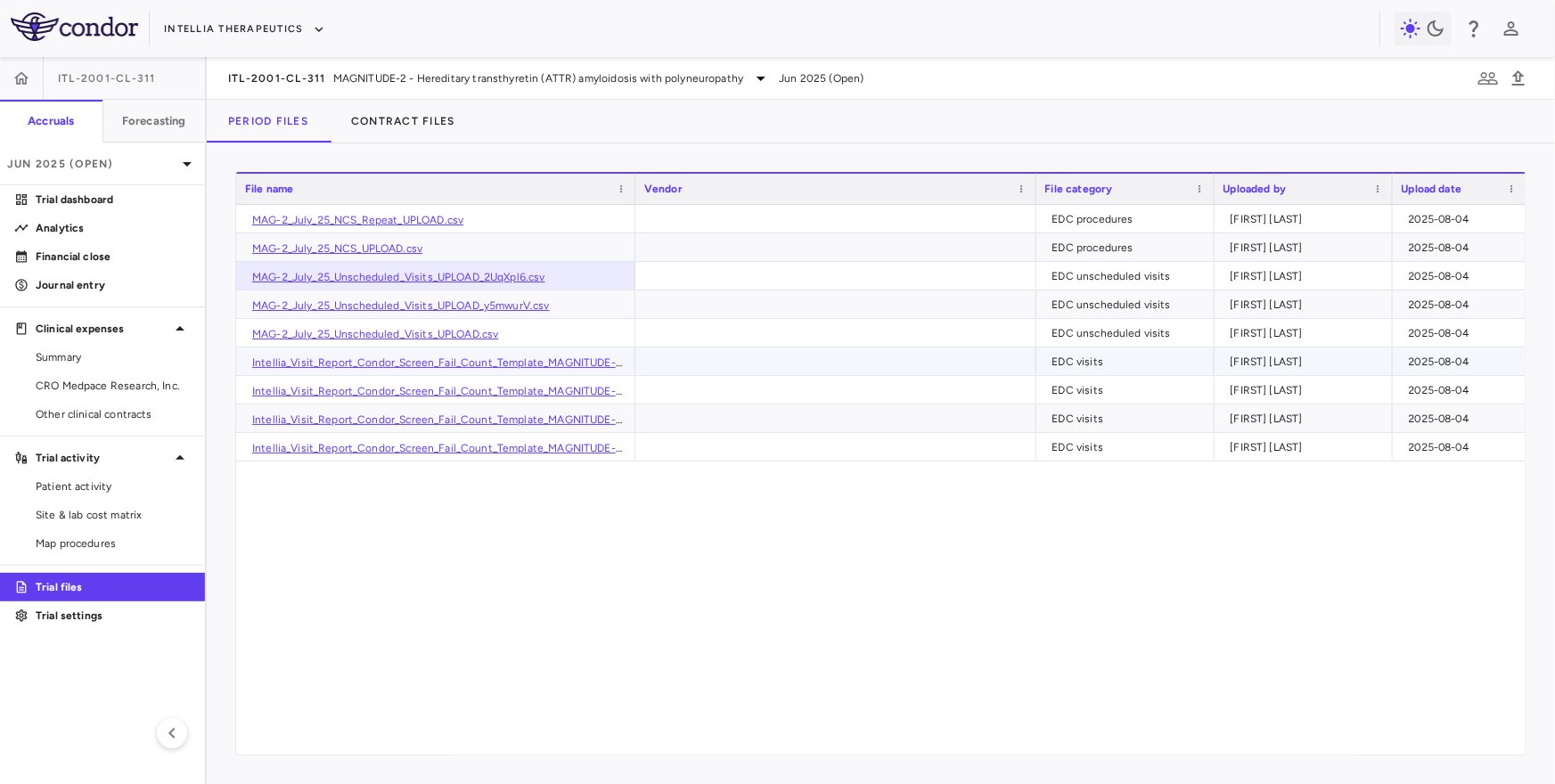 click on "Intellia_Visit_Report_Condor_Screen_Fail_Count_Template_MAGNITUDE-2_UPLOAD_lmCsdlT.csv" at bounding box center (493, 363) 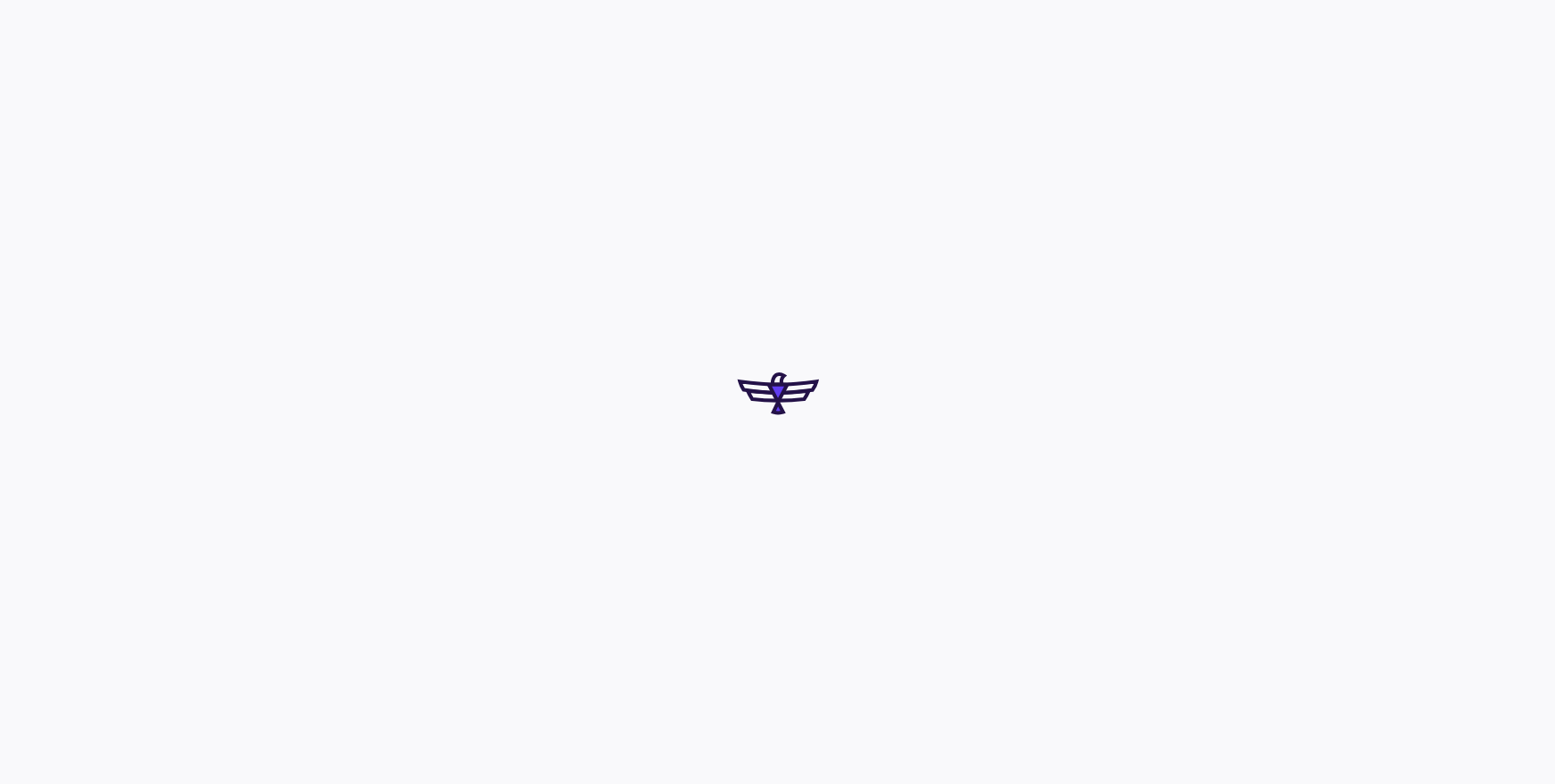 scroll, scrollTop: 0, scrollLeft: 0, axis: both 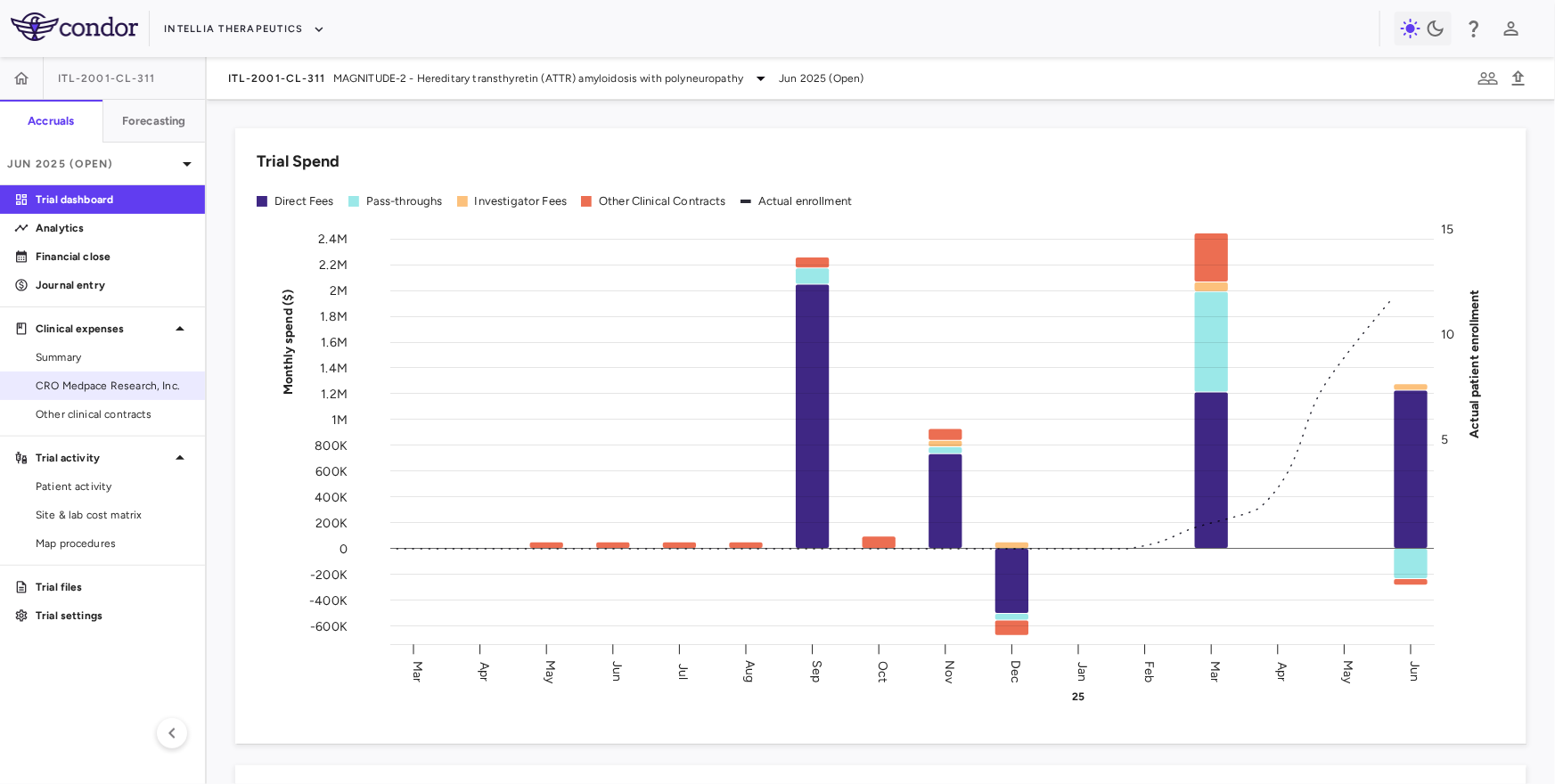 click on "CRO Medpace Research, Inc." at bounding box center (113, 386) 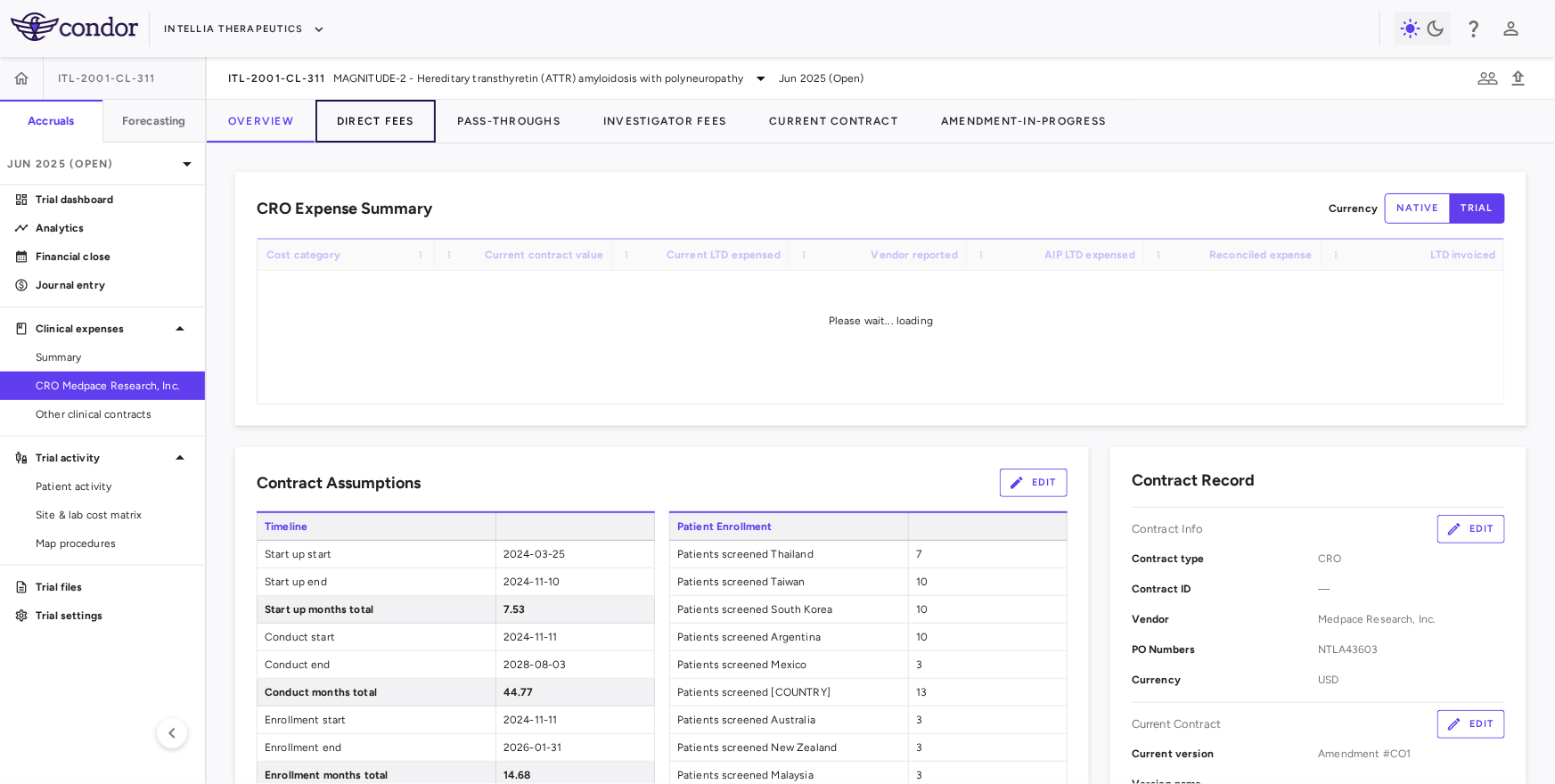 click on "Direct Fees" at bounding box center [375, 121] 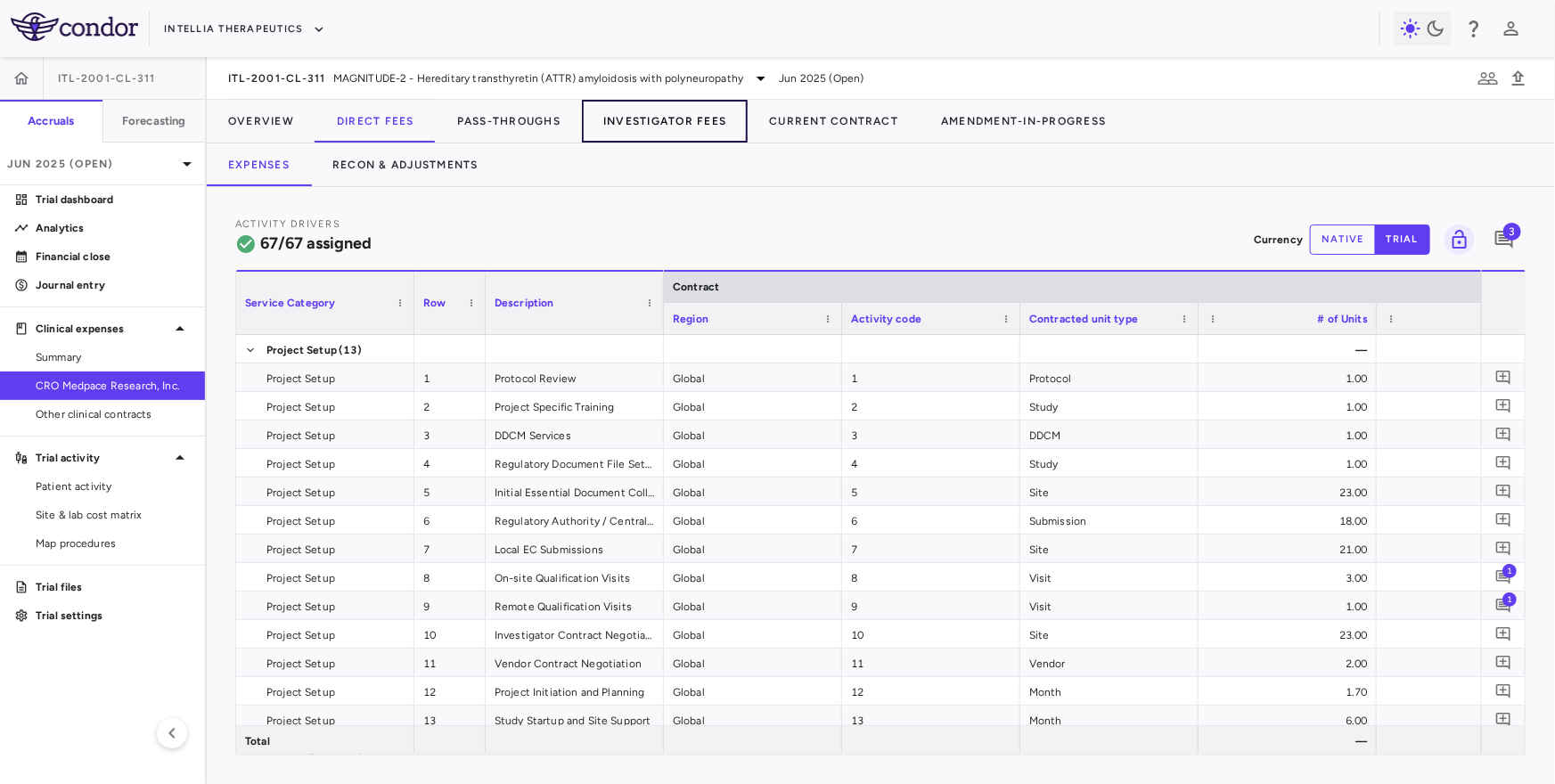 click on "Investigator Fees" at bounding box center [665, 121] 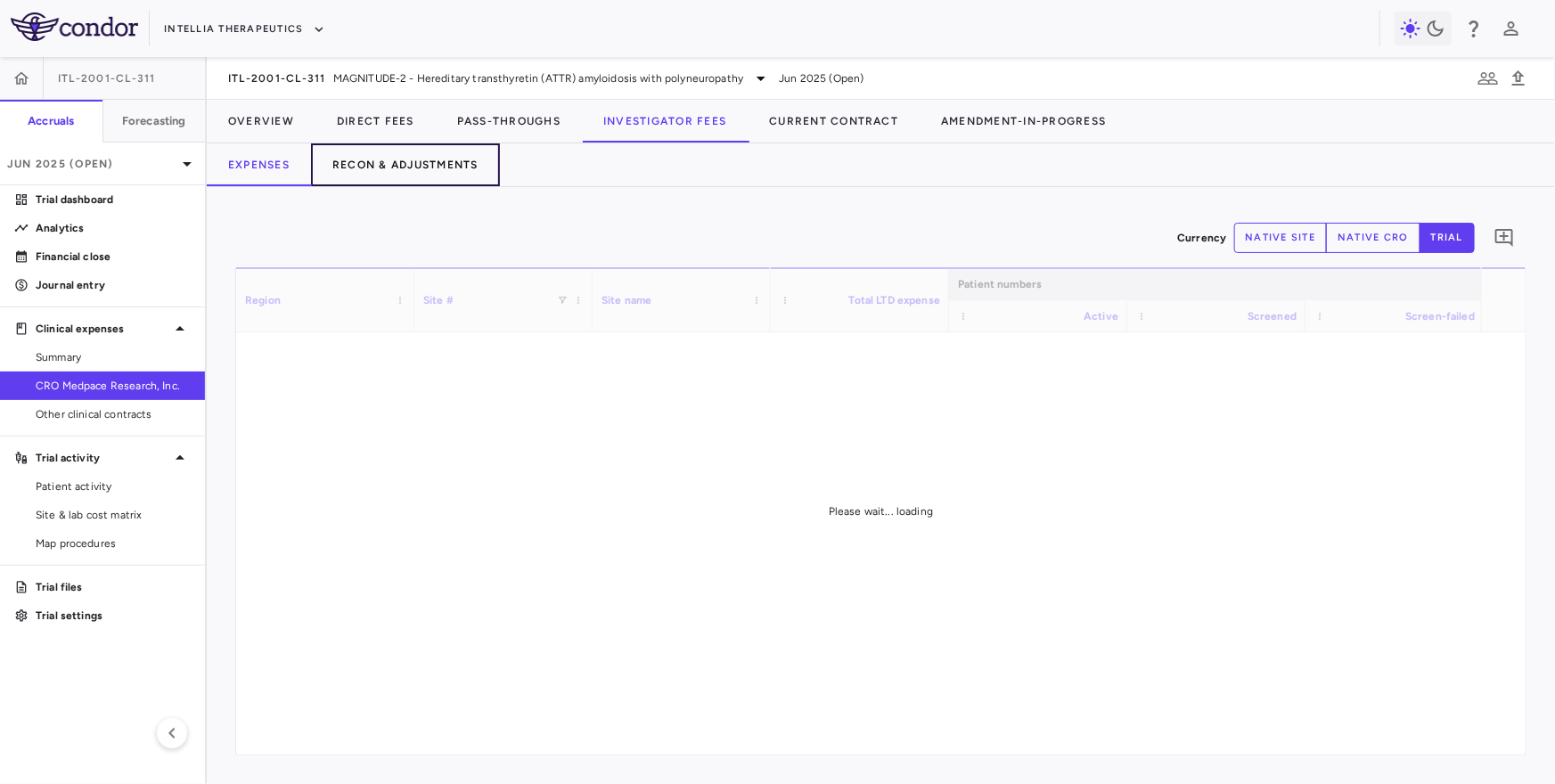 click on "Recon & Adjustments" at bounding box center (405, 165) 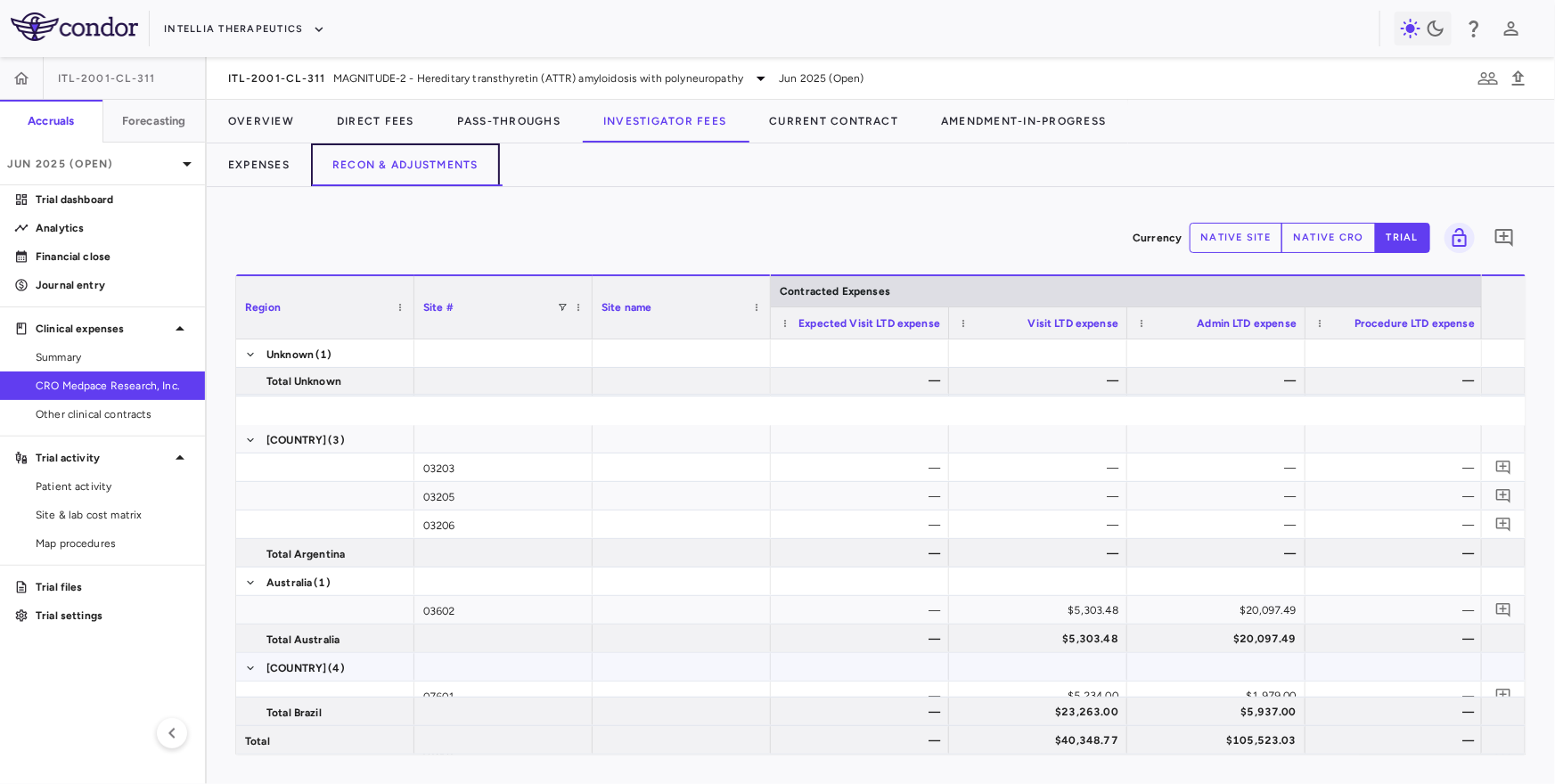 scroll, scrollTop: 113, scrollLeft: 0, axis: vertical 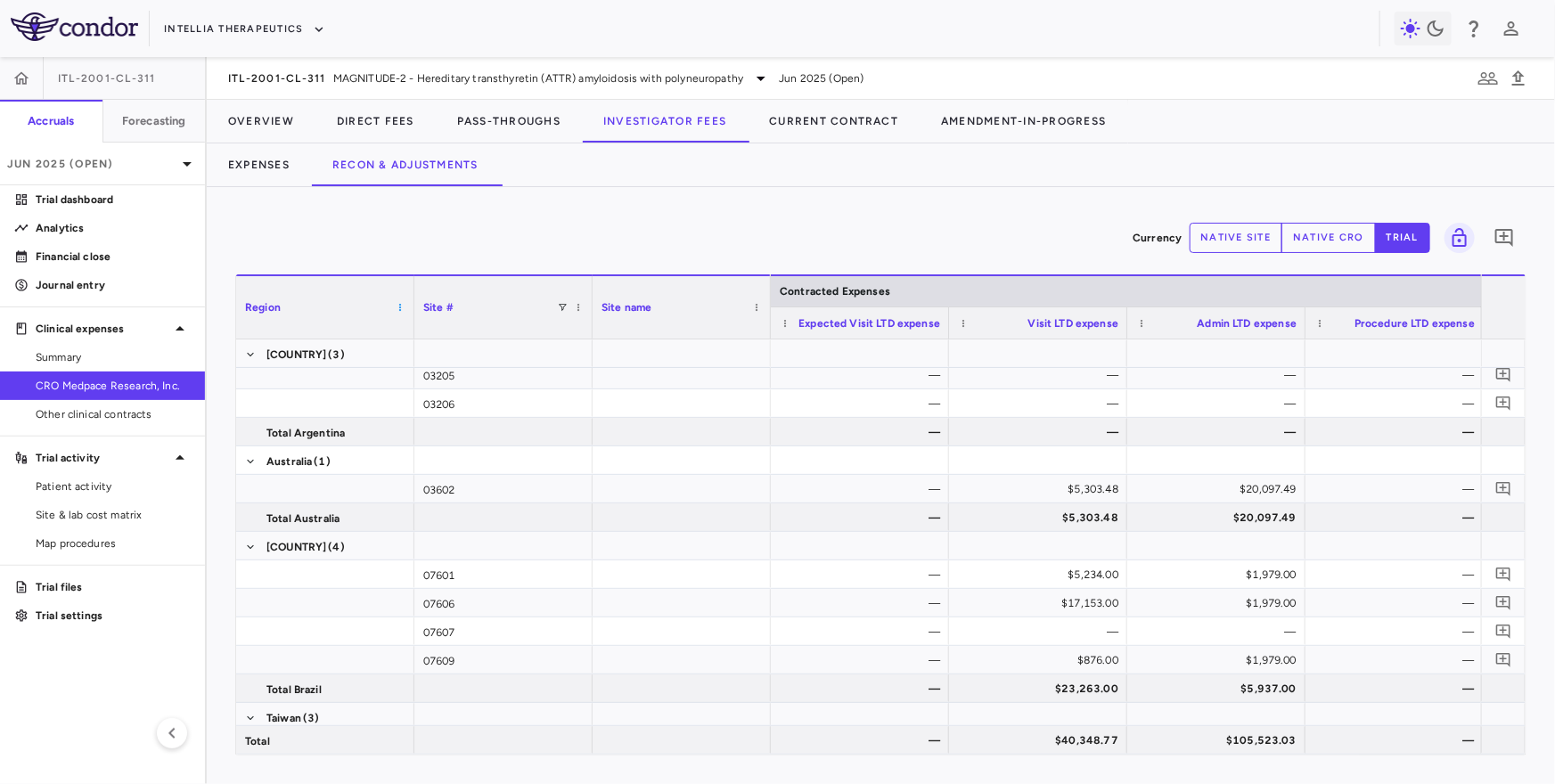 click at bounding box center [400, 307] 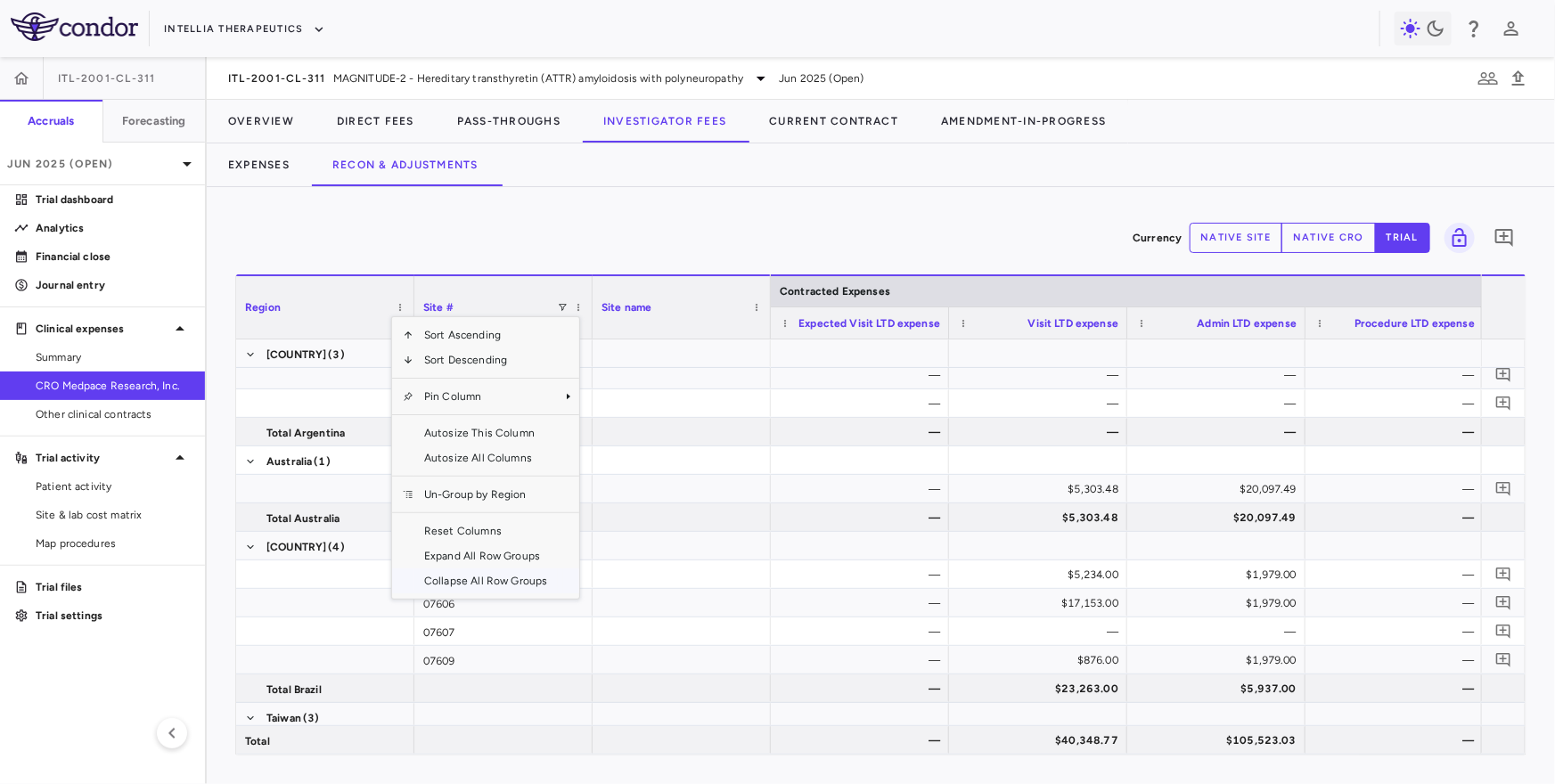 click on "Collapse All Row Groups" at bounding box center [486, 581] 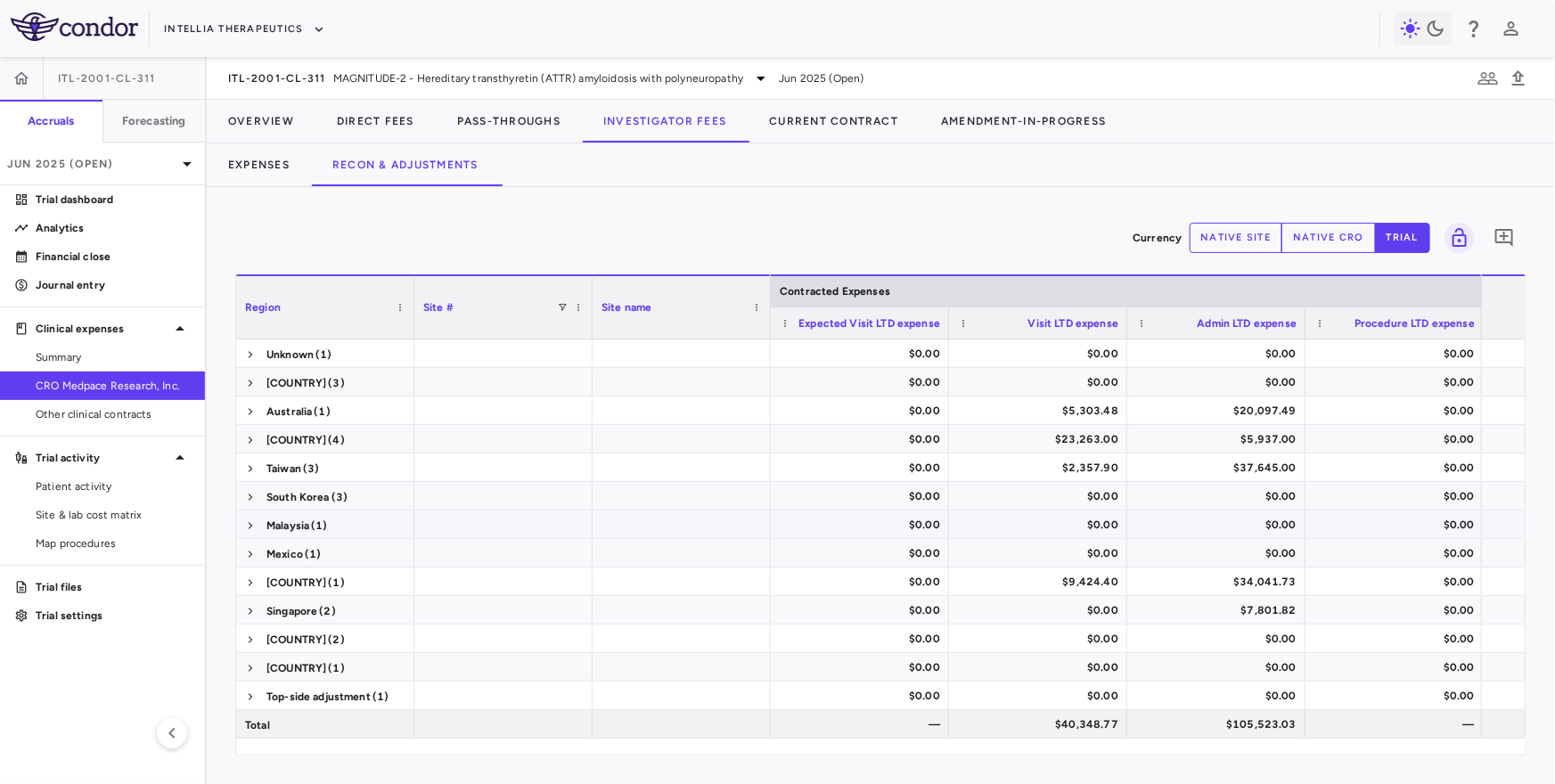 scroll, scrollTop: 0, scrollLeft: 98, axis: horizontal 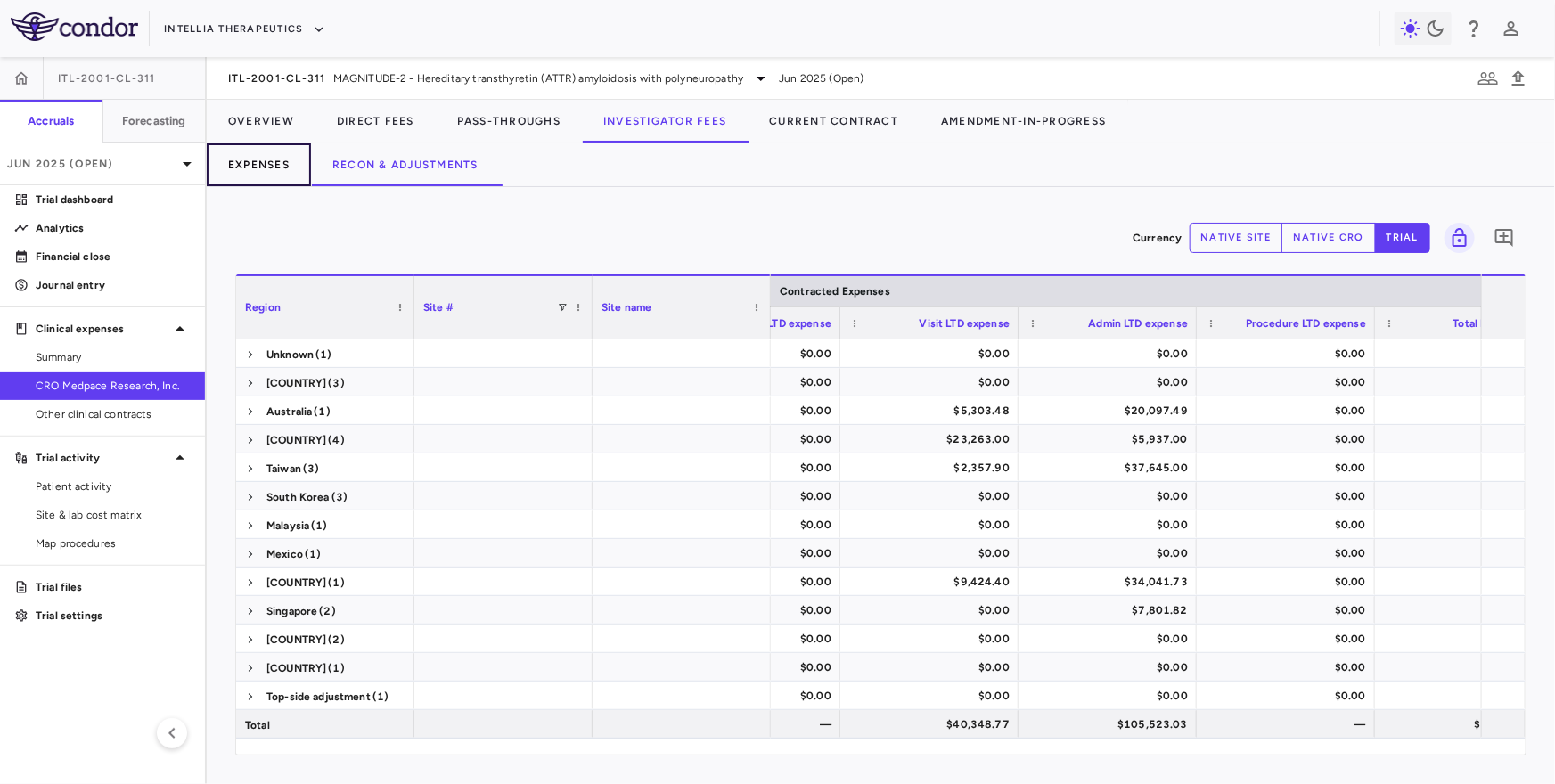 click on "Expenses" at bounding box center (258, 165) 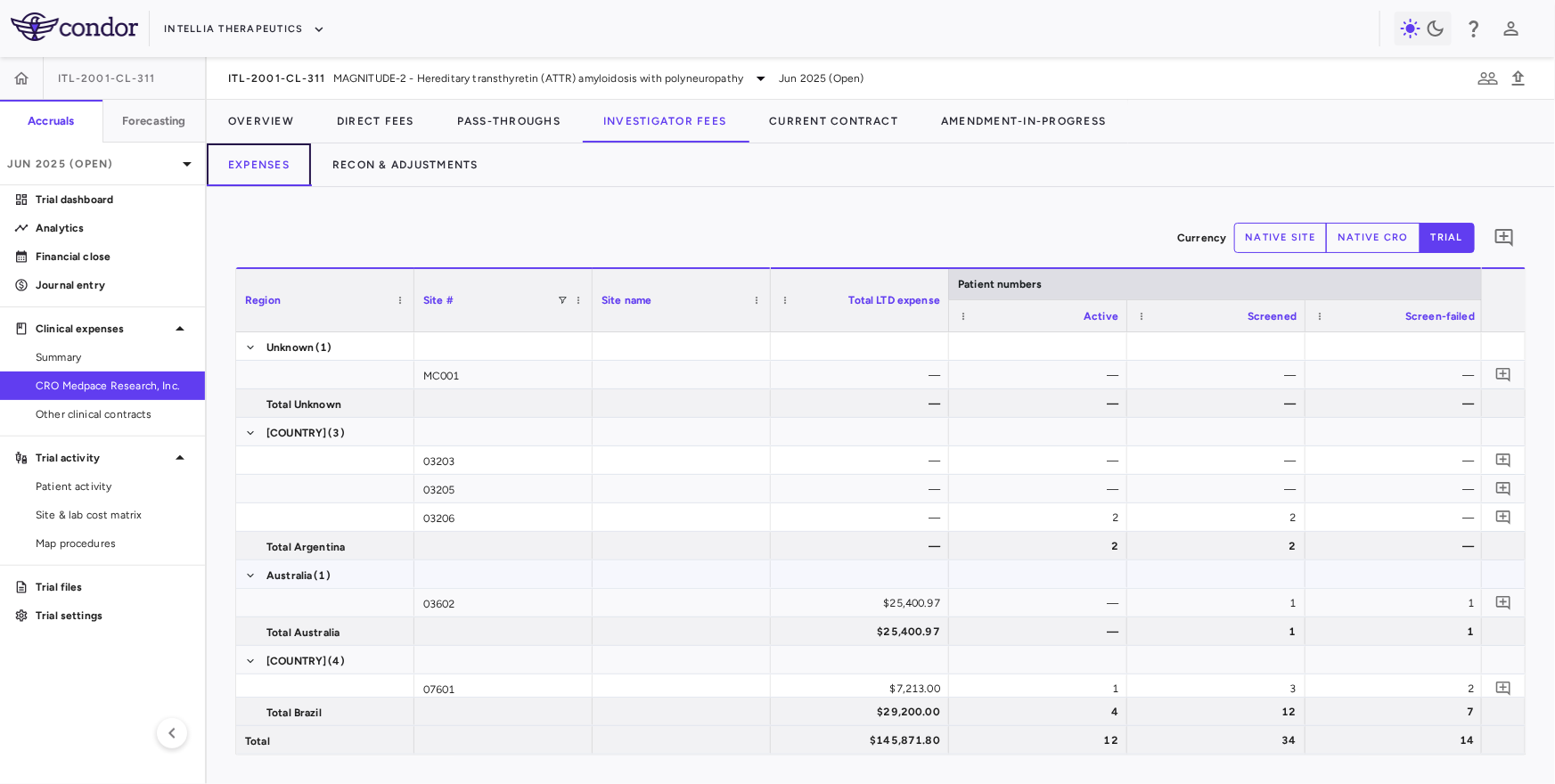 scroll, scrollTop: 0, scrollLeft: 569, axis: horizontal 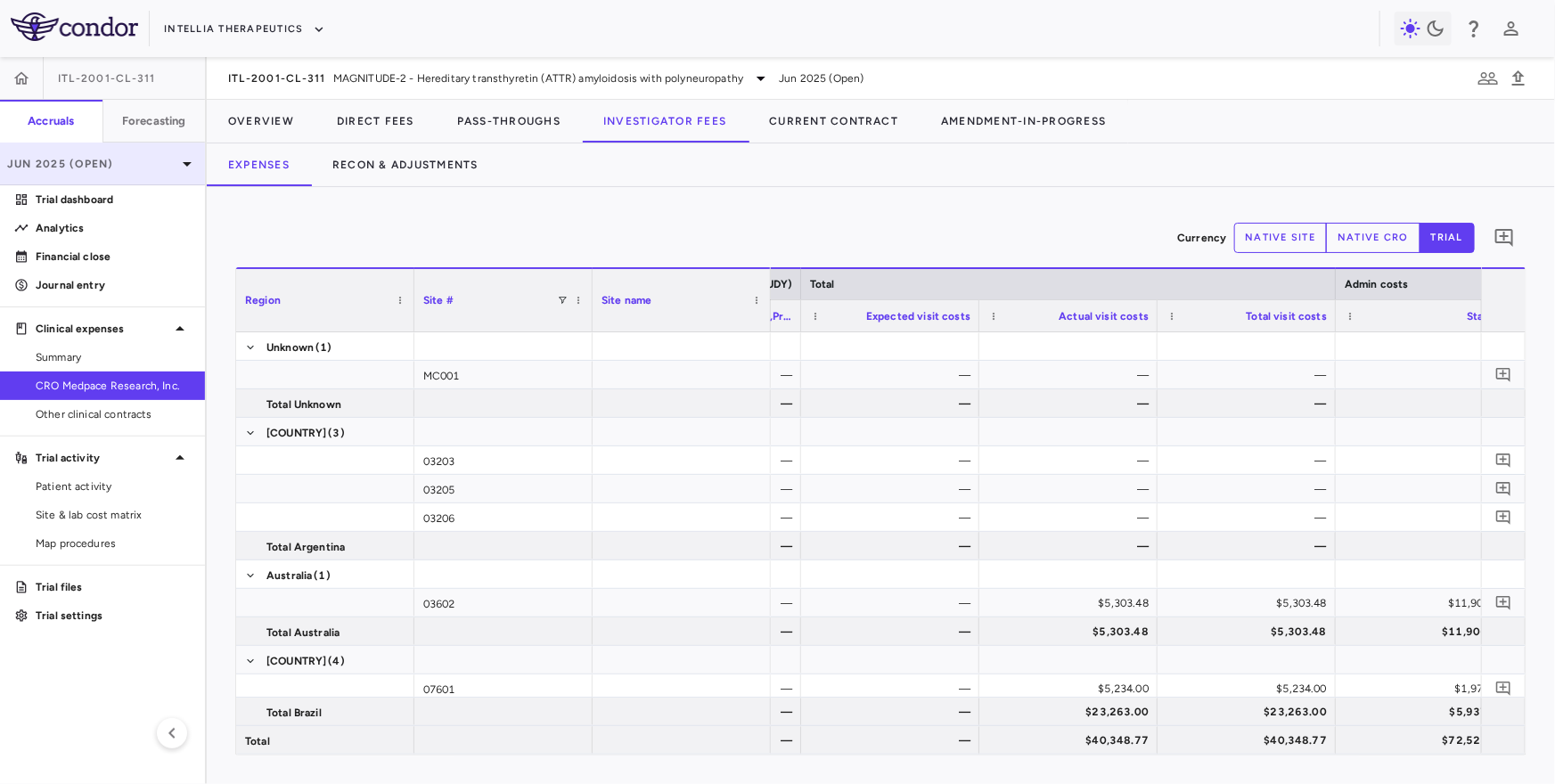 click on "Jun 2025 (Open)" at bounding box center [92, 164] 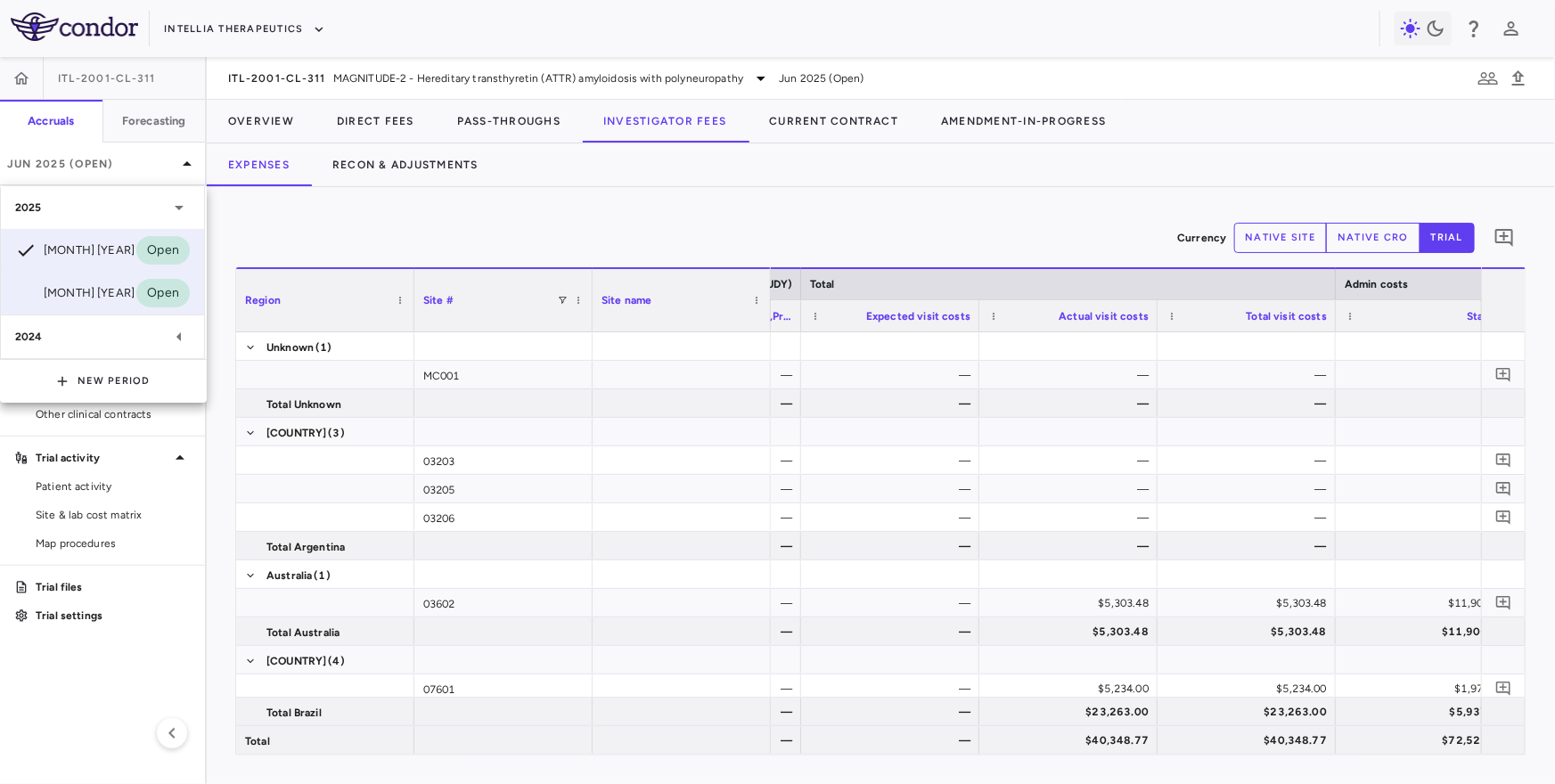 click on "Mar 2025" at bounding box center [75, 293] 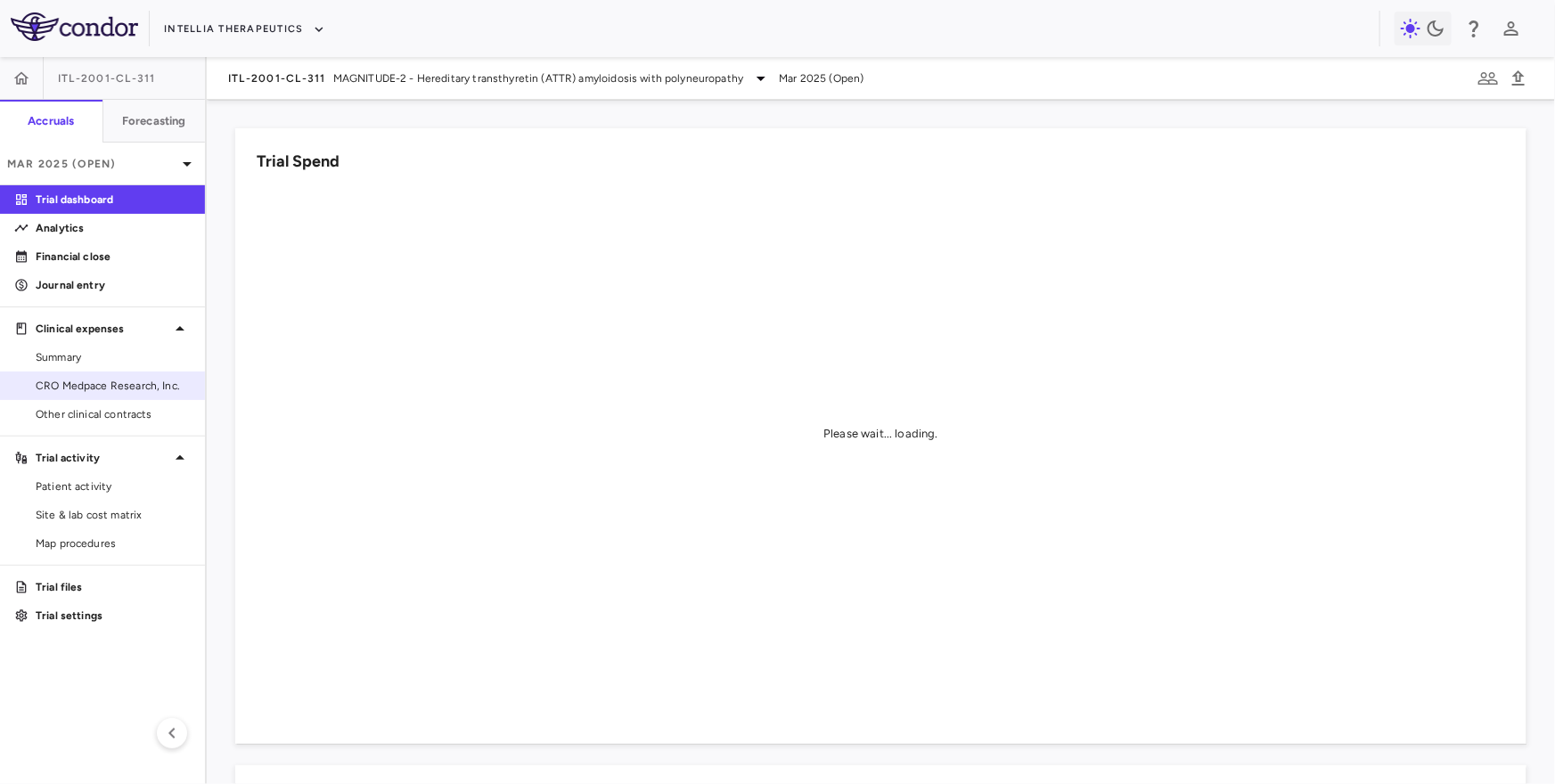 click on "CRO Medpace Research, Inc." at bounding box center (102, 386) 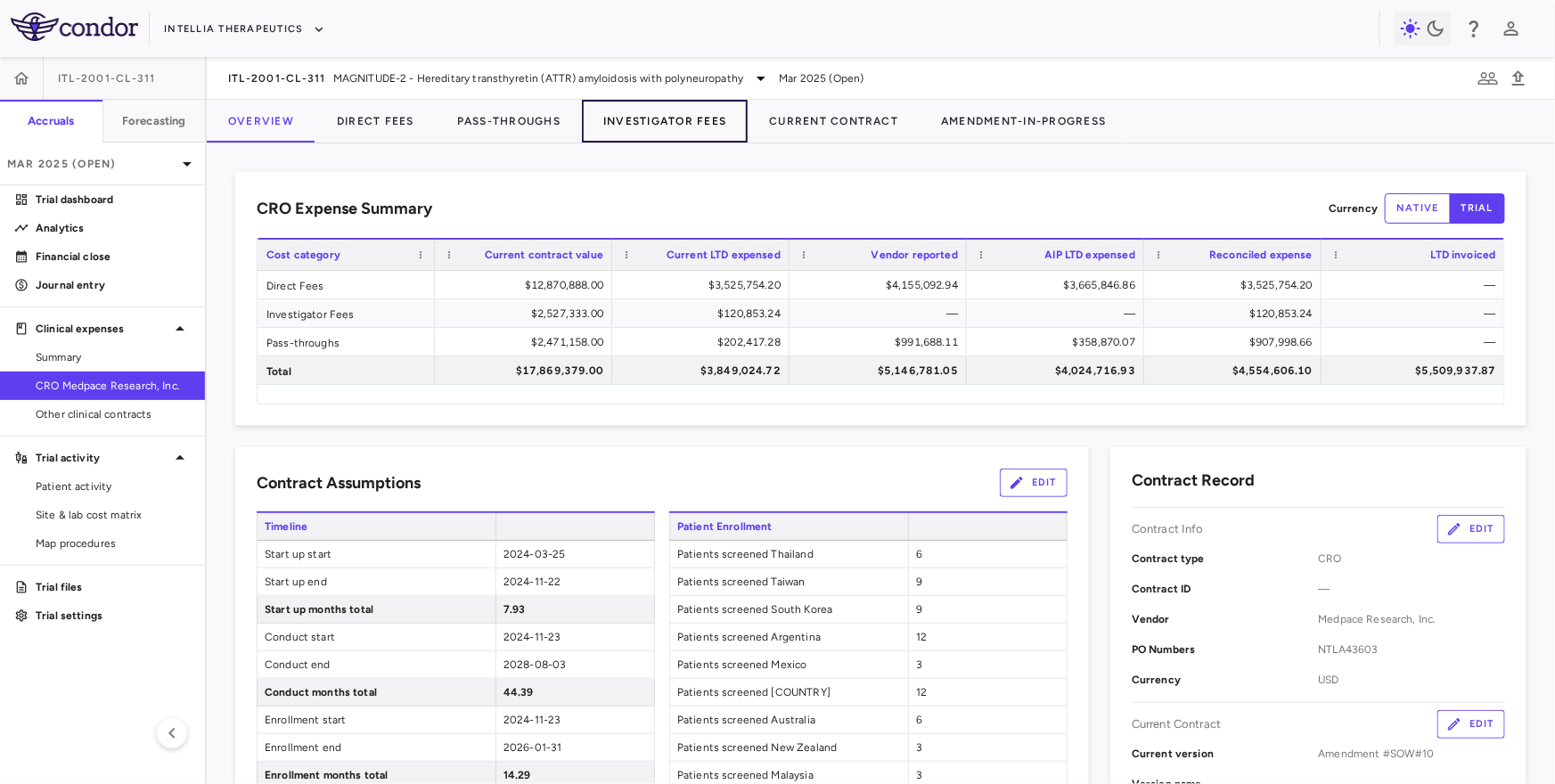 click on "Investigator Fees" at bounding box center [665, 121] 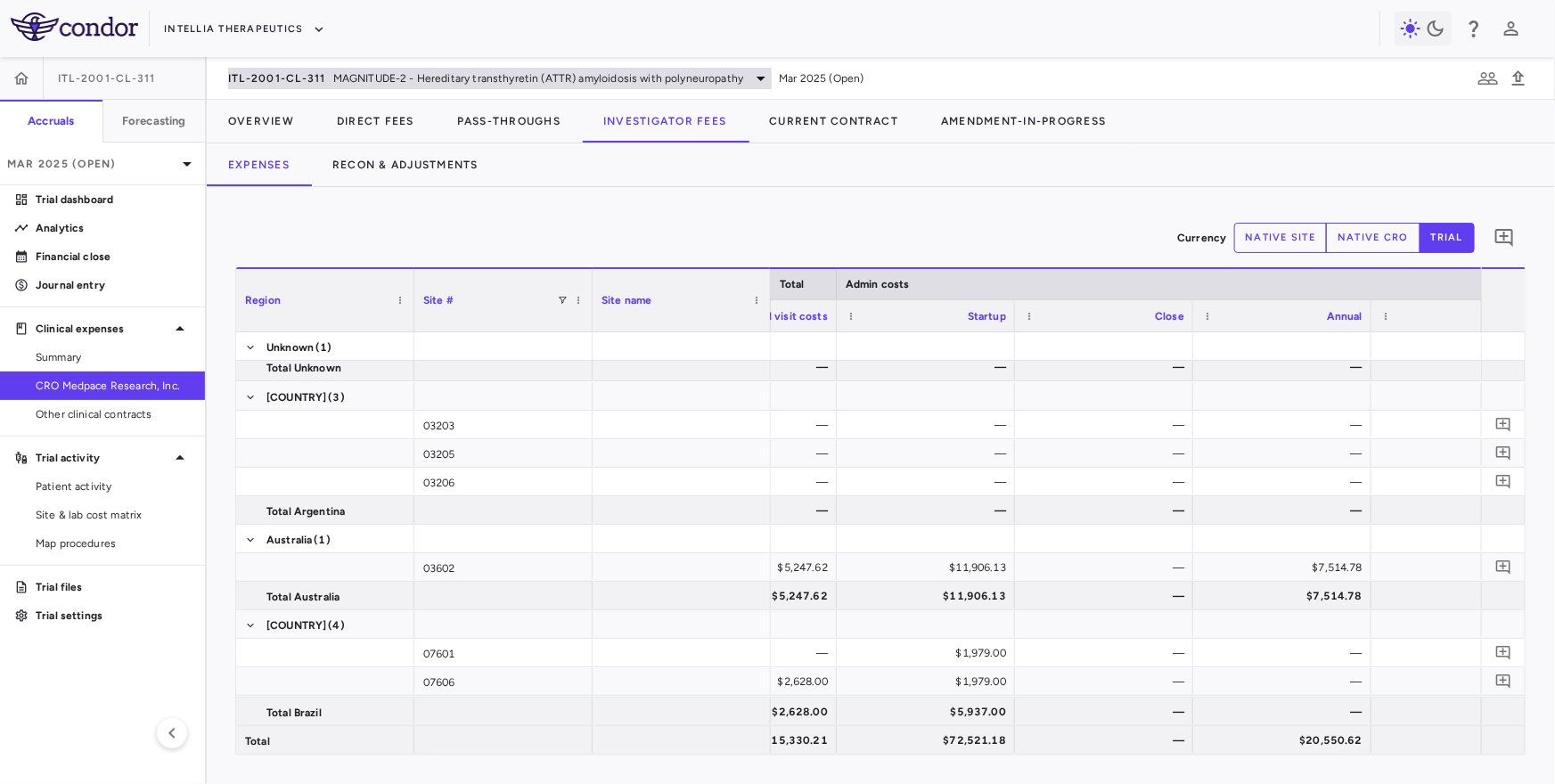 click on "MAGNITUDE-2 - Hereditary transthyretin (ATTR) amyloidosis with polyneuropathy" at bounding box center [538, 78] 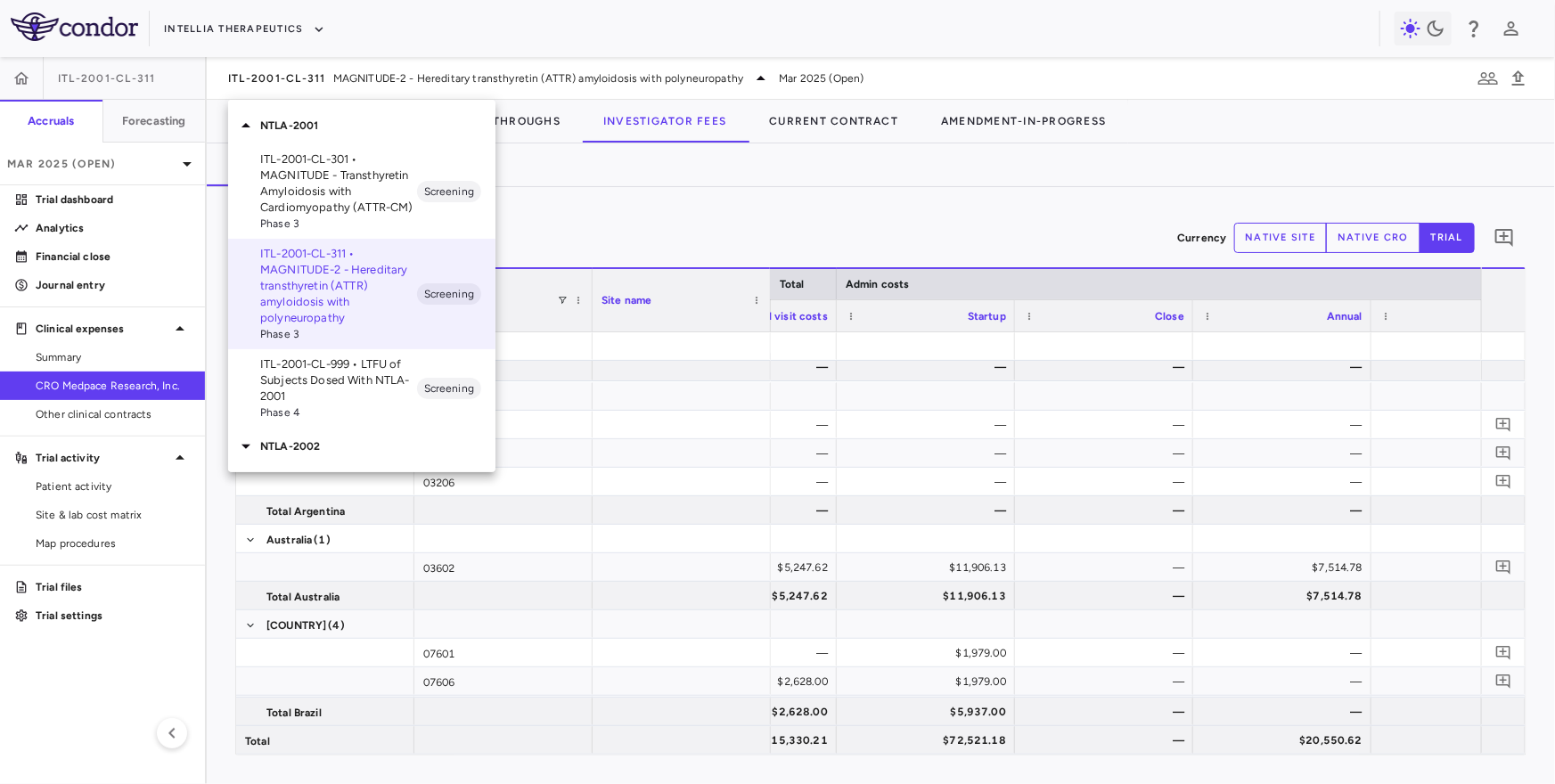 click on "ITL-2001-CL-301 • MAGNITUDE - Transthyretin Amyloidosis with Cardiomyopathy (ATTR-CM)" at bounding box center (339, 184) 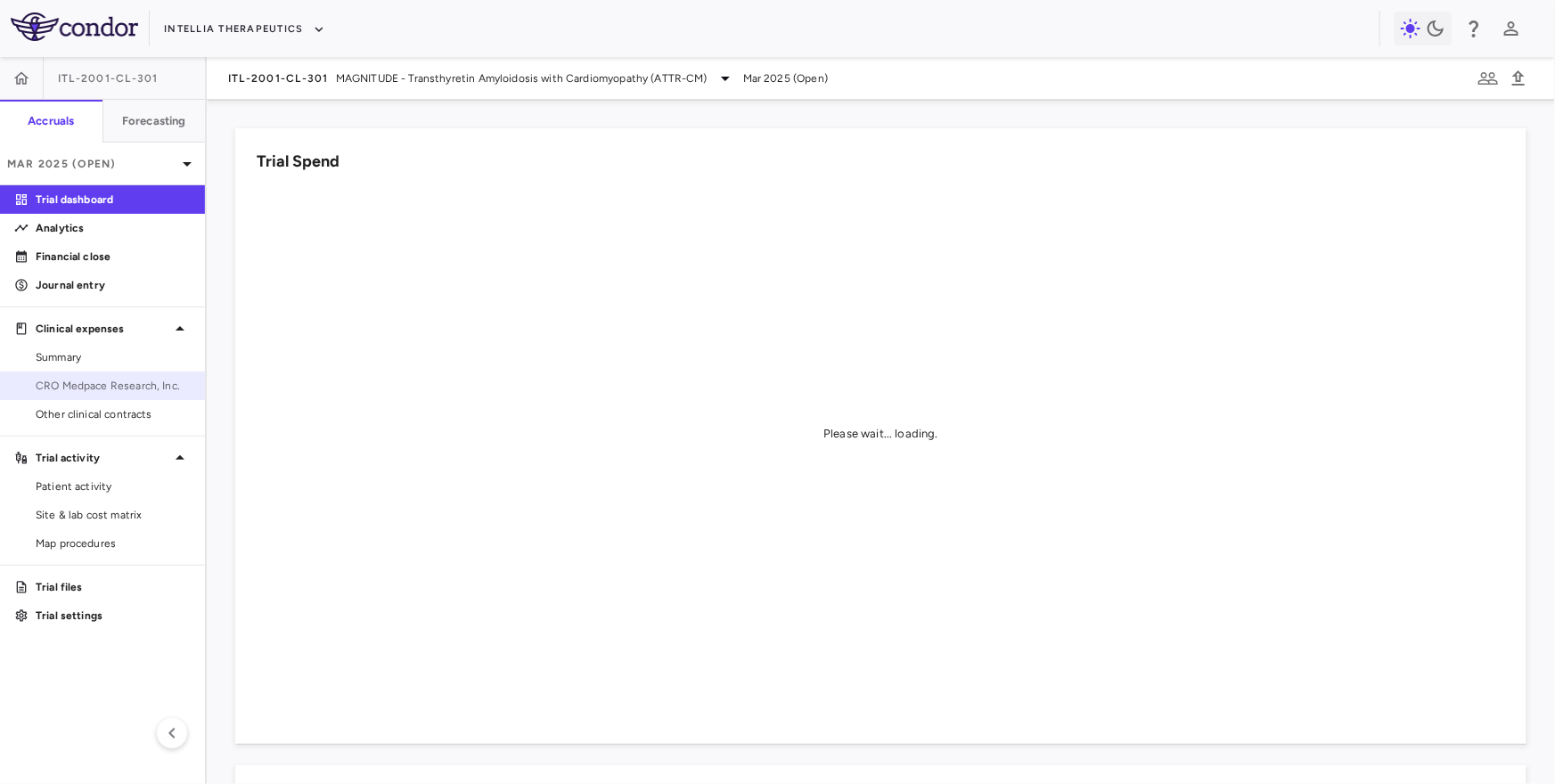 click on "CRO Medpace Research, Inc." at bounding box center [102, 386] 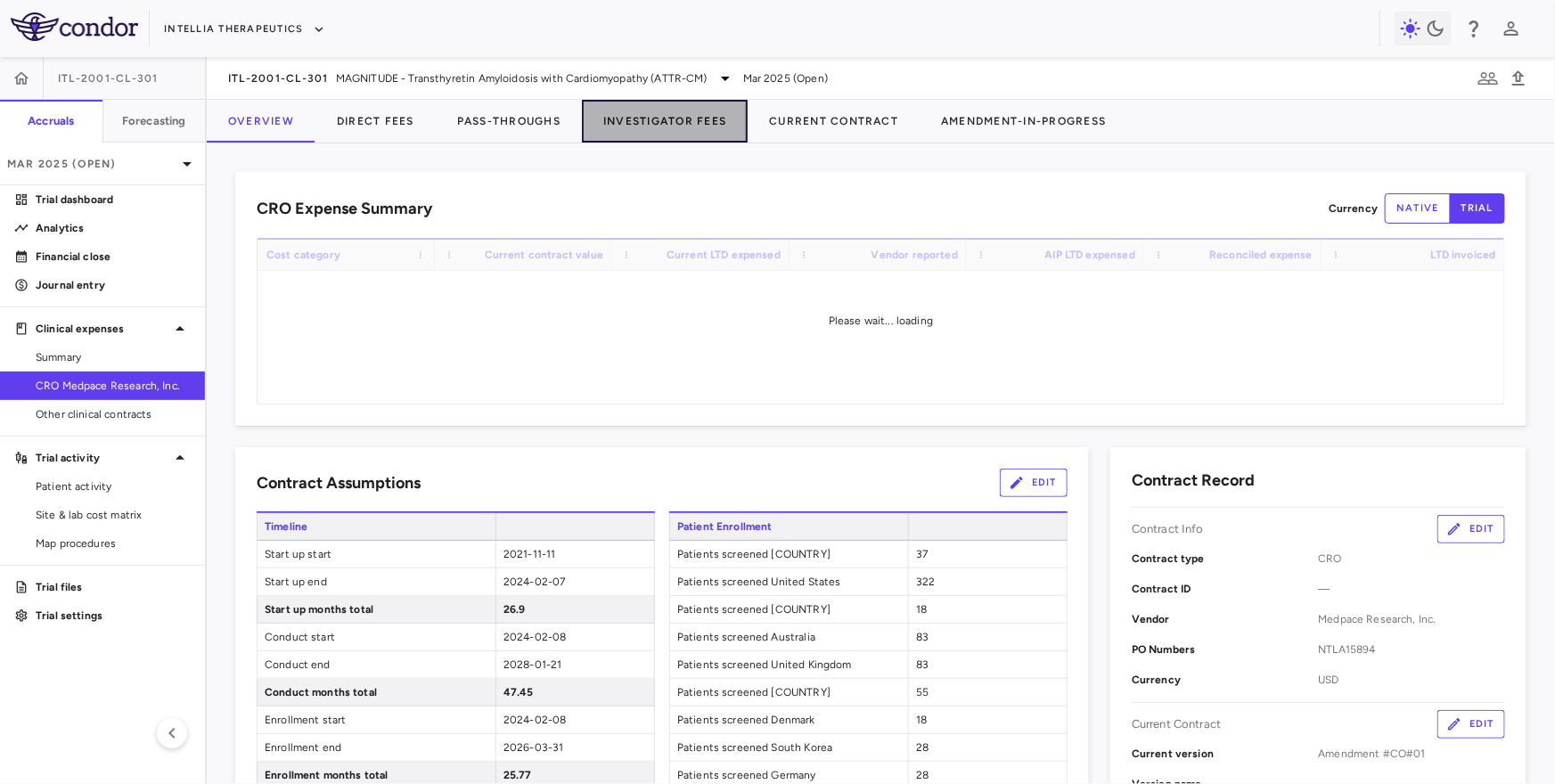 click on "Investigator Fees" at bounding box center (665, 121) 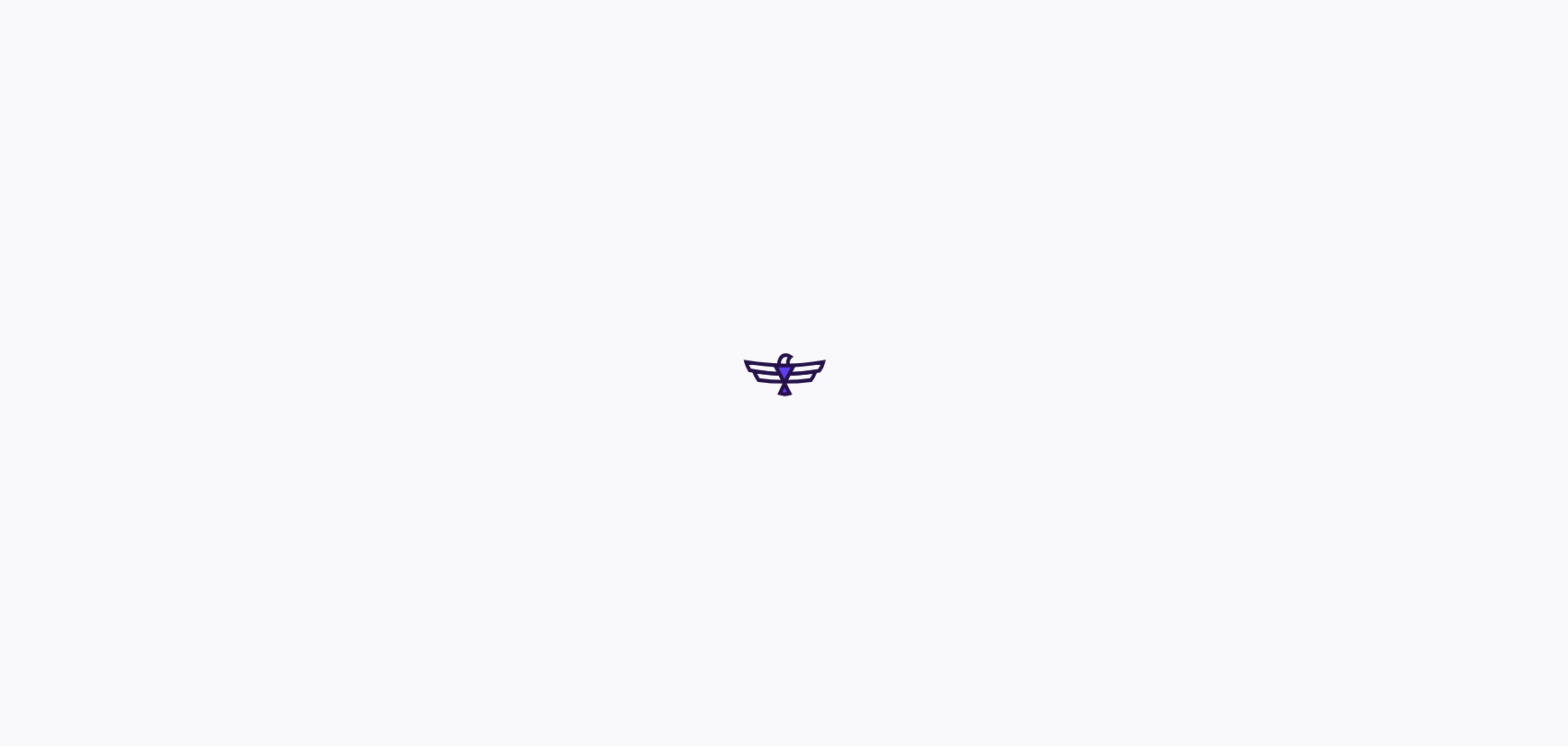 scroll, scrollTop: 0, scrollLeft: 0, axis: both 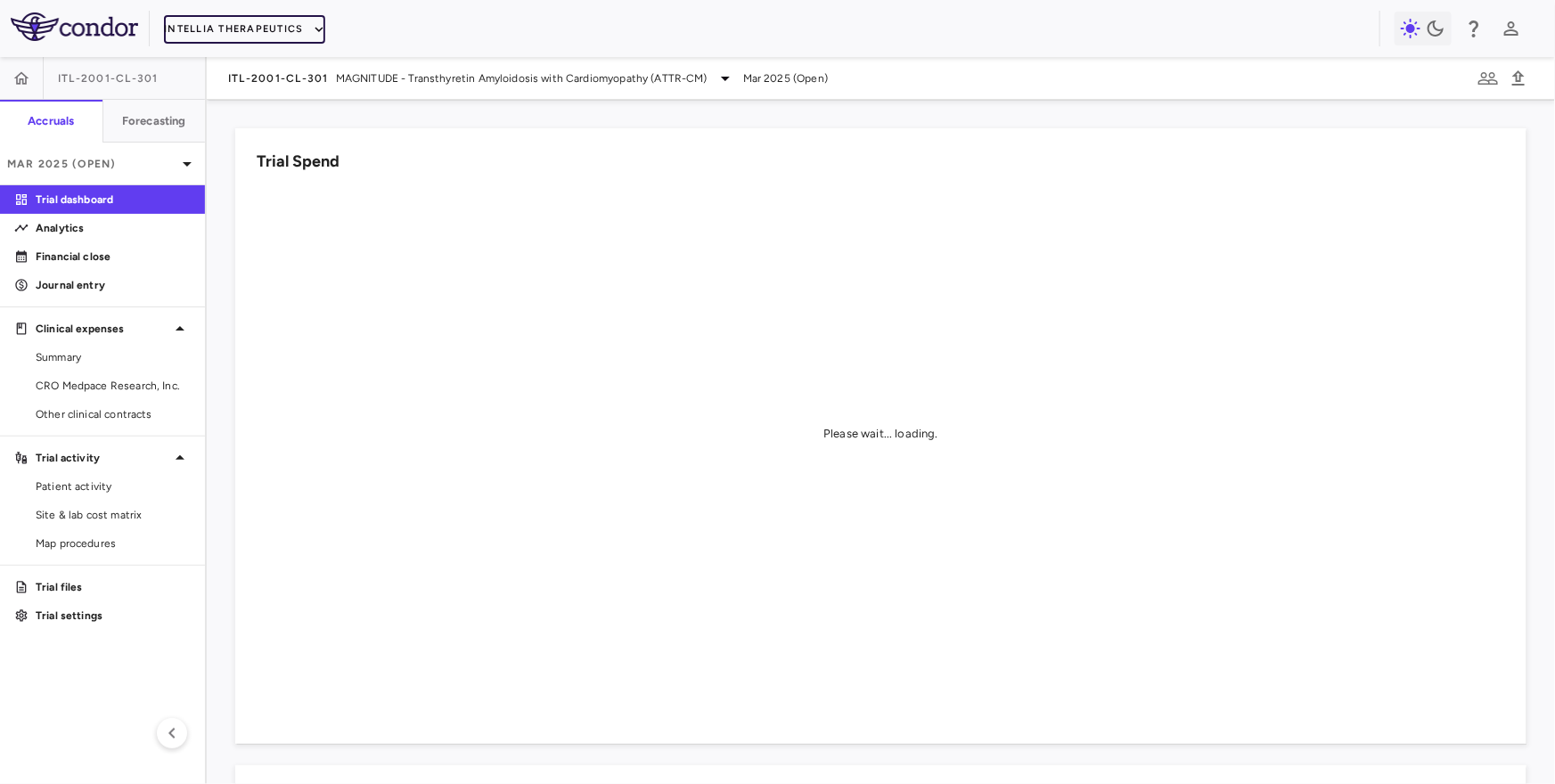 click on "Intellia Therapeutics" at bounding box center (244, 29) 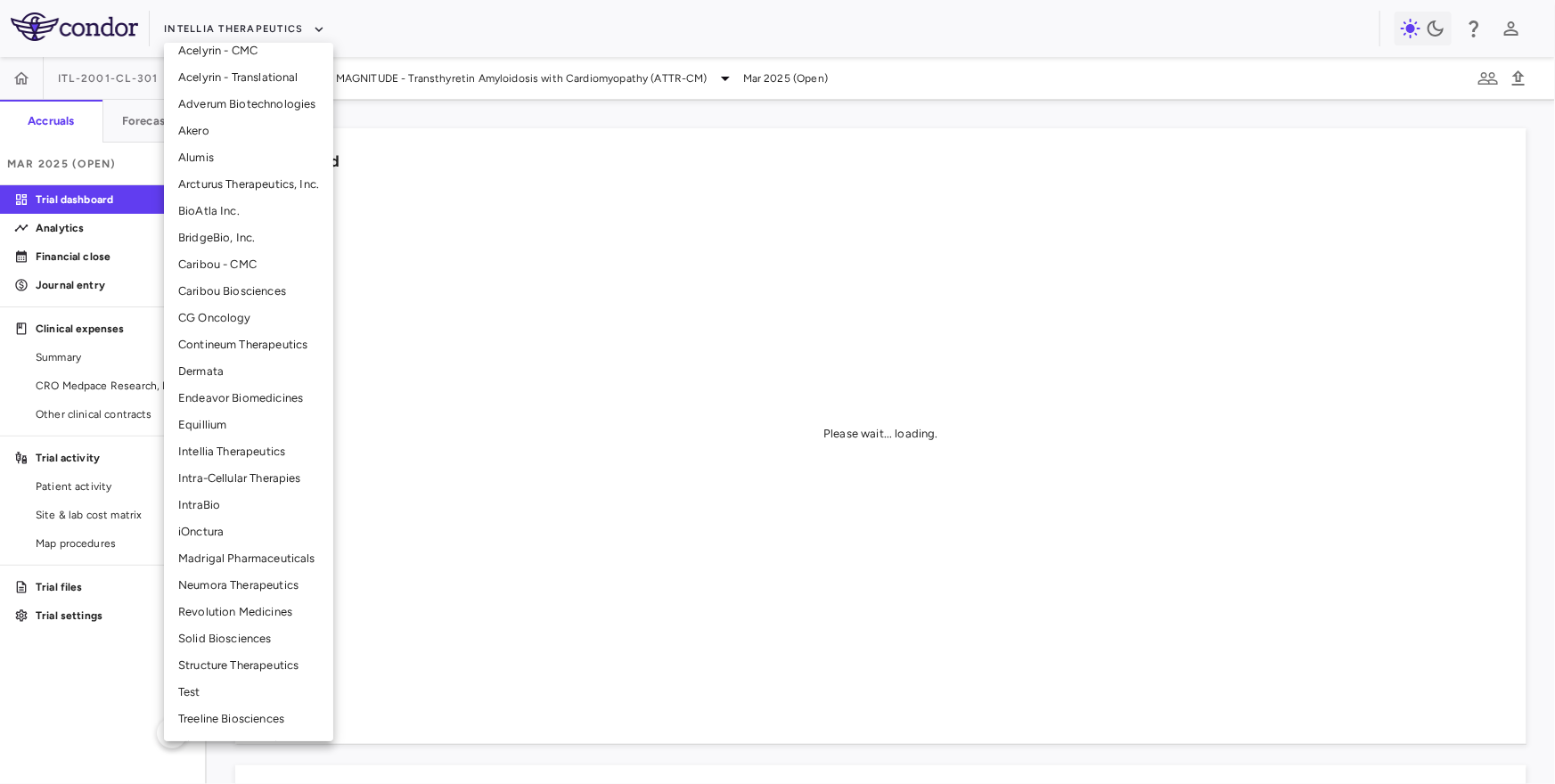 scroll, scrollTop: 134, scrollLeft: 0, axis: vertical 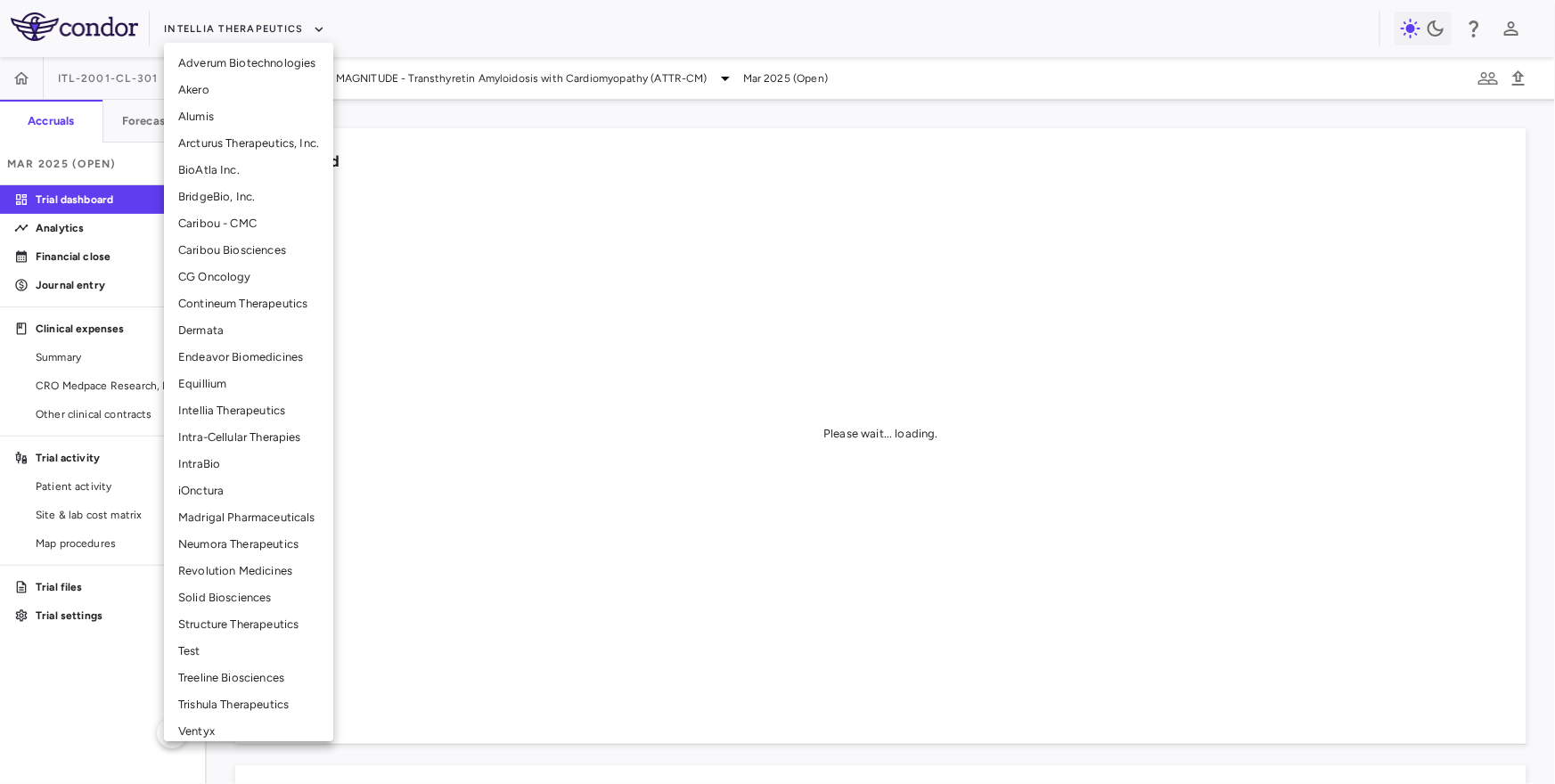 click on "Neumora Therapeutics" at bounding box center [249, 544] 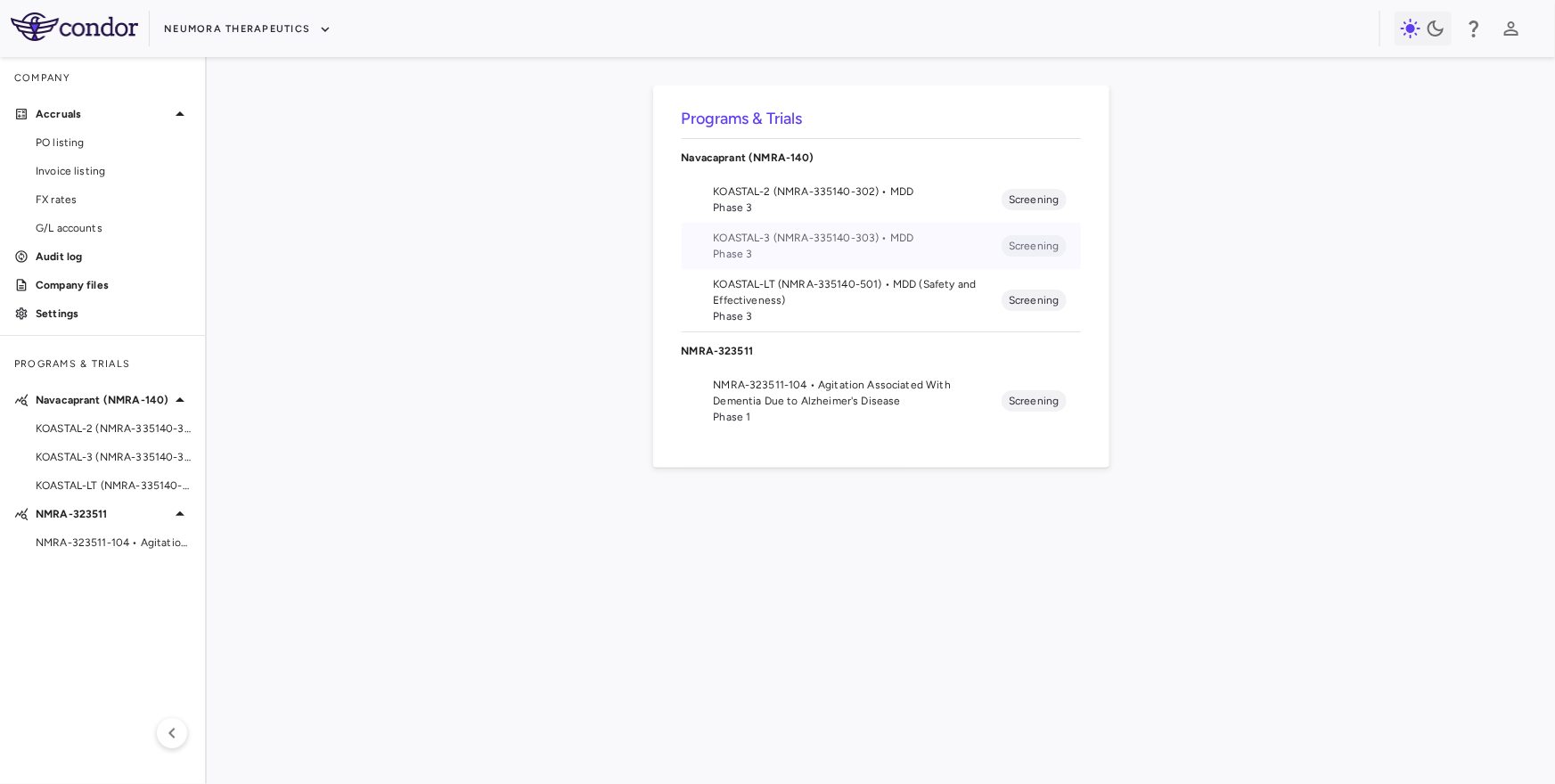 click on "Phase 3" at bounding box center (858, 254) 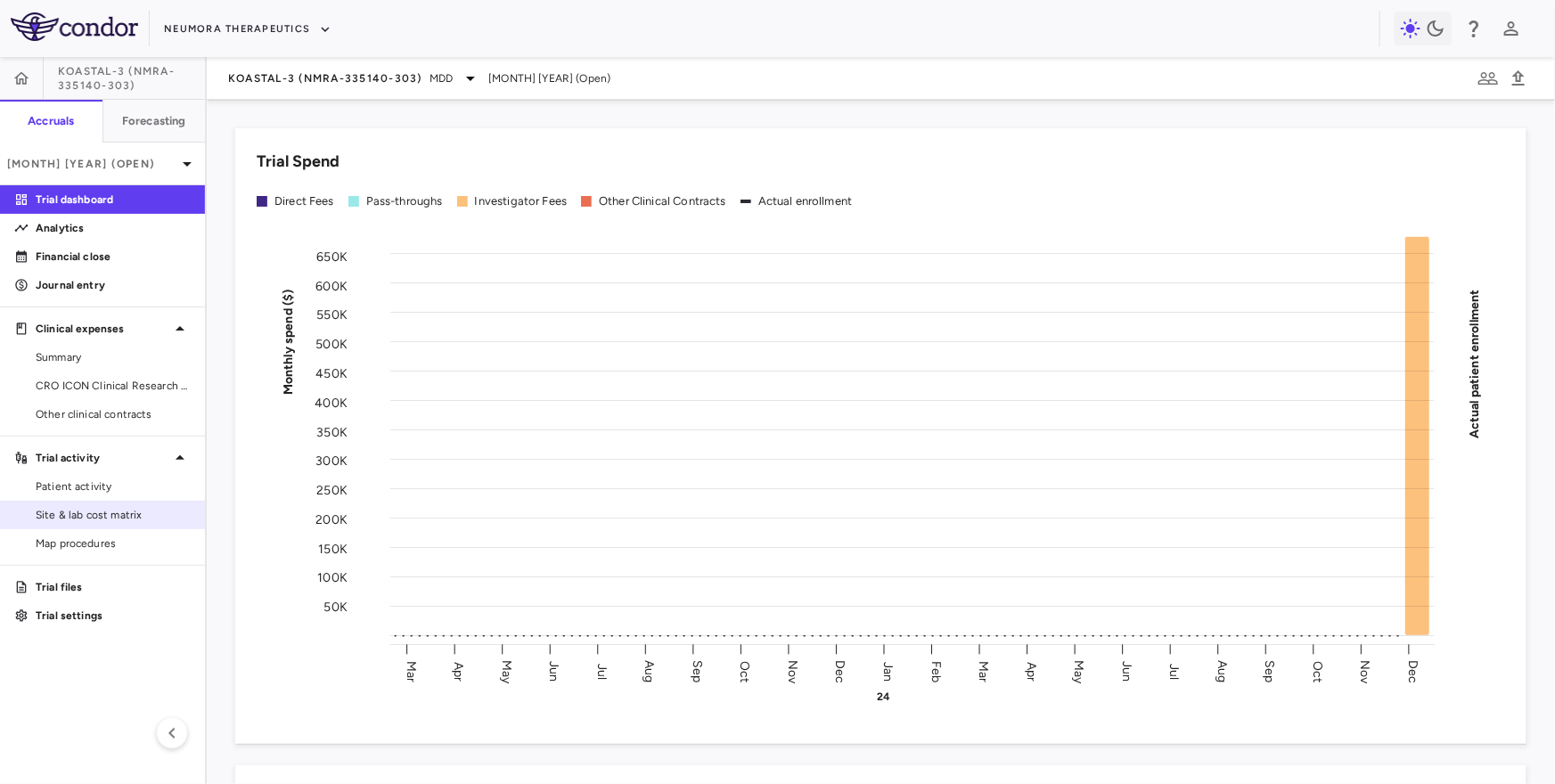 click on "Site & lab cost matrix" at bounding box center [113, 515] 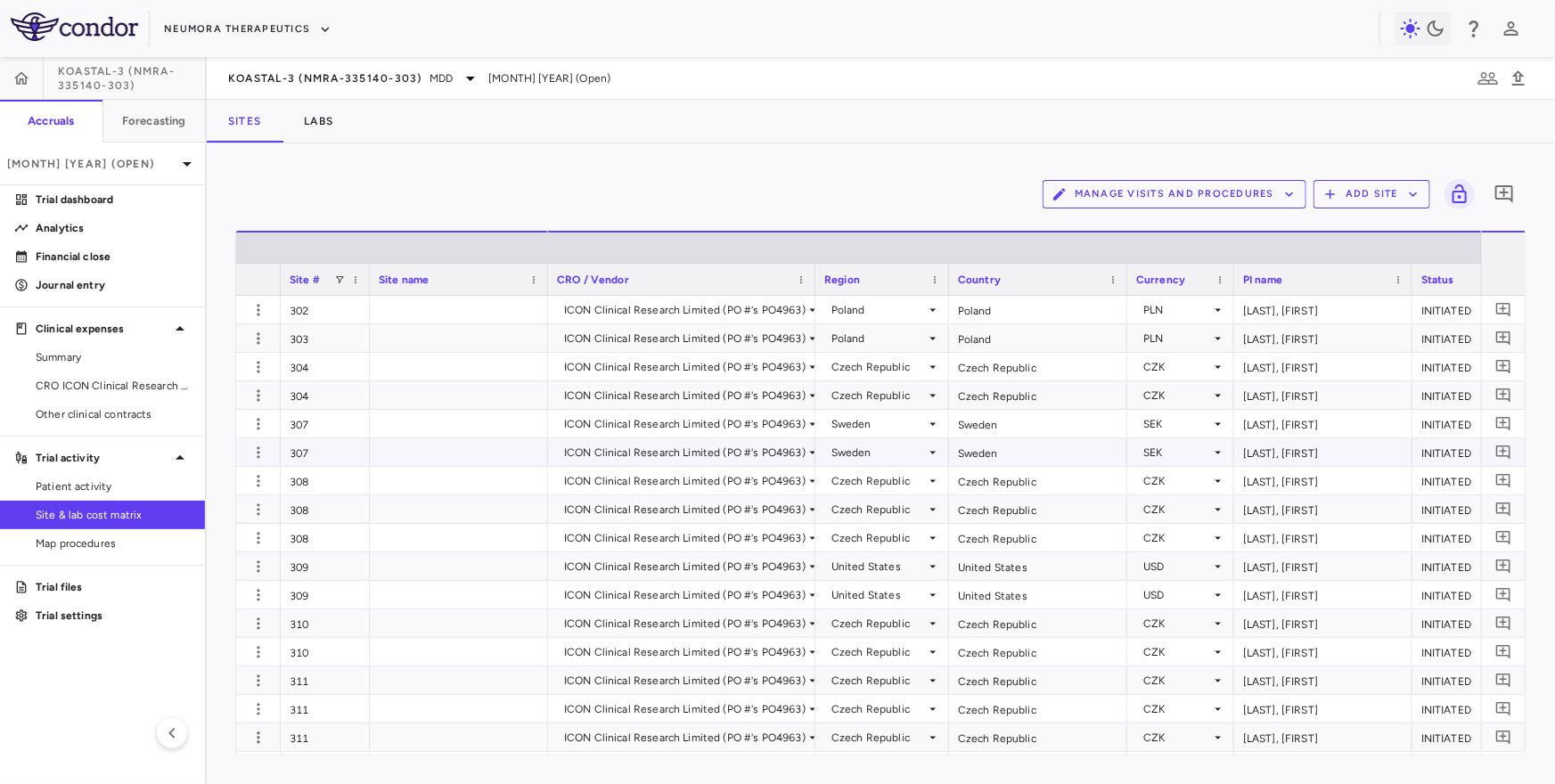 scroll, scrollTop: 0, scrollLeft: 656, axis: horizontal 